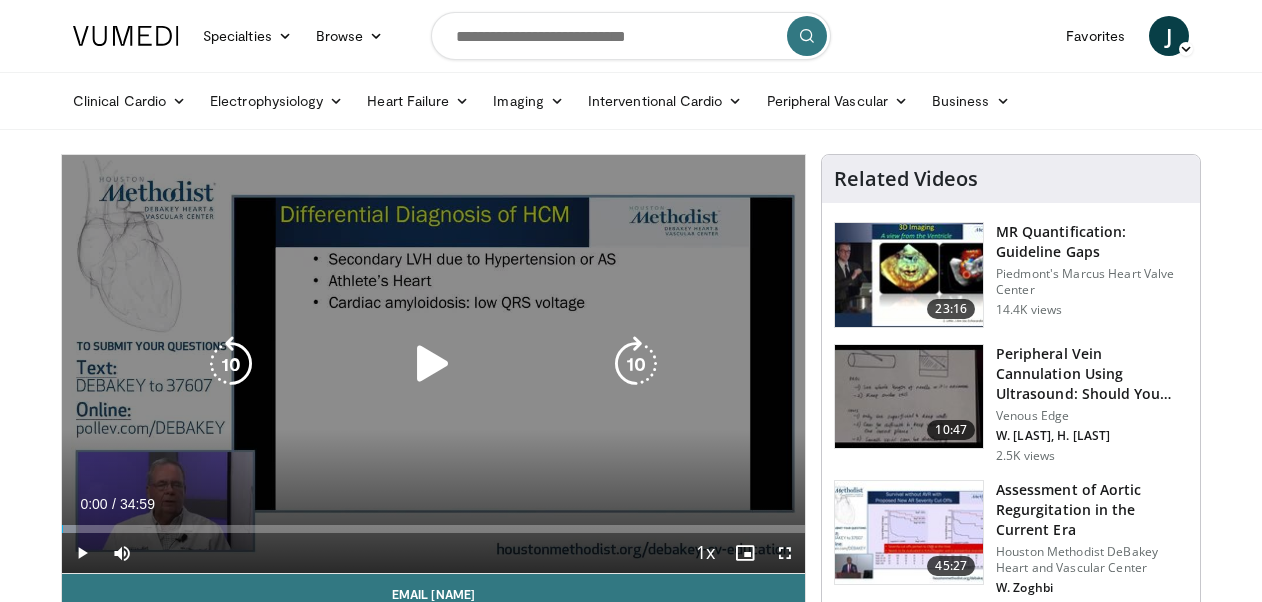 scroll, scrollTop: 80, scrollLeft: 0, axis: vertical 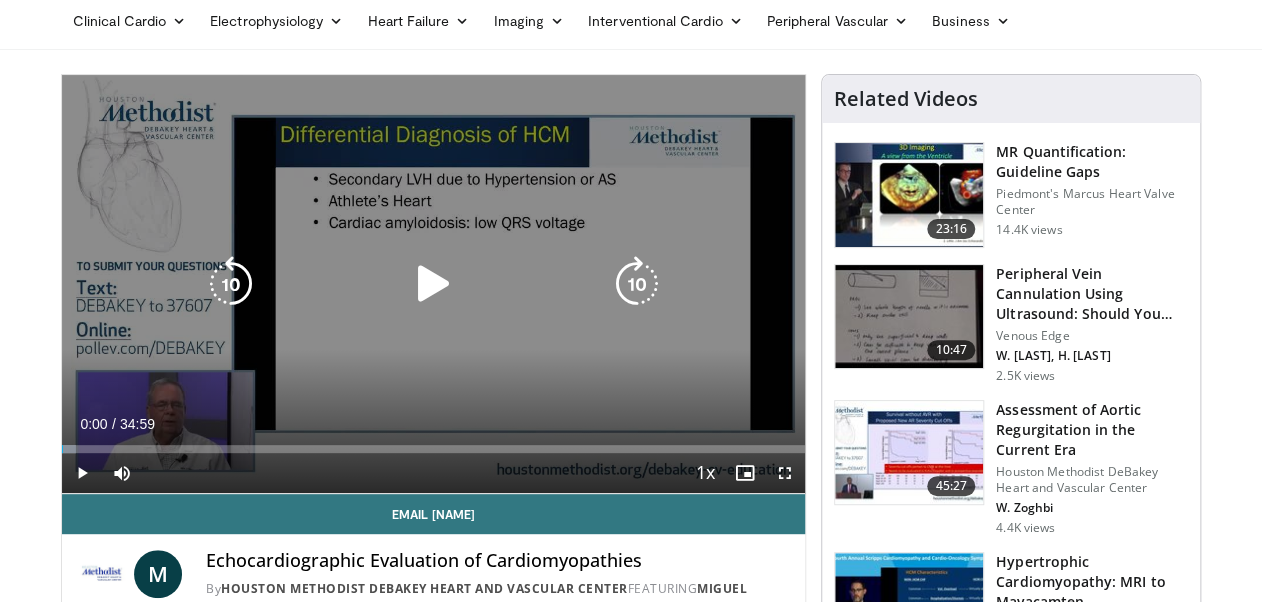 click at bounding box center (433, 284) 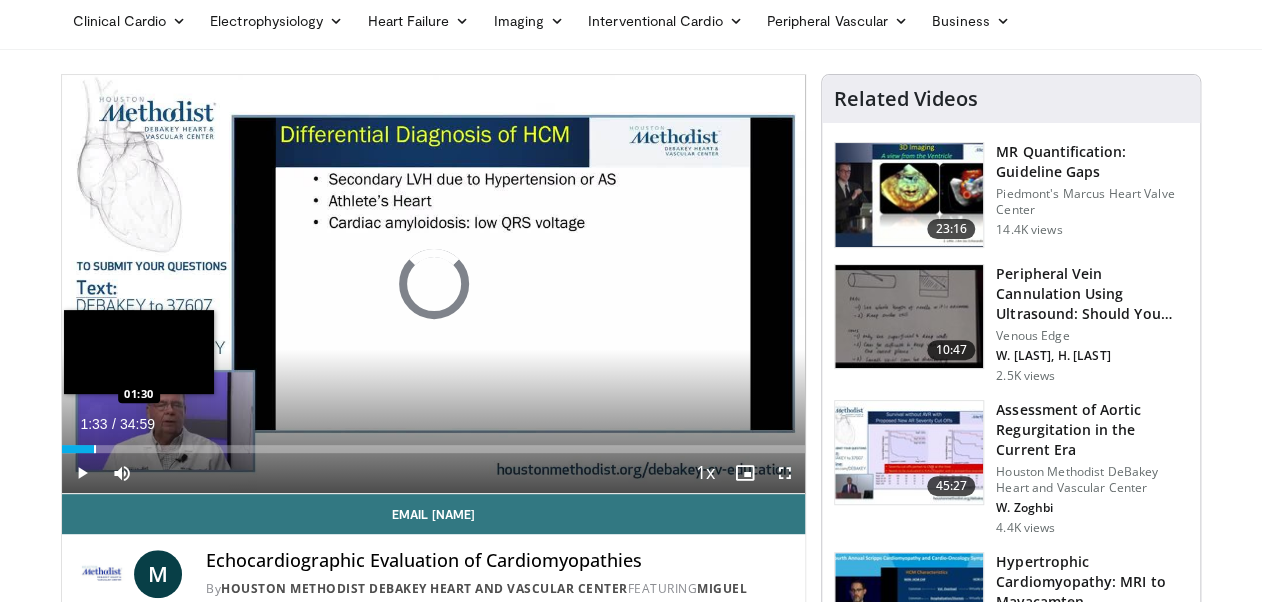 click at bounding box center [95, 449] 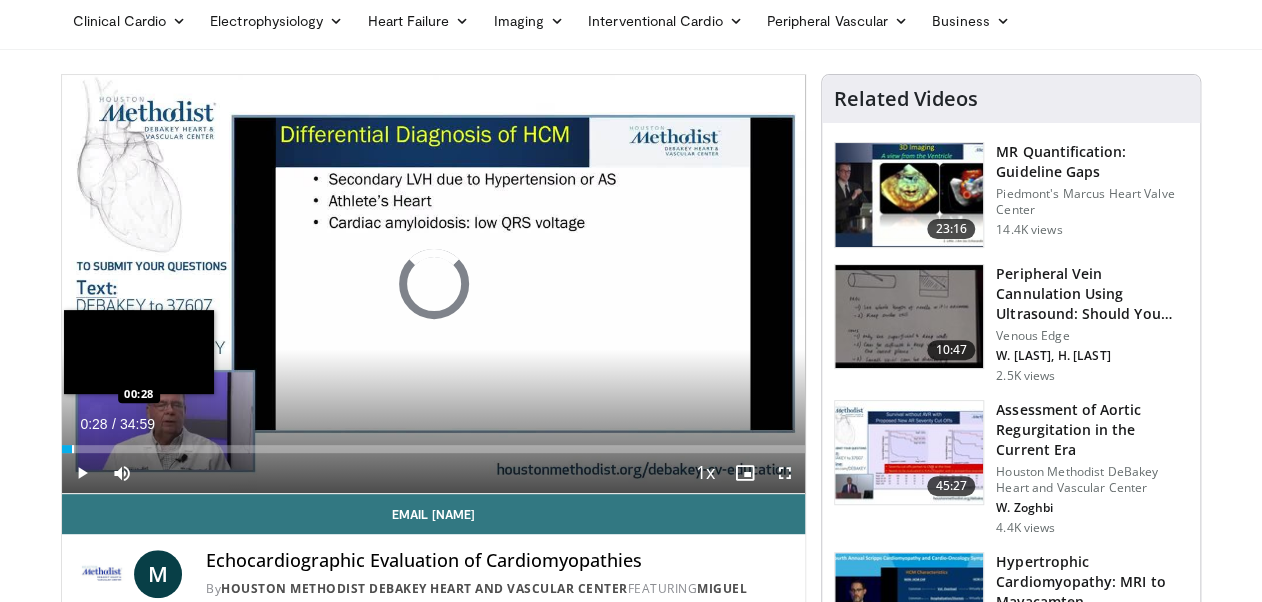 click at bounding box center [73, 449] 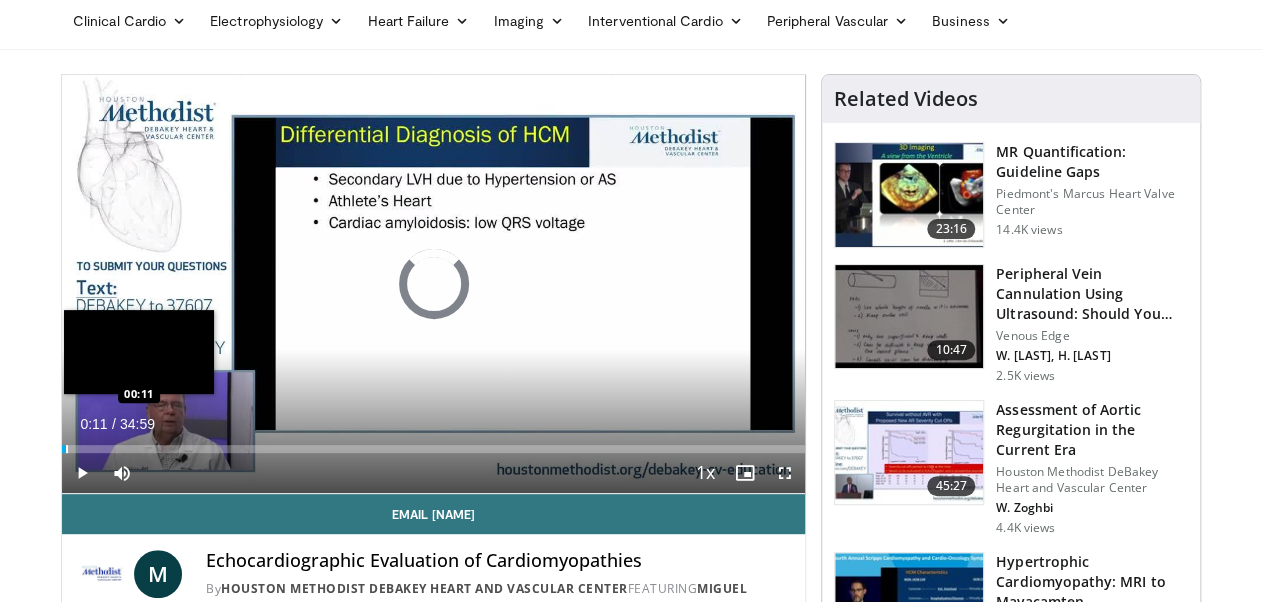 click at bounding box center (67, 449) 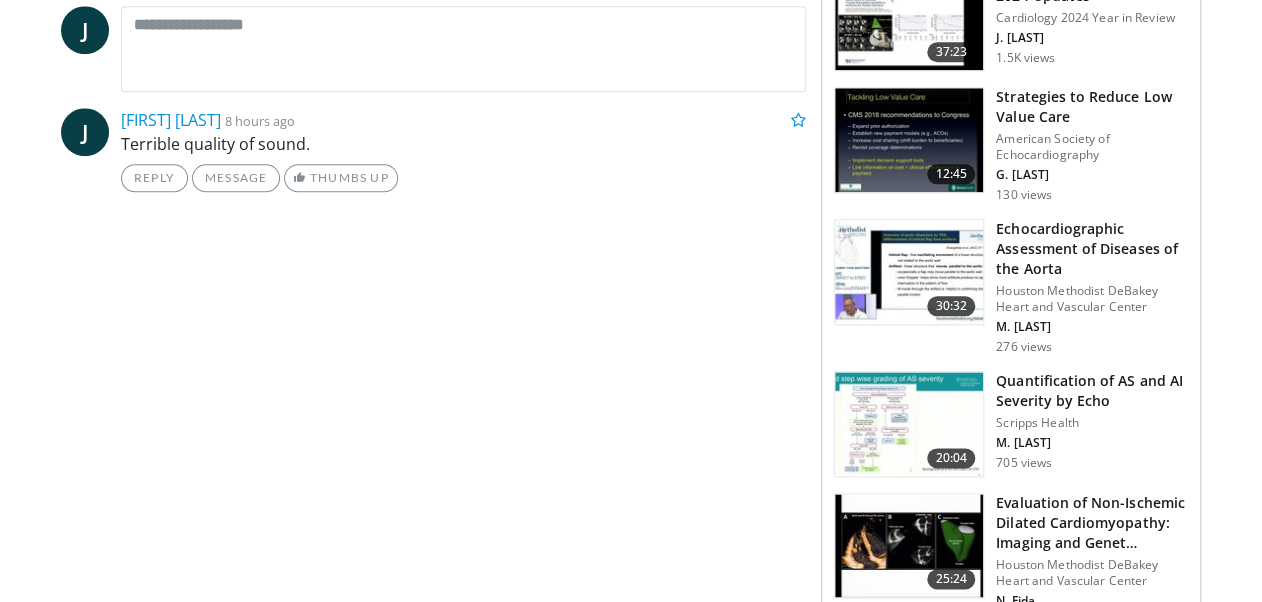 scroll, scrollTop: 818, scrollLeft: 0, axis: vertical 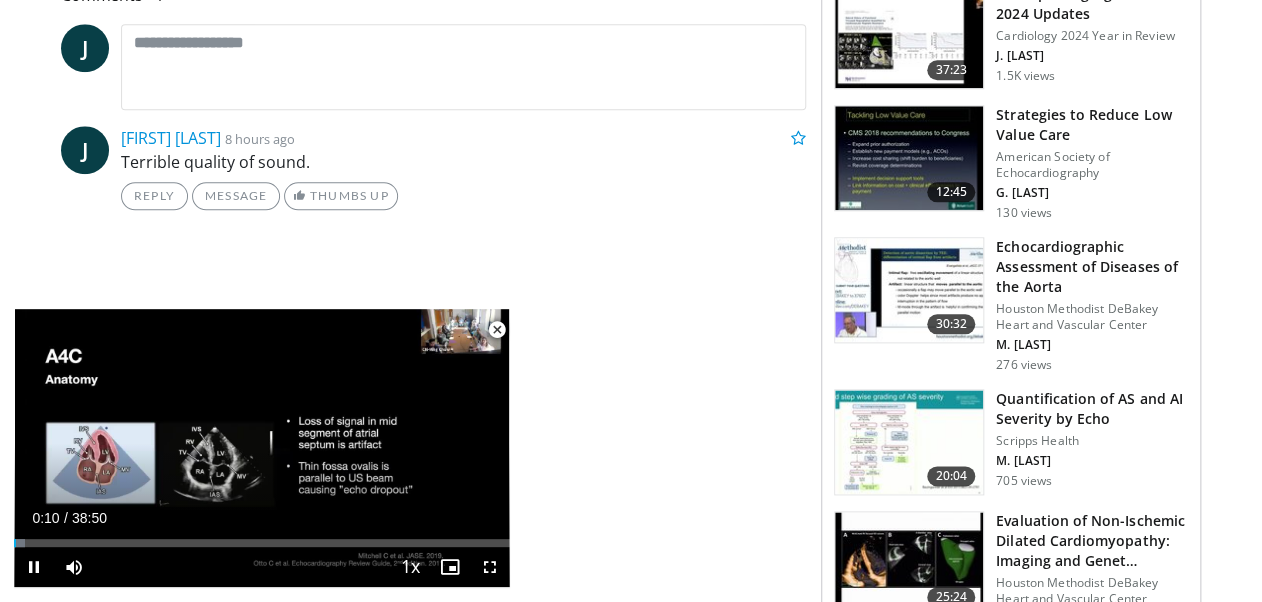 click at bounding box center [497, 330] 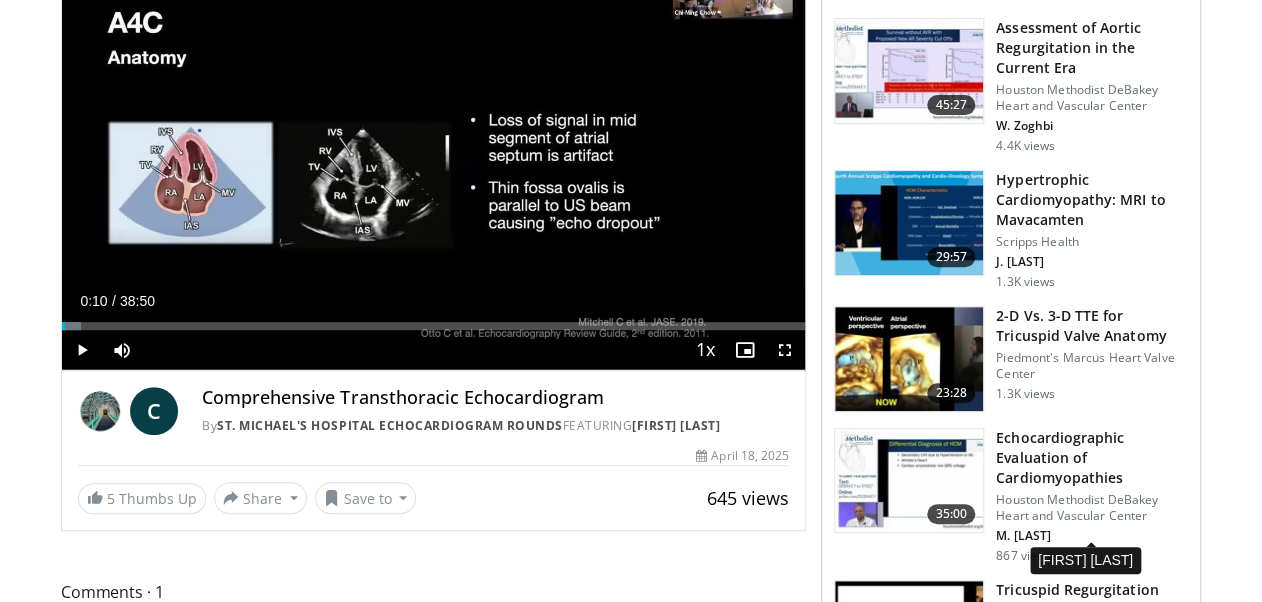 scroll, scrollTop: 240, scrollLeft: 0, axis: vertical 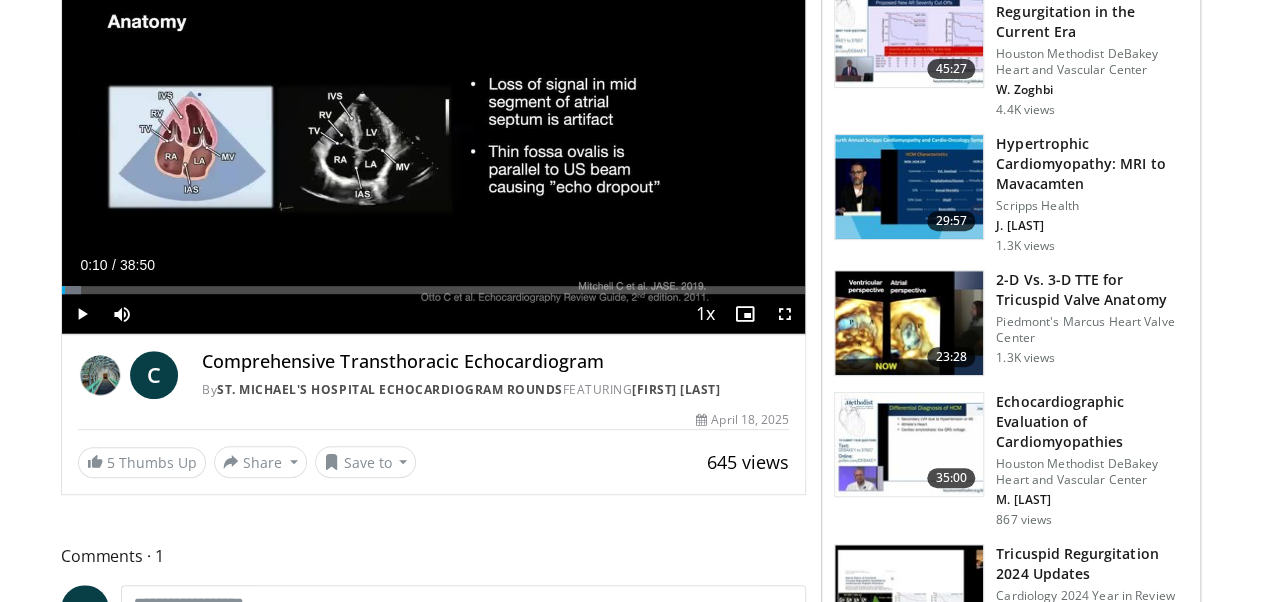 click on "Echocardiographic Evaluation of Cardiomyopathies" at bounding box center [1092, 422] 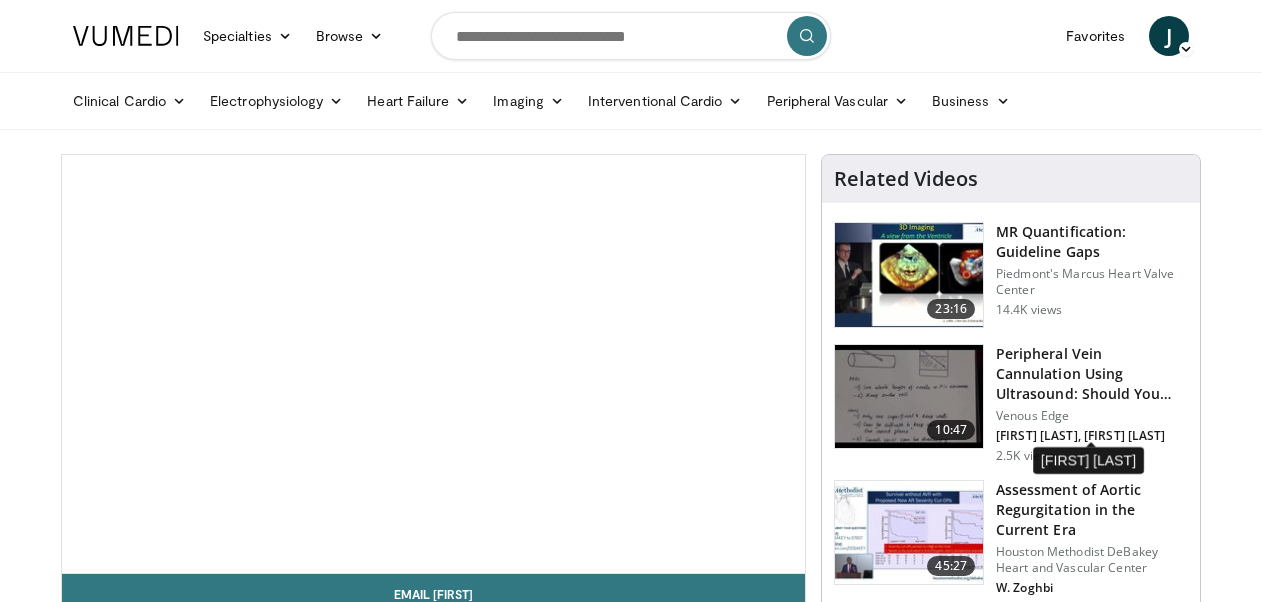 scroll, scrollTop: 0, scrollLeft: 0, axis: both 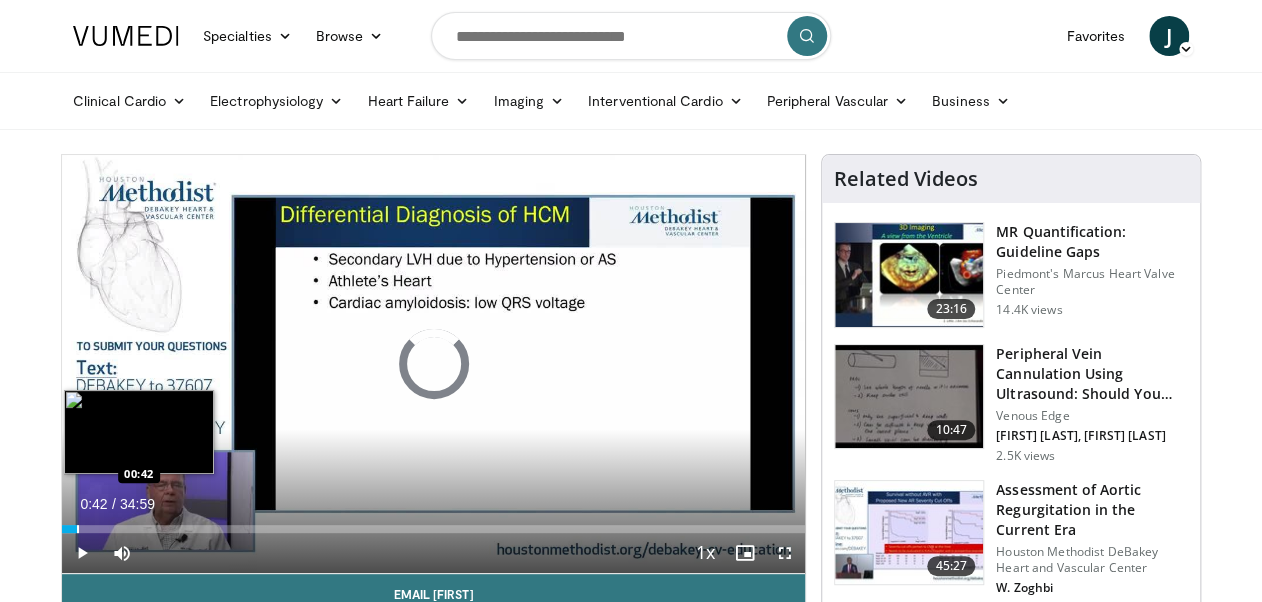 click at bounding box center [78, 529] 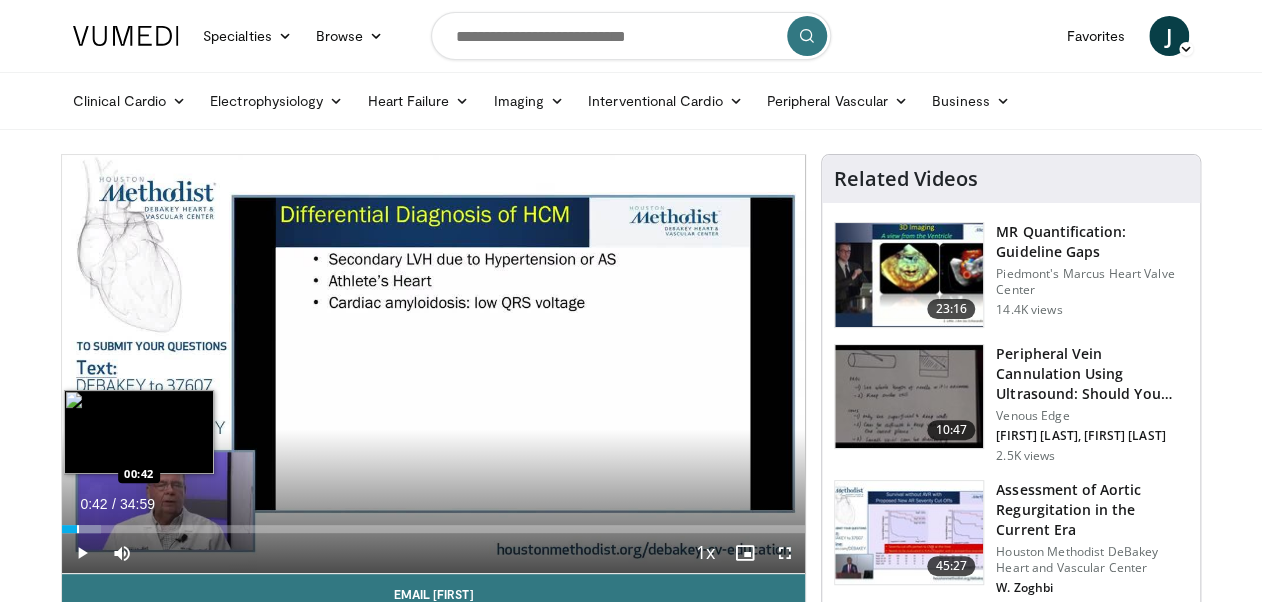 click at bounding box center [78, 529] 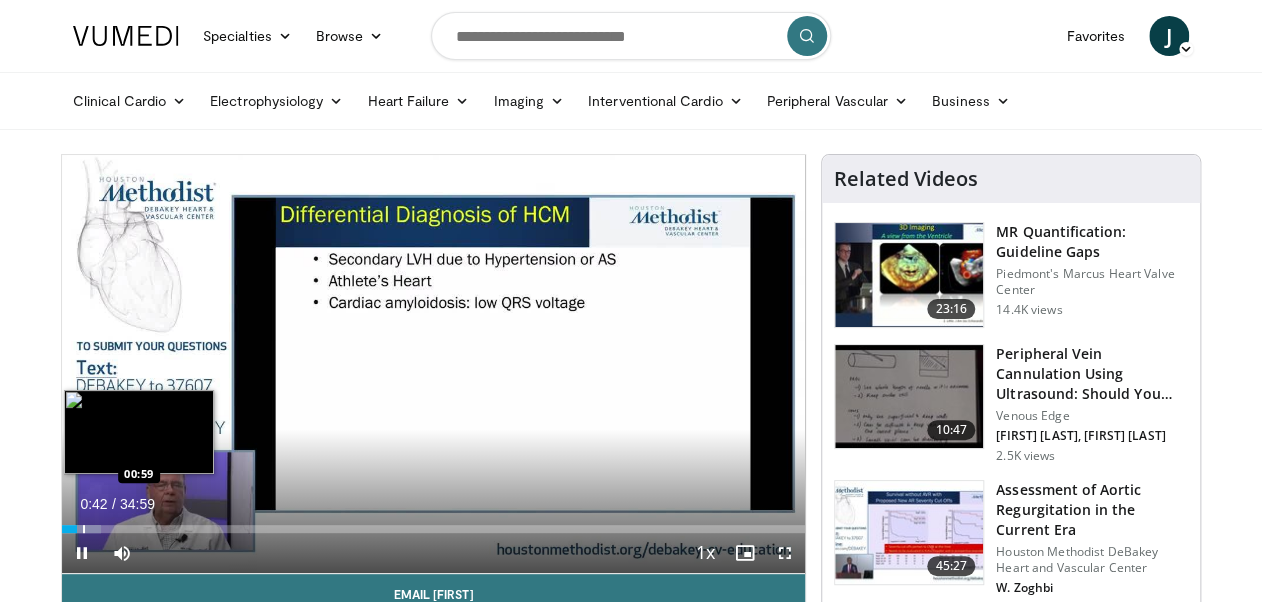 click at bounding box center [84, 529] 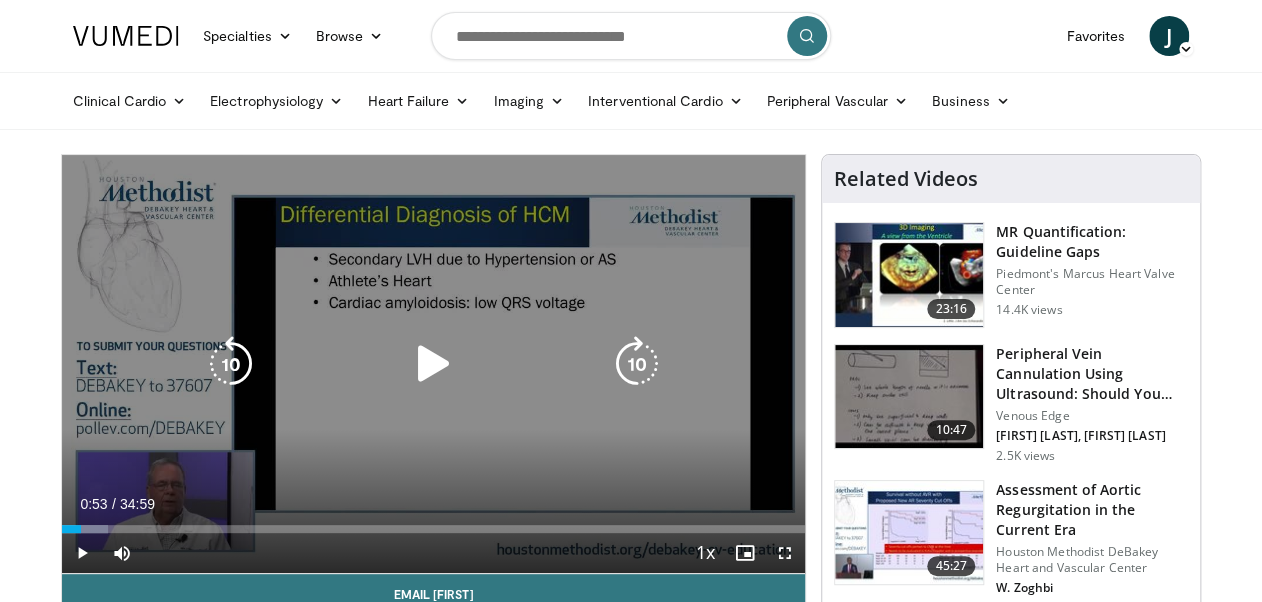 click on "Loaded :  6.18% 00:53 00:59" at bounding box center [433, 529] 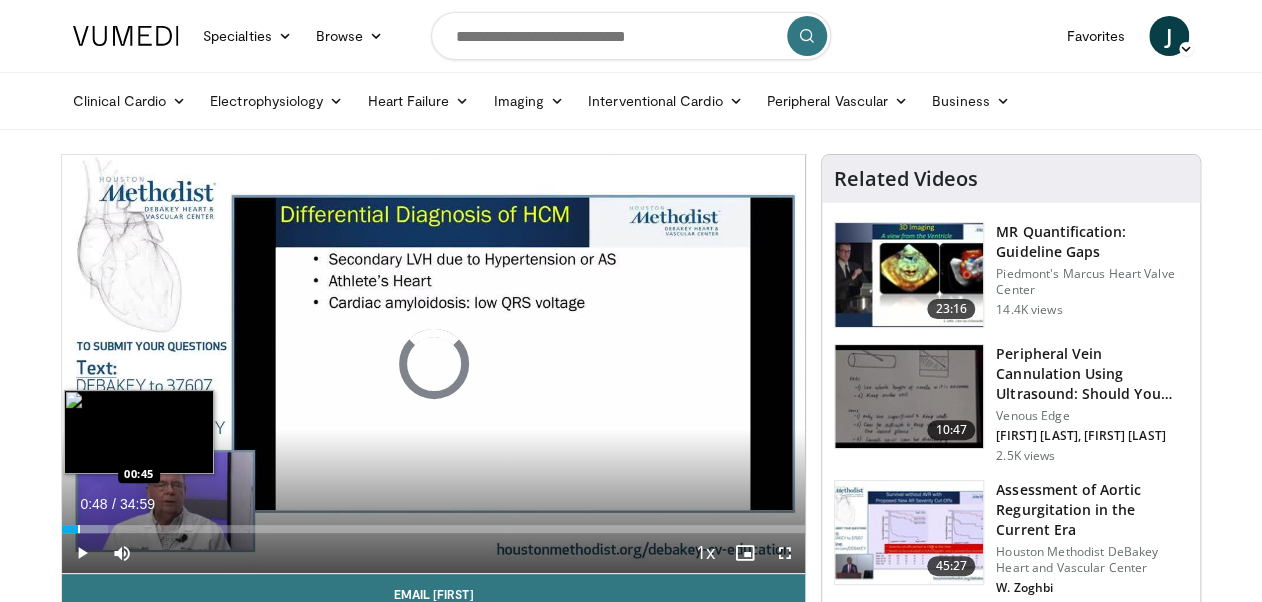 click at bounding box center [79, 529] 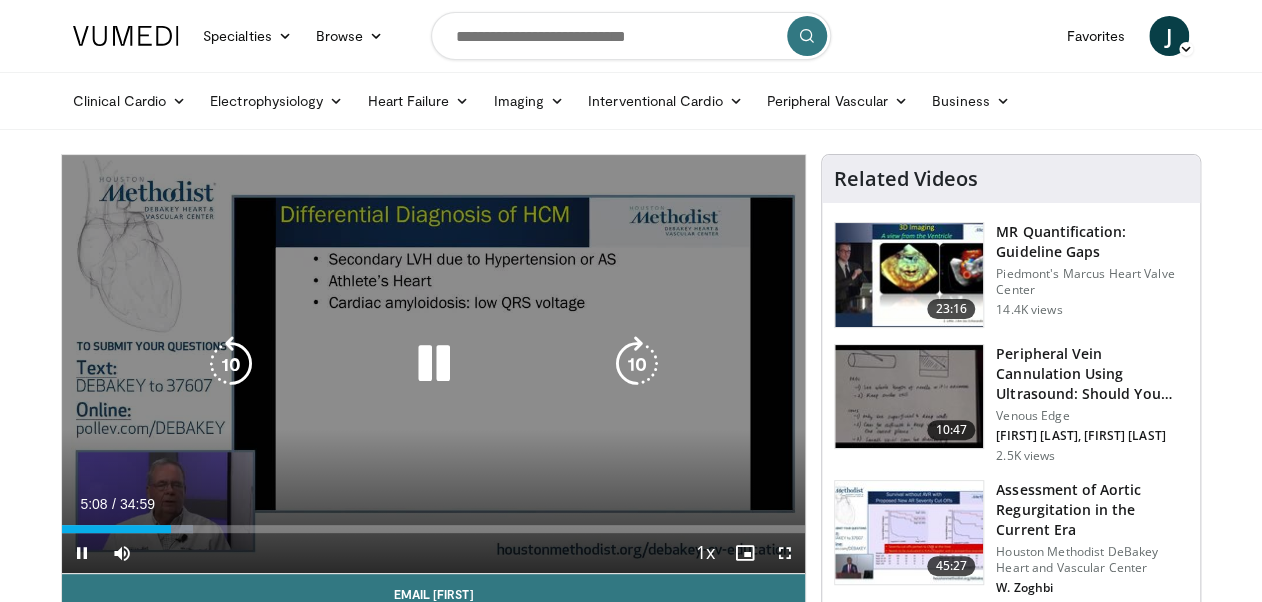 click at bounding box center (434, 364) 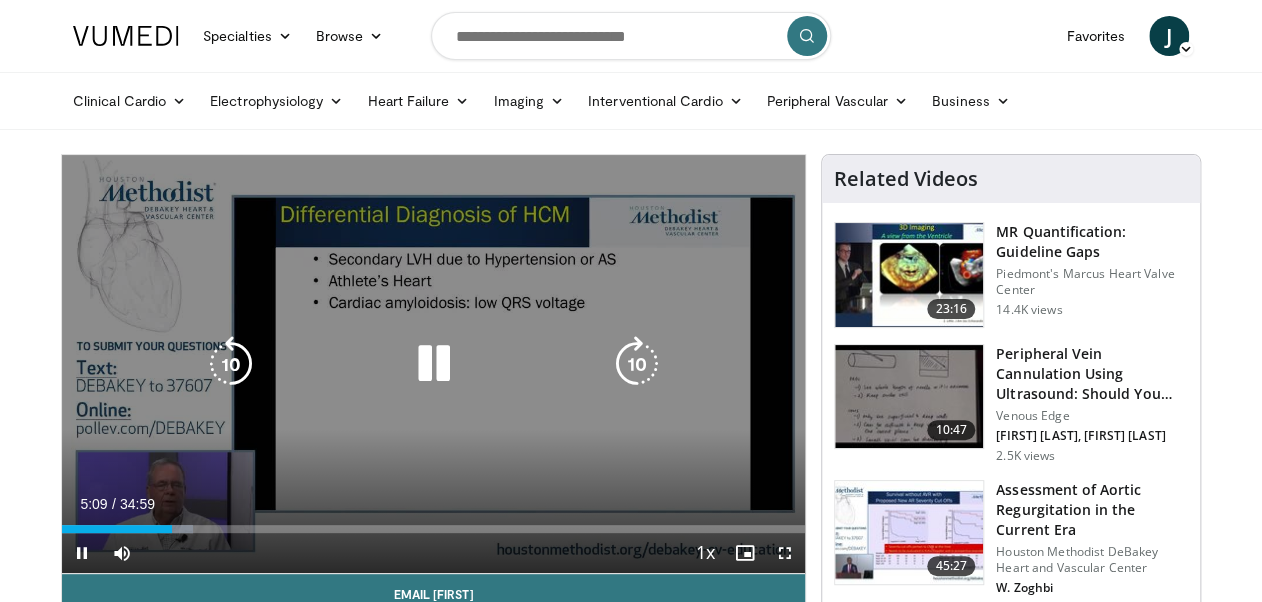 click at bounding box center [433, 364] 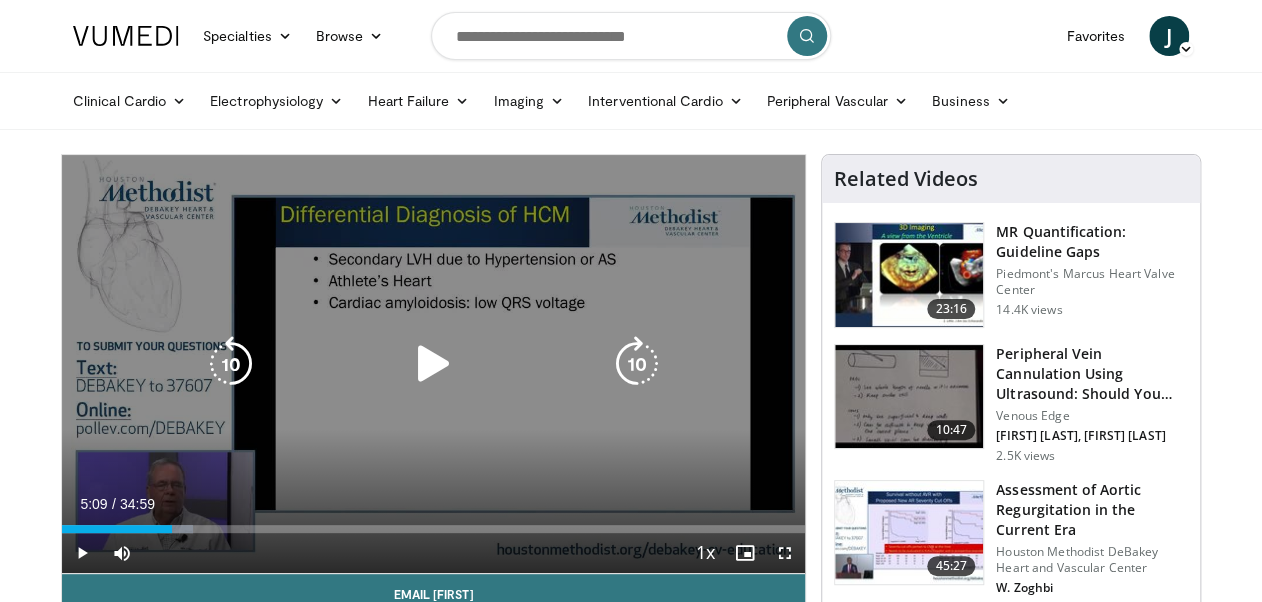 click at bounding box center (231, 364) 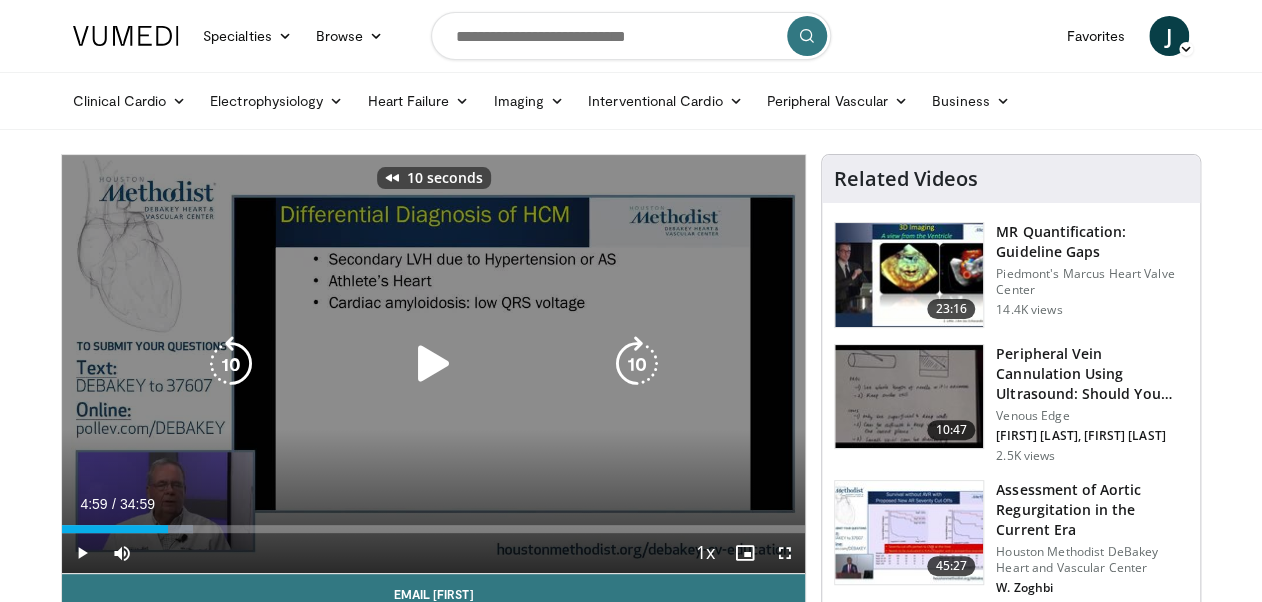 click at bounding box center [231, 364] 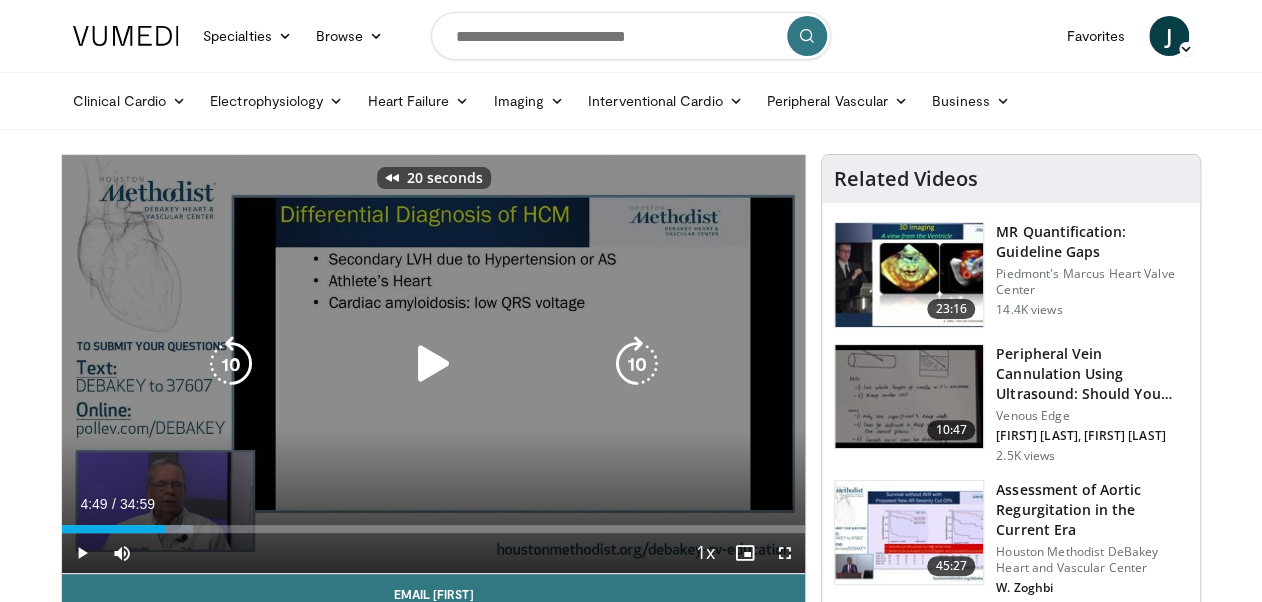 click at bounding box center (433, 364) 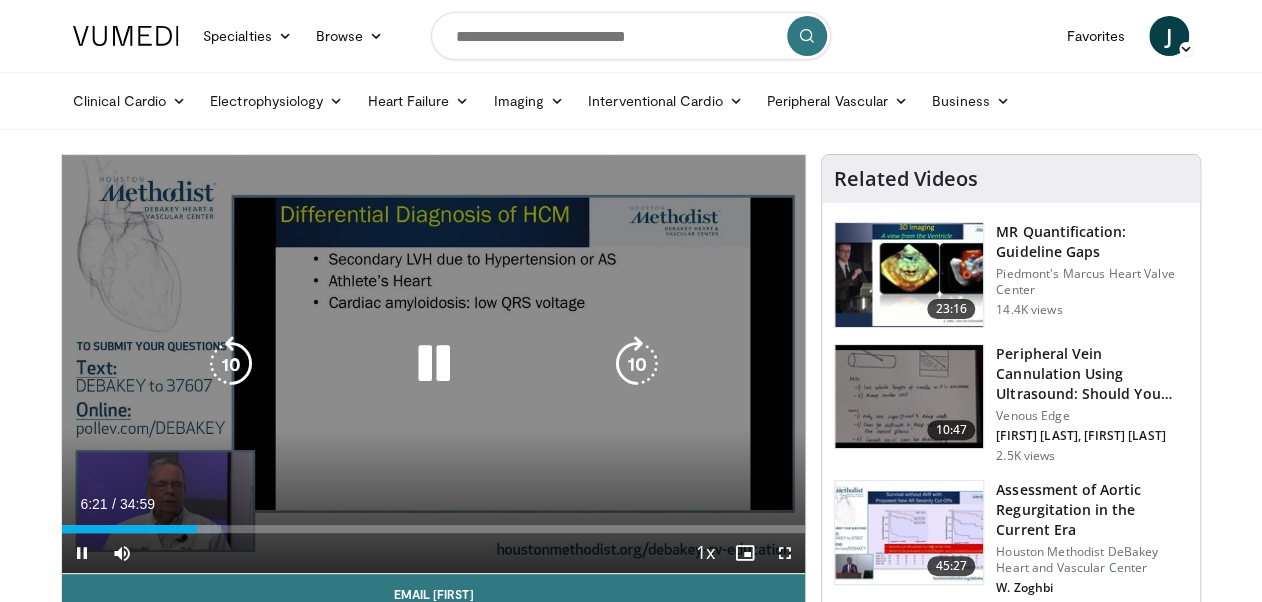 click at bounding box center [231, 364] 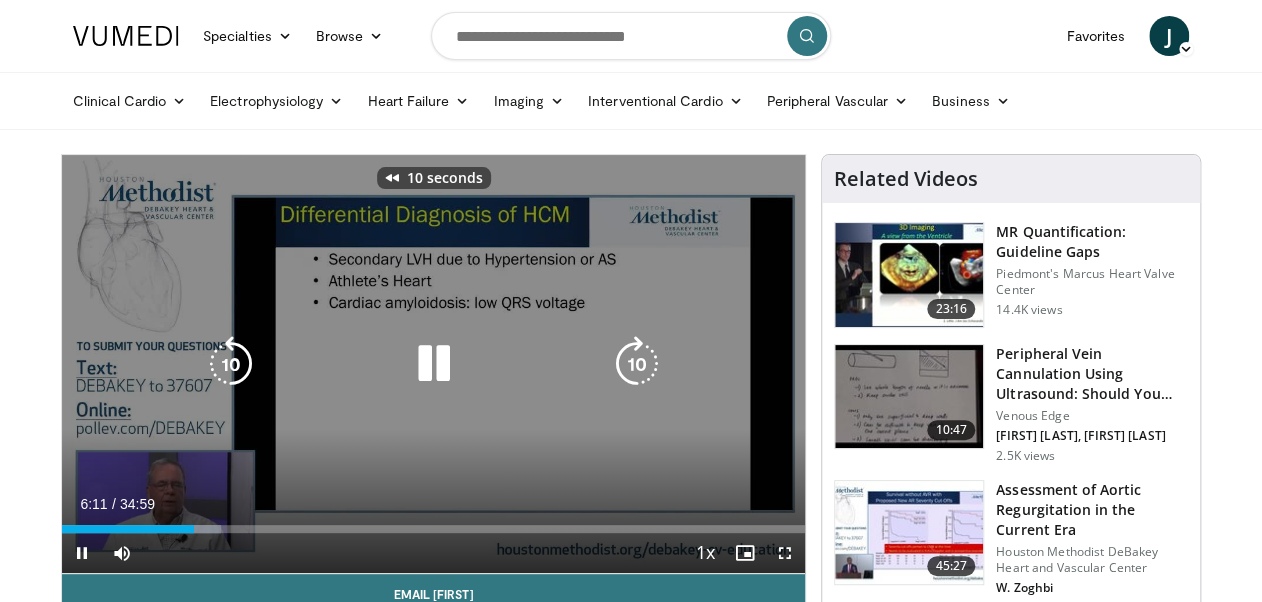 click at bounding box center (231, 364) 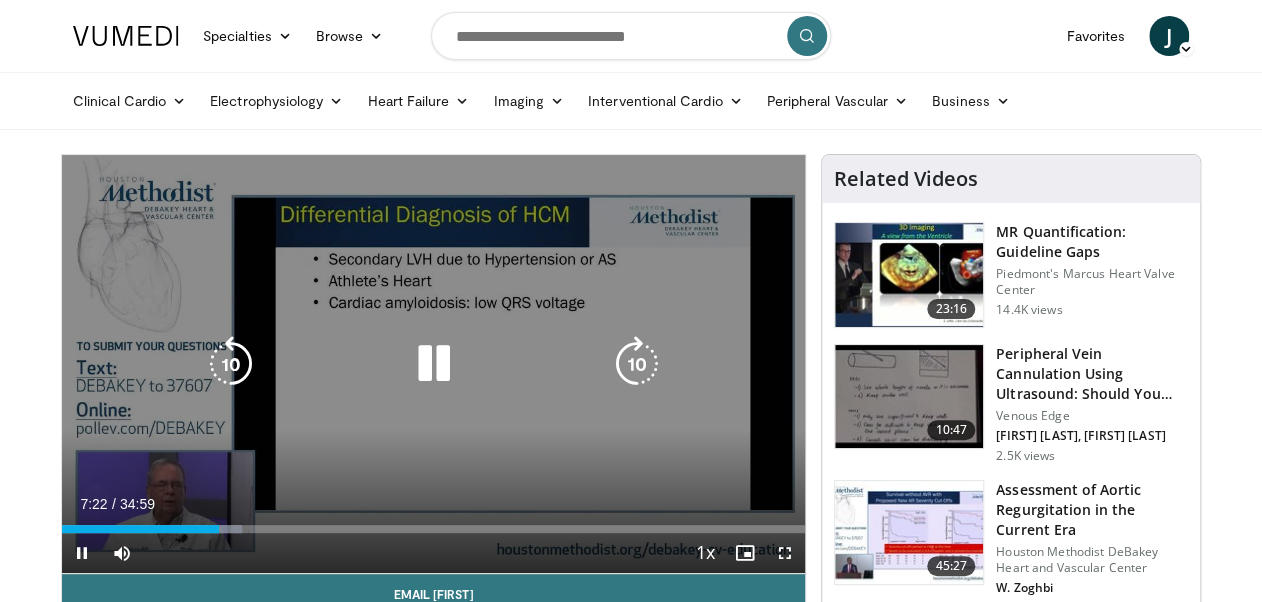 click at bounding box center [433, 364] 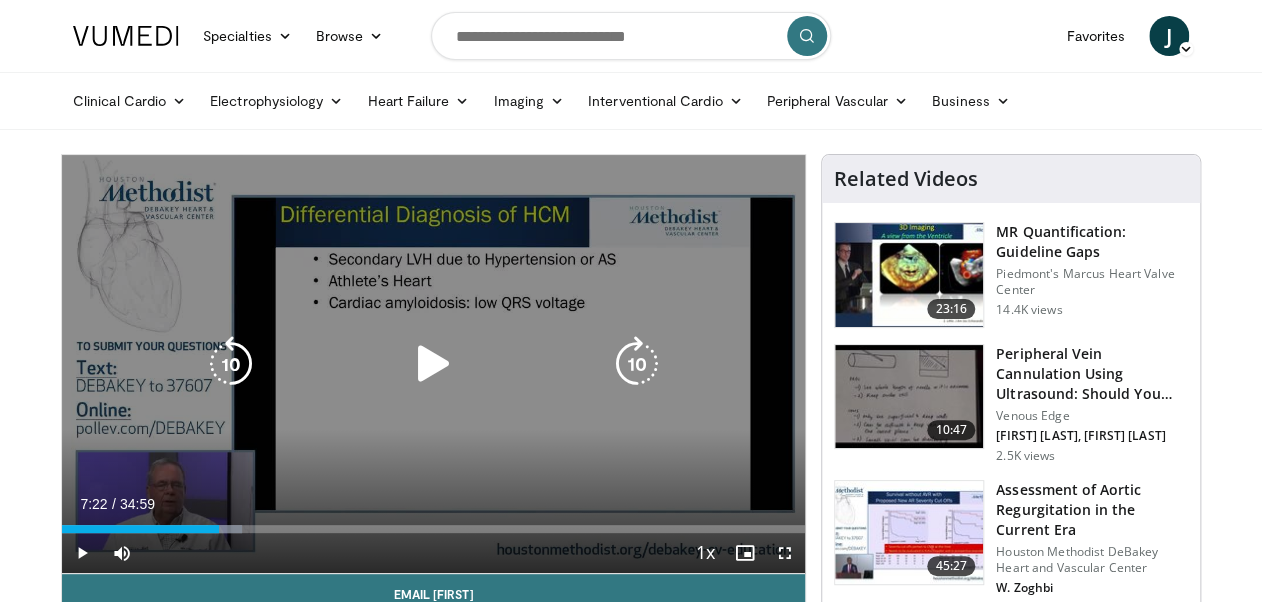 click at bounding box center [433, 364] 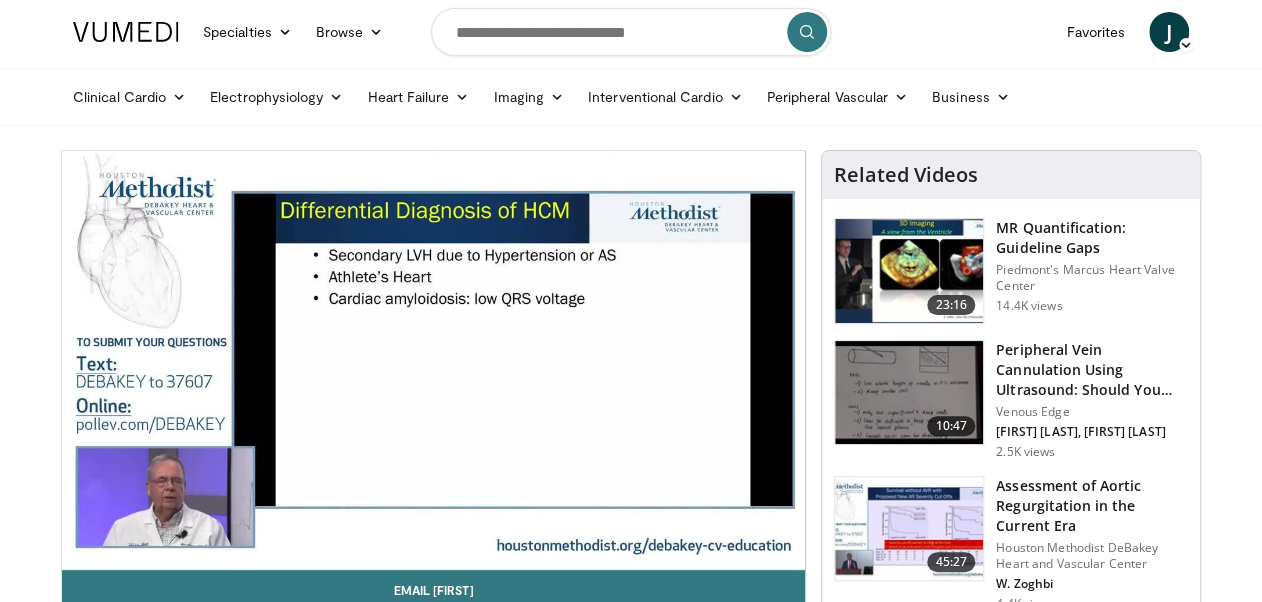 scroll, scrollTop: 0, scrollLeft: 0, axis: both 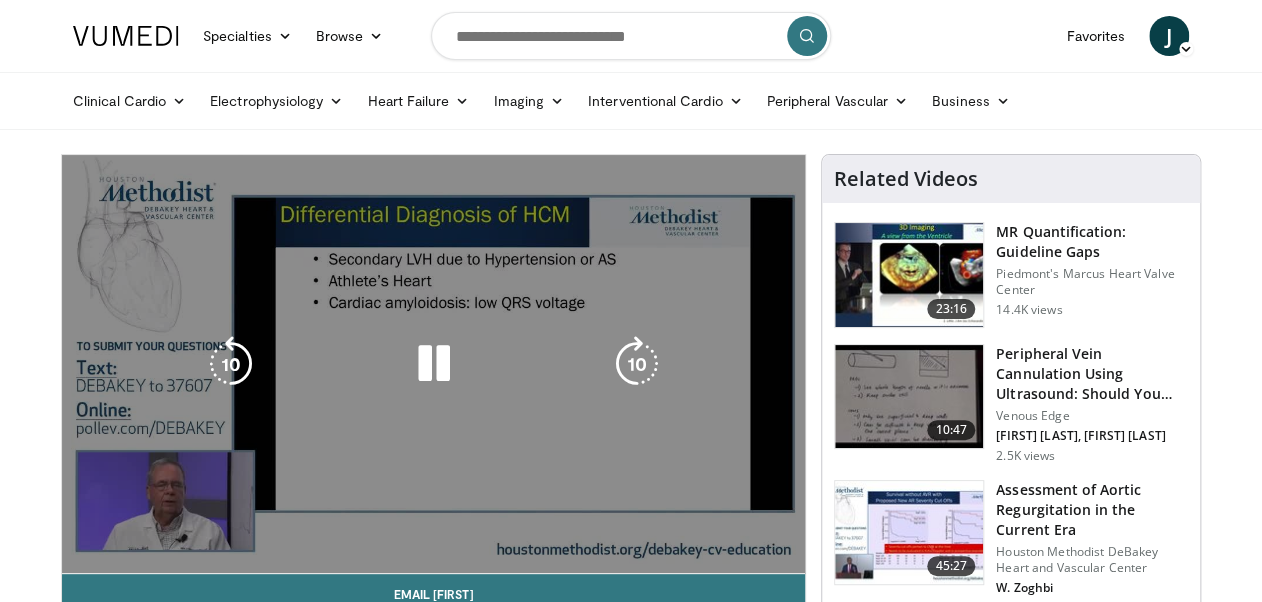 click on "20 seconds
Tap to unmute" at bounding box center [433, 364] 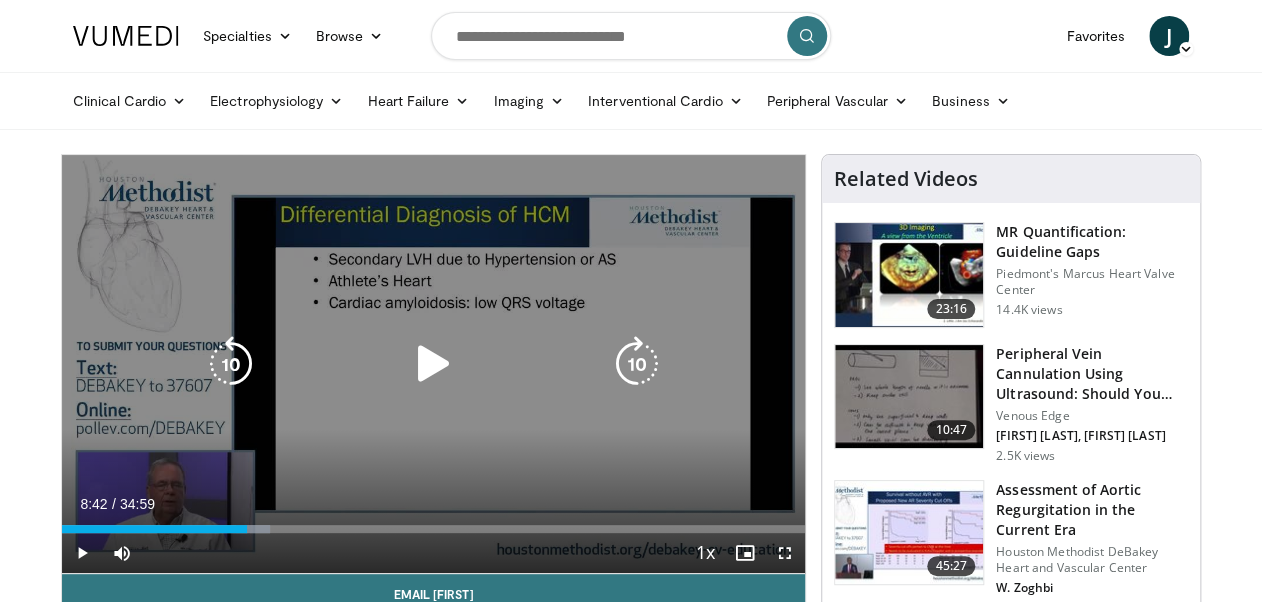 click at bounding box center [433, 364] 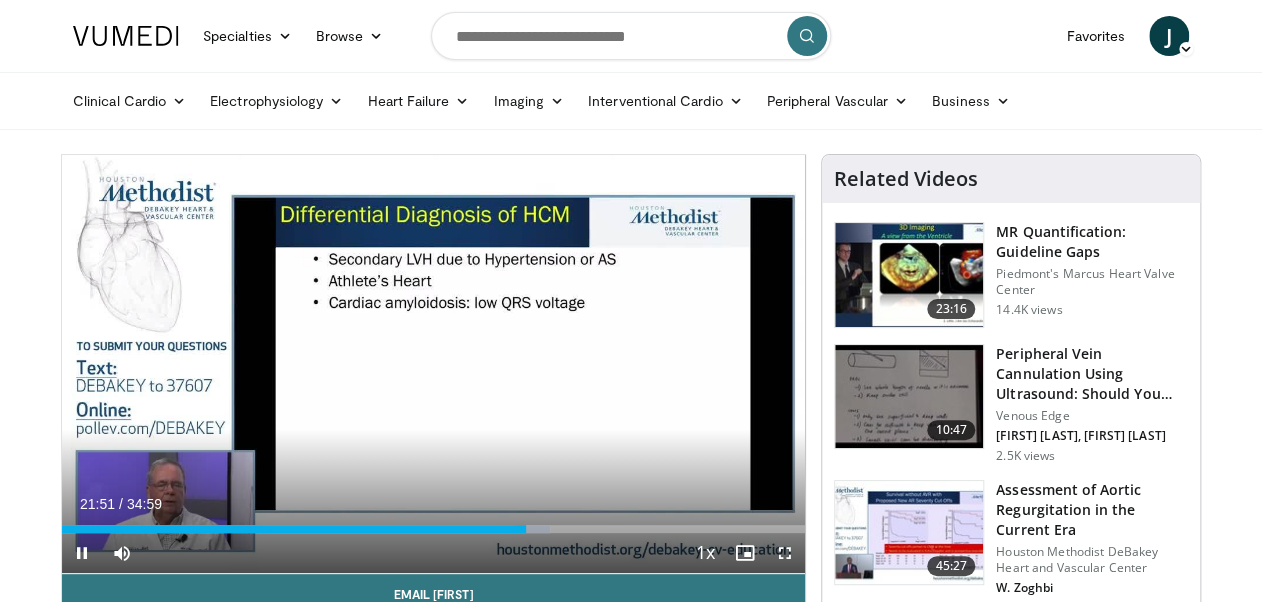 drag, startPoint x: 808, startPoint y: 164, endPoint x: 844, endPoint y: 135, distance: 46.227695 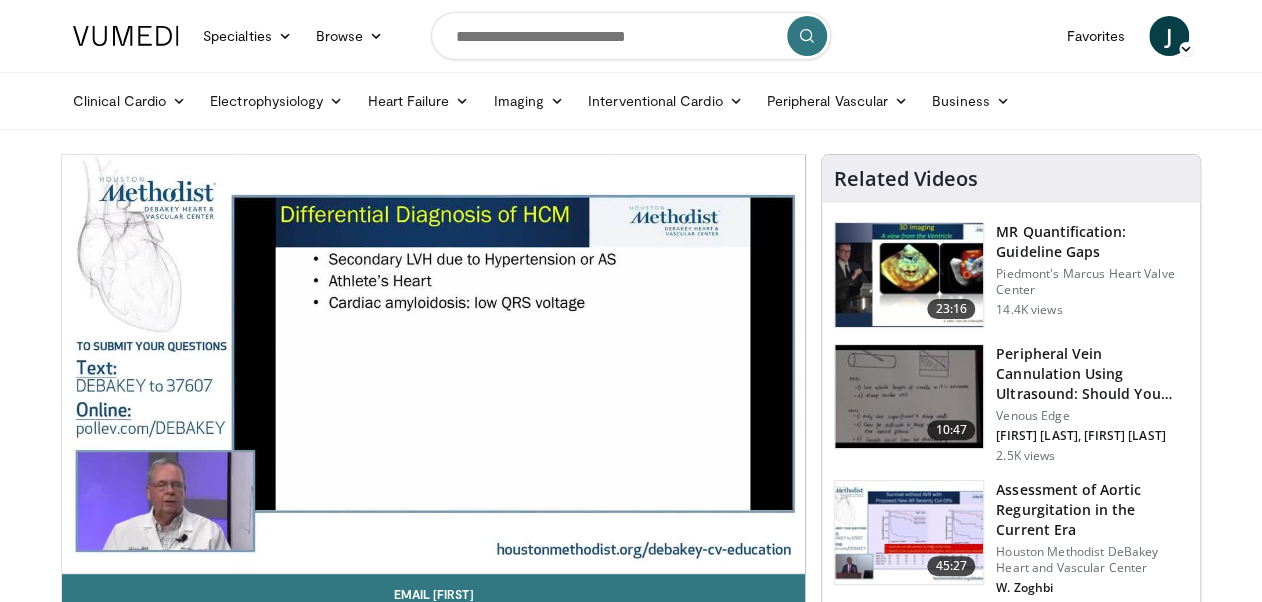 drag, startPoint x: 844, startPoint y: 135, endPoint x: 800, endPoint y: 133, distance: 44.04543 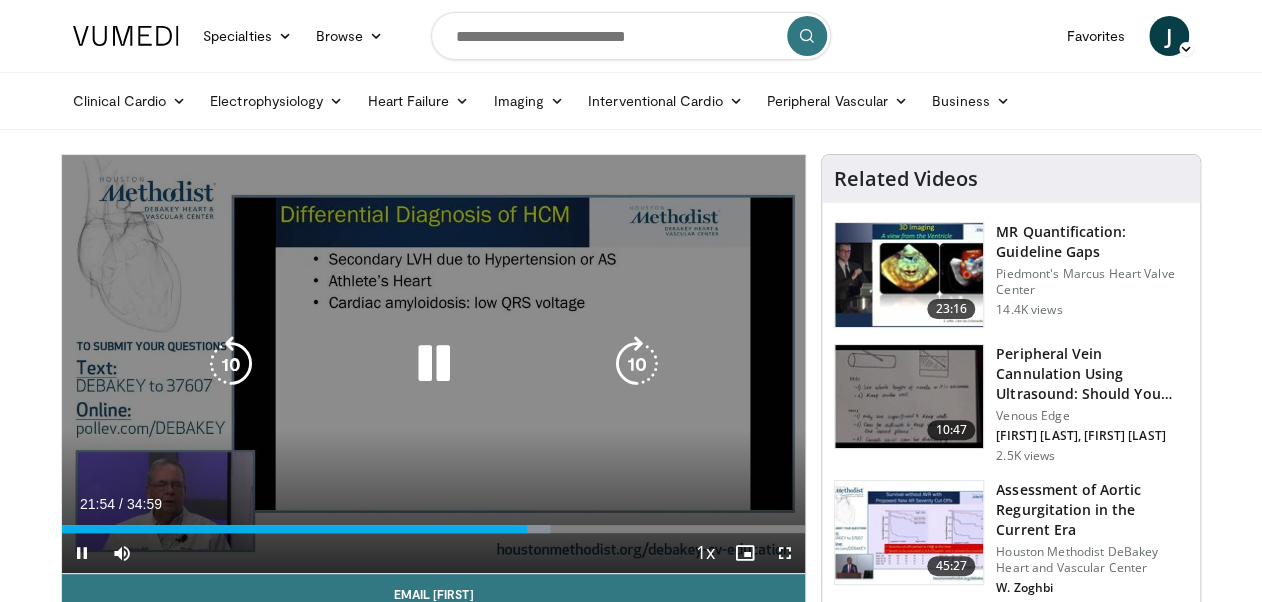 click on "20 seconds
Tap to unmute" at bounding box center [433, 364] 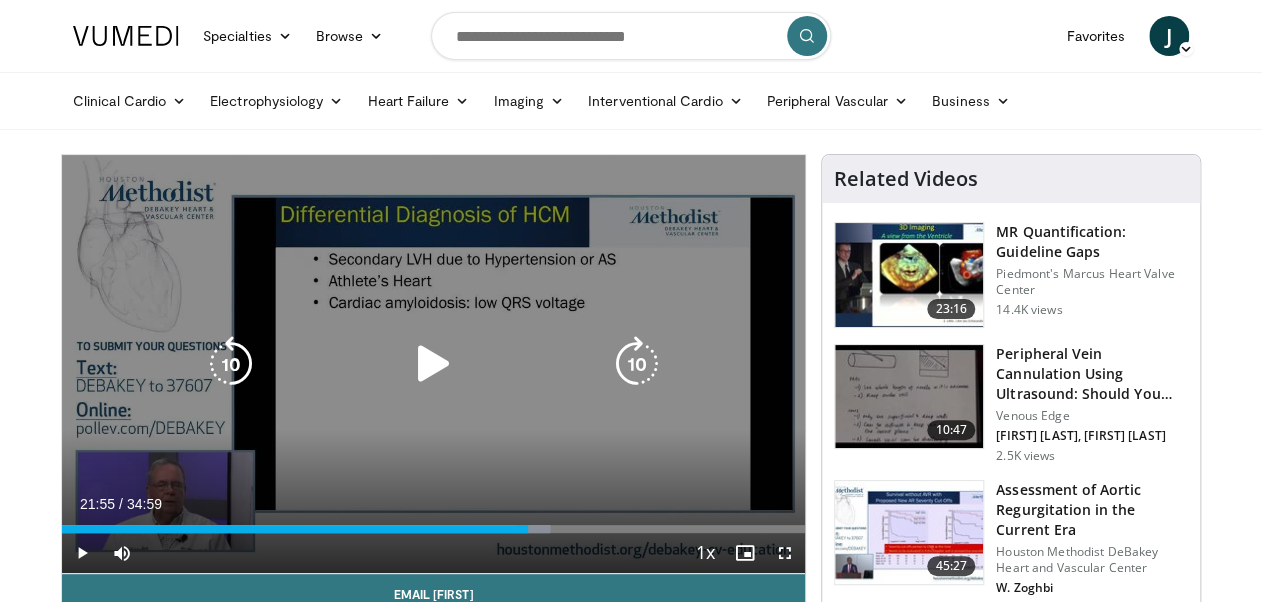 click at bounding box center (231, 364) 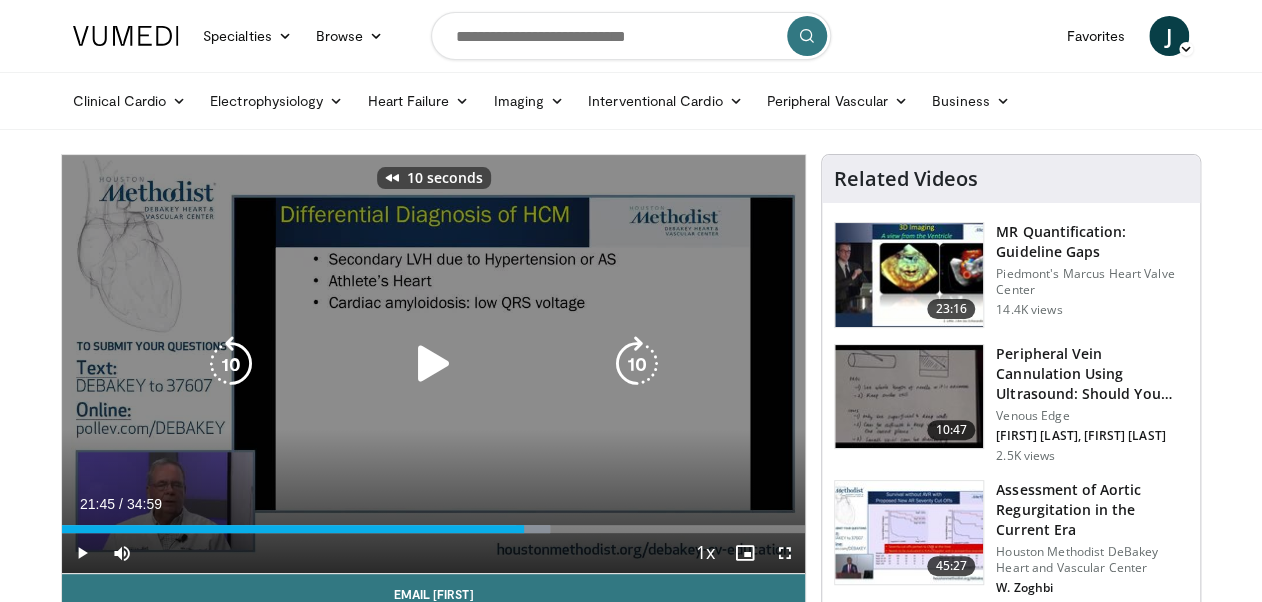 click at bounding box center (231, 364) 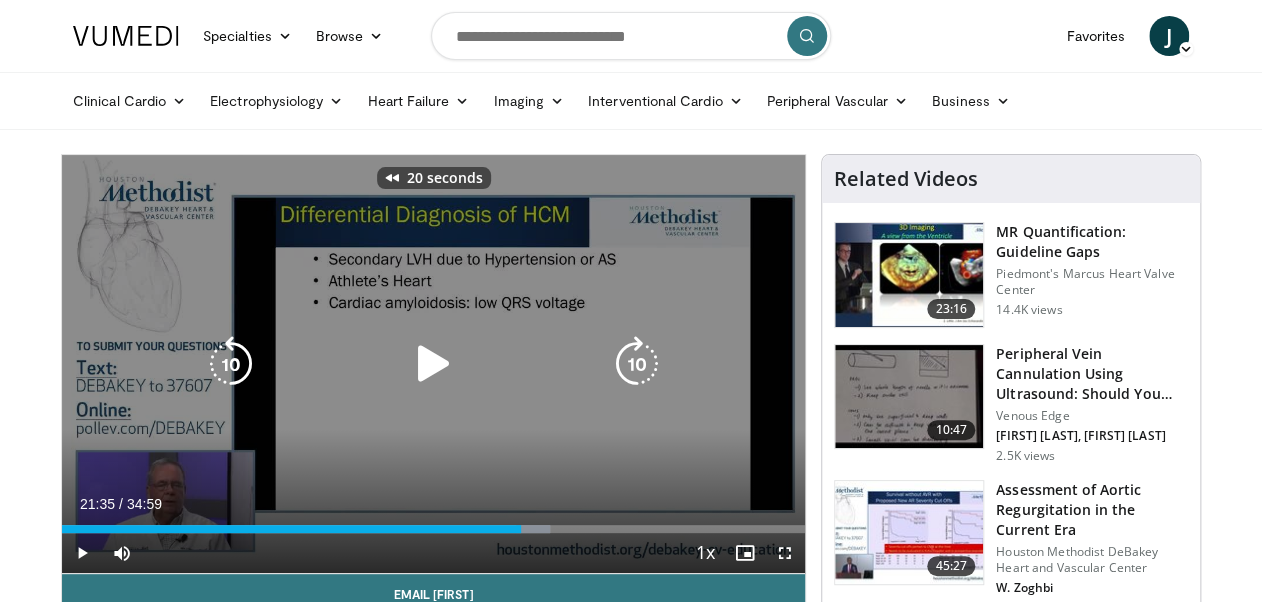 click at bounding box center (231, 364) 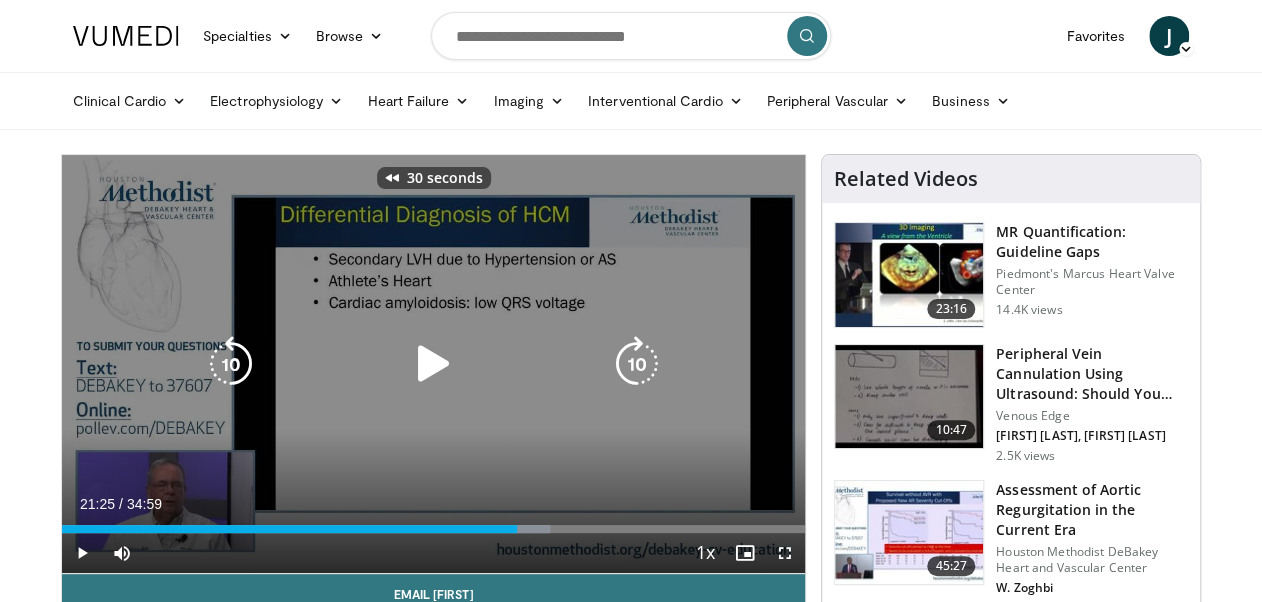 click at bounding box center (231, 364) 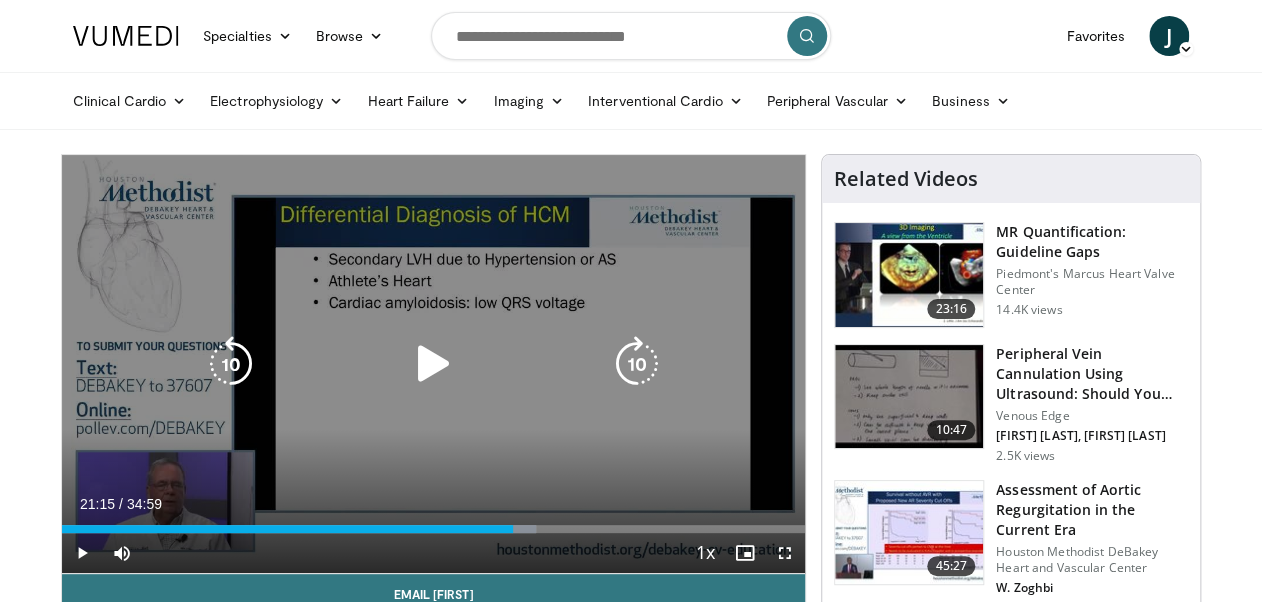 click at bounding box center [433, 364] 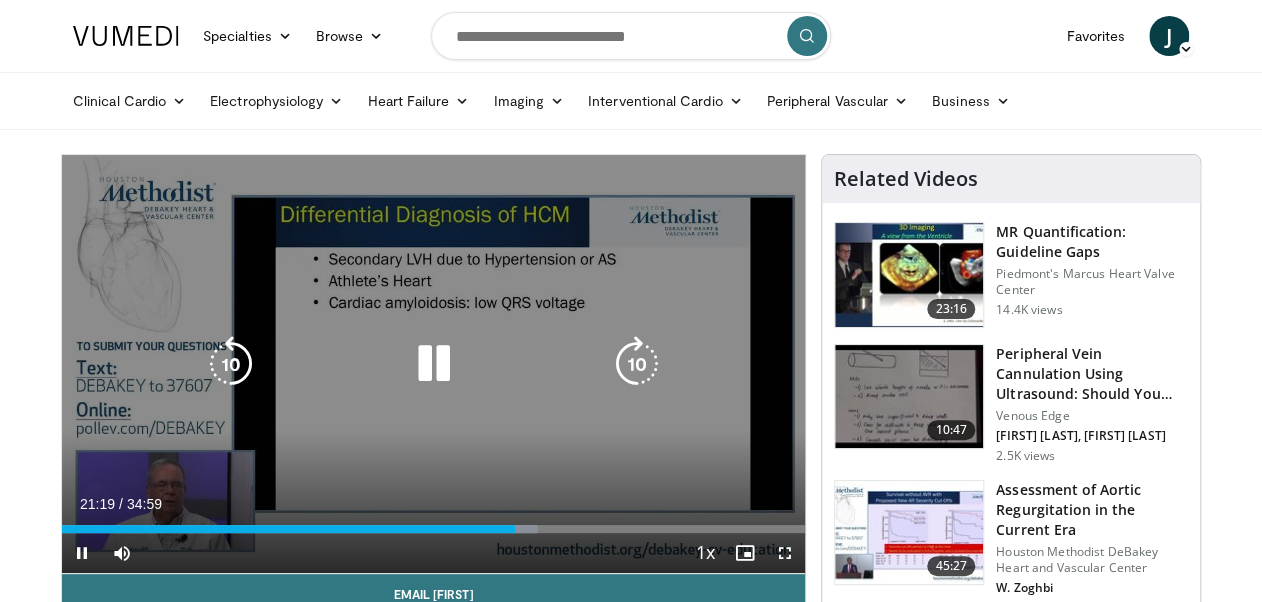 click at bounding box center [636, 364] 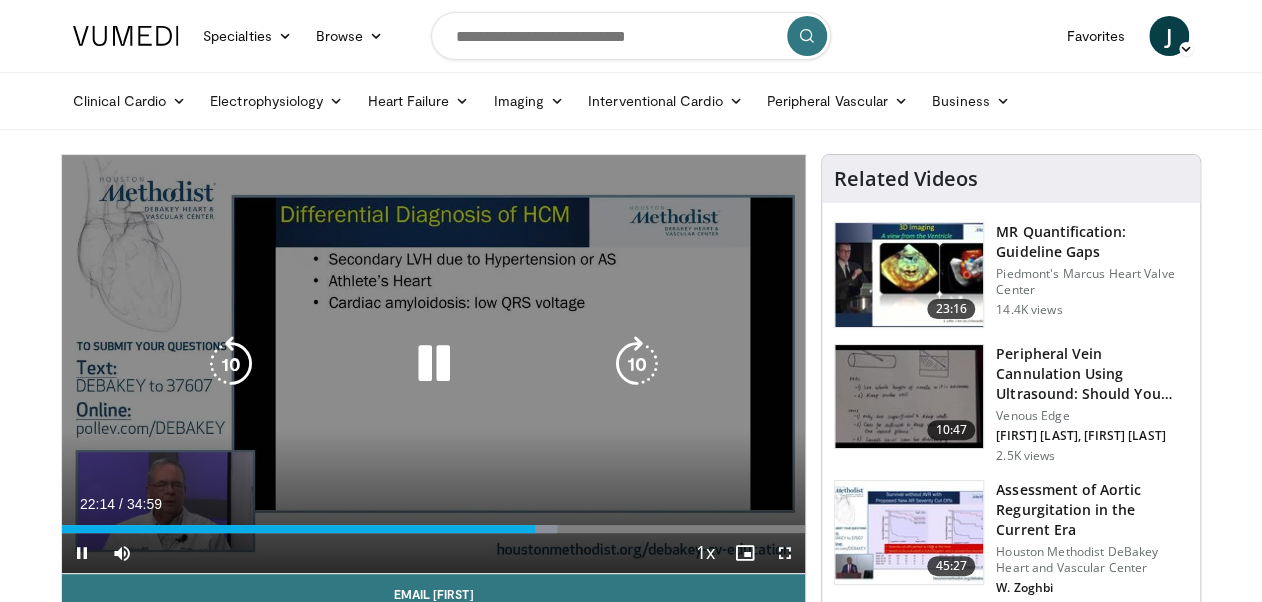 click at bounding box center (231, 364) 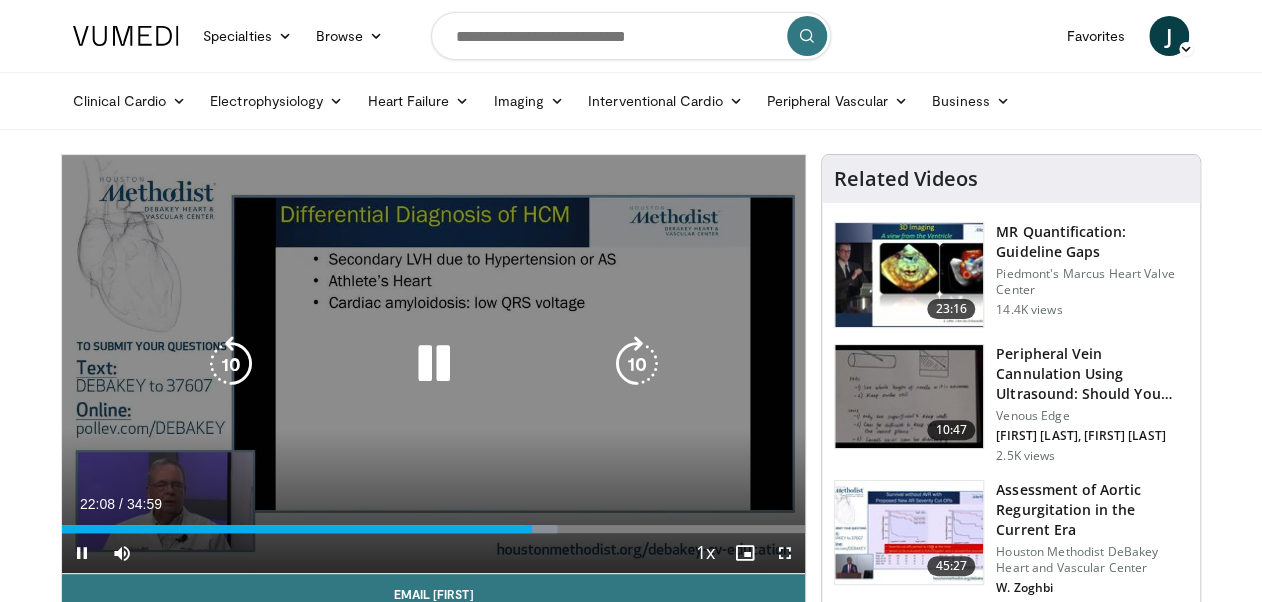 click at bounding box center (231, 364) 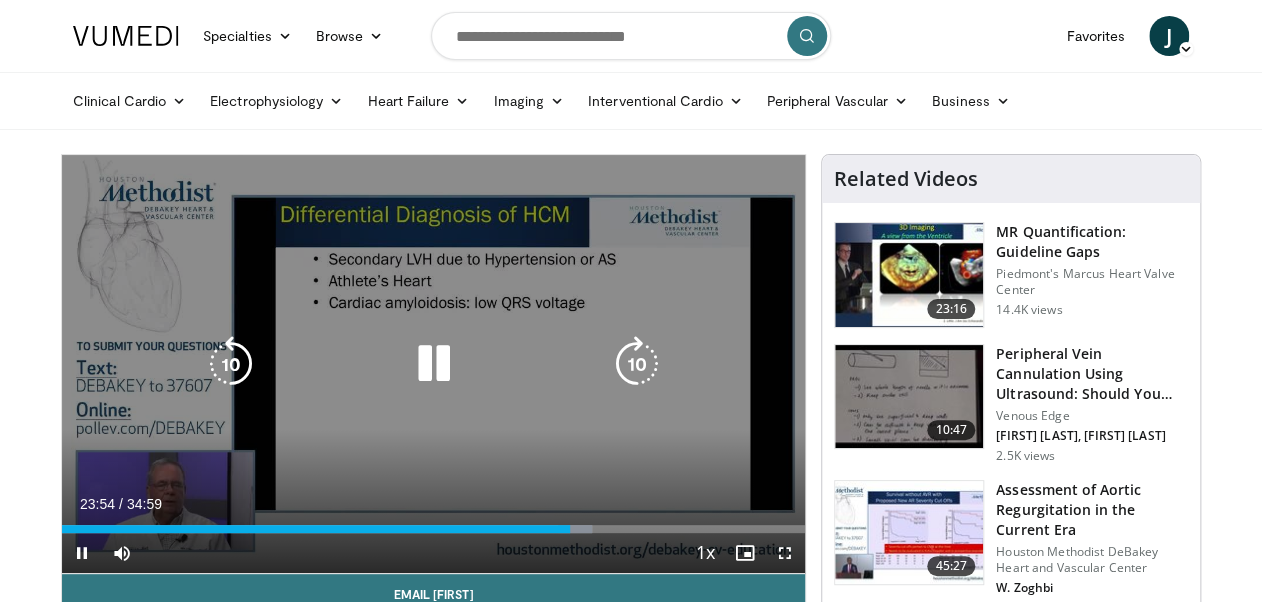 click at bounding box center (231, 364) 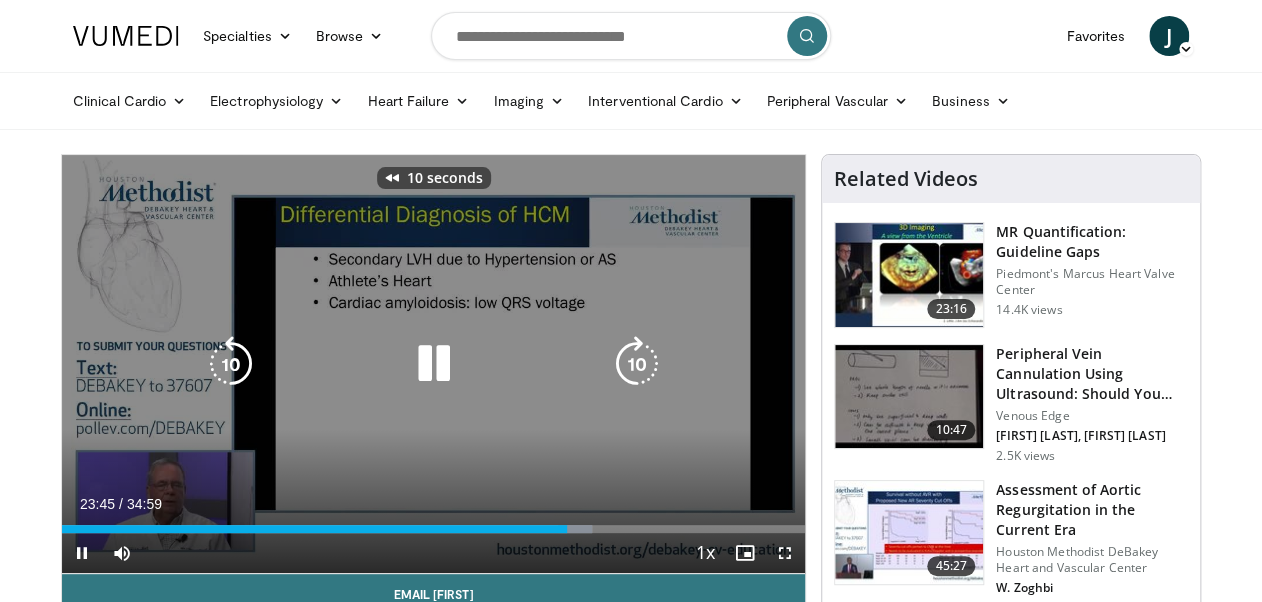 click at bounding box center (231, 364) 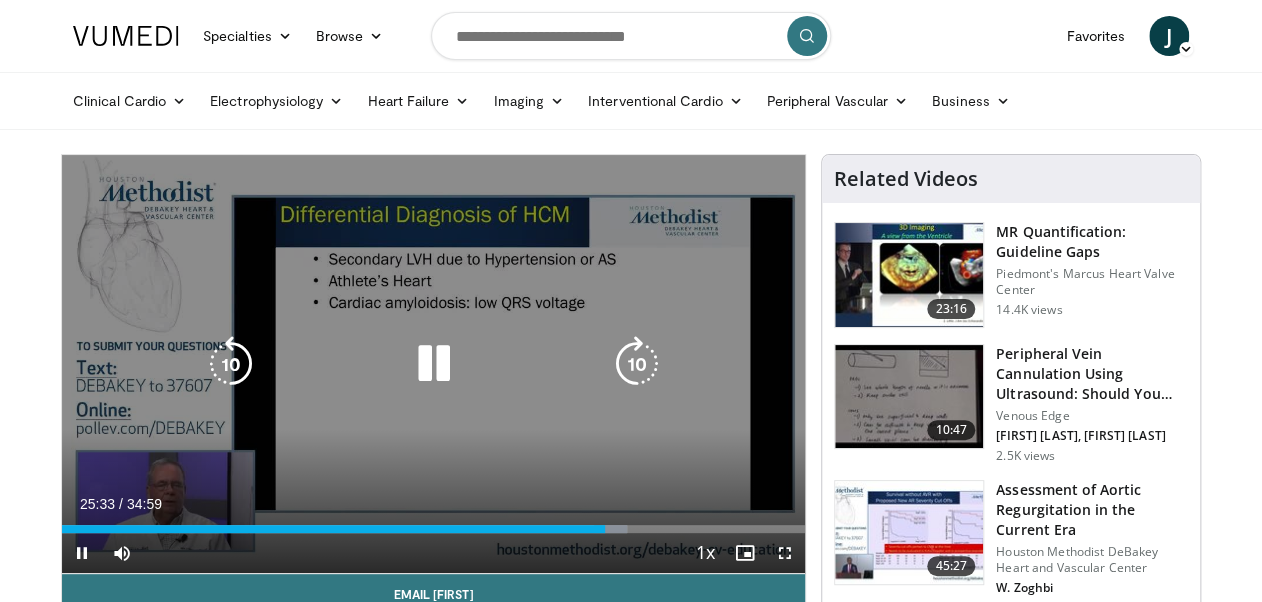 click at bounding box center (231, 364) 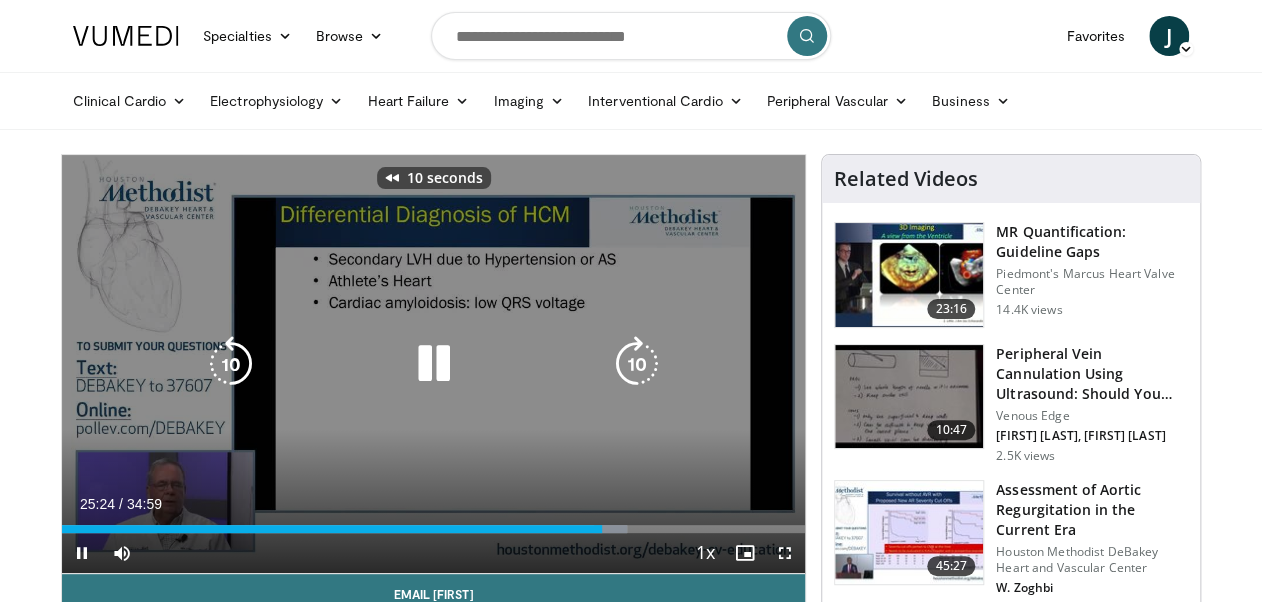 click at bounding box center (231, 364) 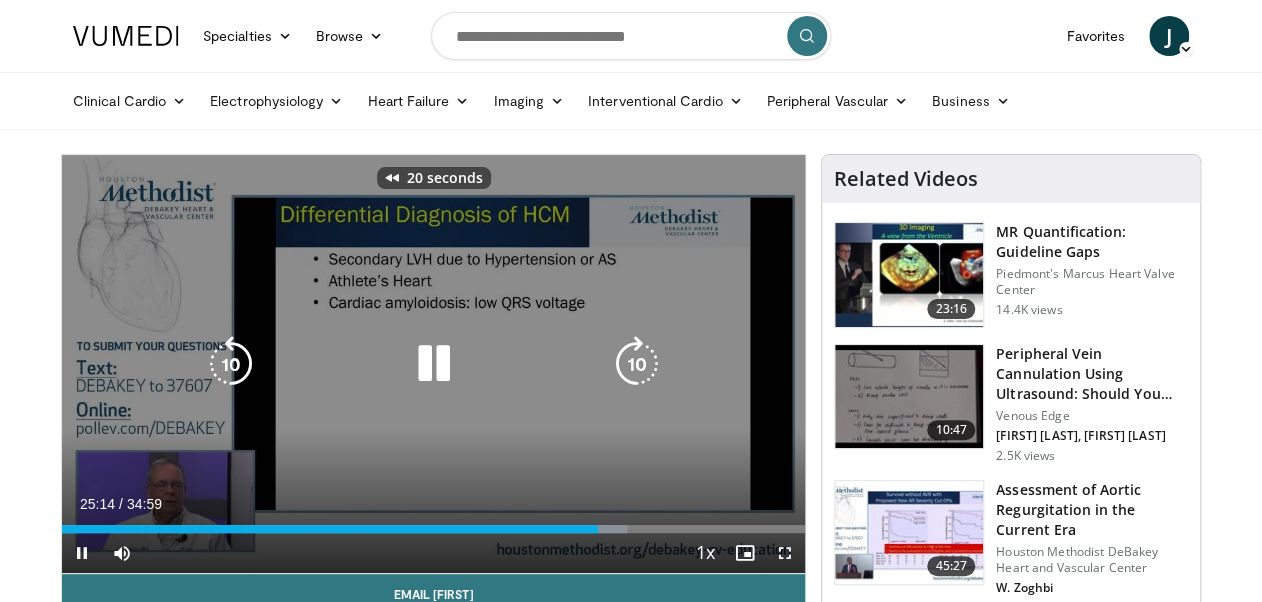 click at bounding box center (231, 364) 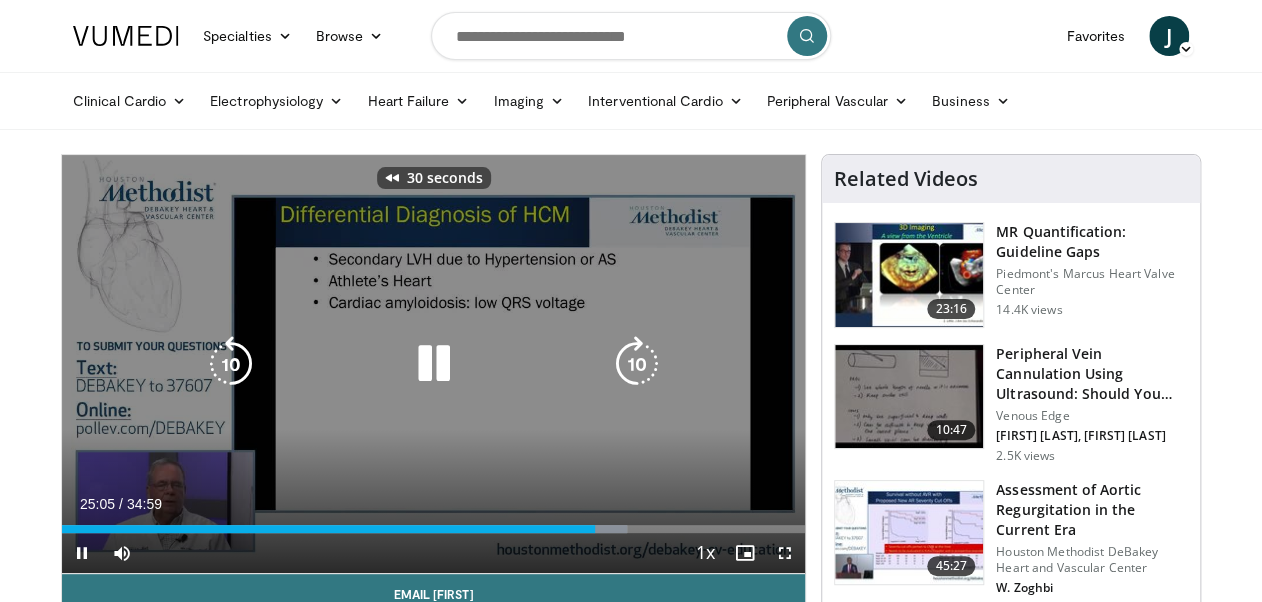 click at bounding box center [231, 364] 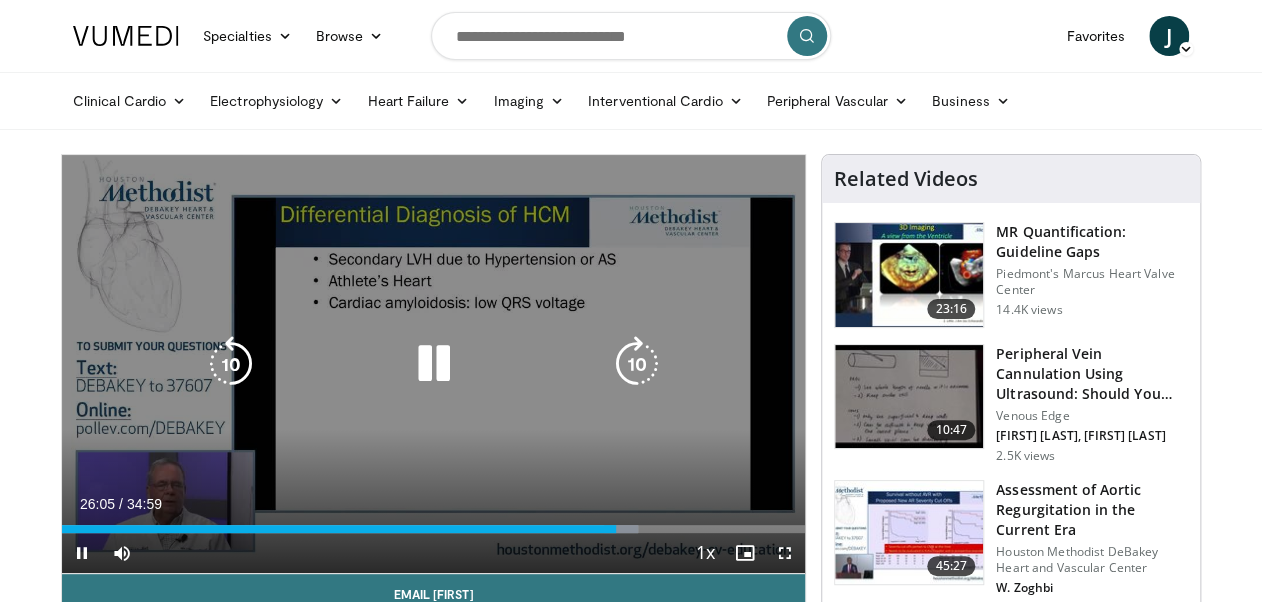 click at bounding box center (231, 364) 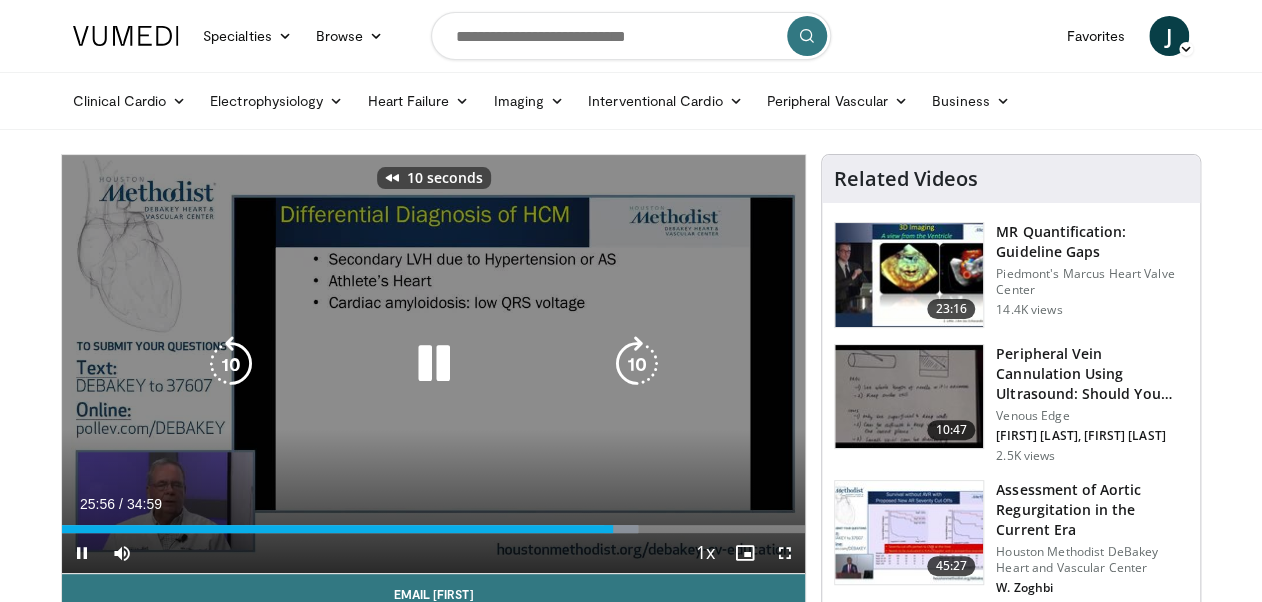 click at bounding box center [231, 364] 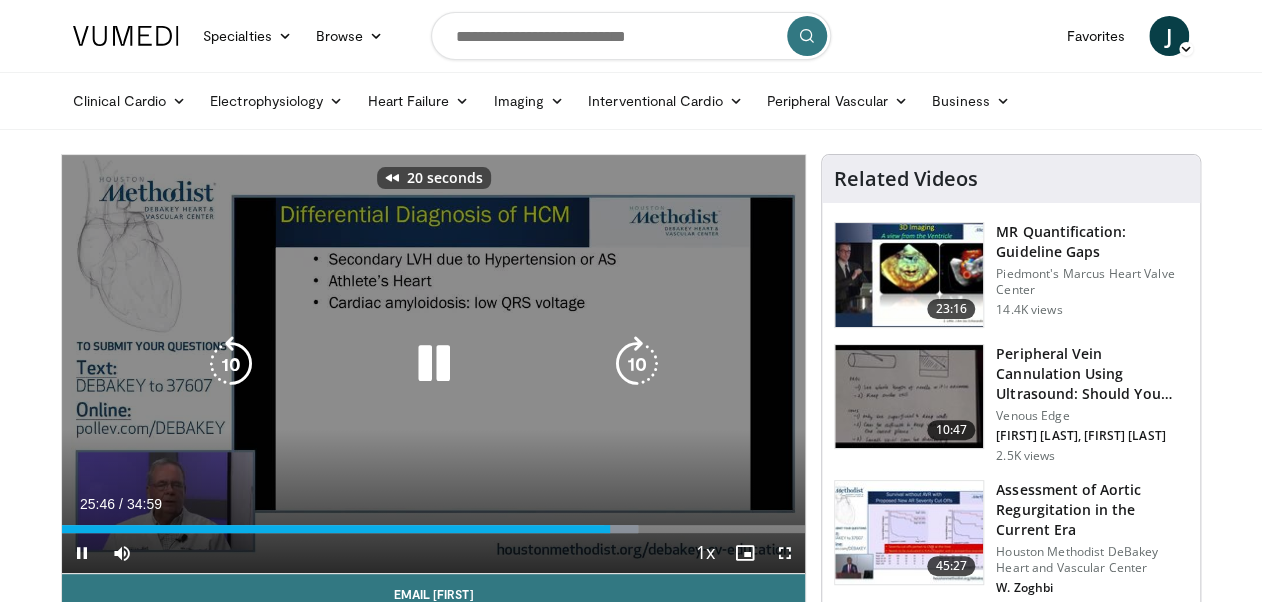 click at bounding box center [231, 364] 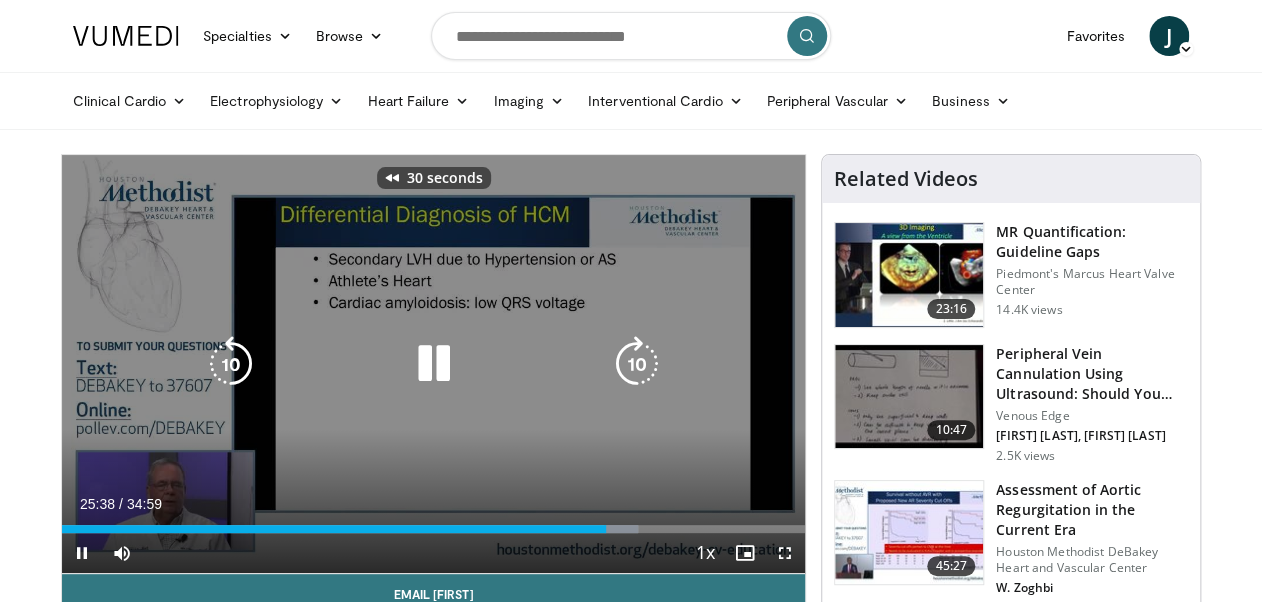 click at bounding box center (231, 364) 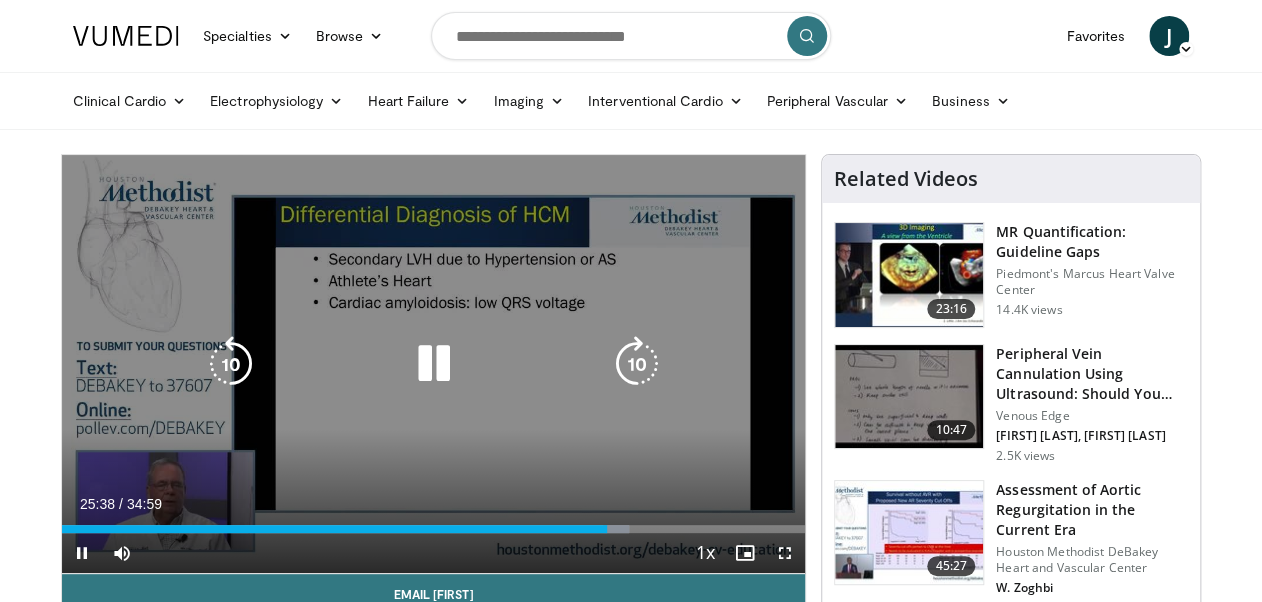 click at bounding box center (636, 364) 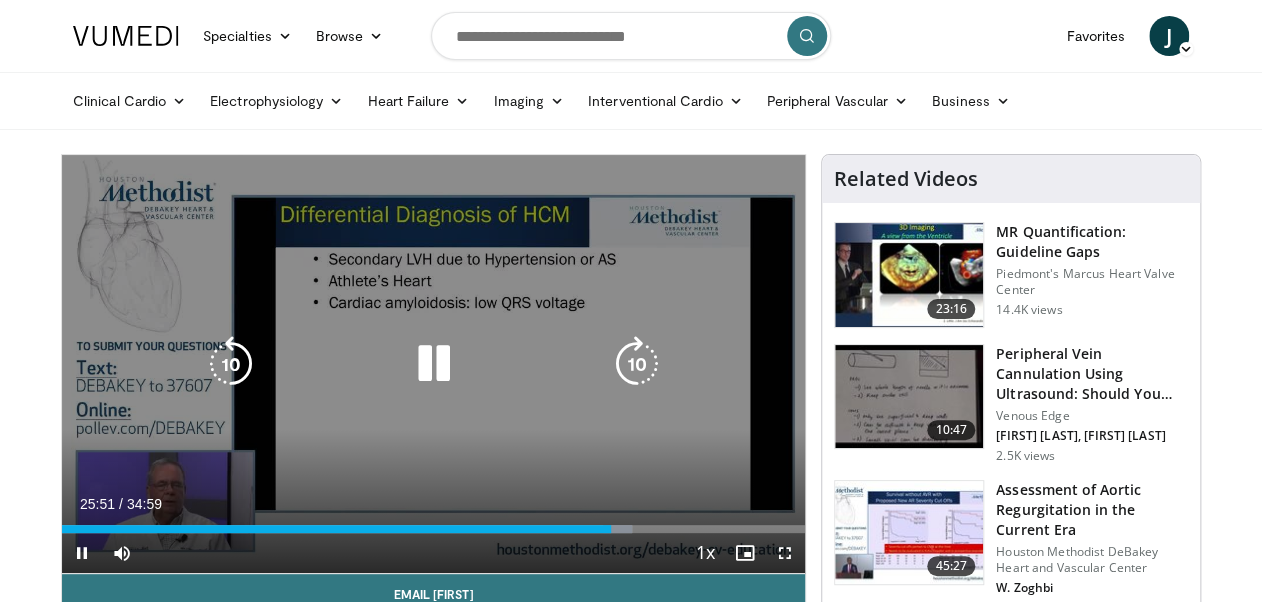 click at bounding box center [231, 364] 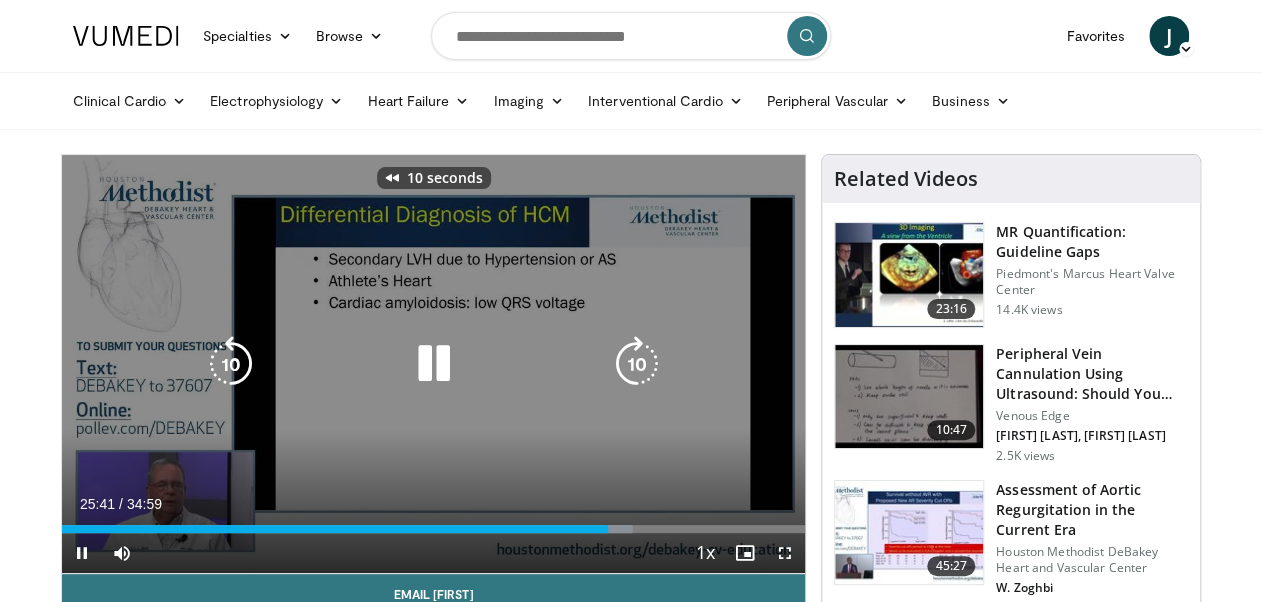 click at bounding box center [231, 364] 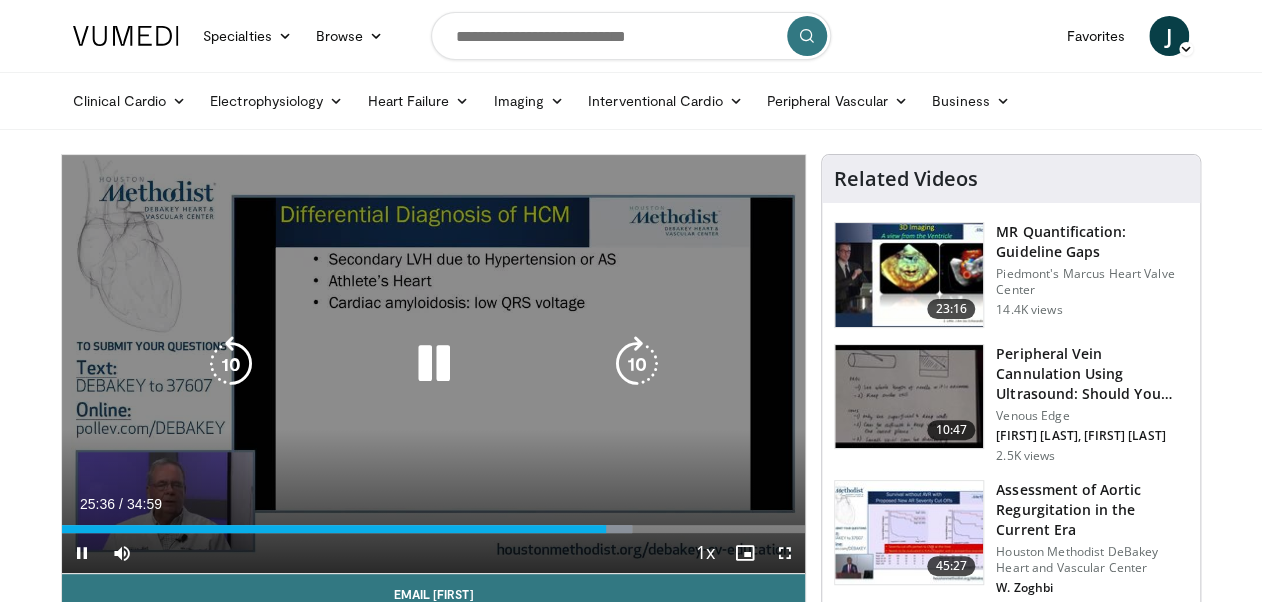 click at bounding box center [434, 364] 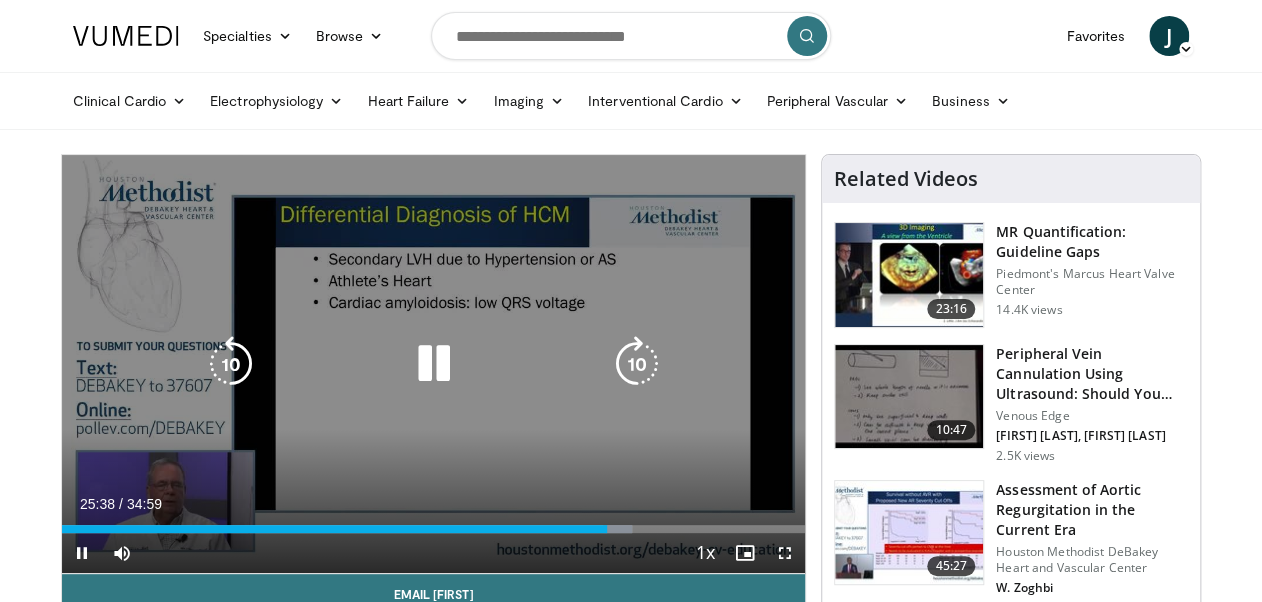 click at bounding box center [433, 364] 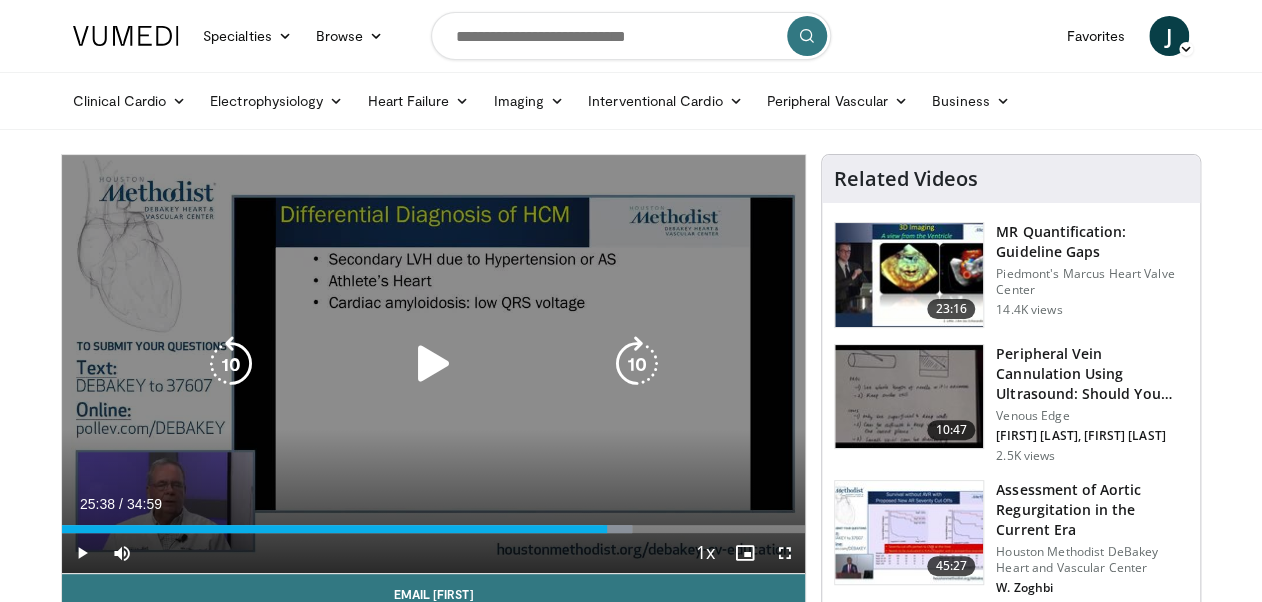 click at bounding box center (434, 364) 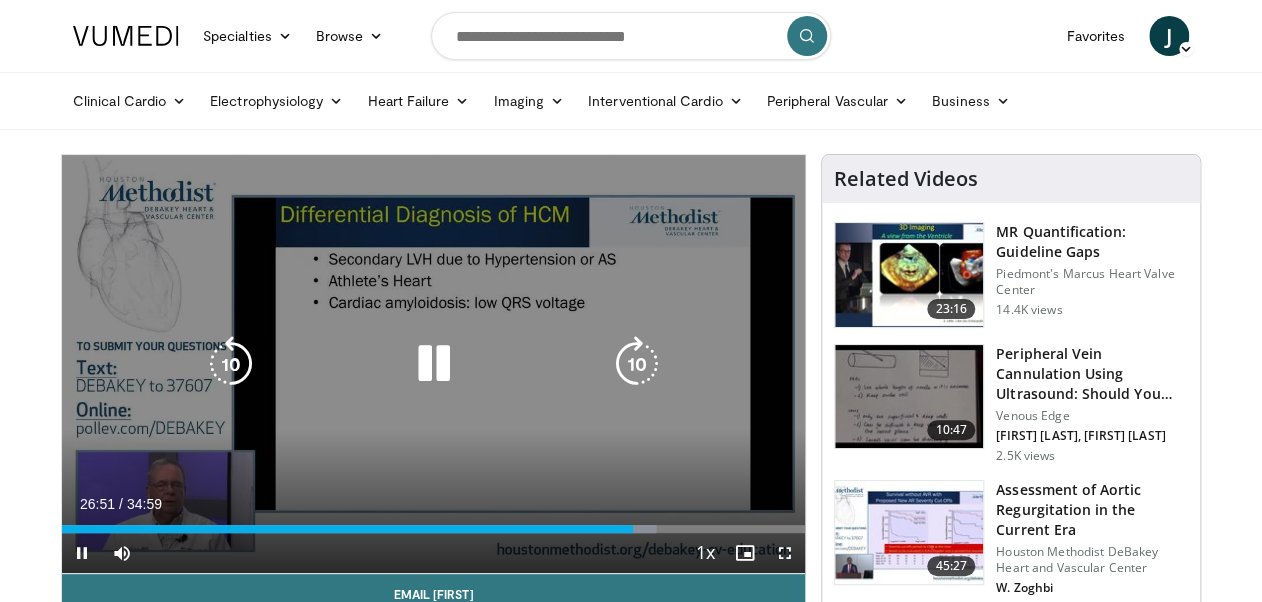 click on "20 seconds
Tap to unmute" at bounding box center [433, 364] 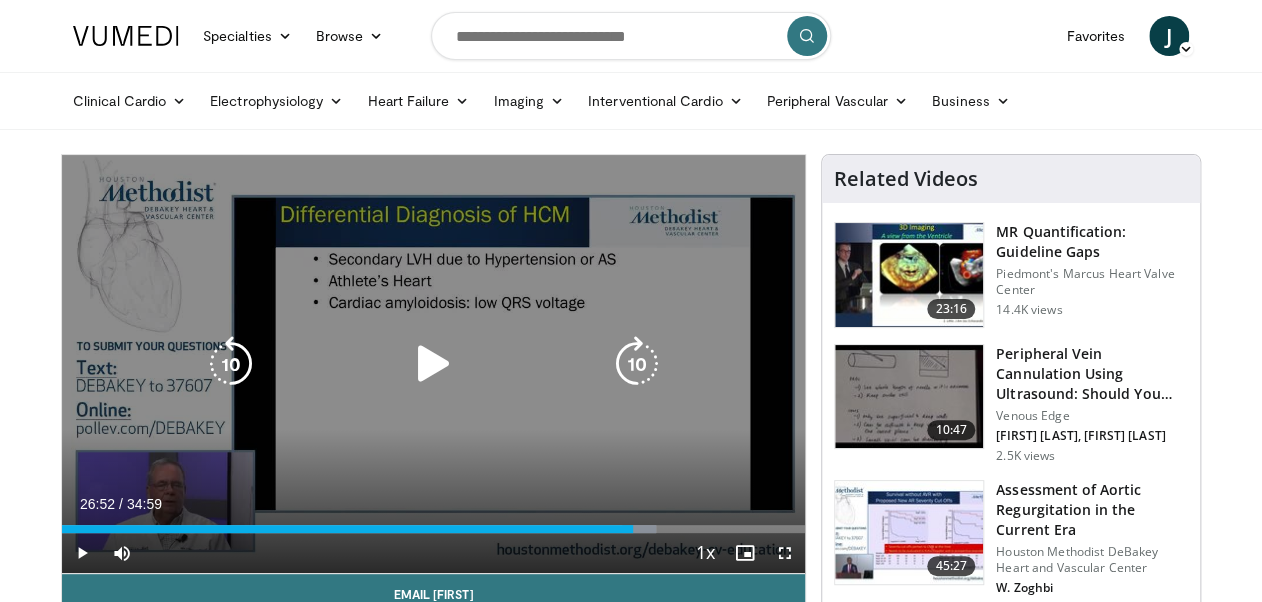 click on "20 seconds
Tap to unmute" at bounding box center (433, 364) 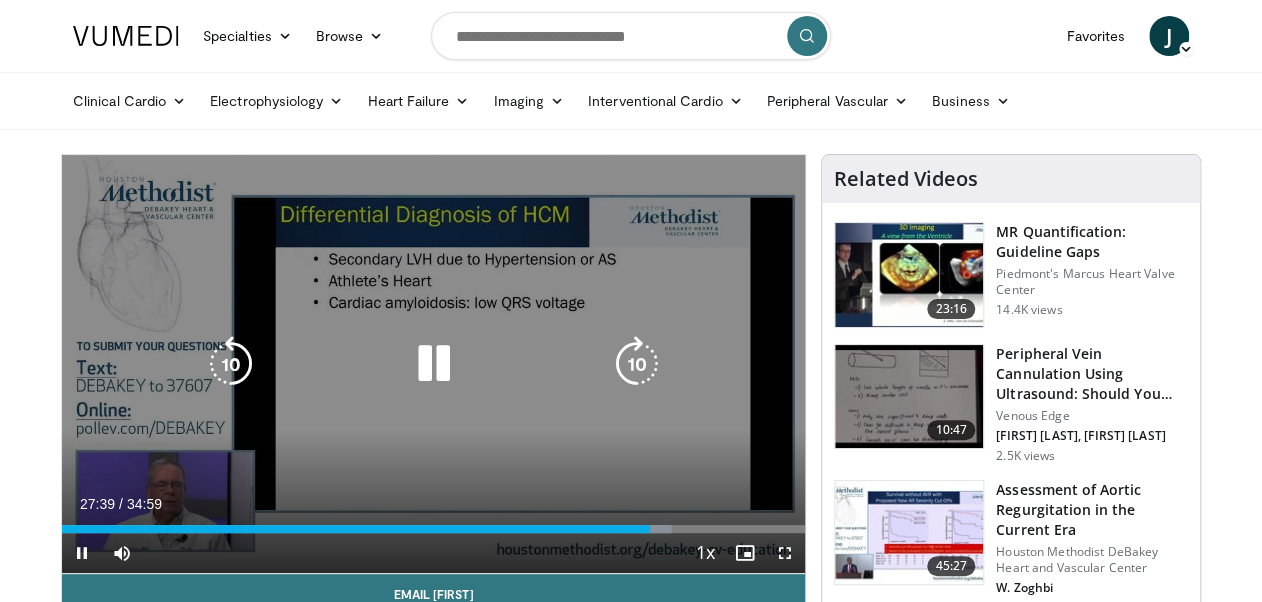 click at bounding box center [231, 364] 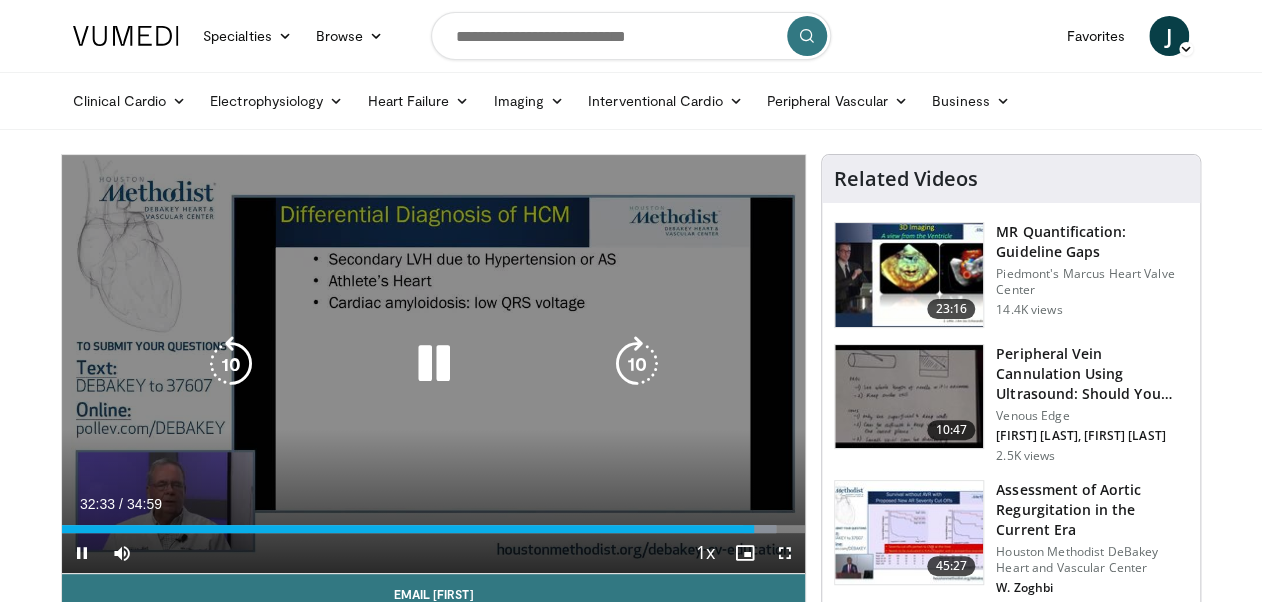 click at bounding box center [231, 364] 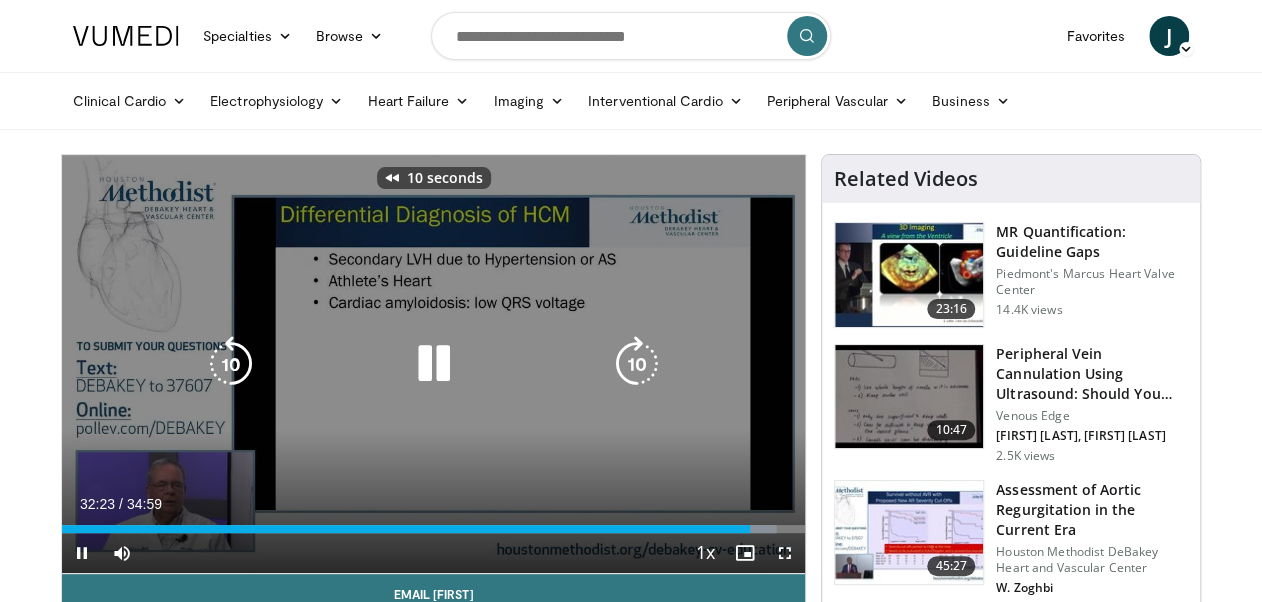 click at bounding box center (231, 364) 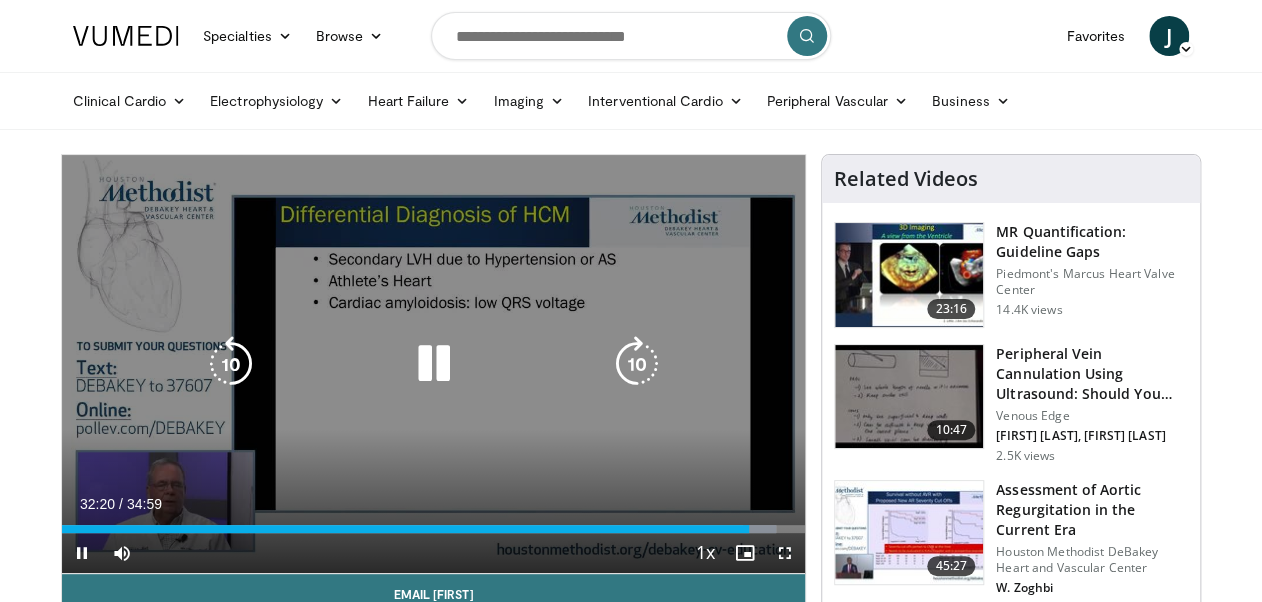 click on "20 seconds
Tap to unmute" at bounding box center [433, 364] 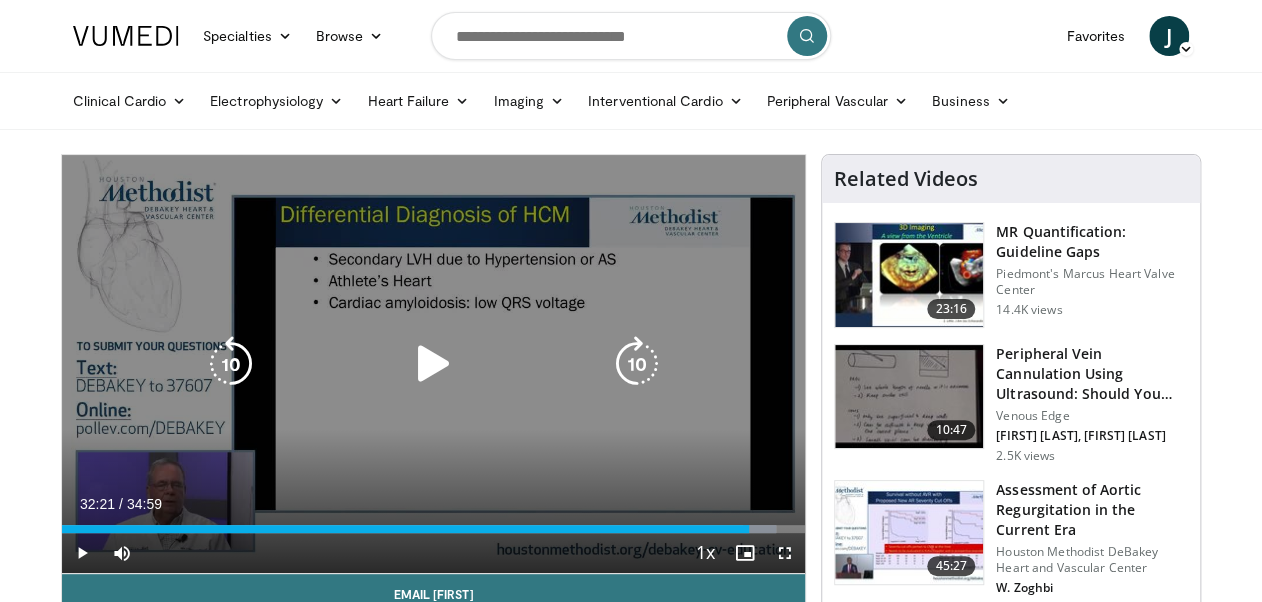 click at bounding box center [433, 364] 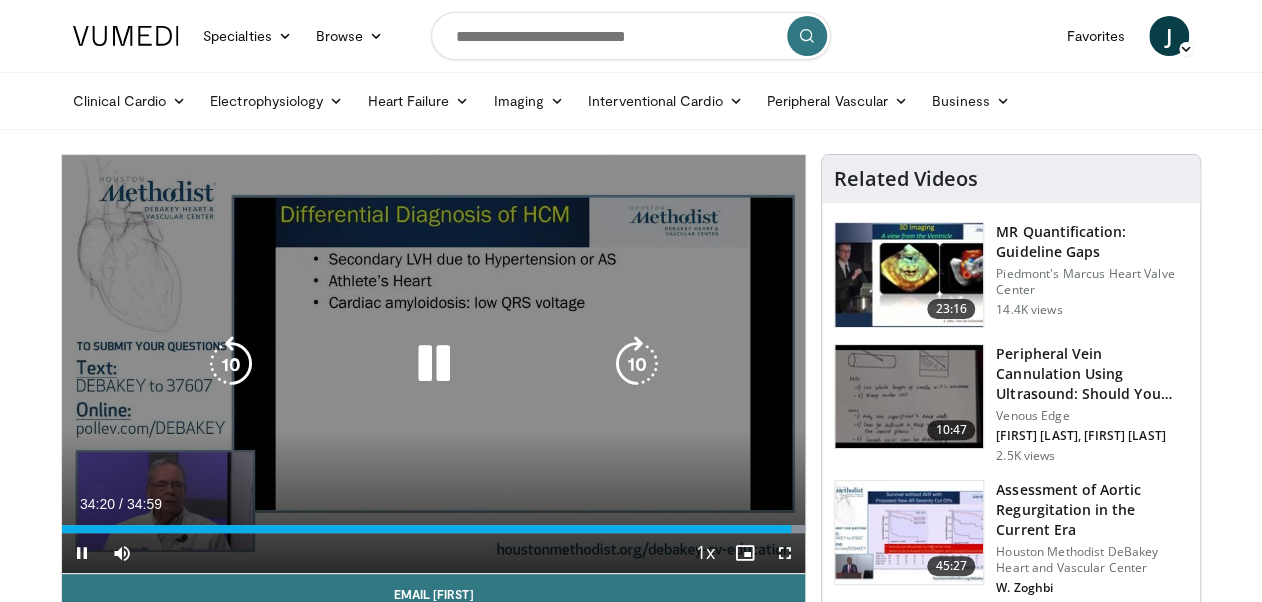 click at bounding box center (231, 364) 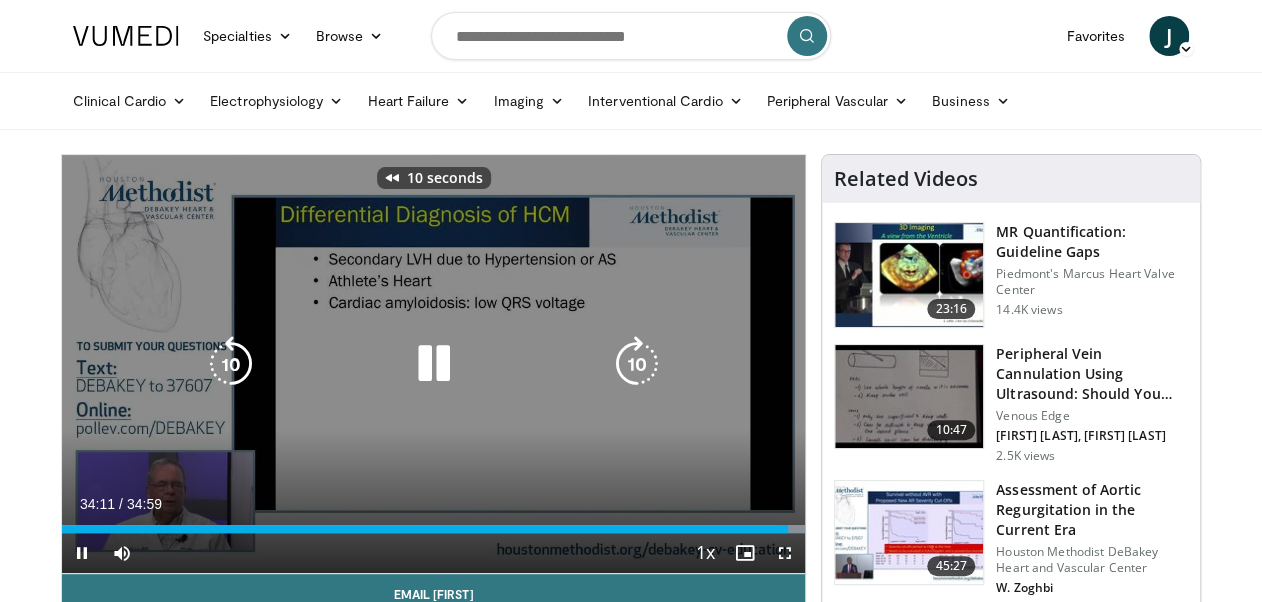 click at bounding box center (231, 364) 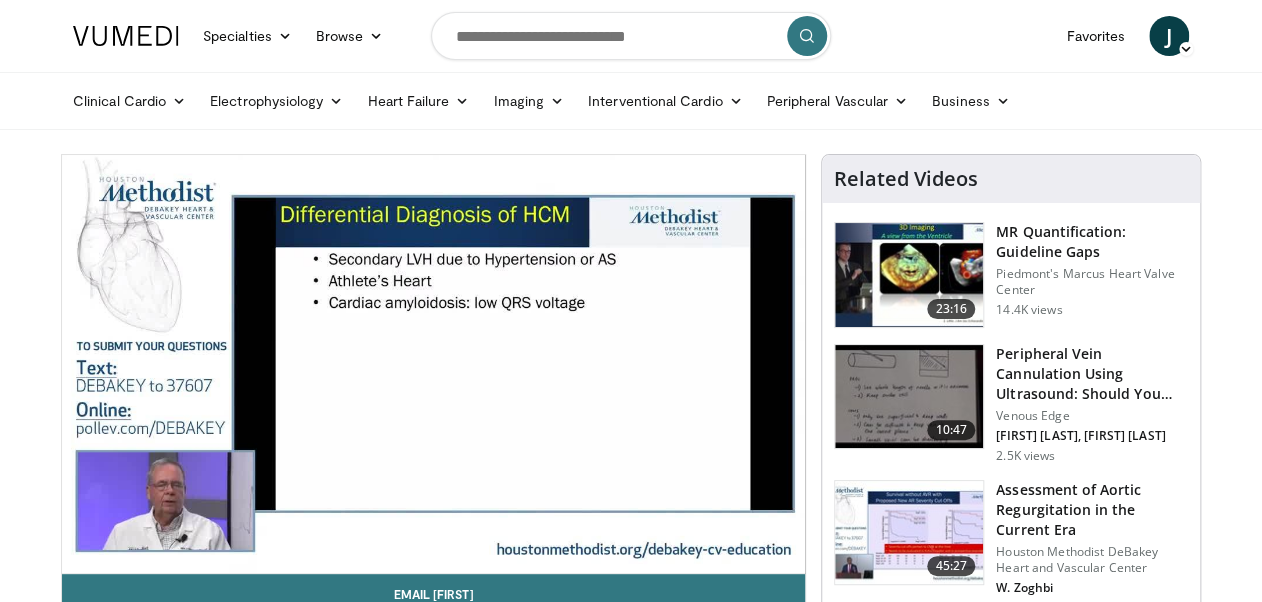 click on "Specialties
Adult & Family Medicine
Allergy, Asthma, Immunology
Anesthesiology
Cardiology
Dental
Dermatology
Endocrinology
Gastroenterology & Hepatology
General Surgery
Hematology & Oncology
Infectious Disease
Nephrology
Neurology
Neurosurgery
Obstetrics & Gynecology
Ophthalmology
Oral Maxillofacial
Orthopaedics
Otolaryngology
Pediatrics
Plastic Surgery
Podiatry
Psychiatry
Pulmonology
Radiation Oncology
Radiology
Rheumatology
Urology" at bounding box center (631, 1610) 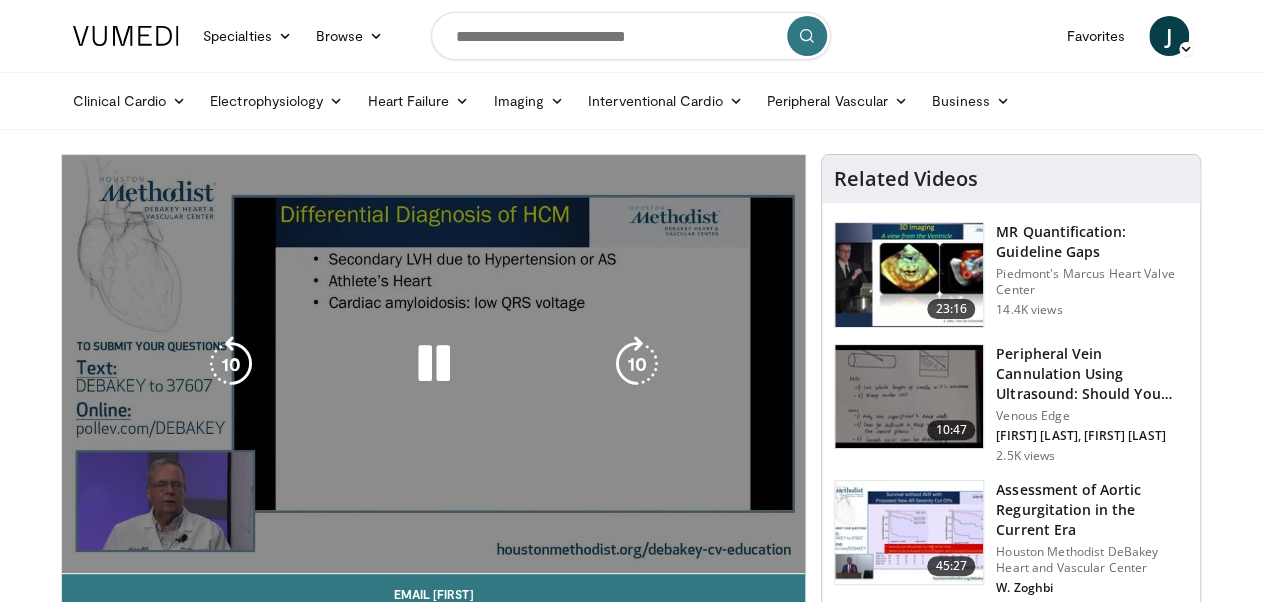 click on "20 seconds
Tap to unmute" at bounding box center (433, 364) 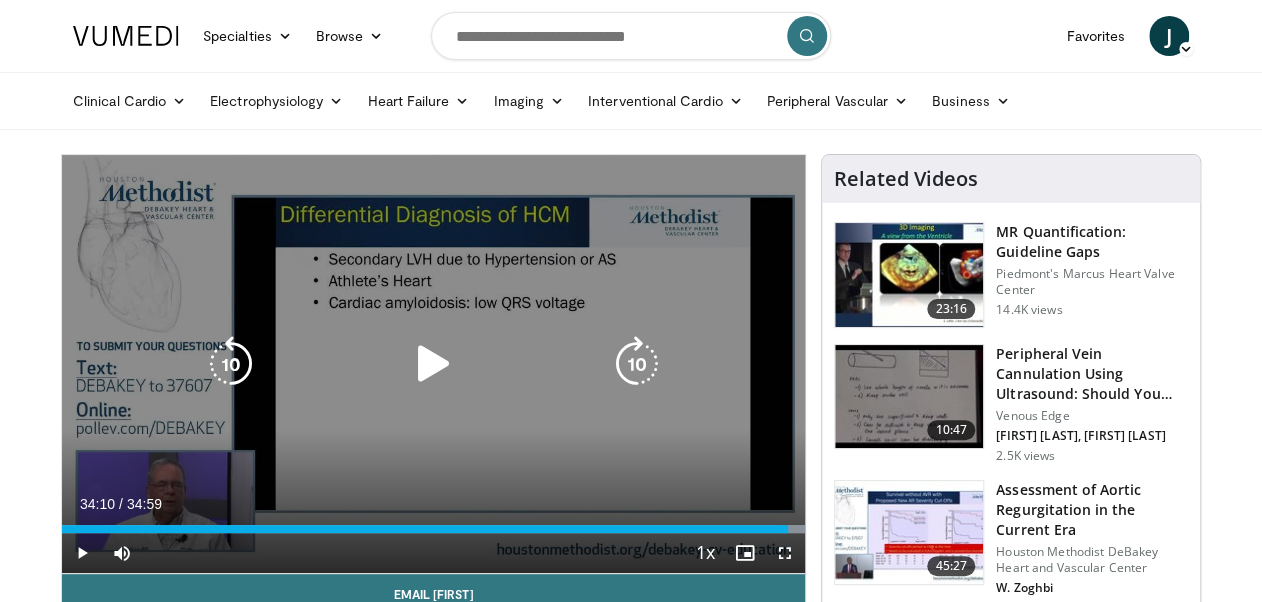 click at bounding box center [231, 364] 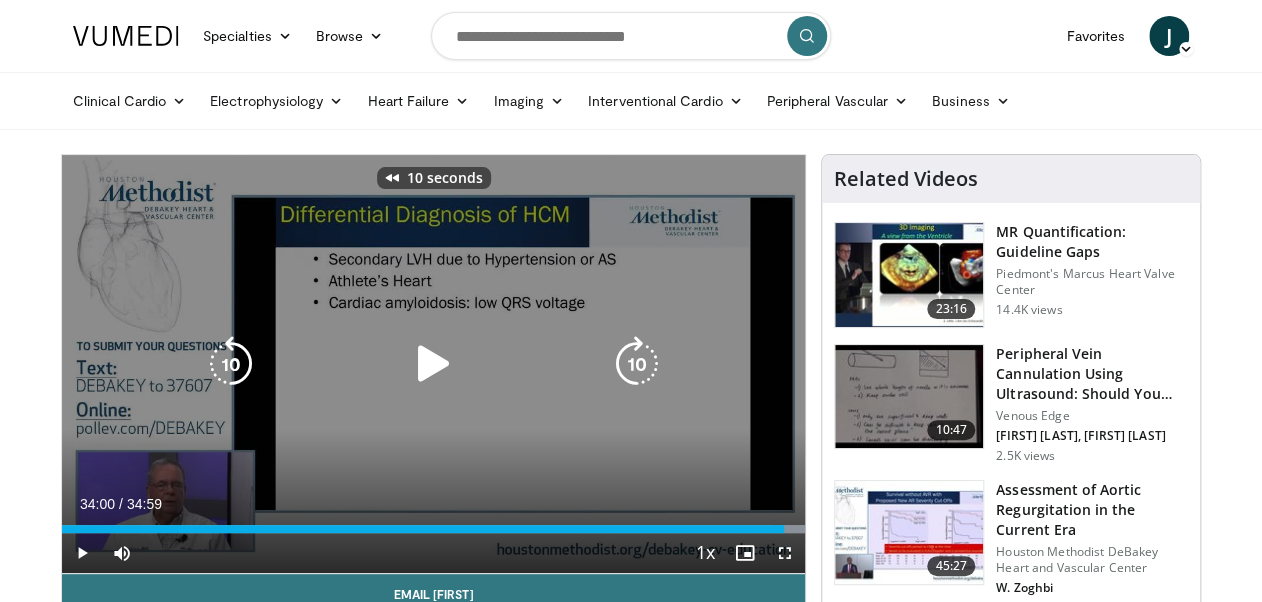 click on "10 seconds
Tap to unmute" at bounding box center [433, 364] 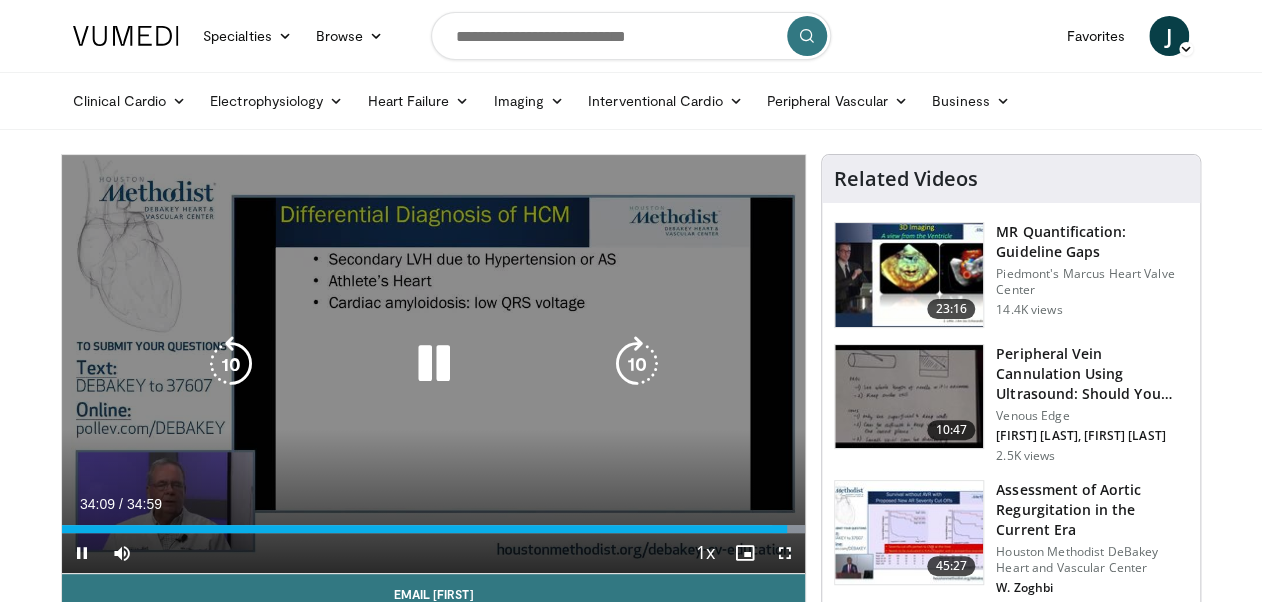 click on "10 seconds
Tap to unmute" at bounding box center [433, 364] 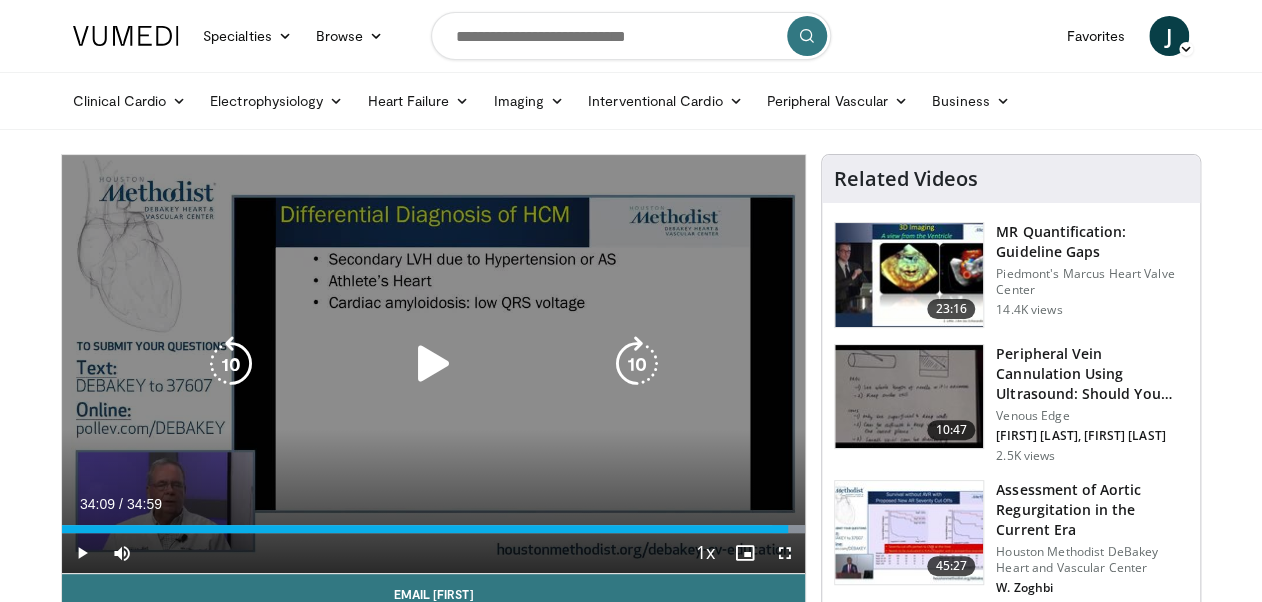 click at bounding box center (231, 364) 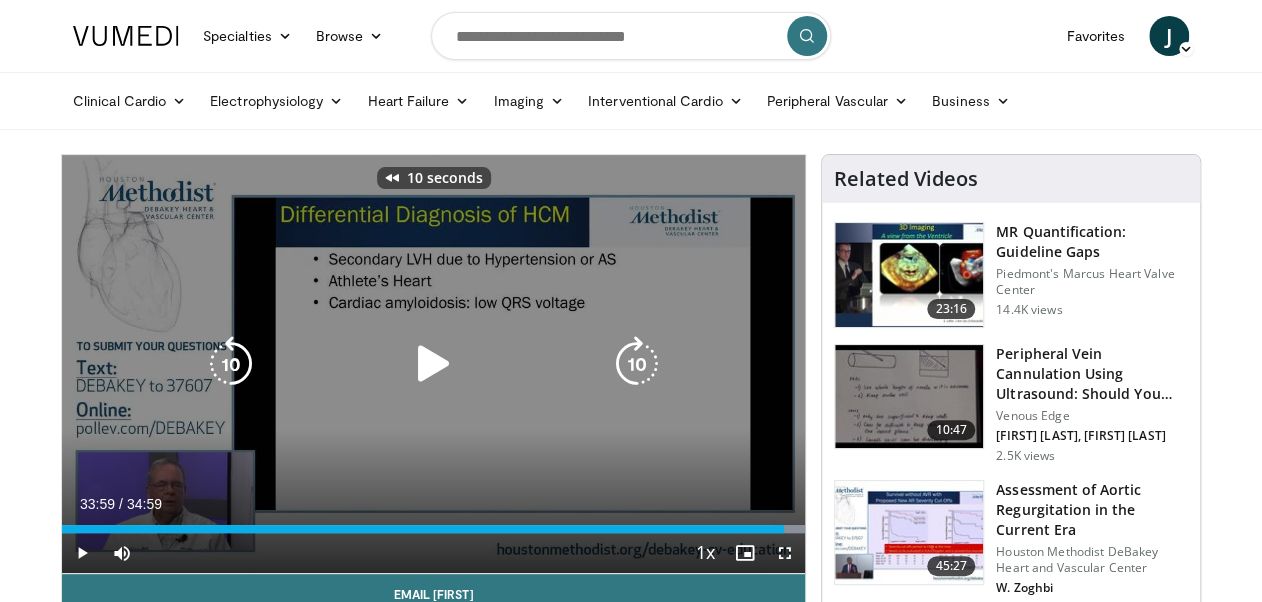 click at bounding box center [433, 364] 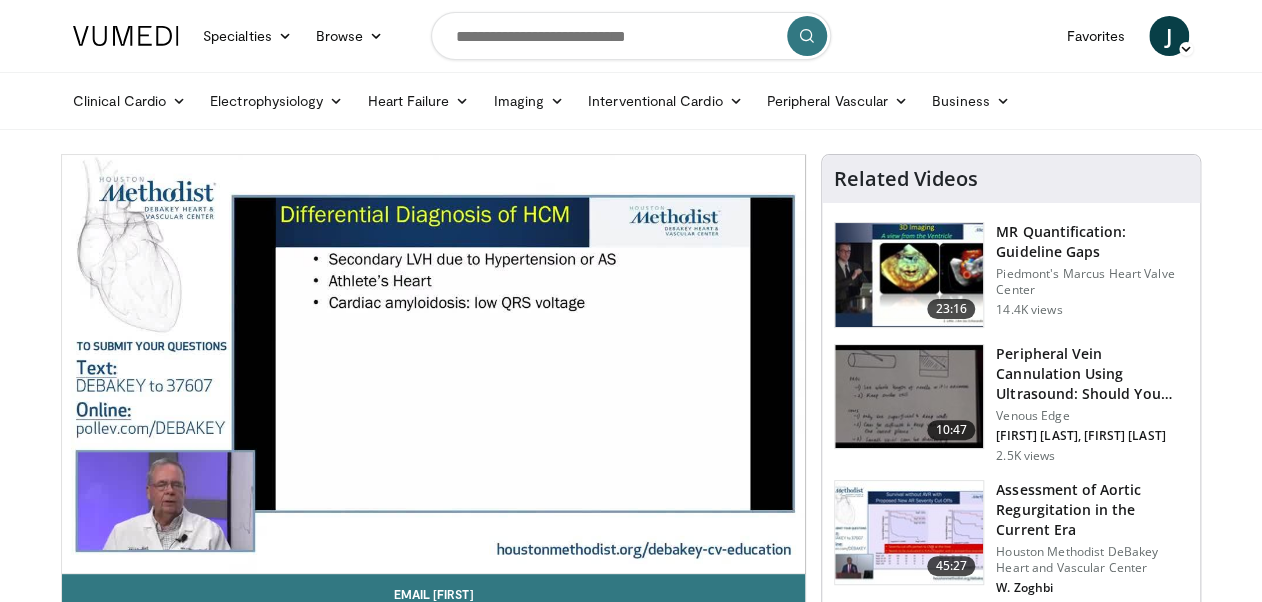 click on "Specialties
Adult & Family Medicine
Allergy, Asthma, Immunology
Anesthesiology
Cardiology
Dental
Dermatology
Endocrinology
Gastroenterology & Hepatology
General Surgery
Hematology & Oncology
Infectious Disease
Nephrology
Neurology
Neurosurgery
Obstetrics & Gynecology
Ophthalmology
Oral Maxillofacial
Orthopaedics
Otolaryngology
Pediatrics
Plastic Surgery
Podiatry
Psychiatry
Pulmonology
Radiation Oncology
Radiology
Rheumatology
Urology" at bounding box center (631, 1610) 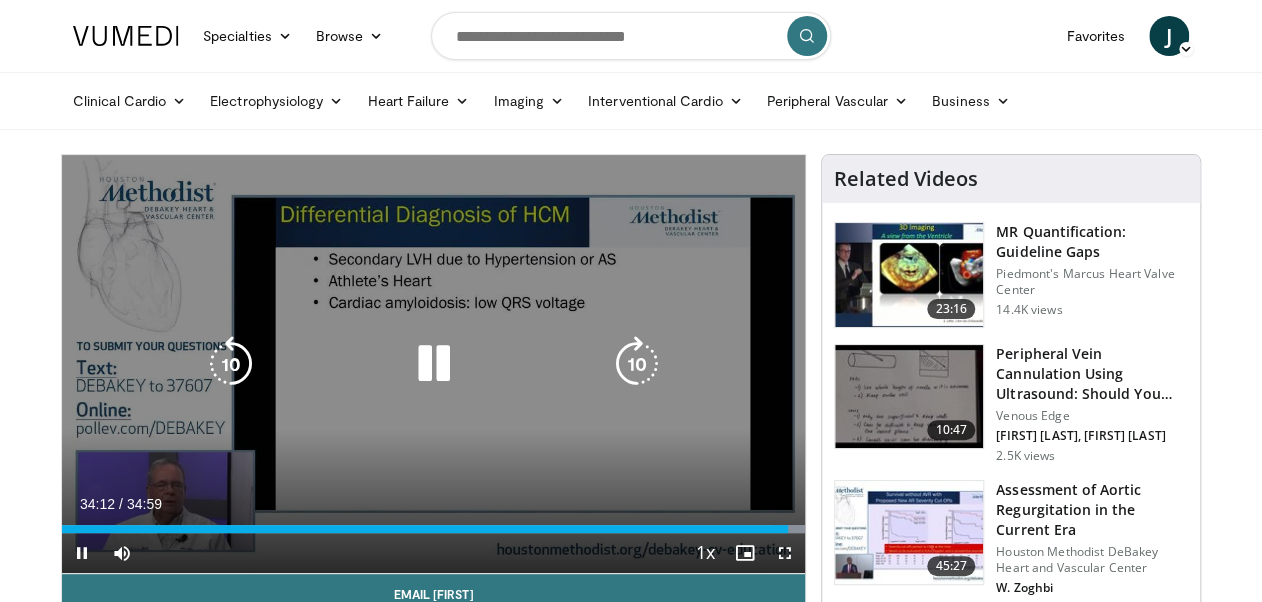 click at bounding box center (433, 364) 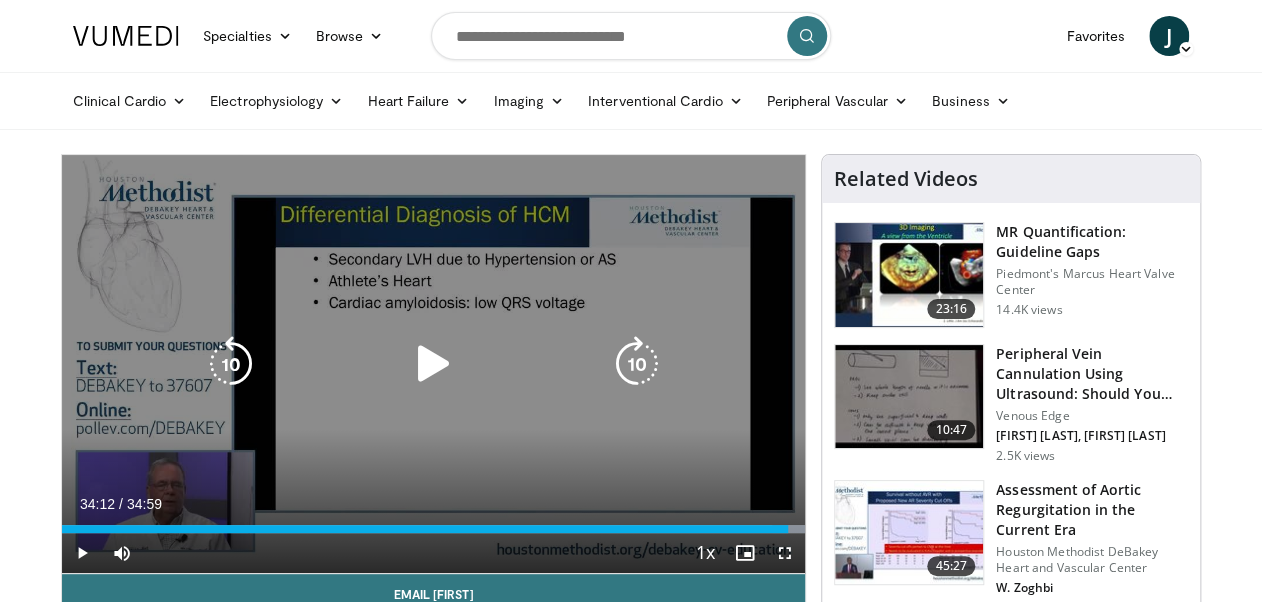 click at bounding box center [433, 364] 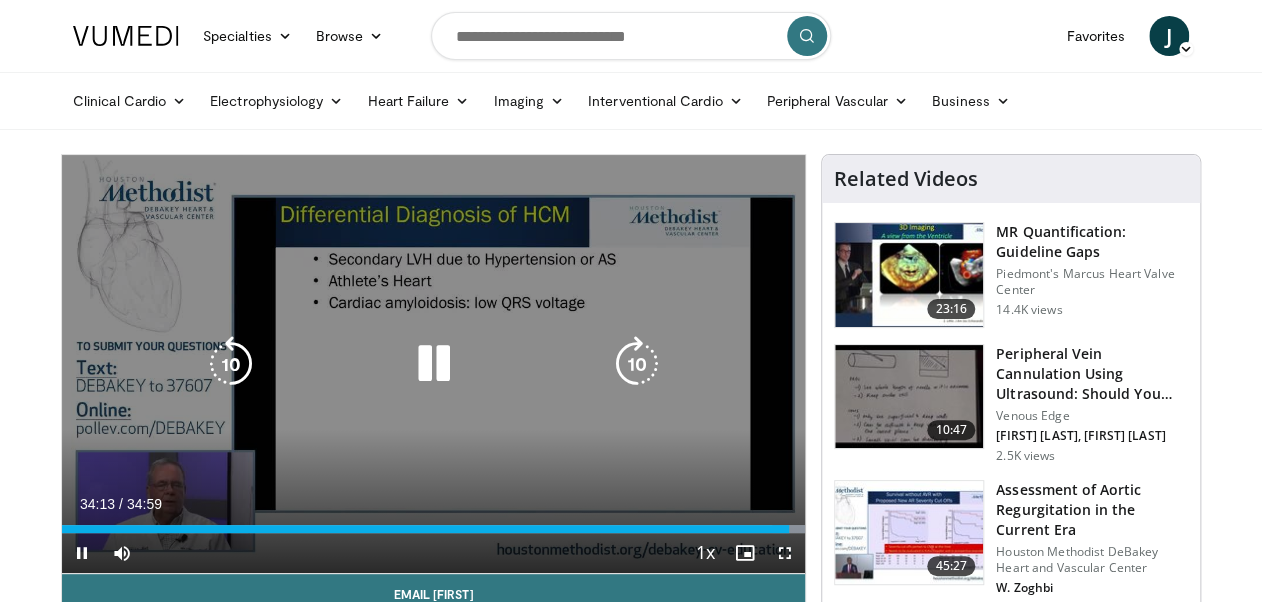 click at bounding box center [433, 364] 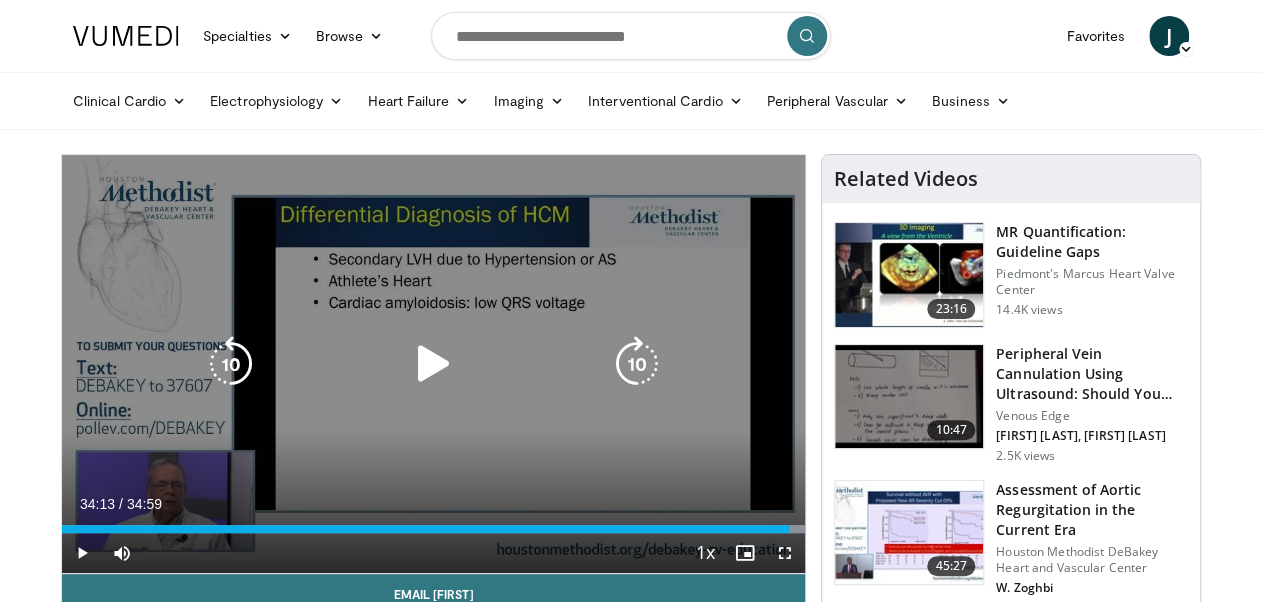 click at bounding box center [231, 364] 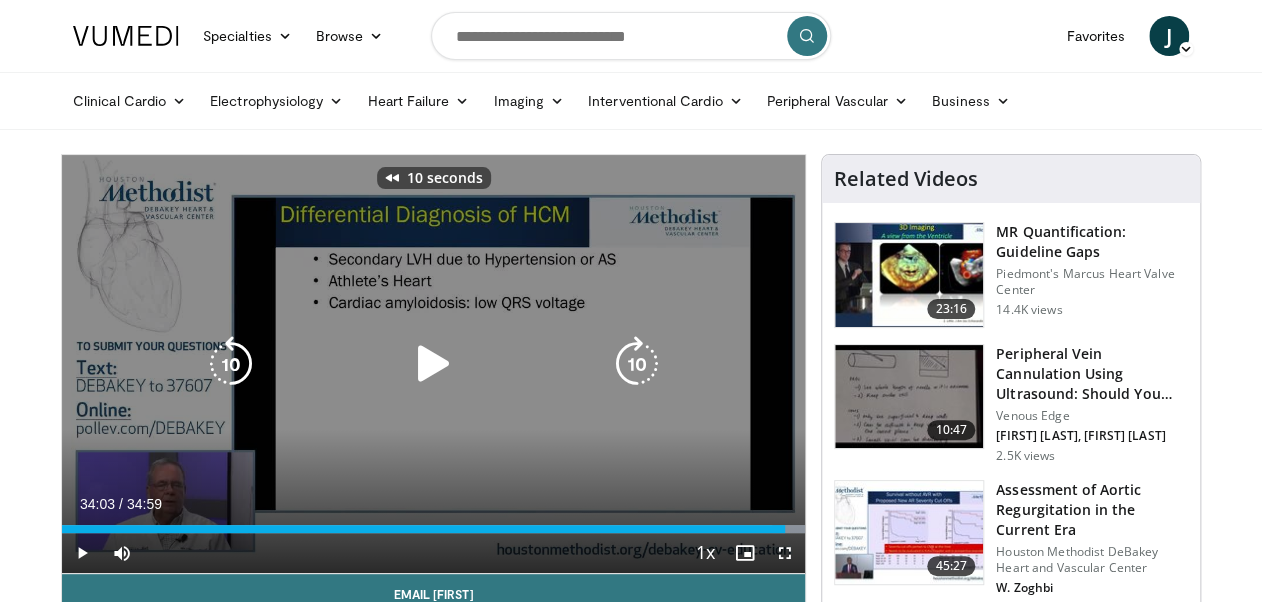 click at bounding box center (433, 364) 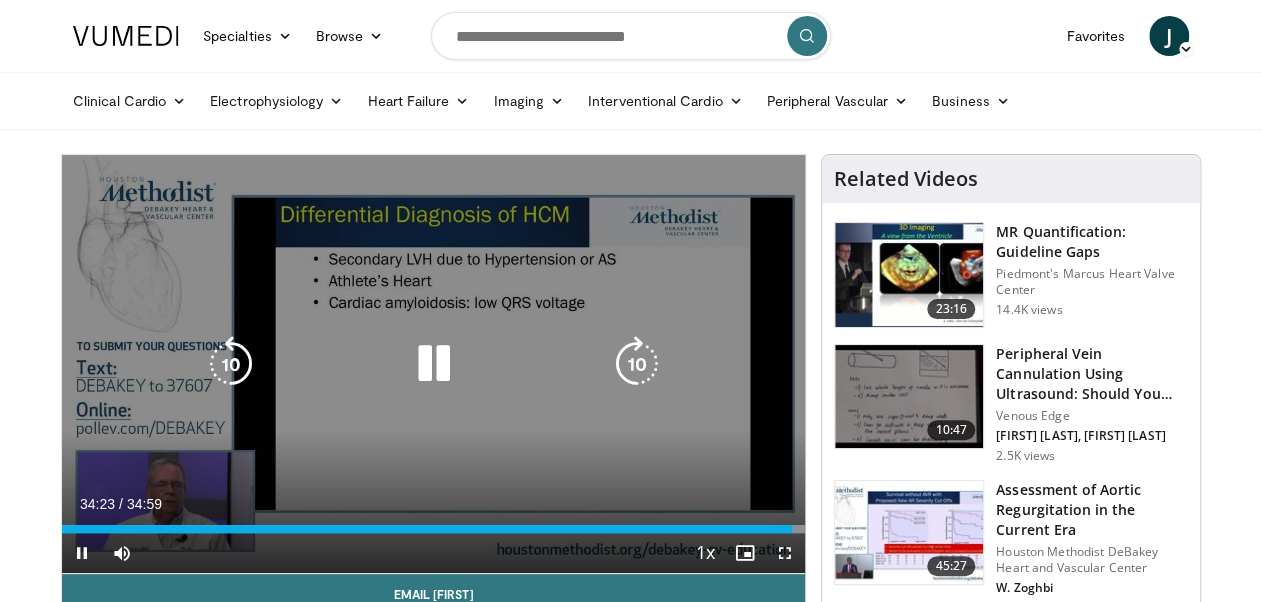 click at bounding box center [433, 364] 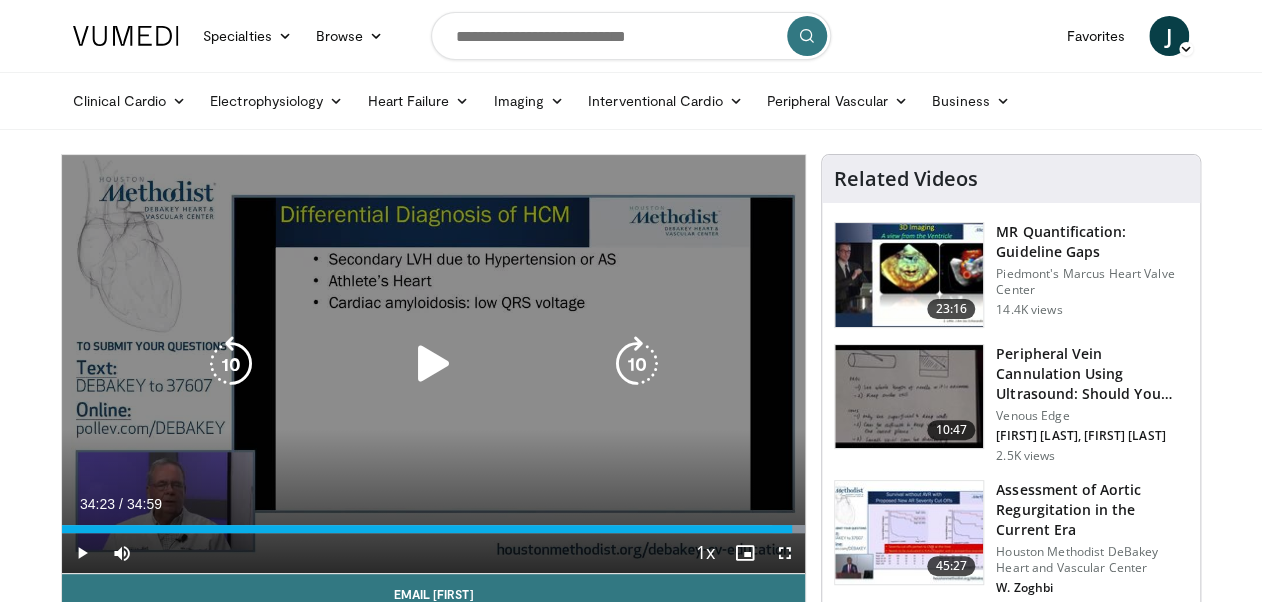 click at bounding box center [231, 364] 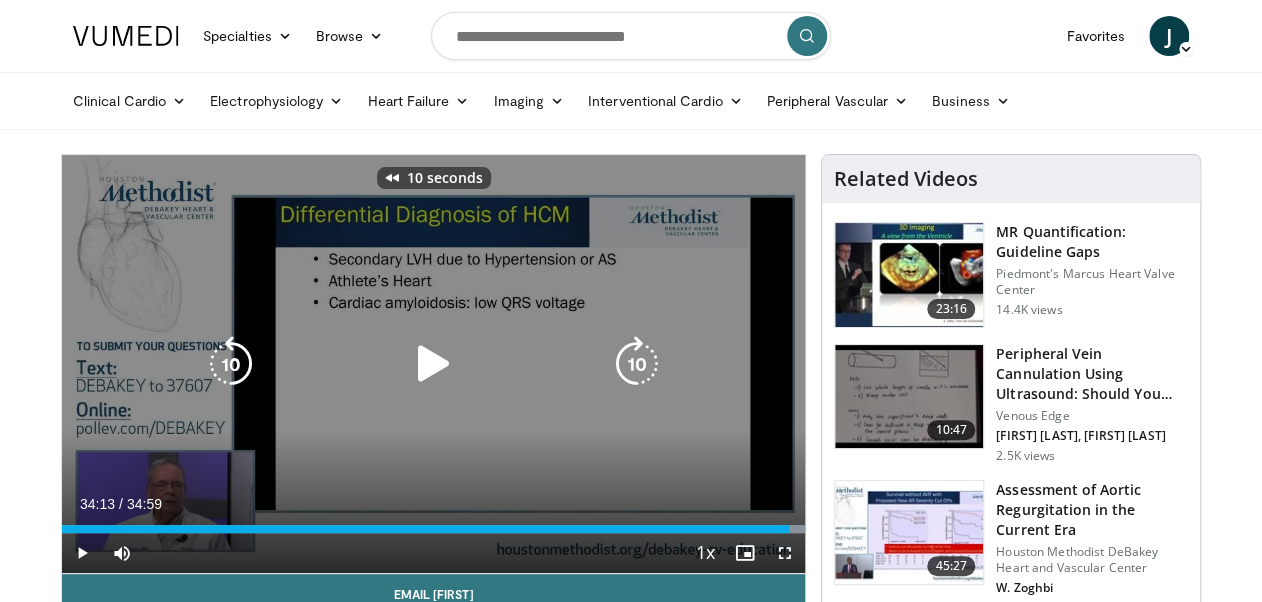 click at bounding box center (433, 364) 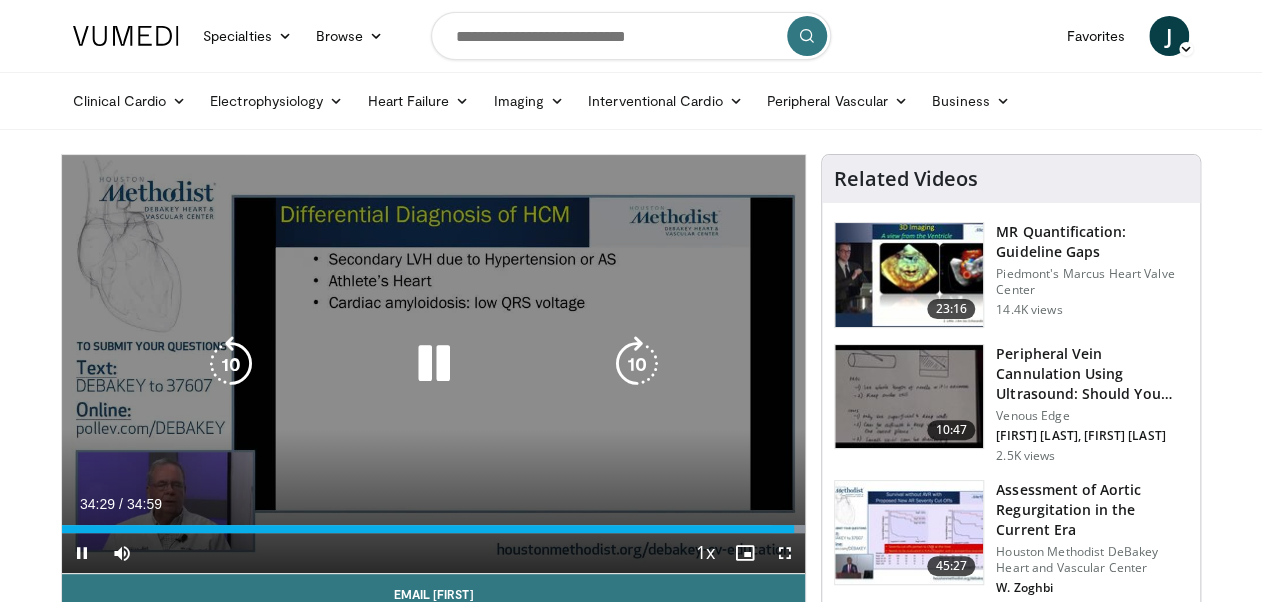 click at bounding box center [433, 364] 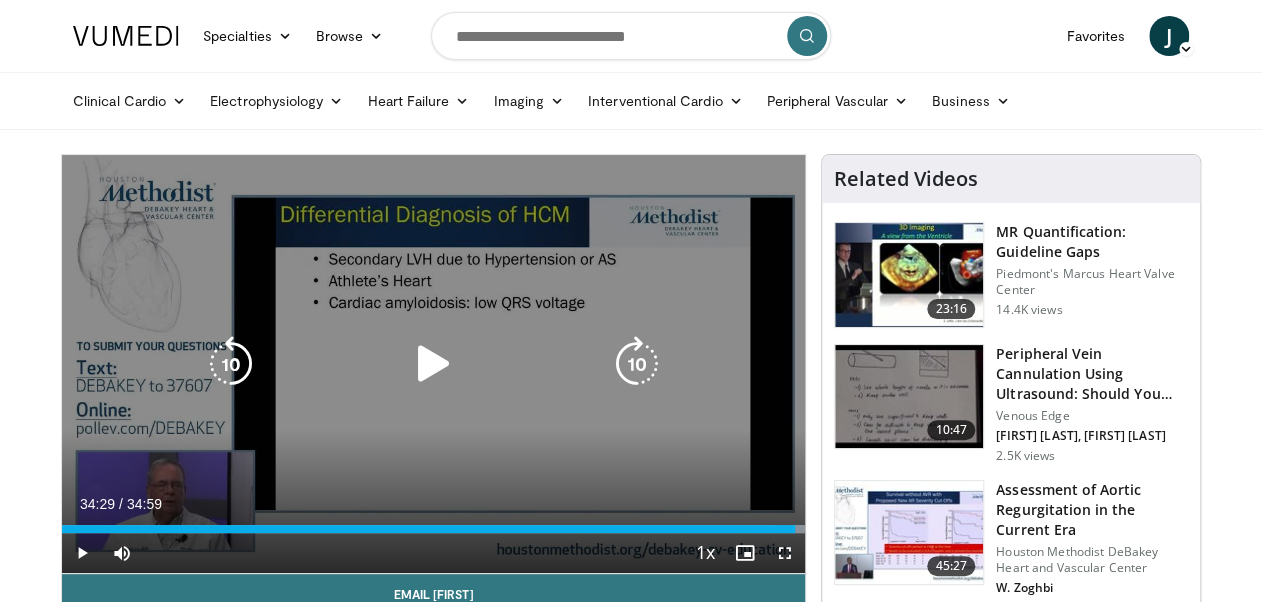 click at bounding box center [433, 364] 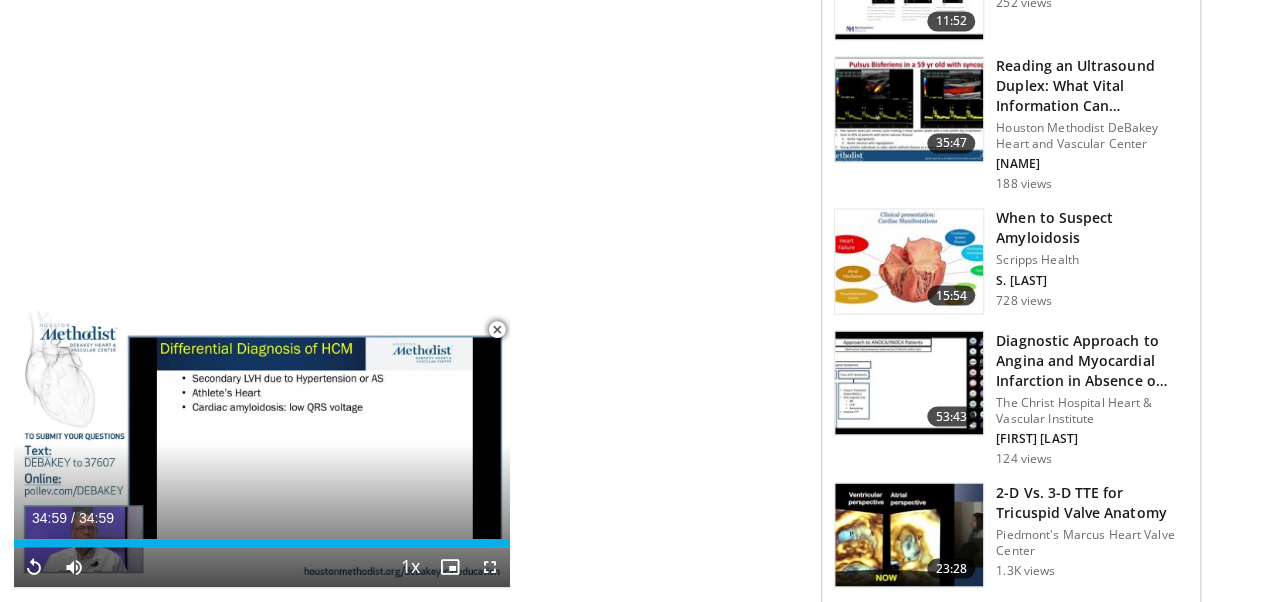 scroll, scrollTop: 1280, scrollLeft: 0, axis: vertical 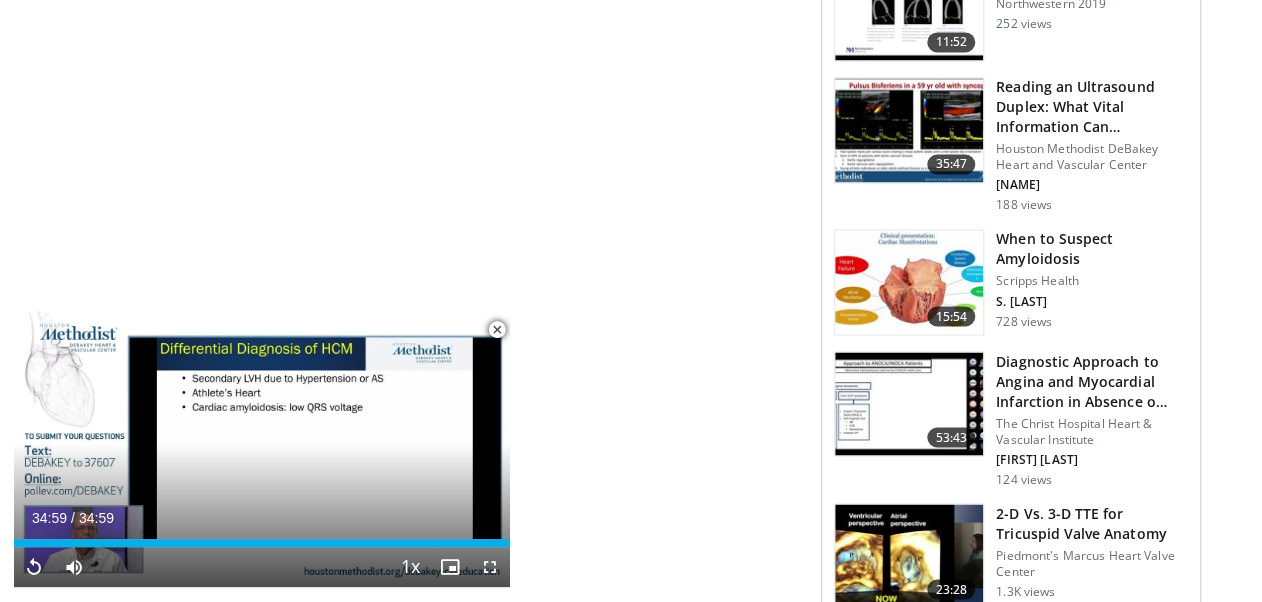 click on "When to Suspect Amyloidosis" at bounding box center (1092, 249) 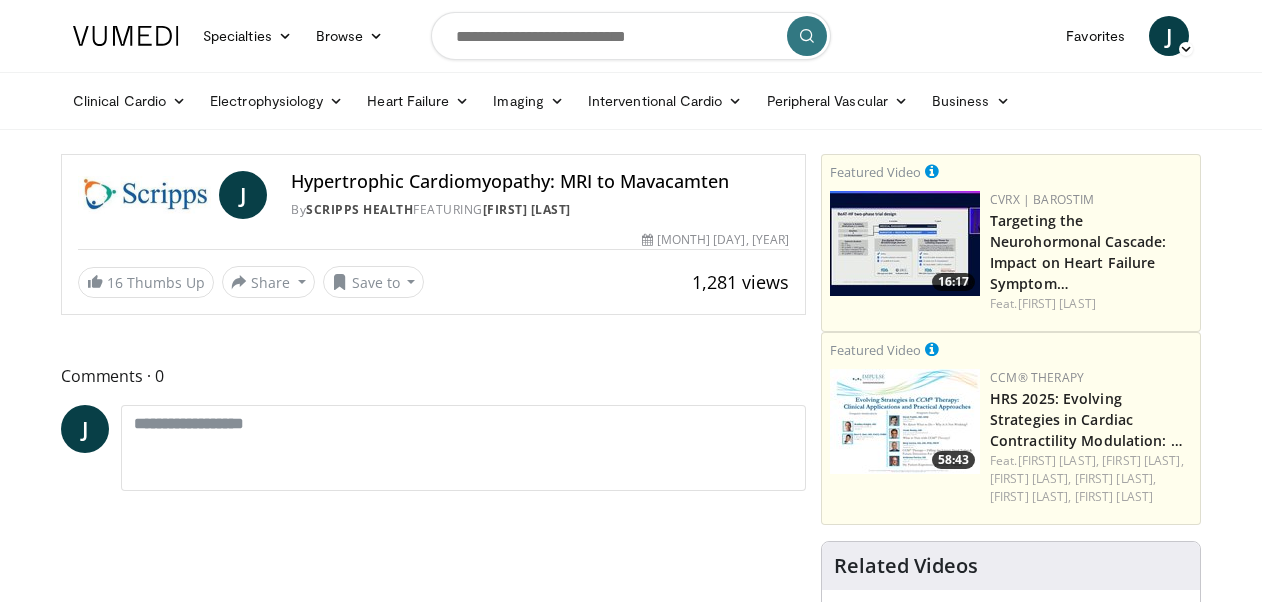 scroll, scrollTop: 0, scrollLeft: 0, axis: both 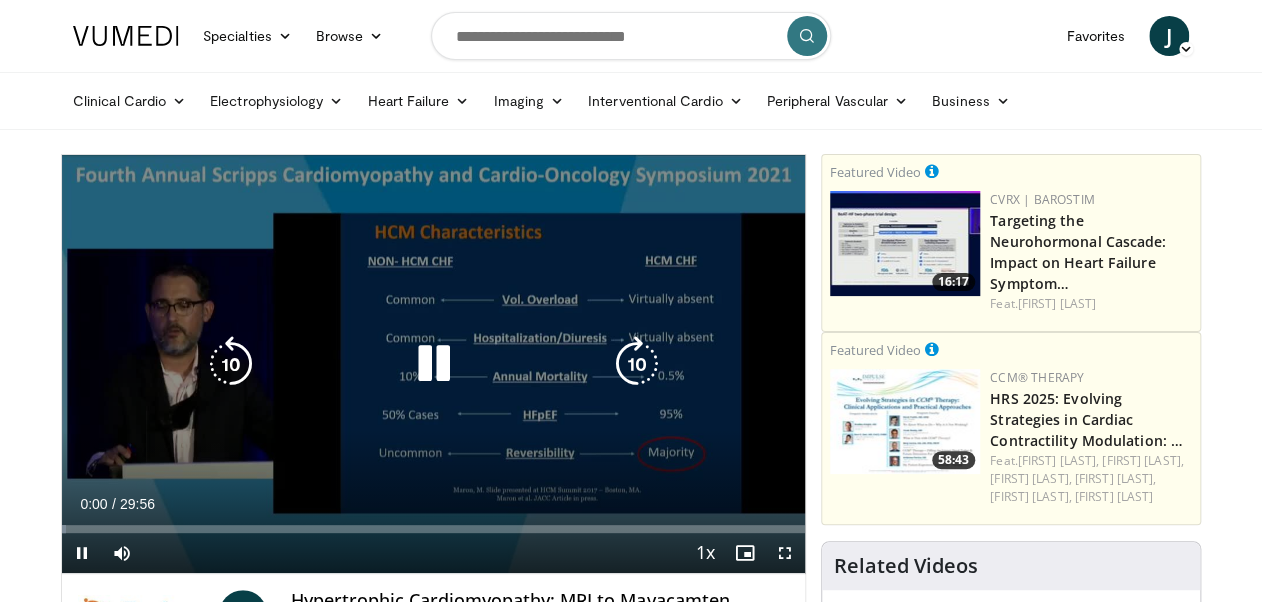 click at bounding box center (433, 364) 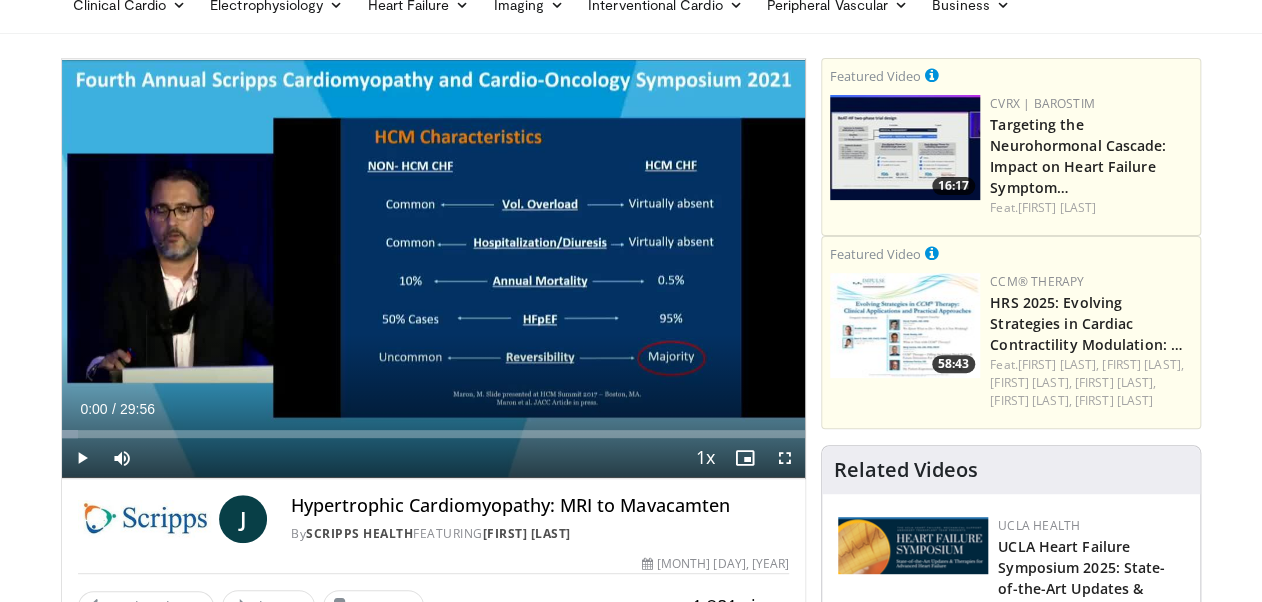 scroll, scrollTop: 0, scrollLeft: 0, axis: both 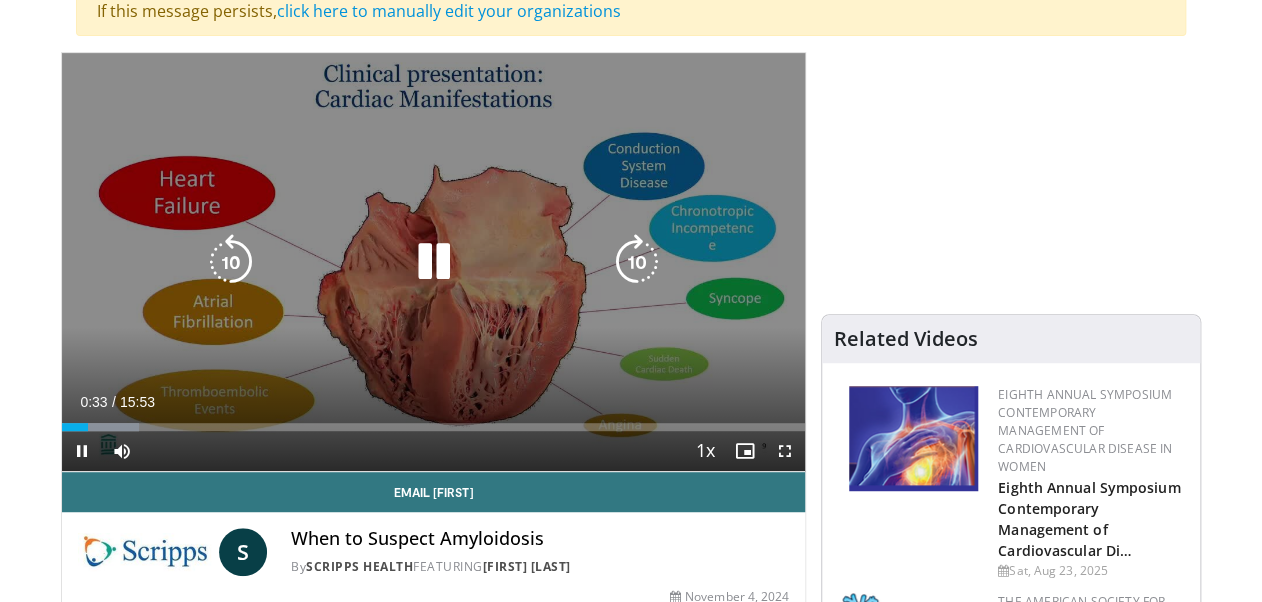 click at bounding box center [231, 262] 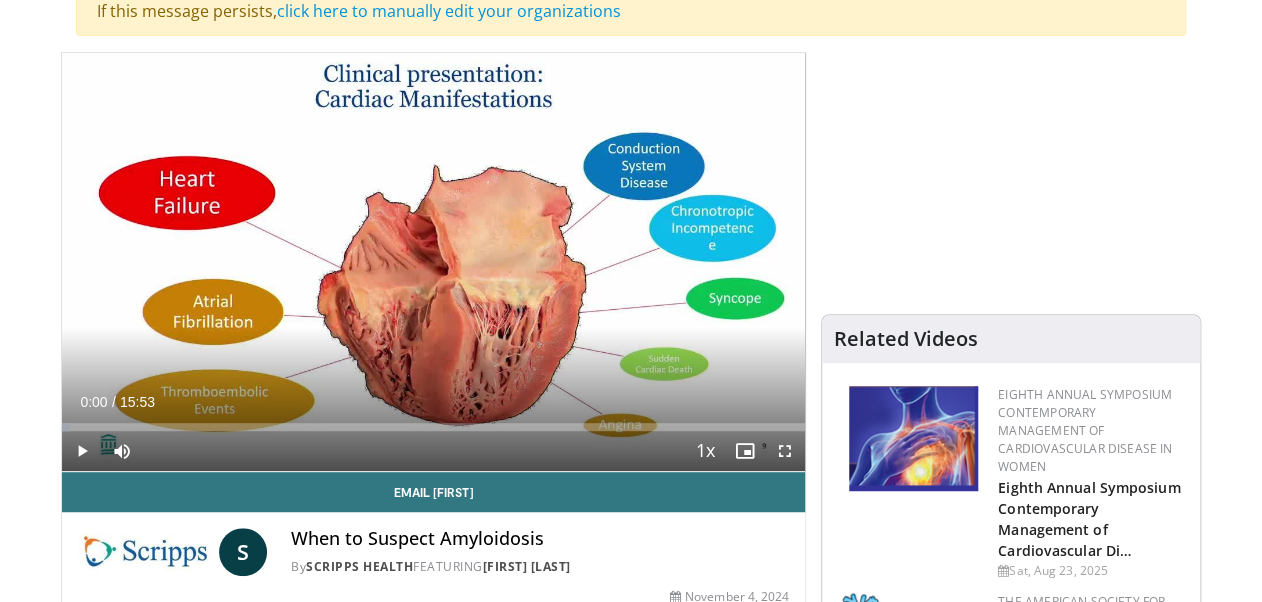 drag, startPoint x: 80, startPoint y: 427, endPoint x: -4, endPoint y: 430, distance: 84.05355 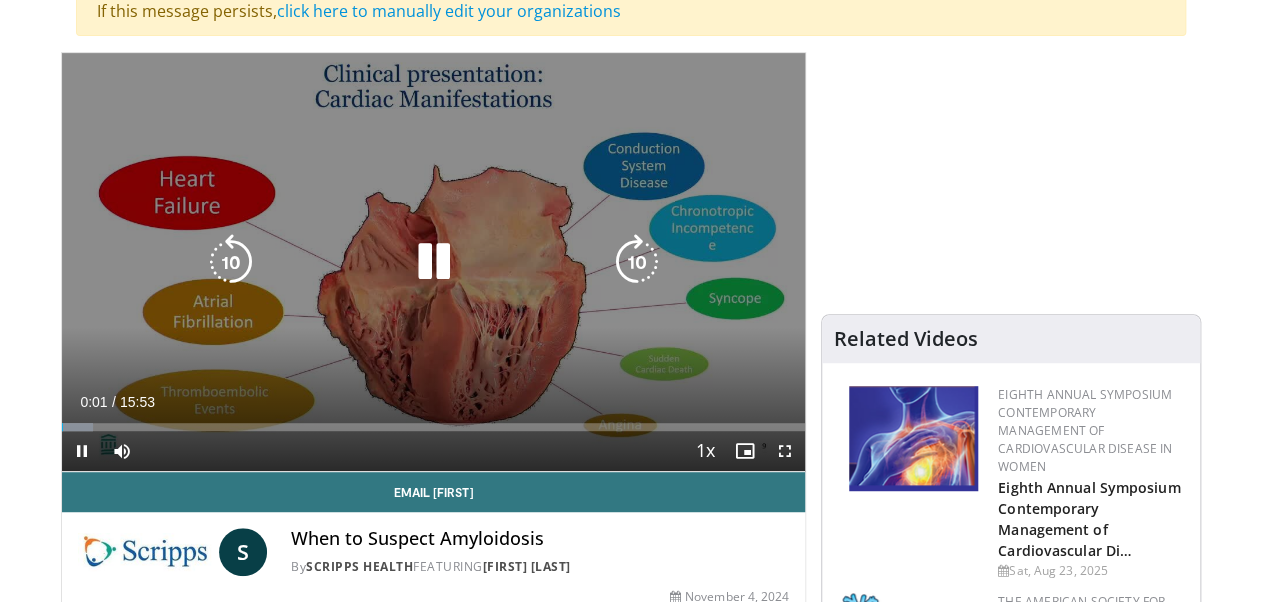 click at bounding box center (433, 262) 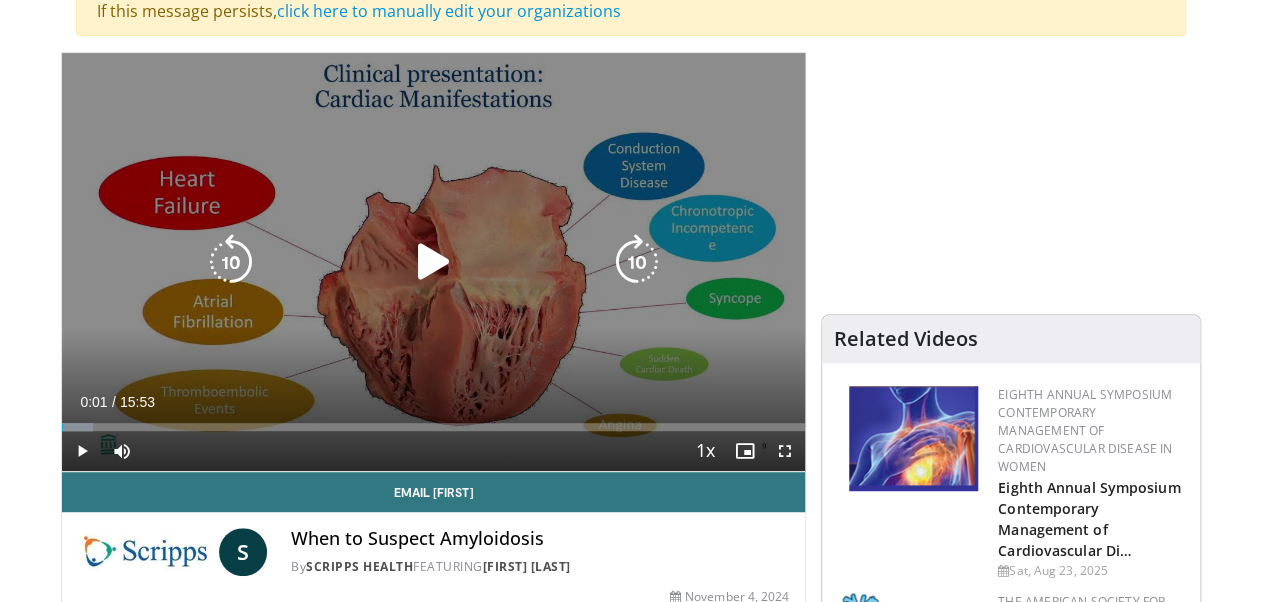 click at bounding box center [433, 262] 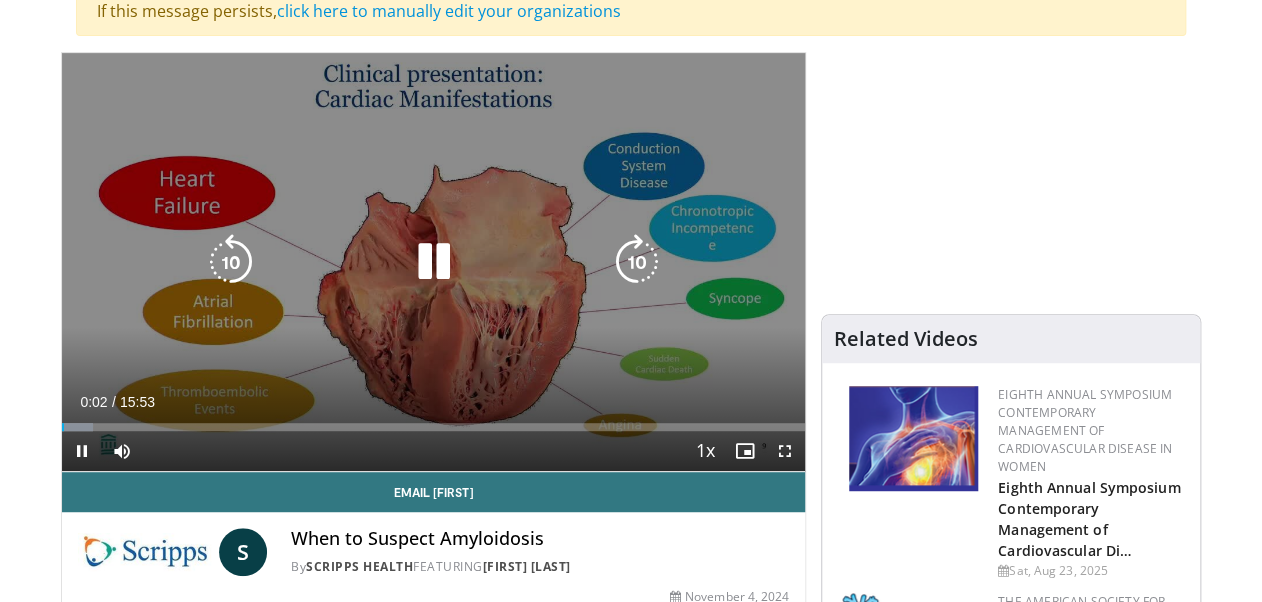 click at bounding box center [433, 262] 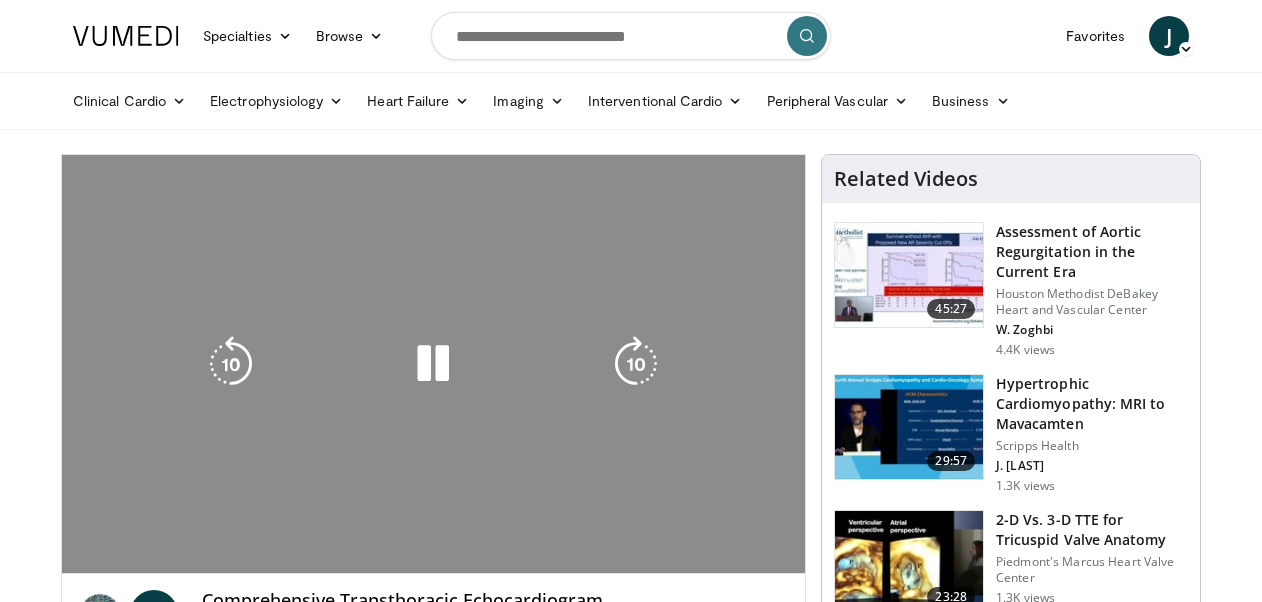scroll, scrollTop: 0, scrollLeft: 0, axis: both 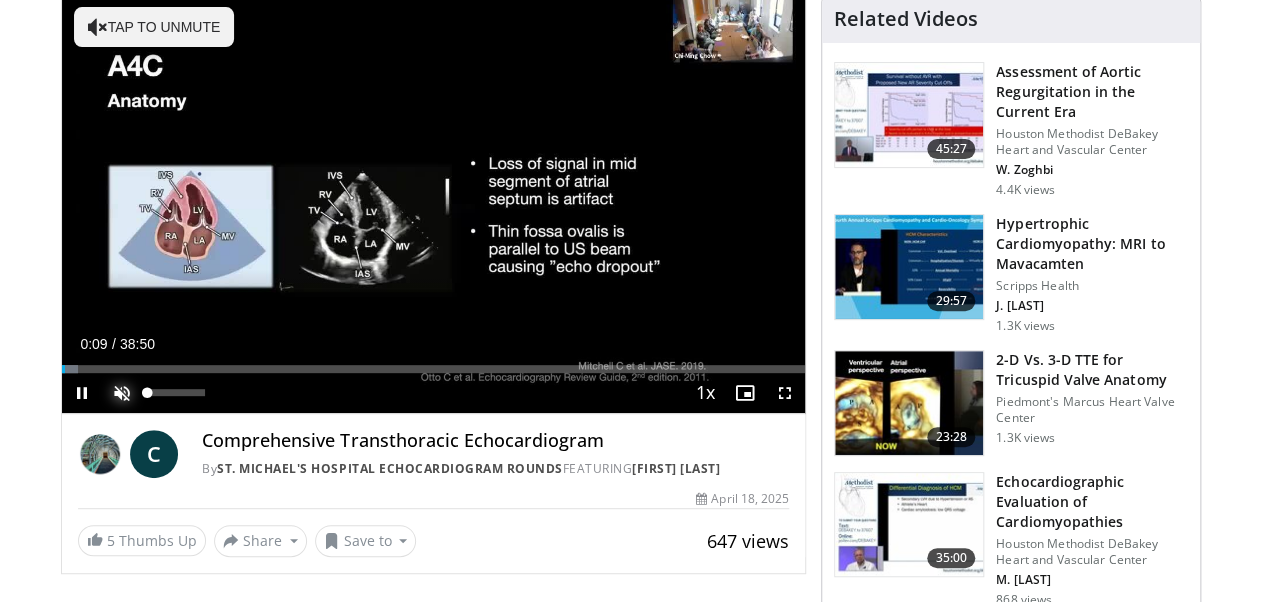 click at bounding box center [122, 393] 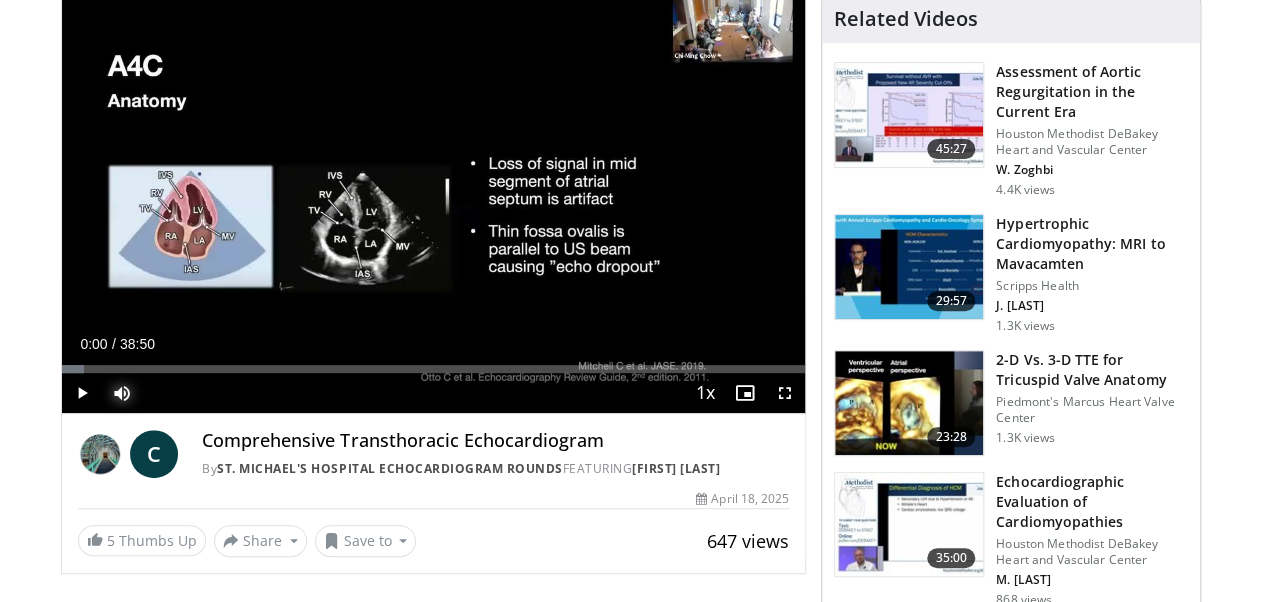 drag, startPoint x: 68, startPoint y: 366, endPoint x: -4, endPoint y: 380, distance: 73.34848 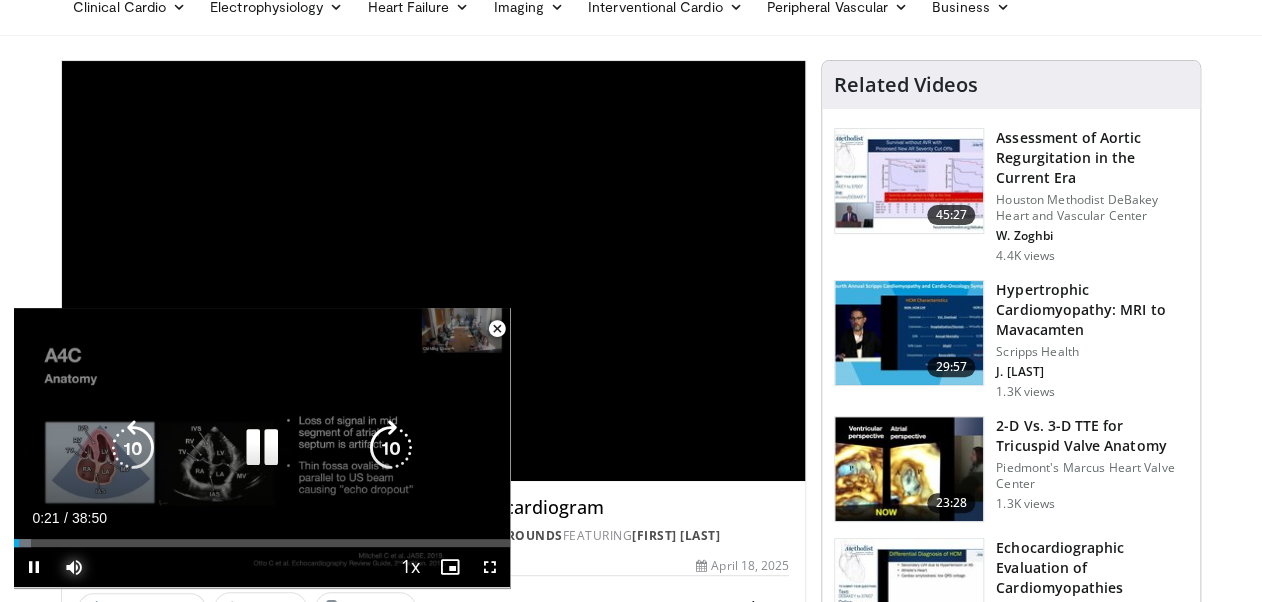 scroll, scrollTop: 320, scrollLeft: 0, axis: vertical 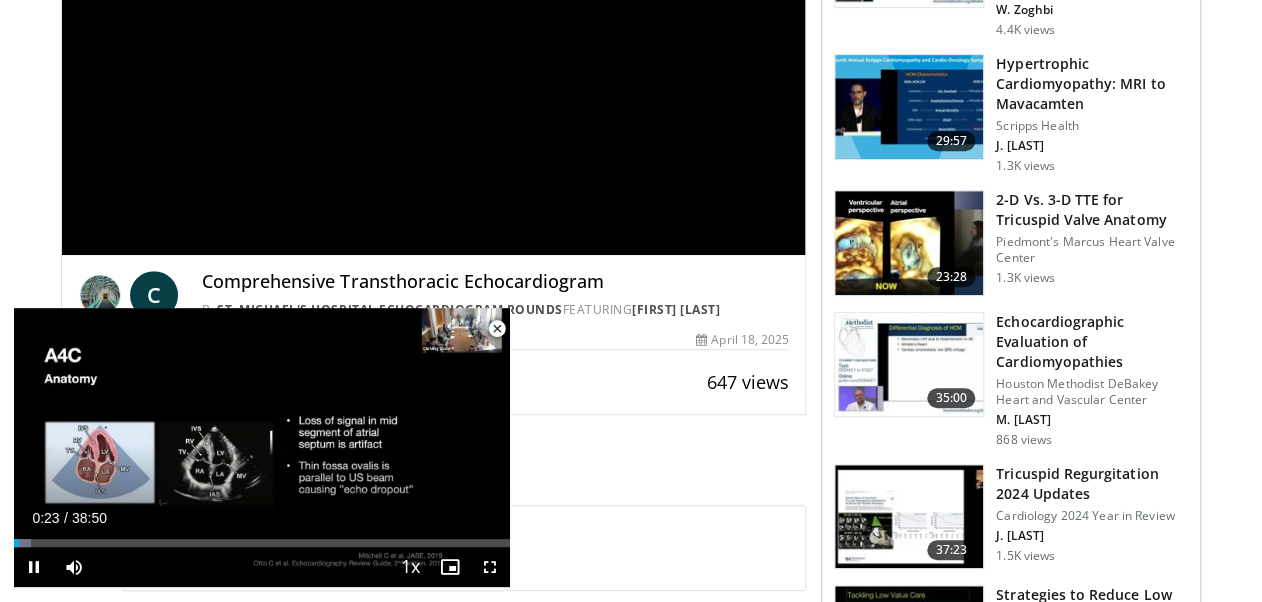 click at bounding box center [497, 329] 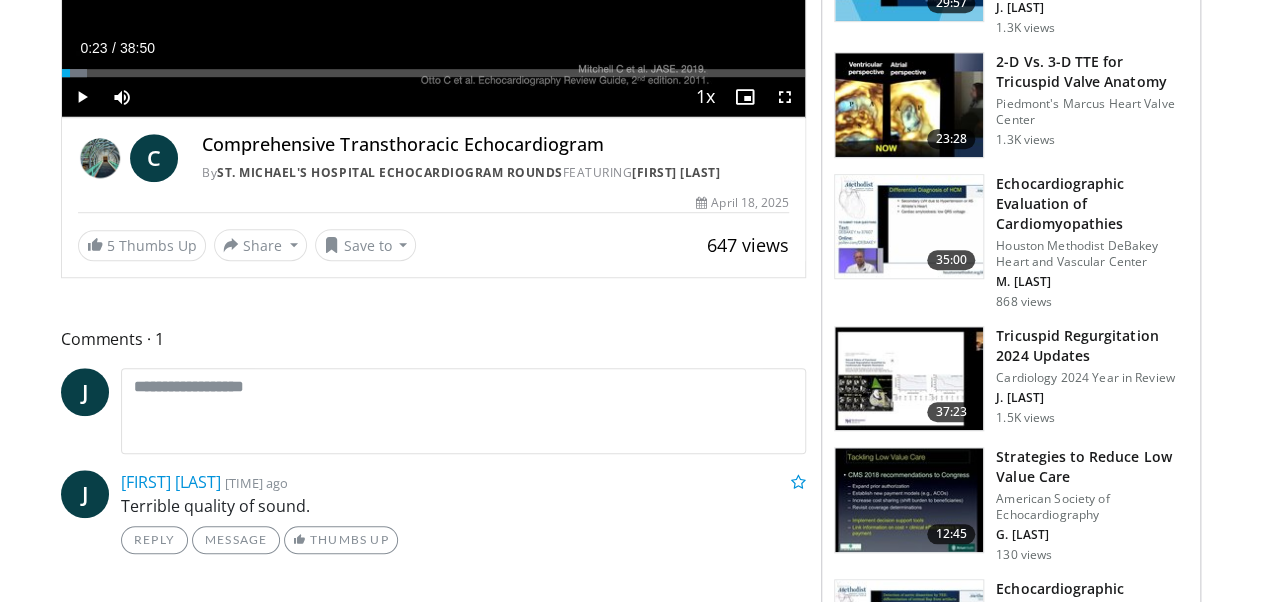 scroll, scrollTop: 480, scrollLeft: 0, axis: vertical 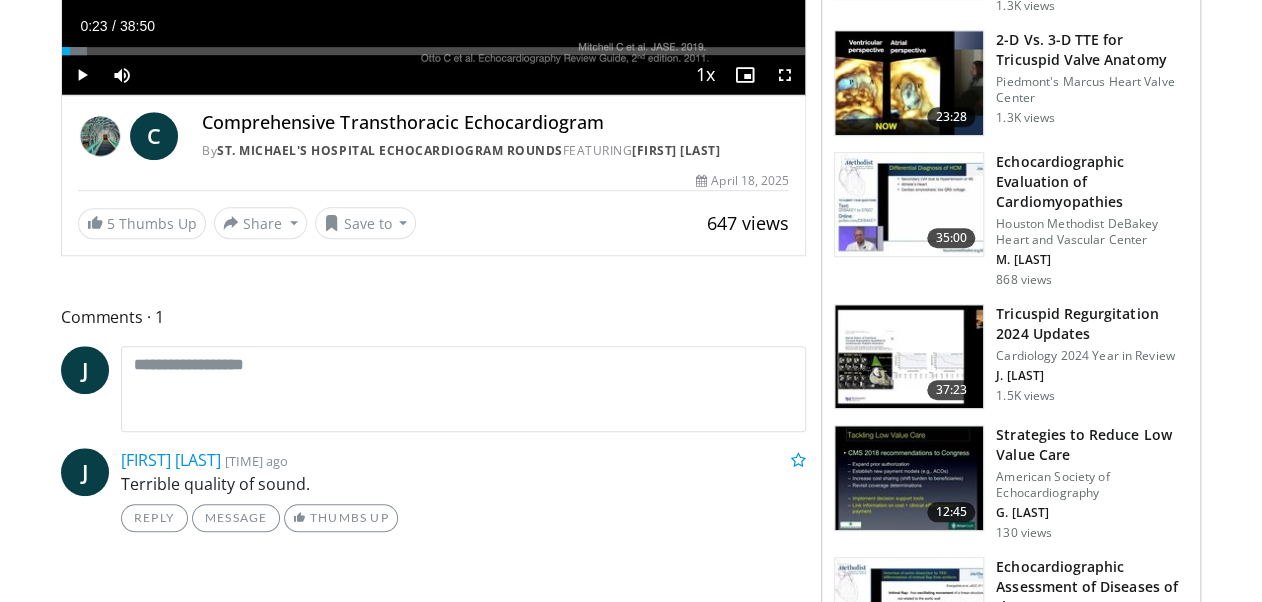 click on "Tricuspid Regurgitation 2024 Updates" at bounding box center (1092, 324) 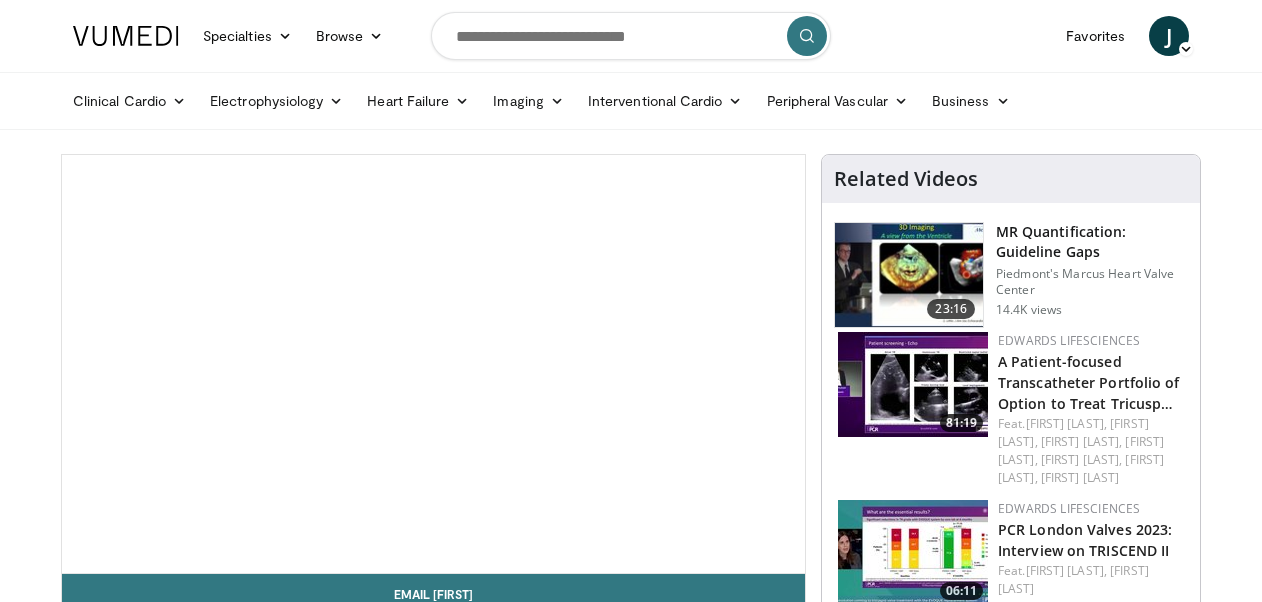 scroll, scrollTop: 0, scrollLeft: 0, axis: both 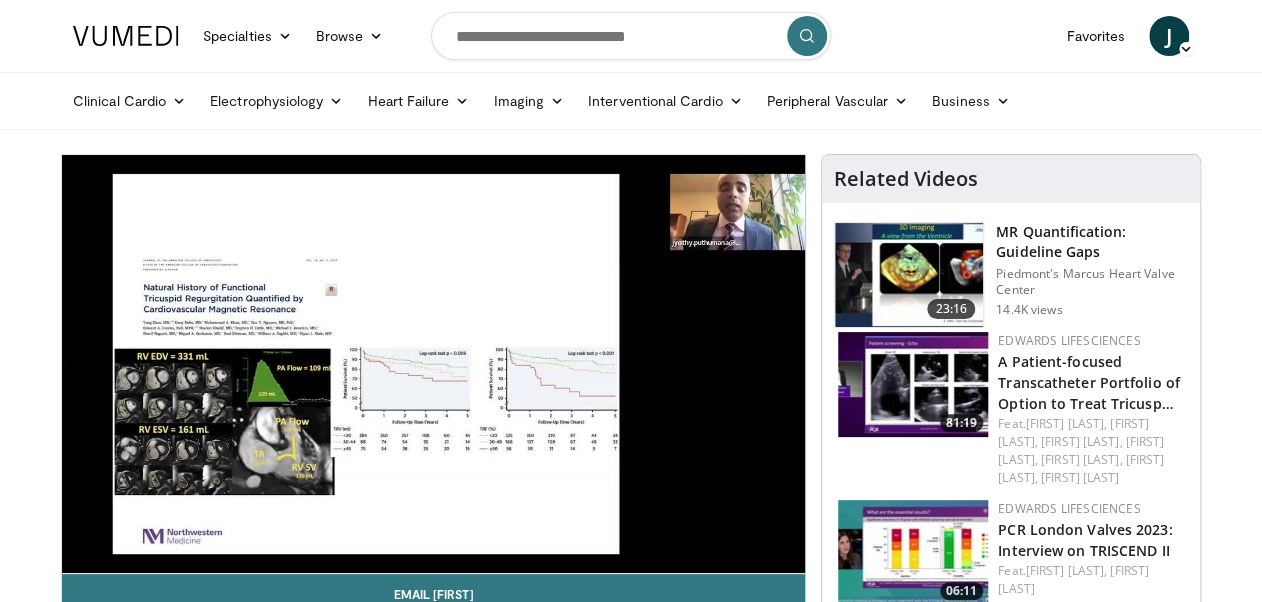 click on "Specialties
Adult & Family Medicine
Allergy, Asthma, Immunology
Anesthesiology
Cardiology
Dental
Dermatology
Endocrinology
Gastroenterology & Hepatology
General Surgery
Hematology & Oncology
Infectious Disease
Nephrology
Neurology
Neurosurgery
Obstetrics & Gynecology
Ophthalmology
Oral Maxillofacial
Orthopaedics
Otolaryngology
Pediatrics
Plastic Surgery
Podiatry
Psychiatry
Pulmonology
Radiation Oncology
Radiology
Rheumatology
Urology" at bounding box center [631, 1626] 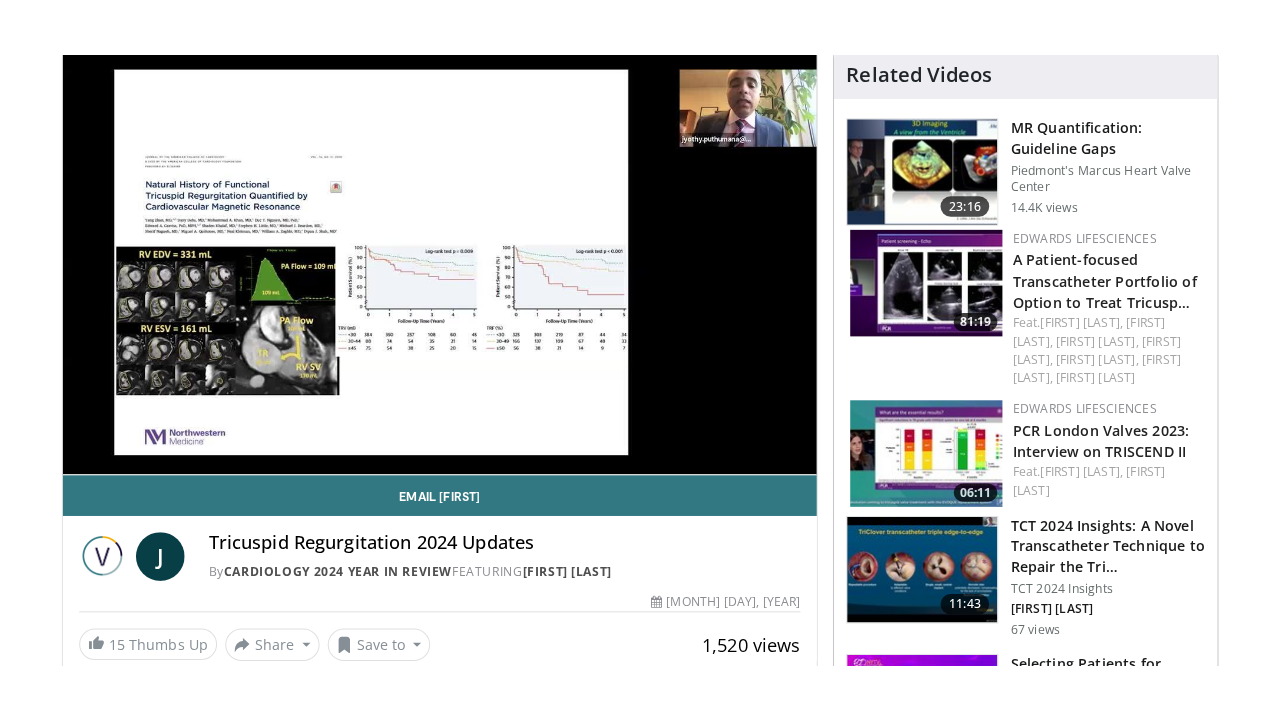scroll, scrollTop: 0, scrollLeft: 0, axis: both 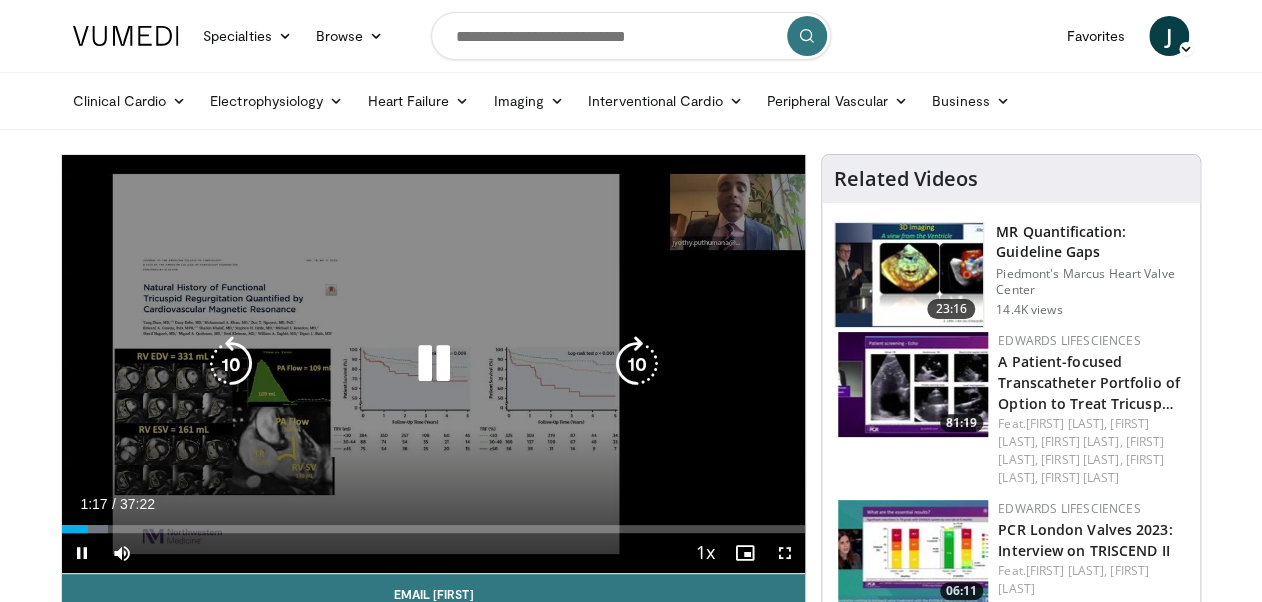 click at bounding box center (433, 364) 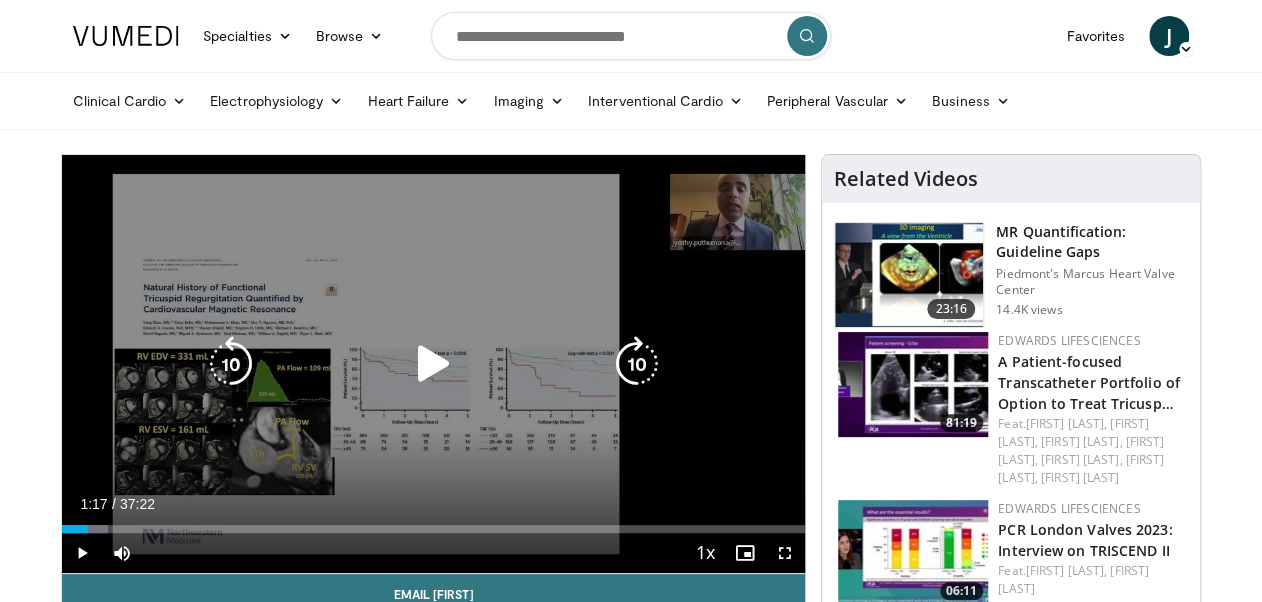 click at bounding box center [231, 364] 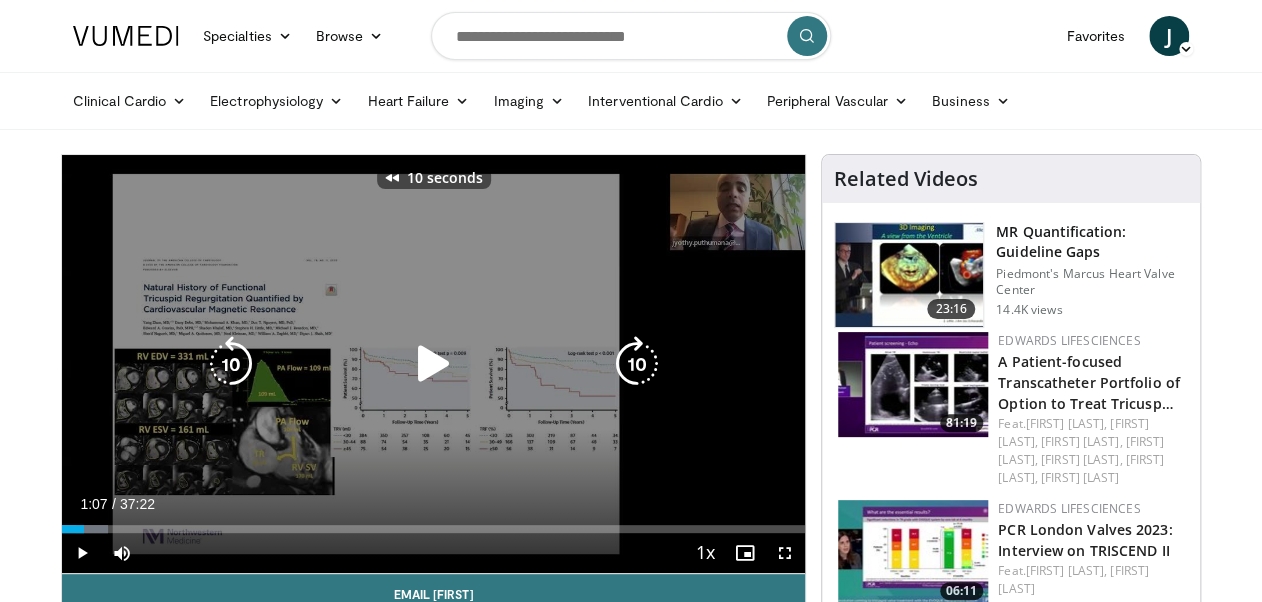 click at bounding box center (231, 364) 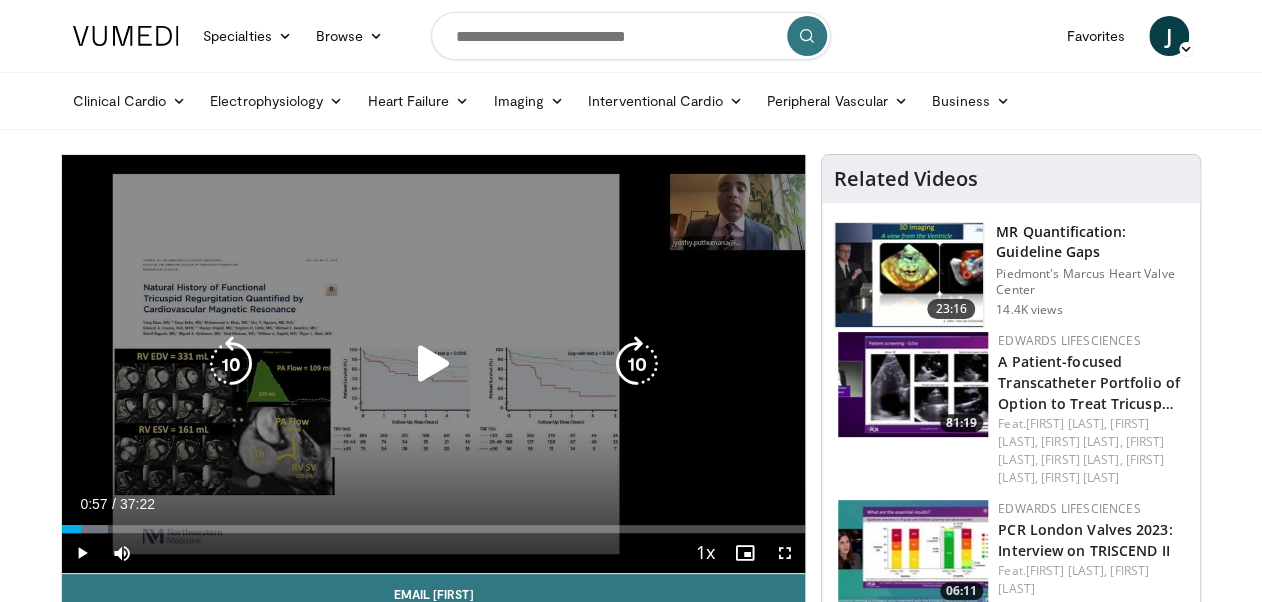 click at bounding box center [433, 364] 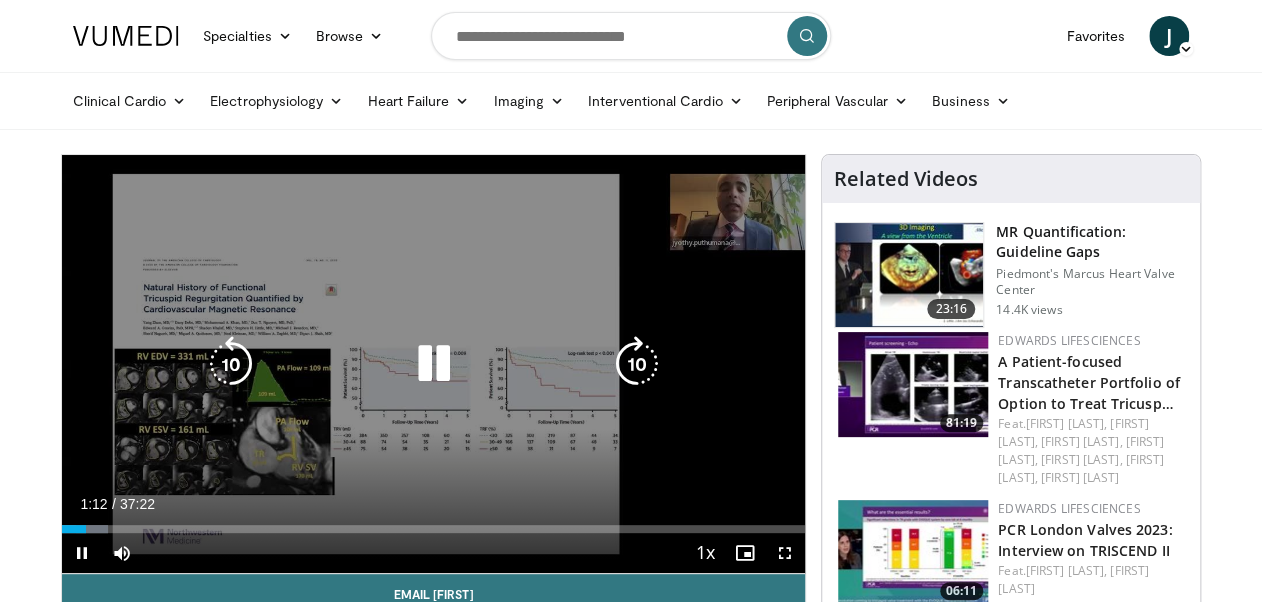 click at bounding box center (231, 364) 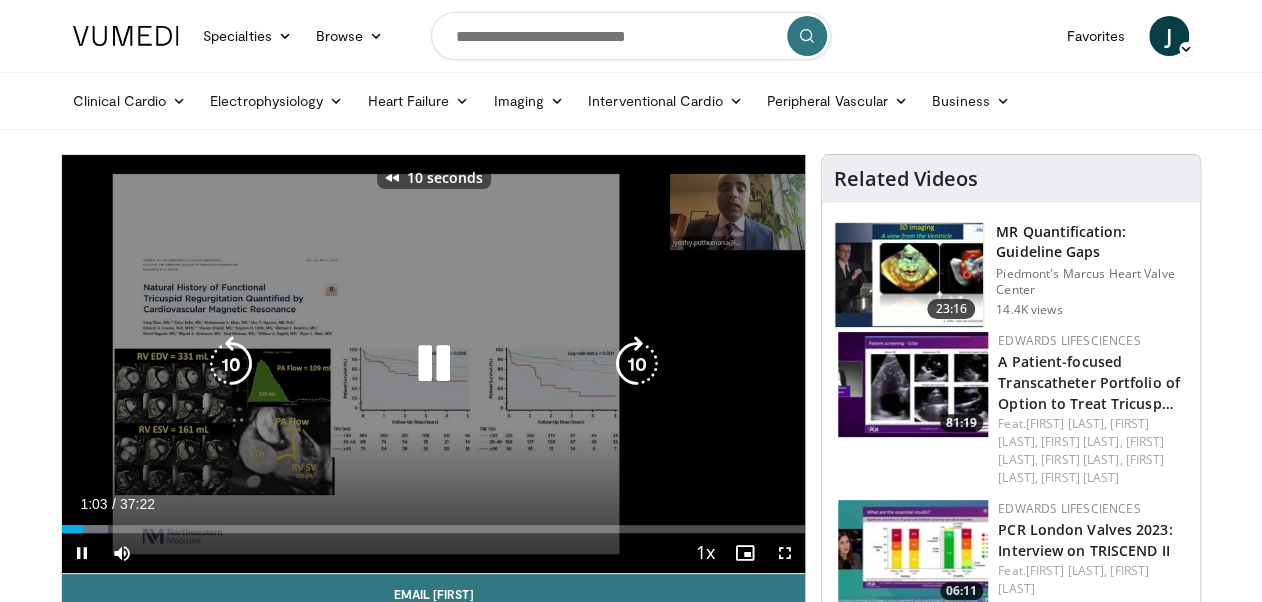 click at bounding box center (231, 364) 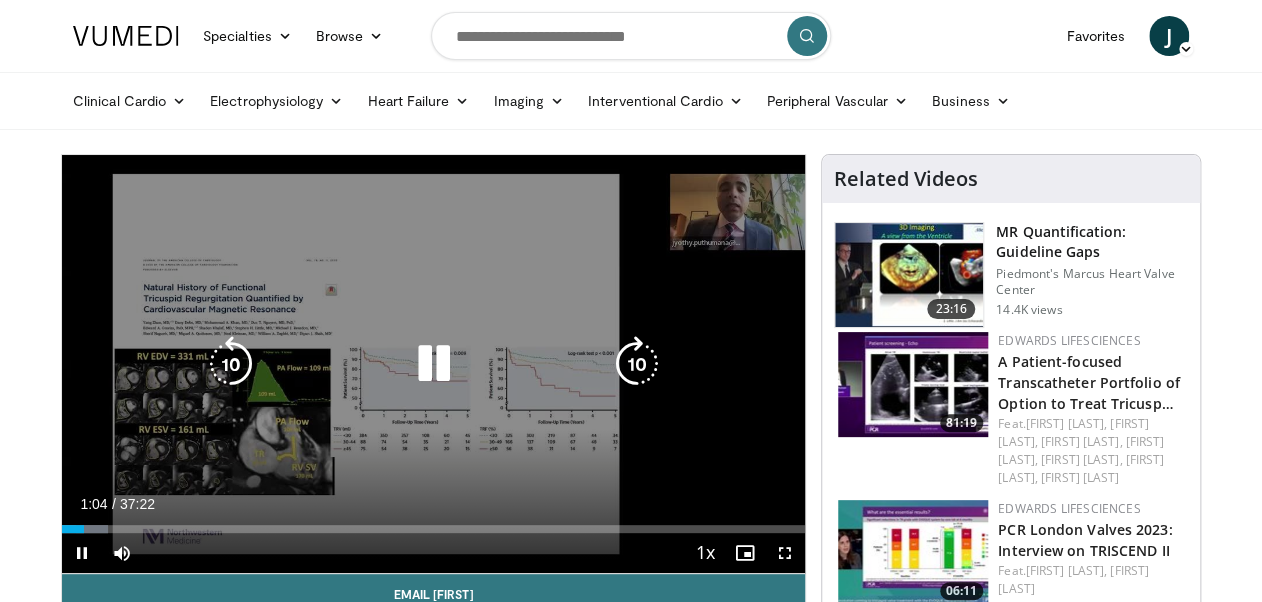 click at bounding box center (433, 364) 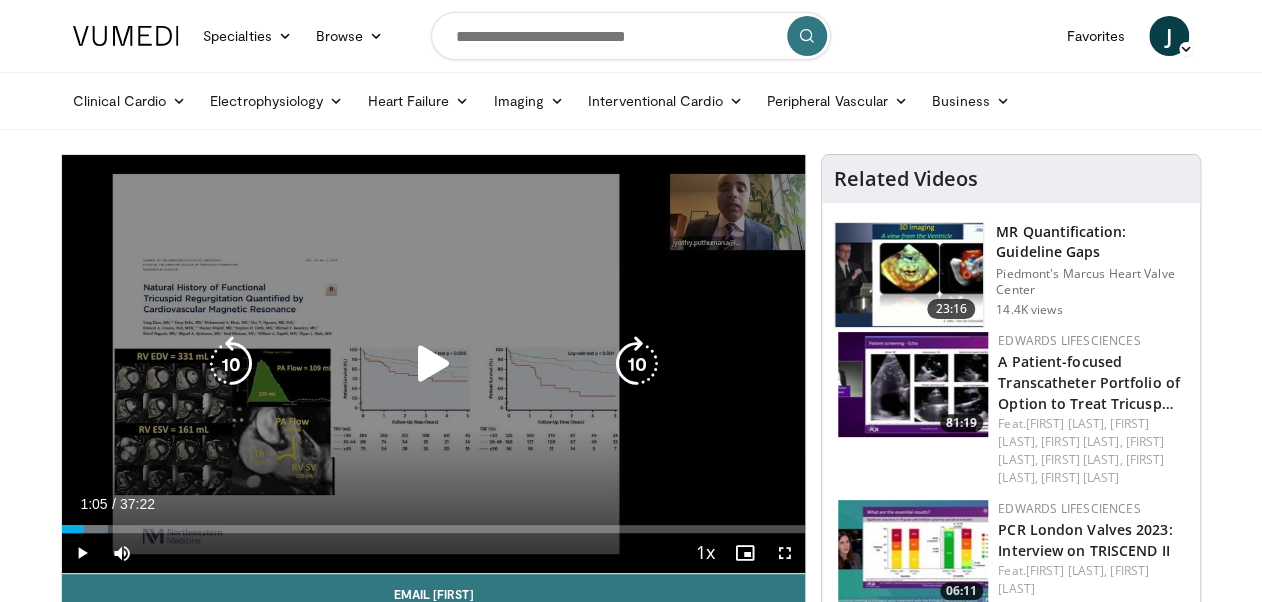 click at bounding box center [433, 364] 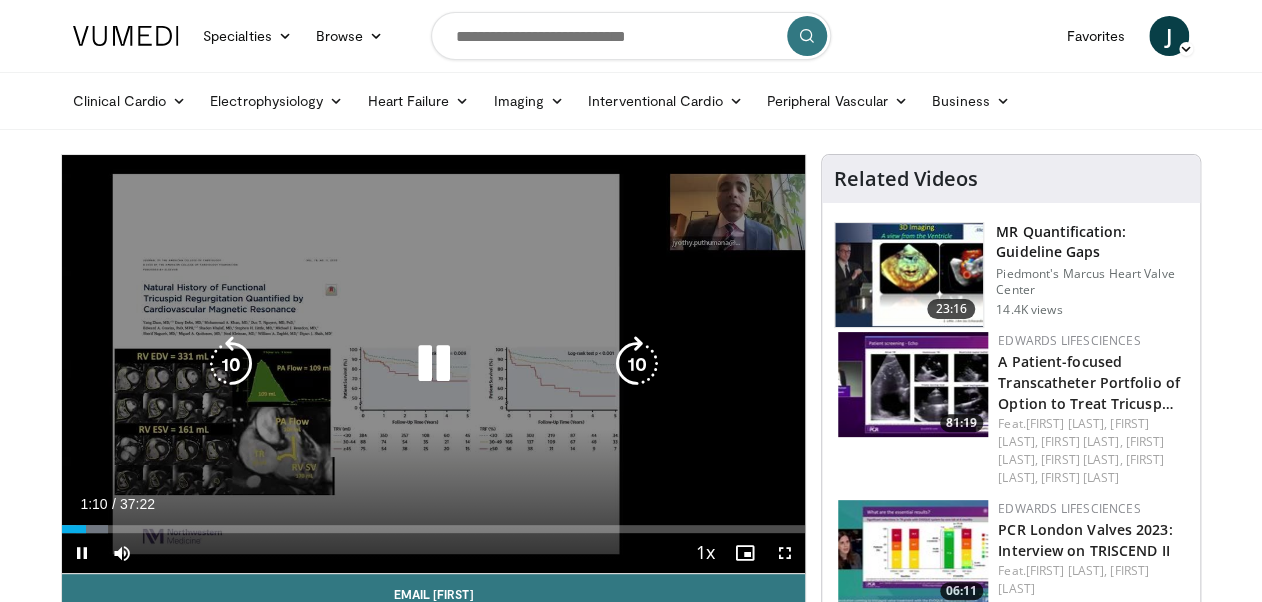 click at bounding box center (433, 364) 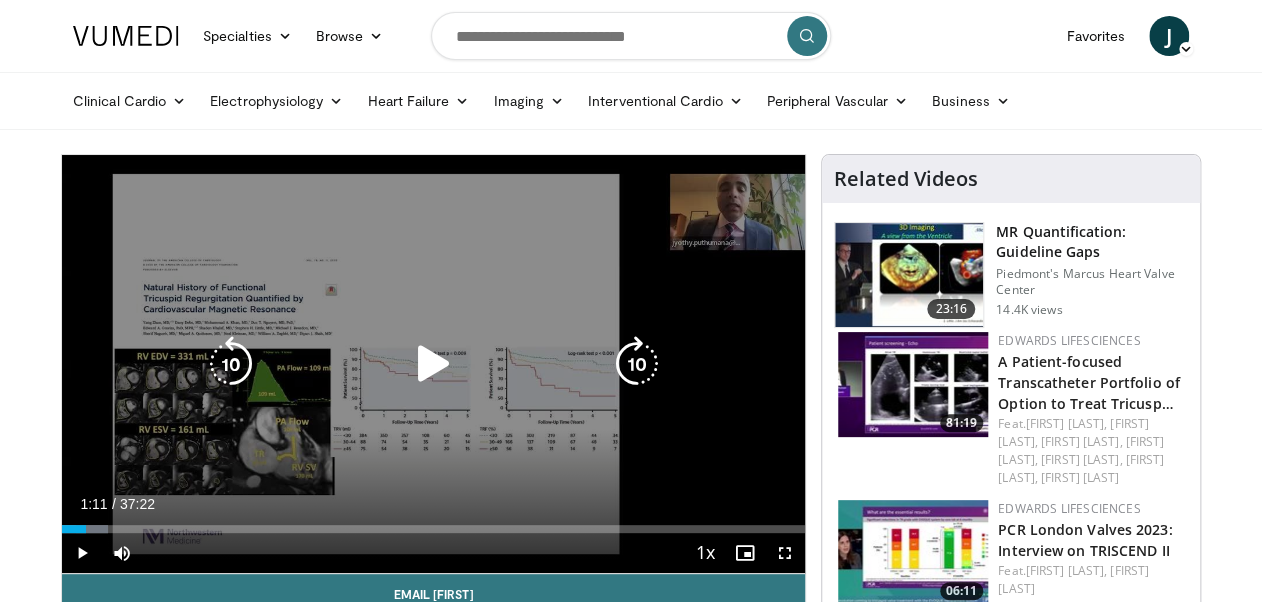 click at bounding box center [433, 364] 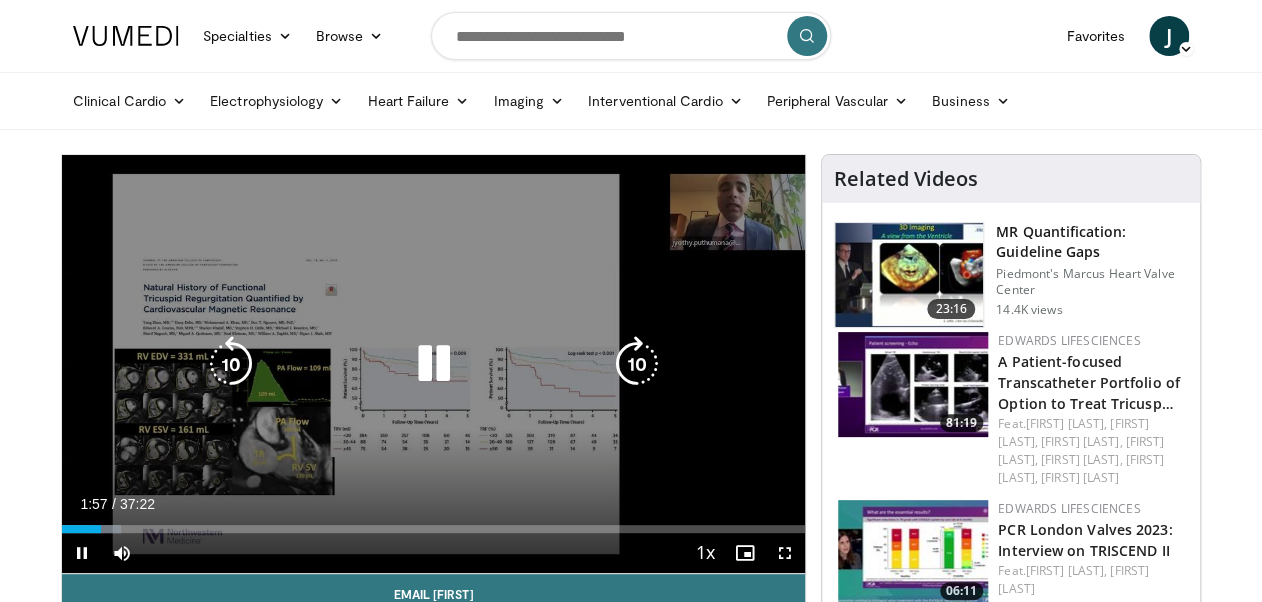 click at bounding box center (231, 364) 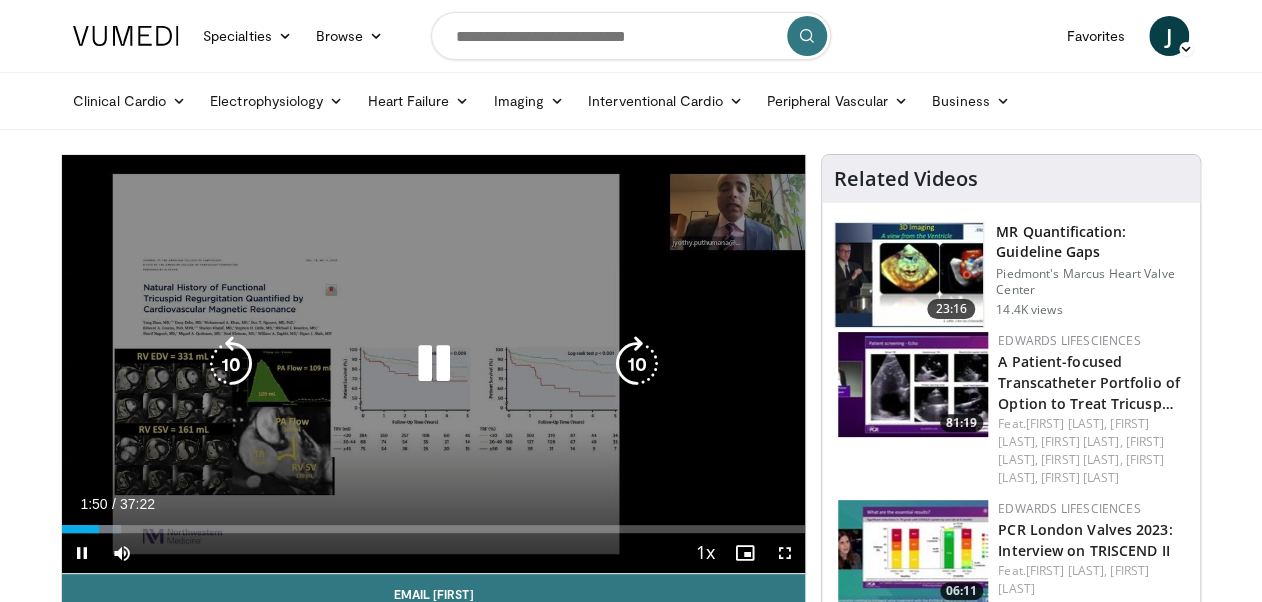 click at bounding box center [433, 364] 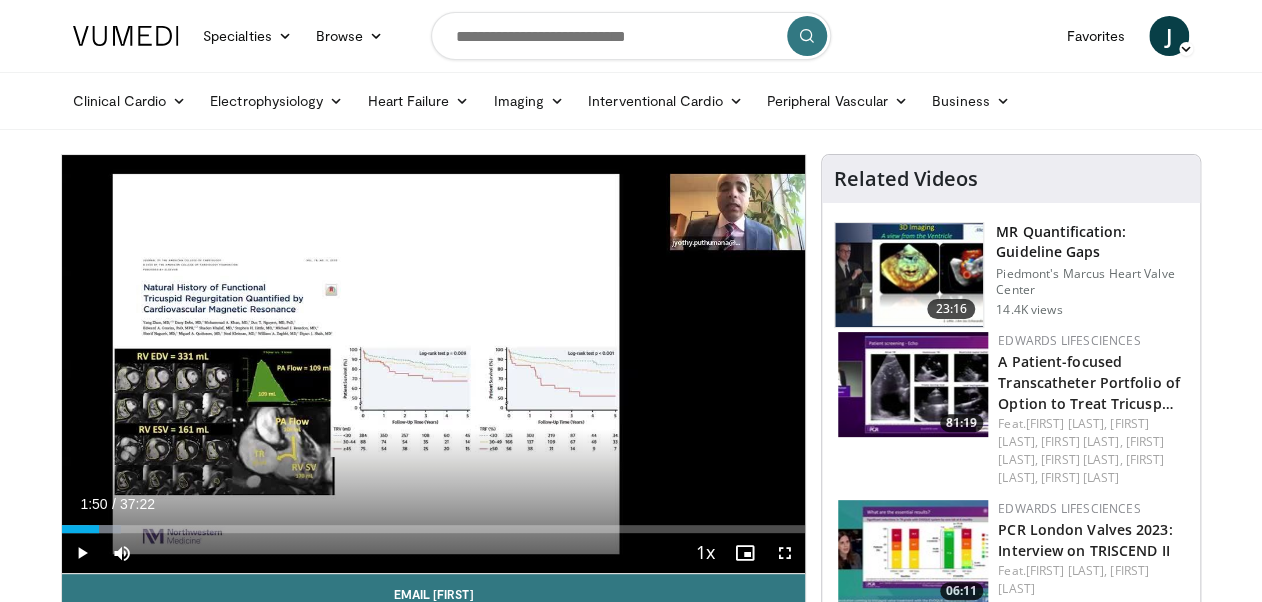click on "Current Time  1:50 / Duration  37:22" at bounding box center (433, 504) 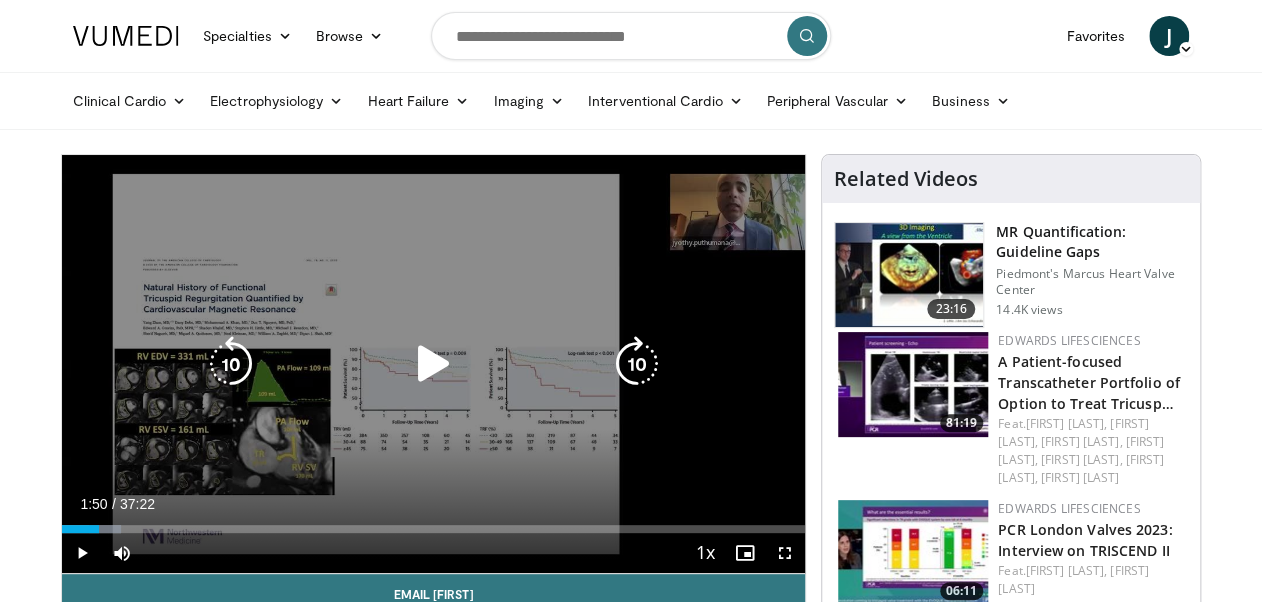 click on "10 seconds
Tap to unmute" at bounding box center [433, 364] 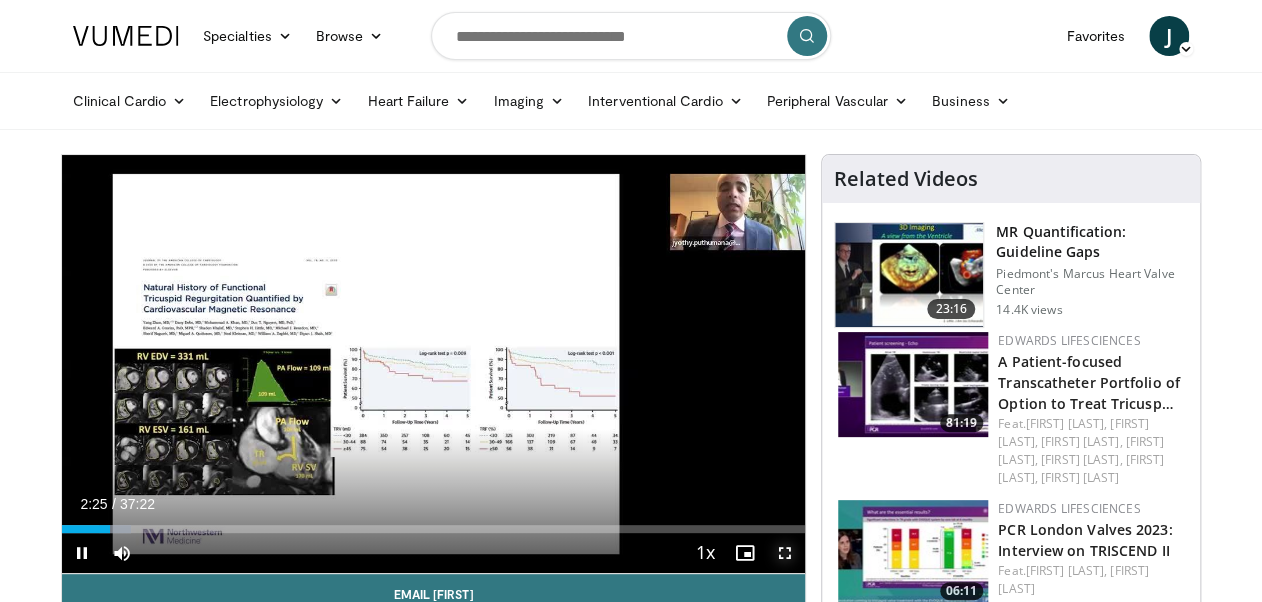 click at bounding box center (785, 553) 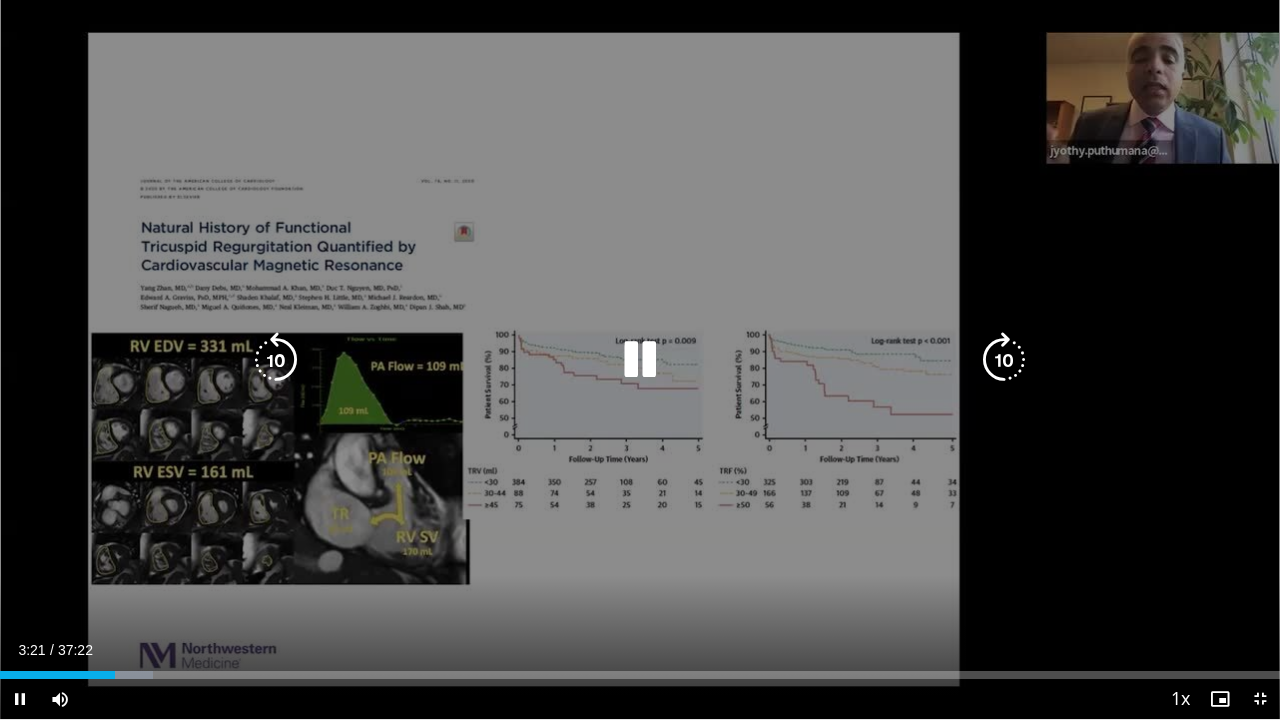 click on "10 seconds
Tap to unmute" at bounding box center [640, 359] 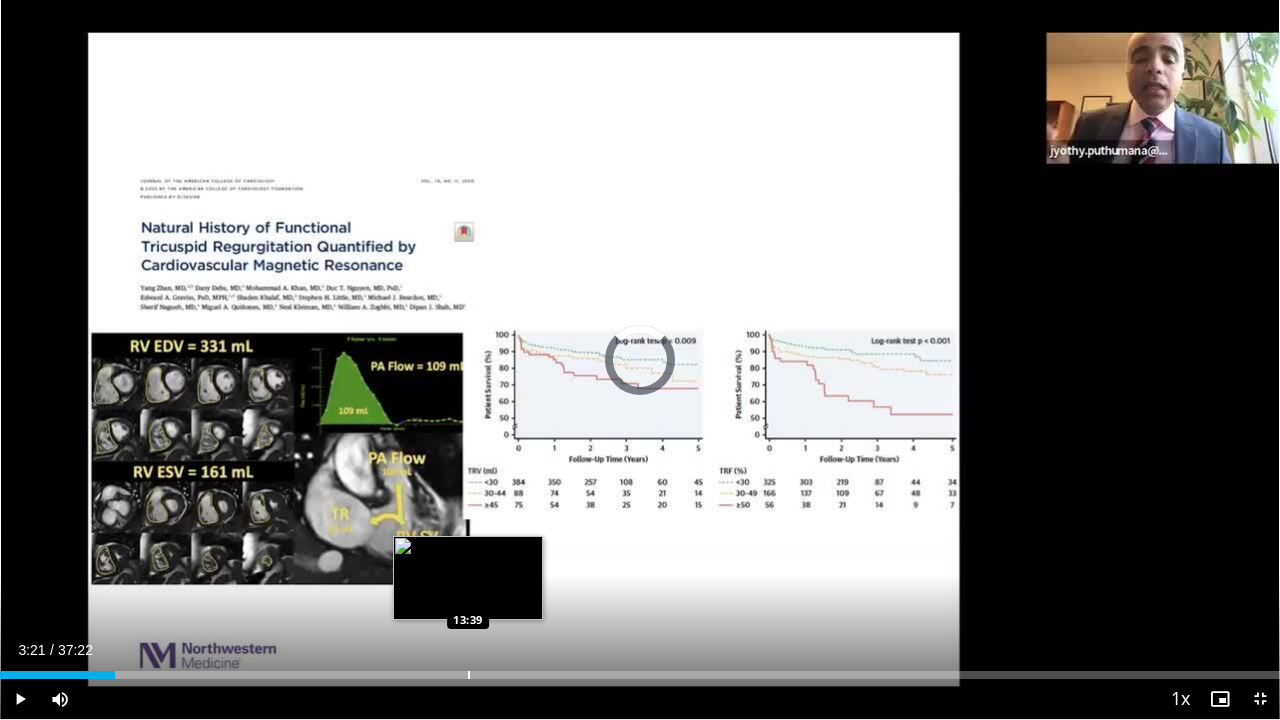 click on "Loaded :  0.00% 03:21 13:39" at bounding box center [640, 669] 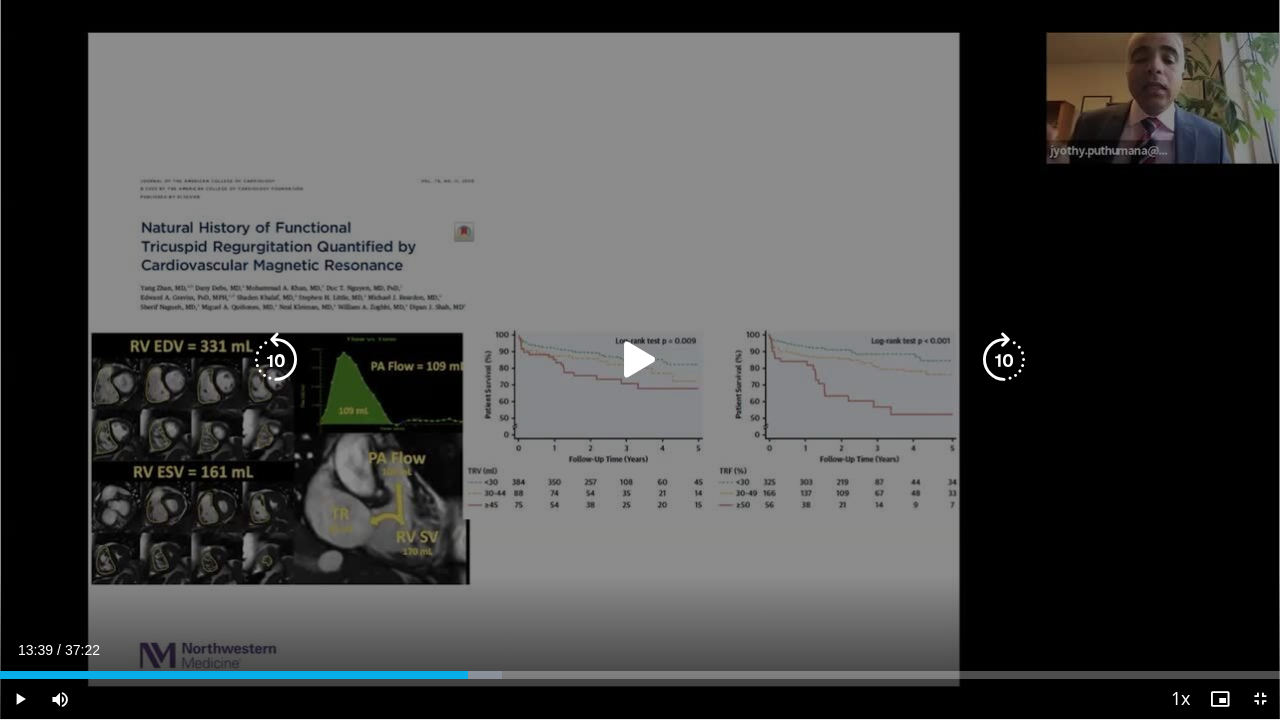 click at bounding box center [276, 360] 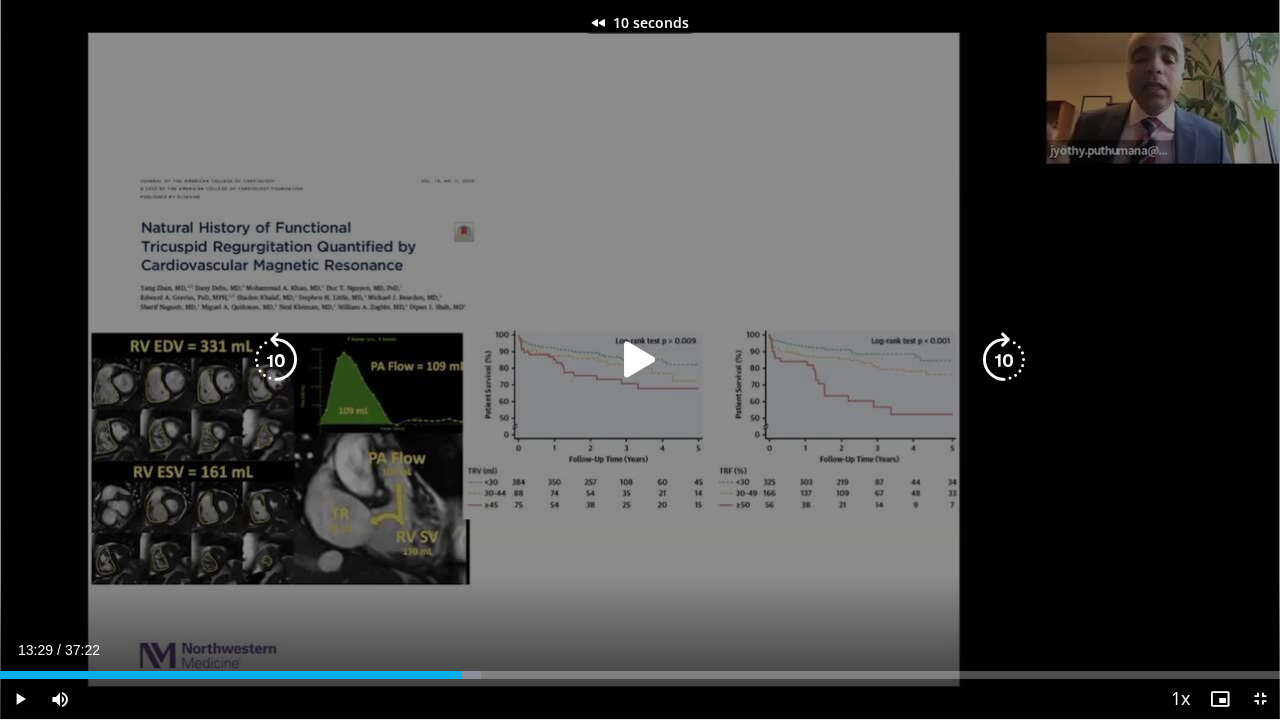 click at bounding box center (276, 360) 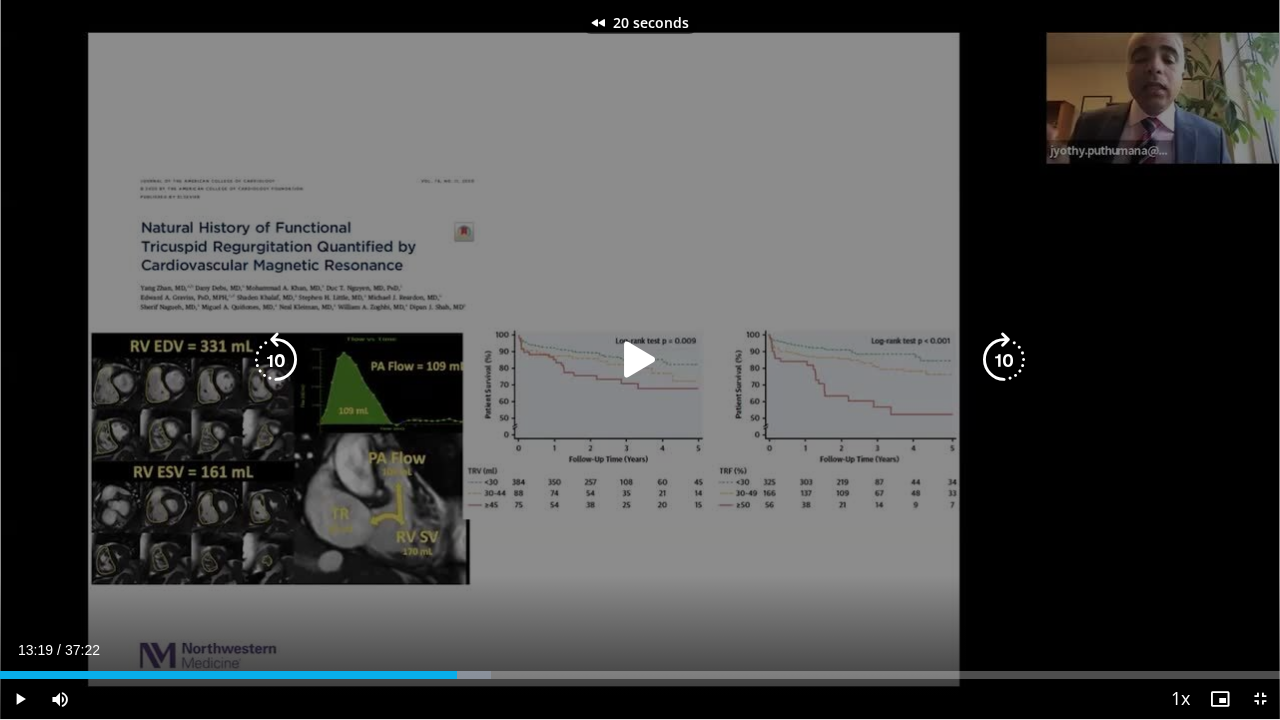 click at bounding box center [276, 360] 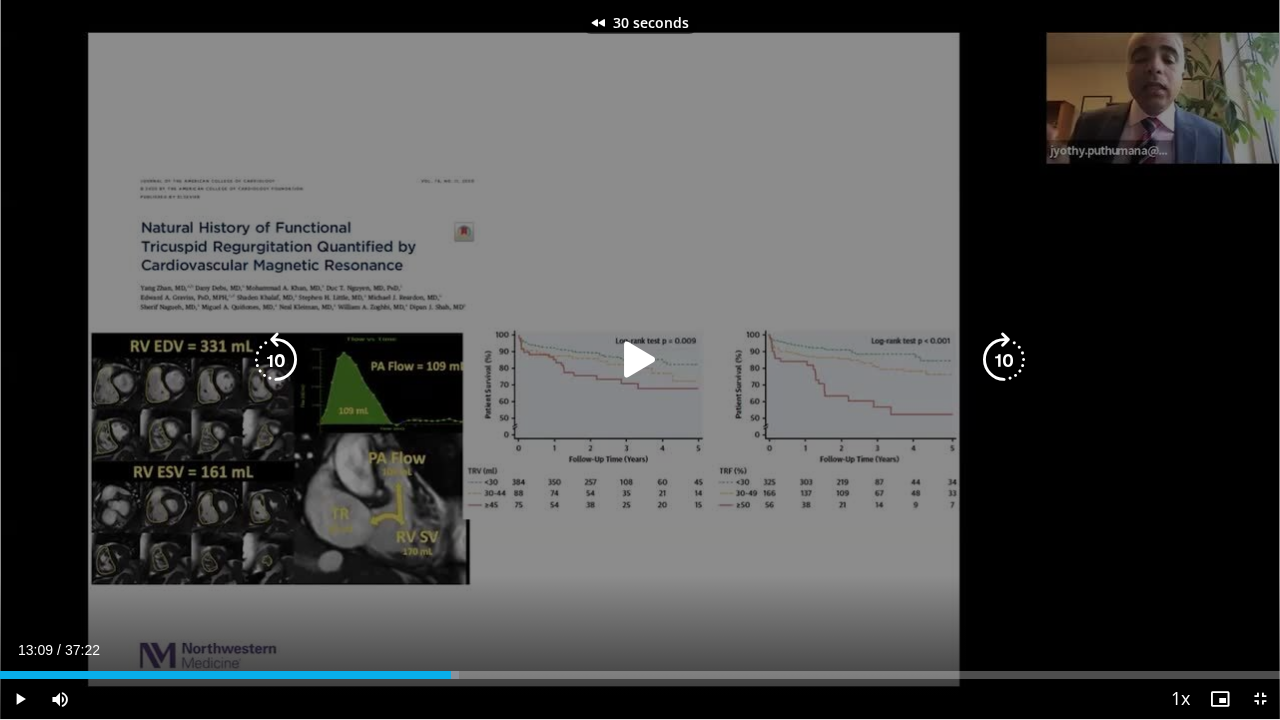 click at bounding box center (276, 360) 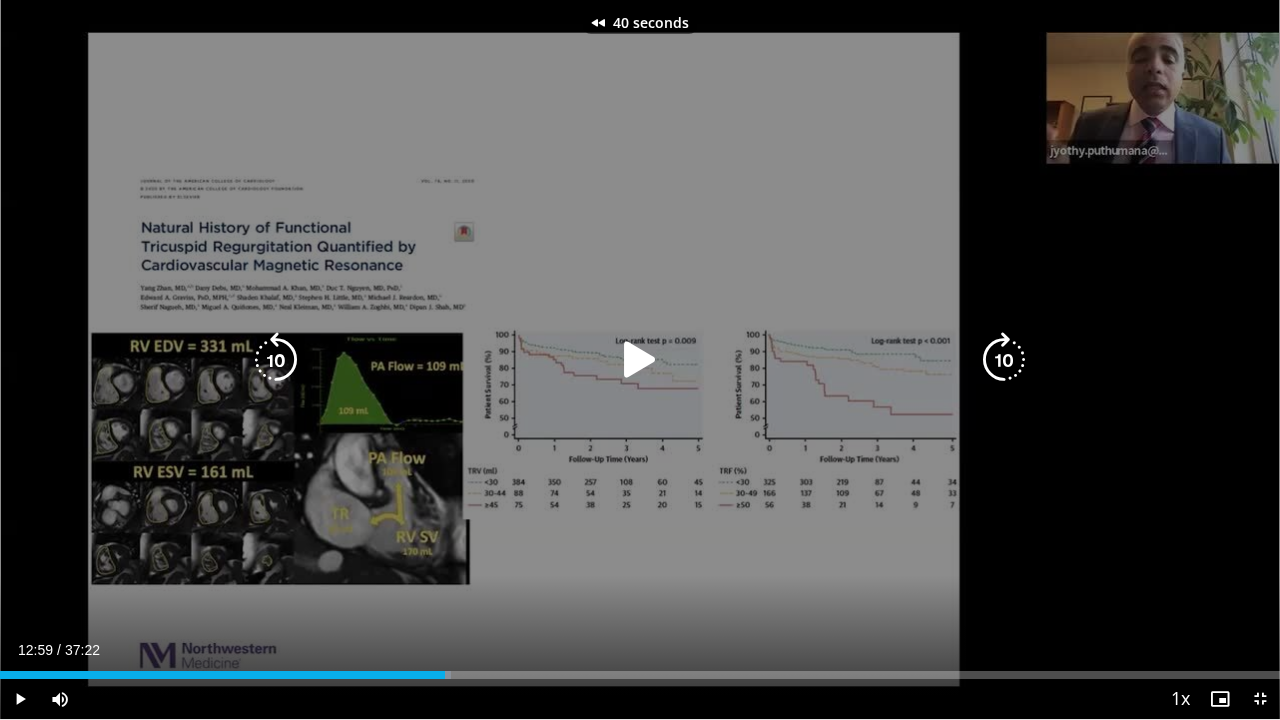 click at bounding box center (276, 360) 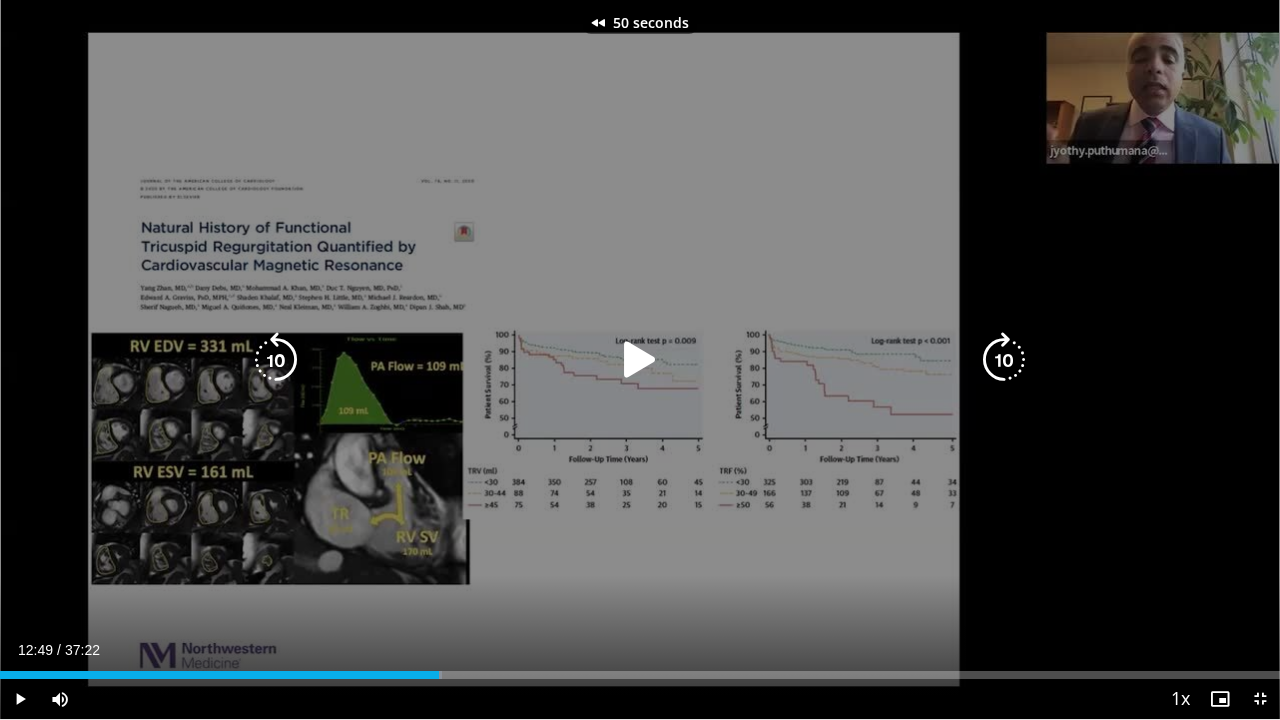 click at bounding box center (276, 360) 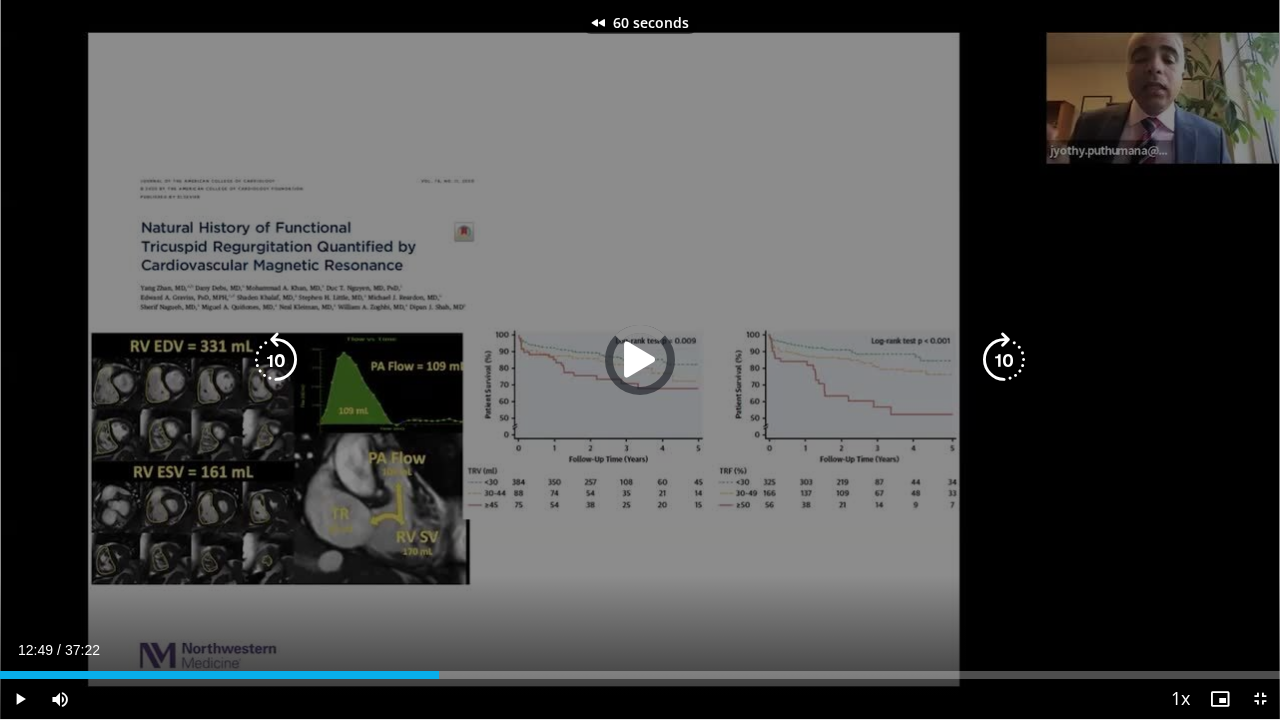 click at bounding box center [276, 360] 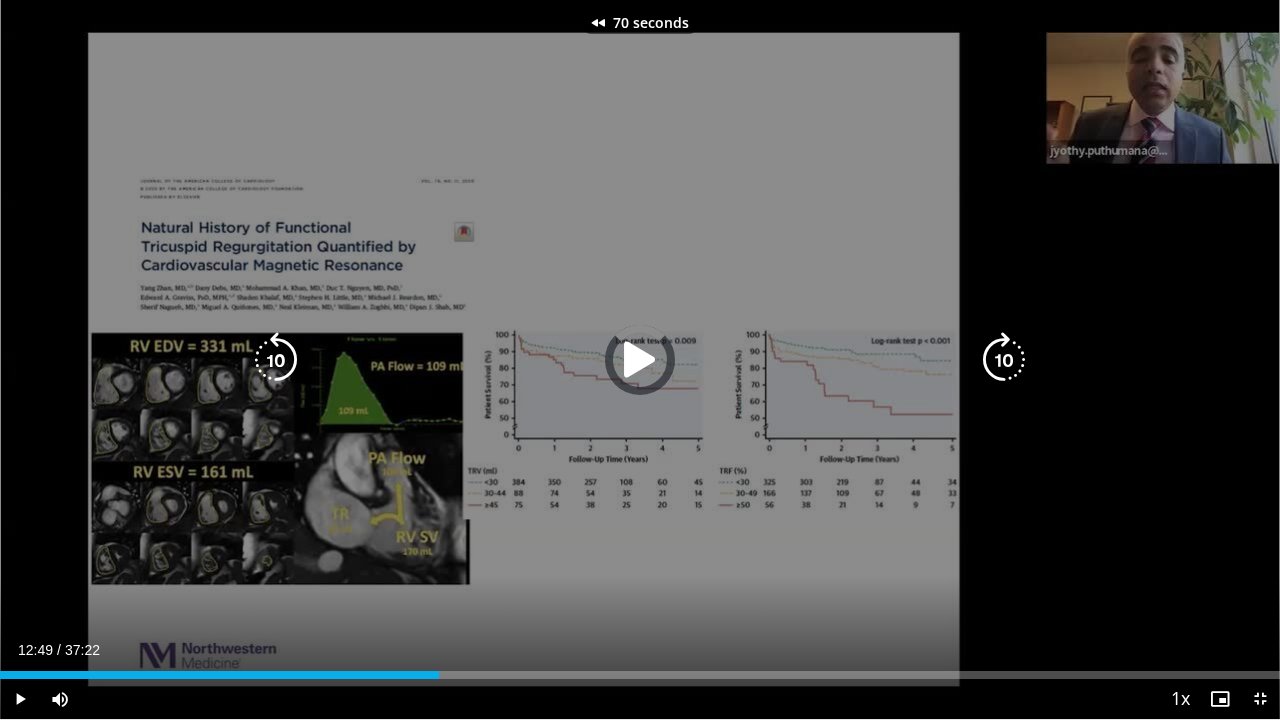 click at bounding box center (276, 360) 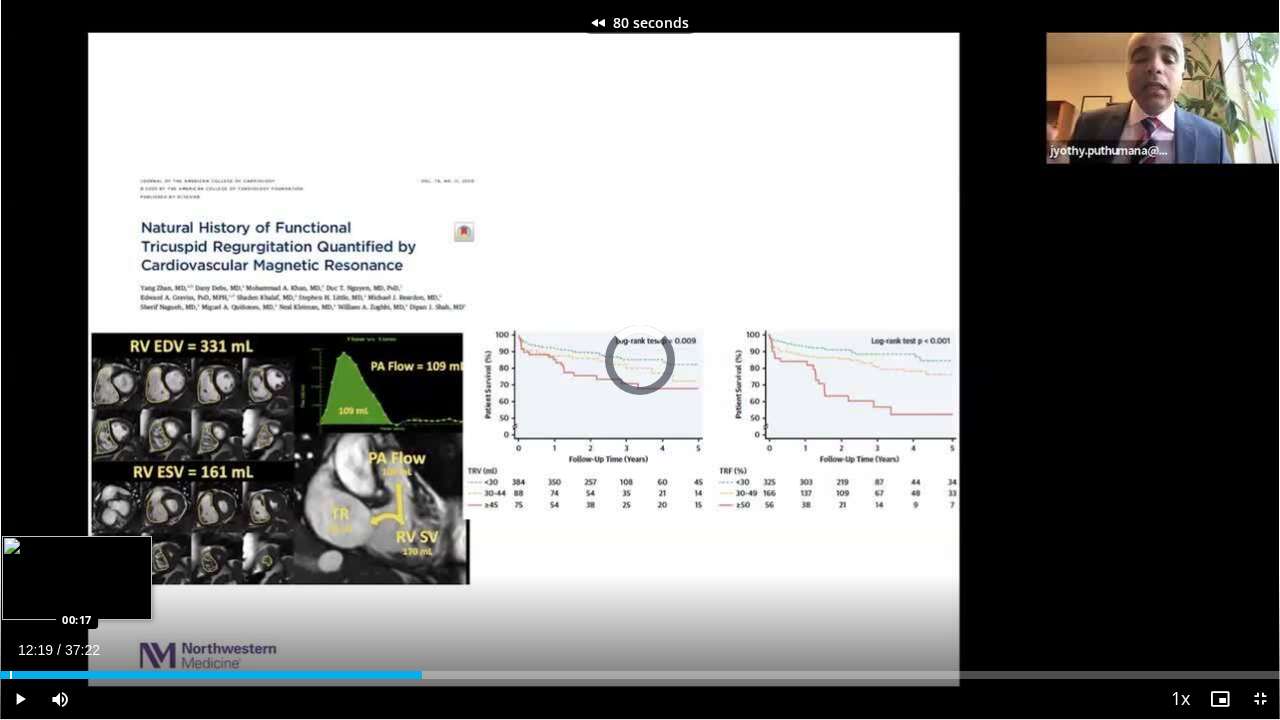 click at bounding box center [11, 675] 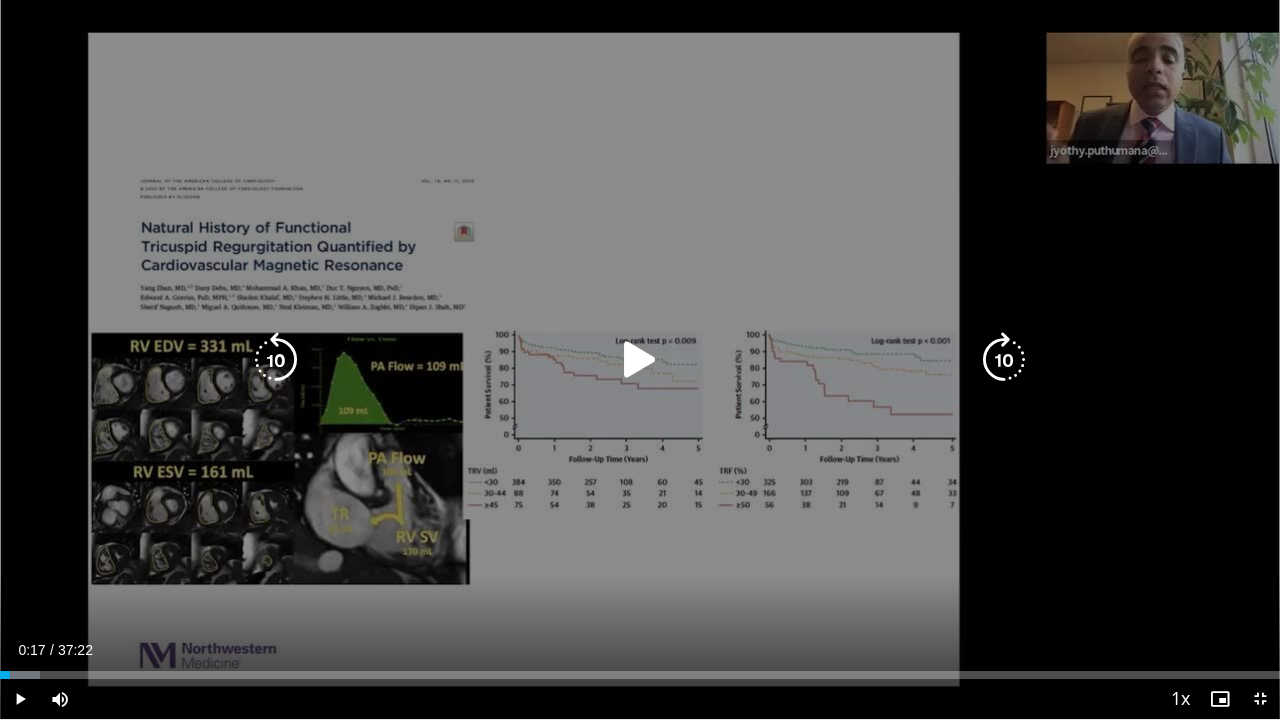 click at bounding box center [1004, 360] 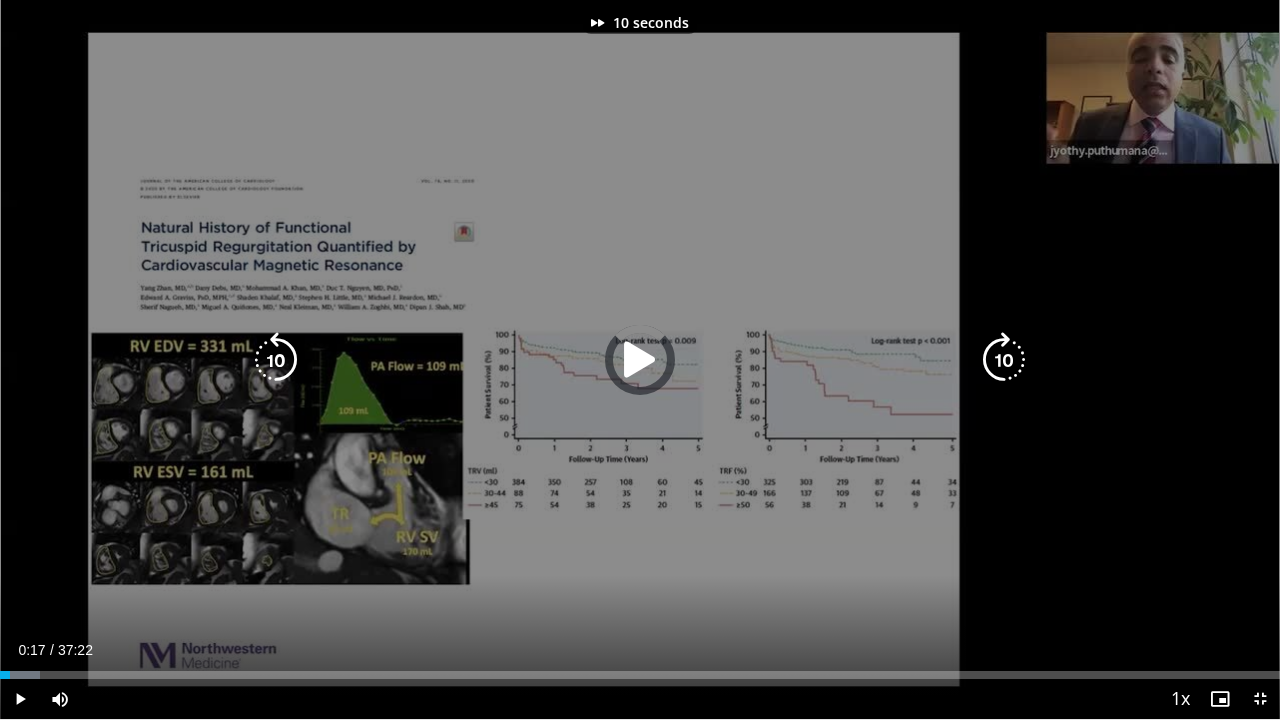 click at bounding box center [1004, 360] 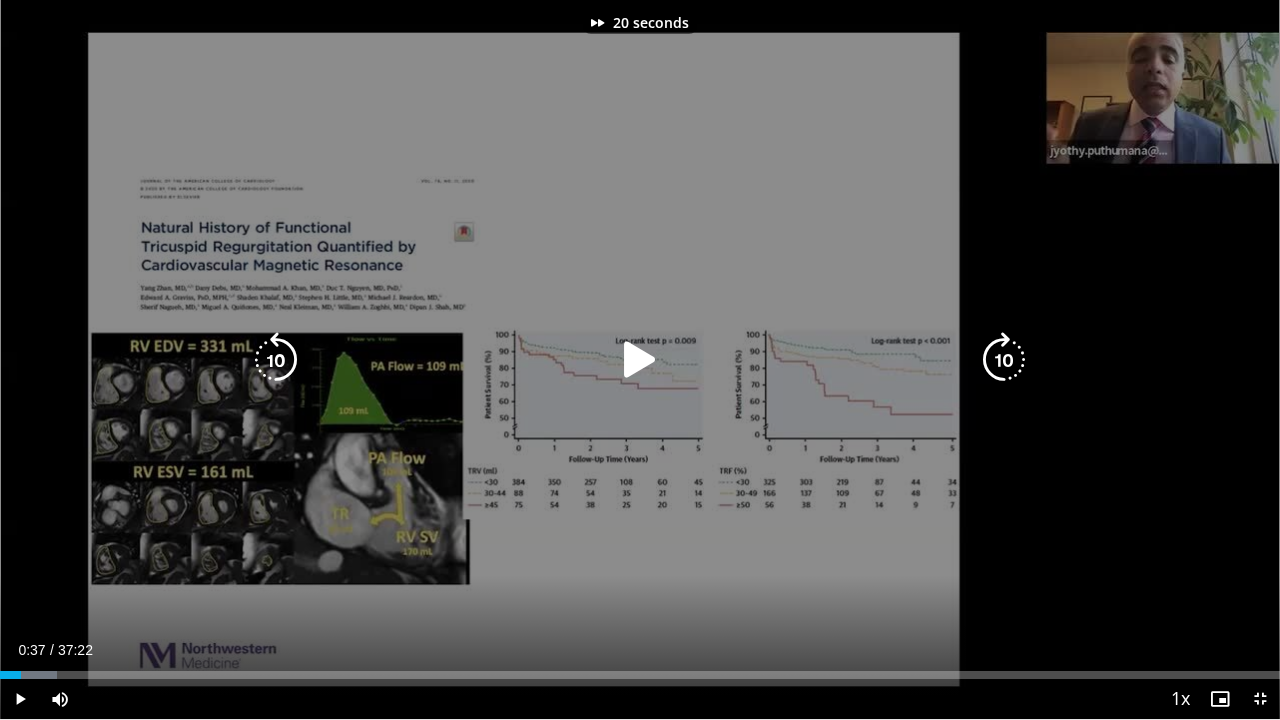 click at bounding box center (640, 360) 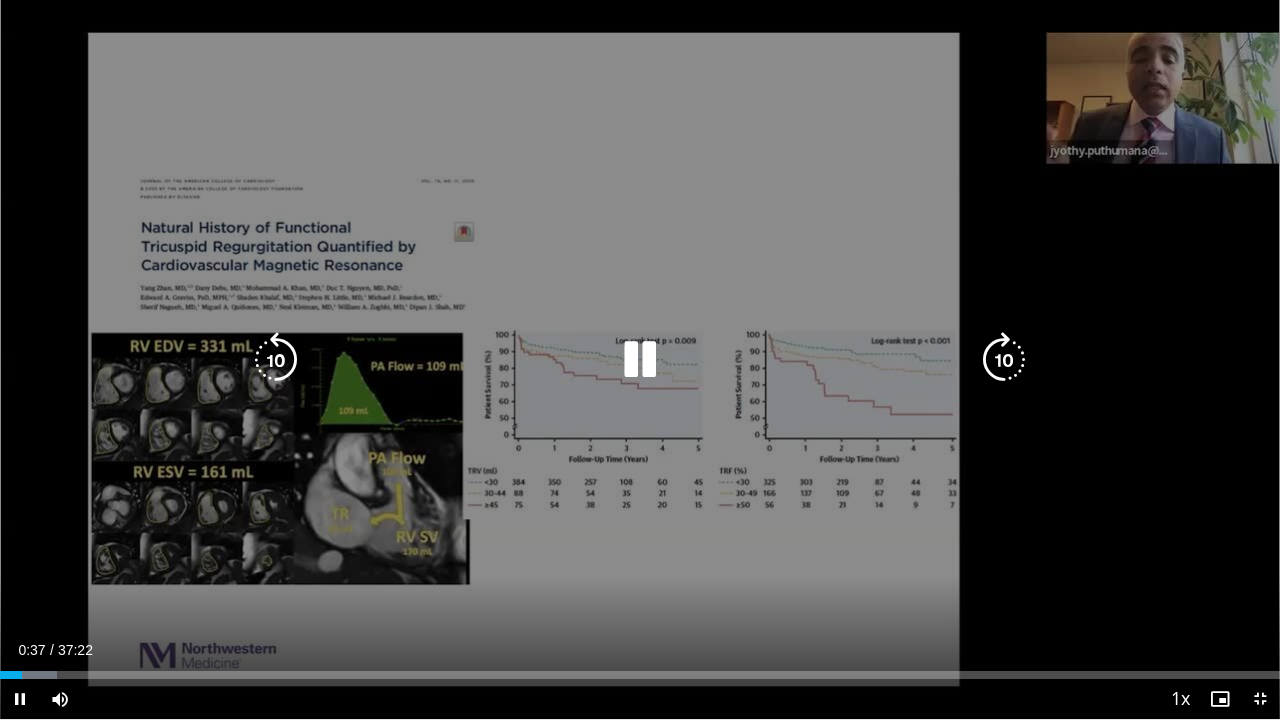 click at bounding box center [1004, 360] 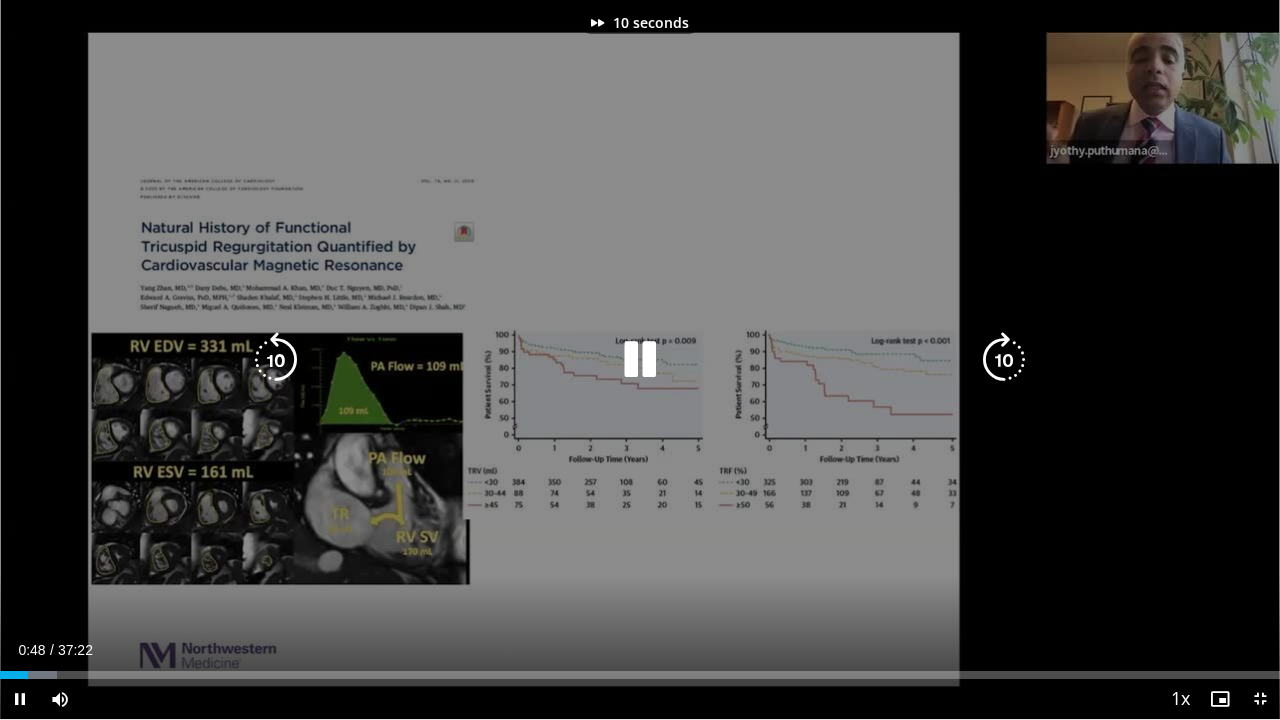 click at bounding box center (1004, 360) 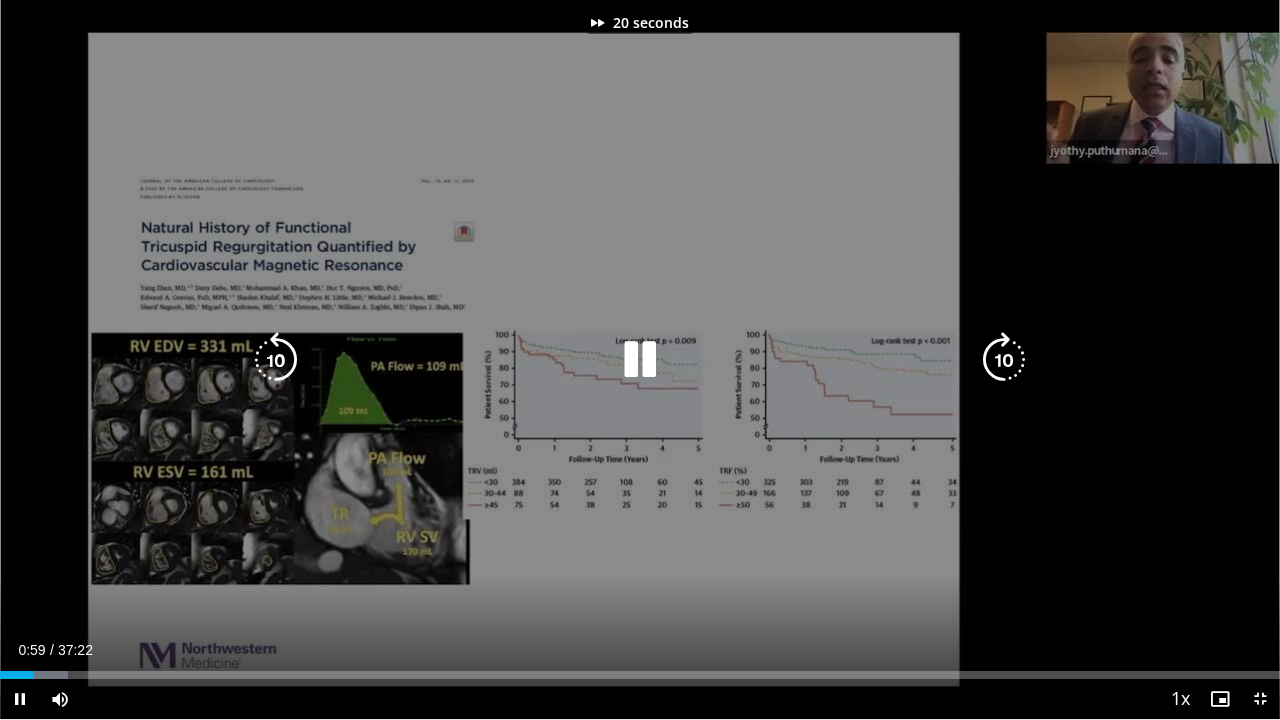 click at bounding box center (1004, 360) 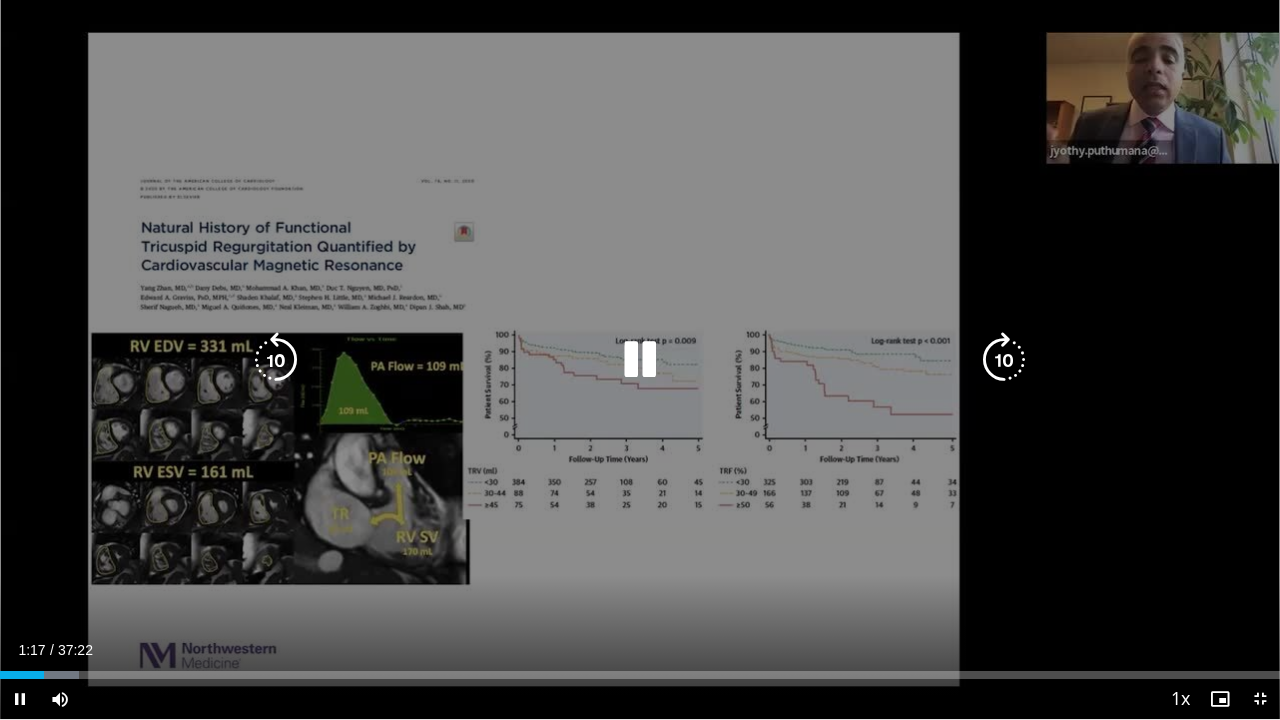 click at bounding box center (1004, 360) 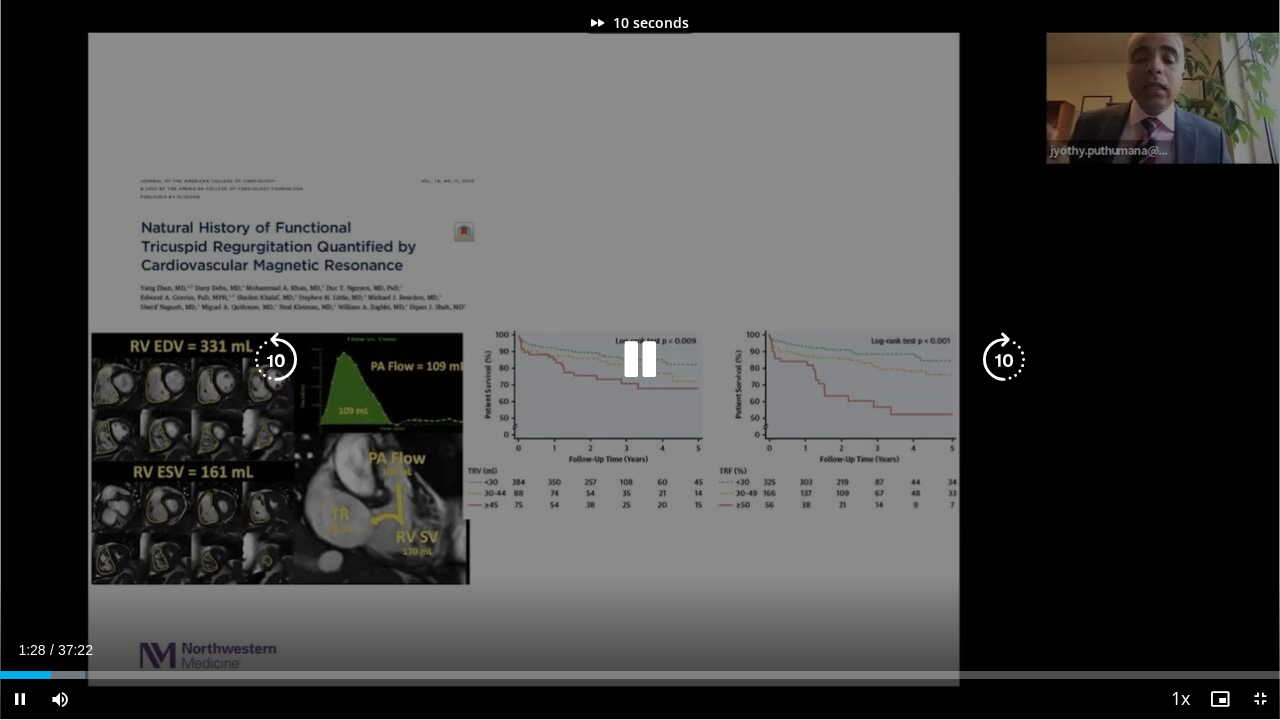 click at bounding box center [1004, 360] 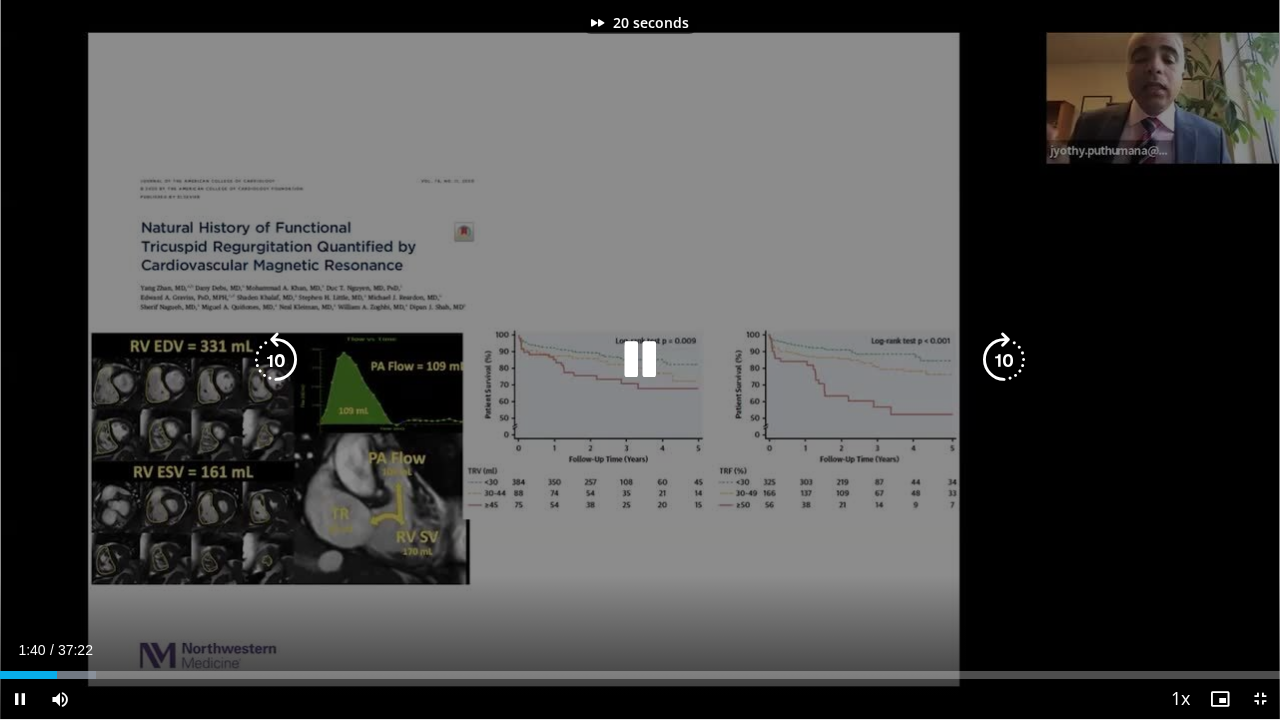 click at bounding box center [1004, 360] 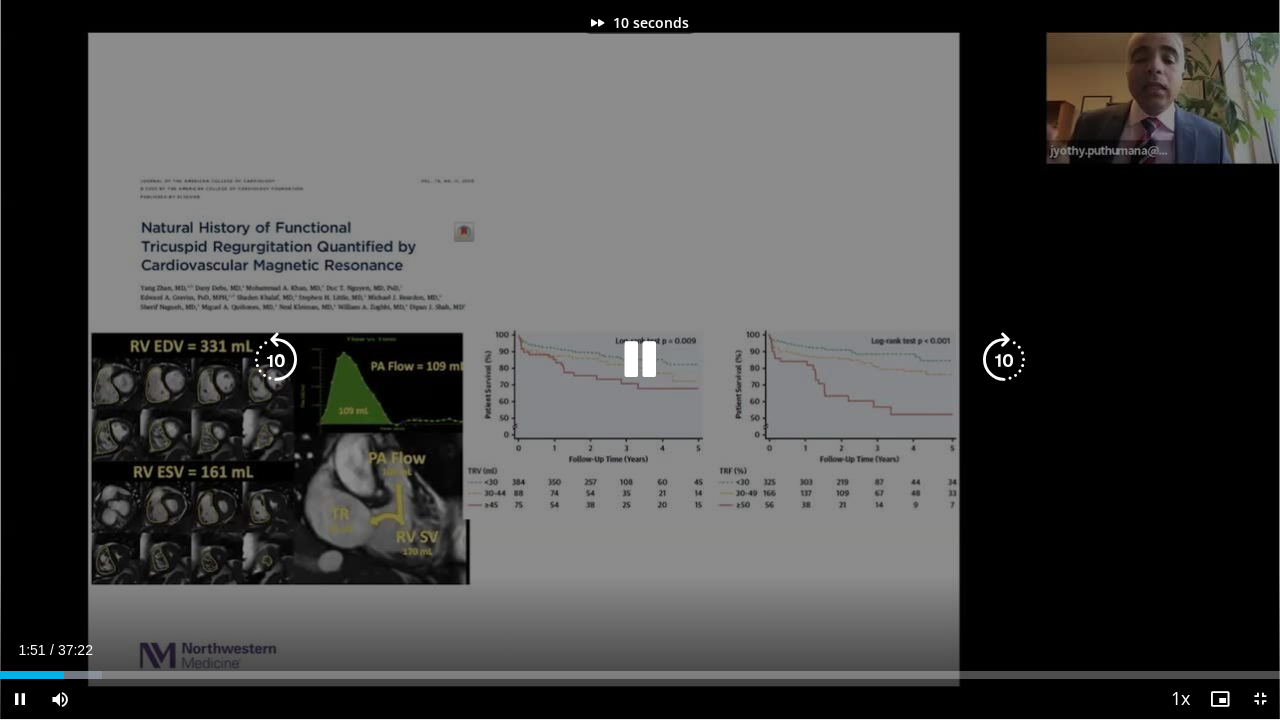 click at bounding box center [1004, 360] 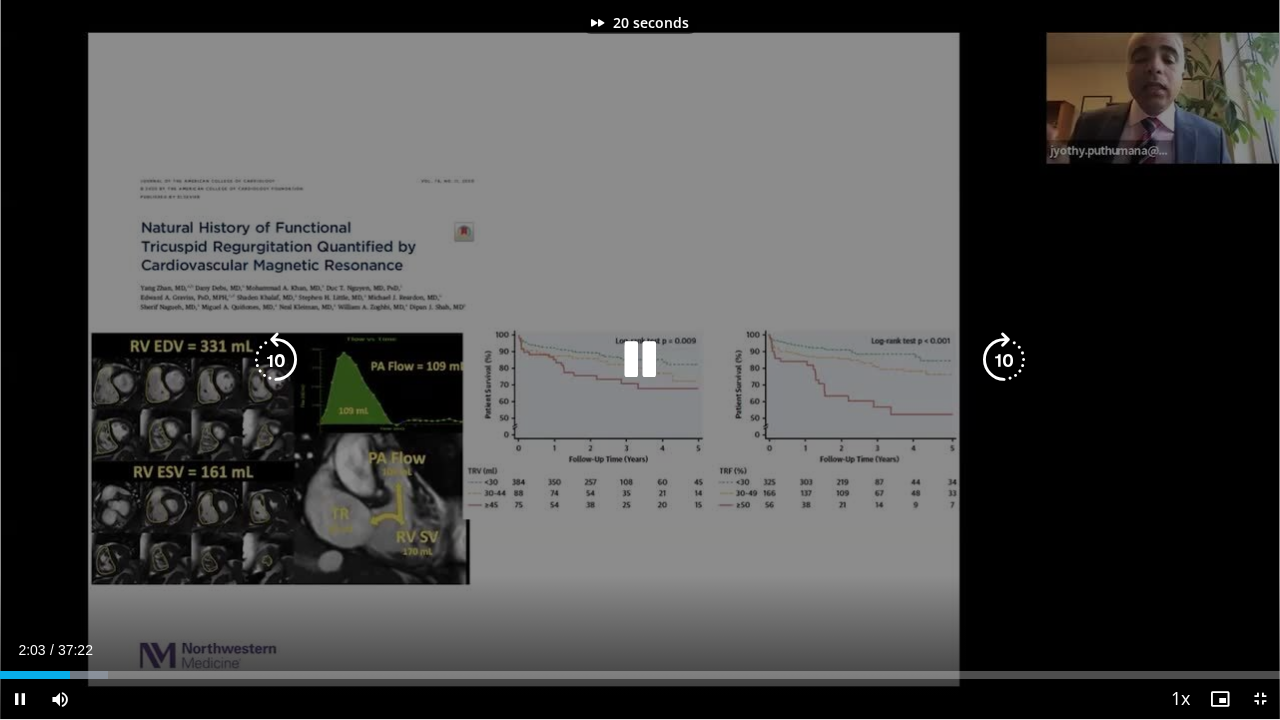 click at bounding box center (1004, 360) 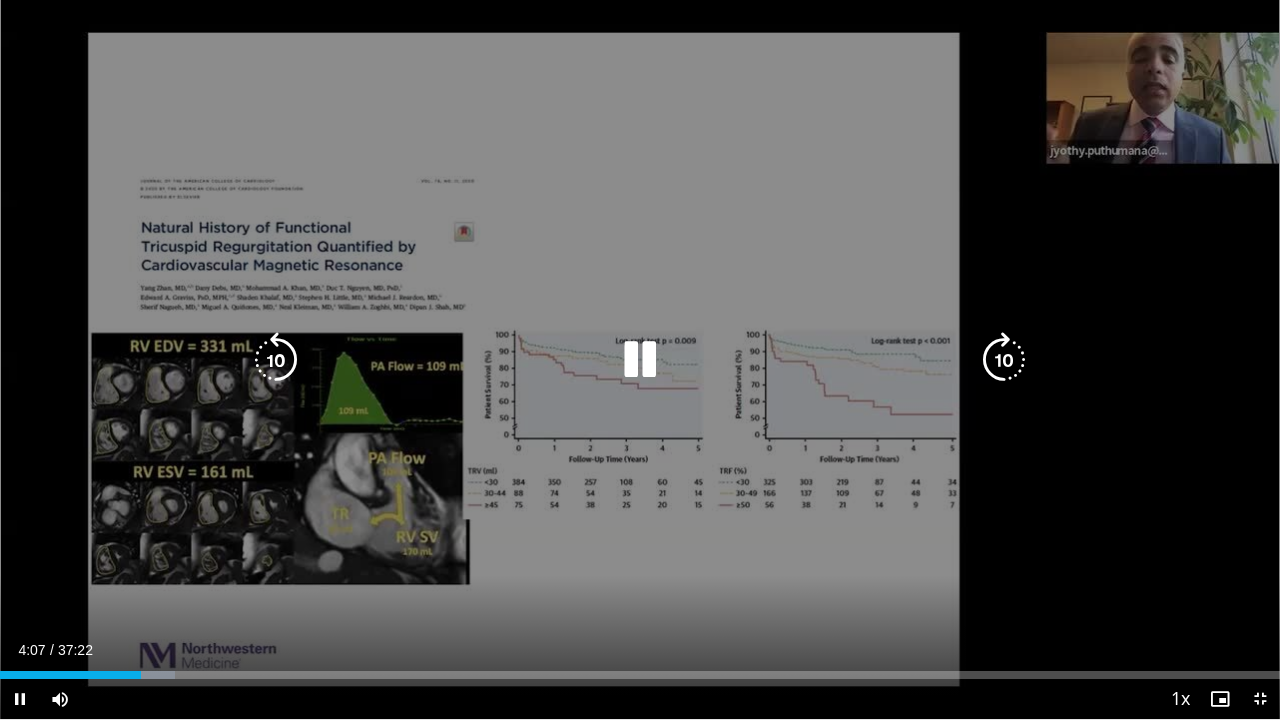 click at bounding box center [276, 360] 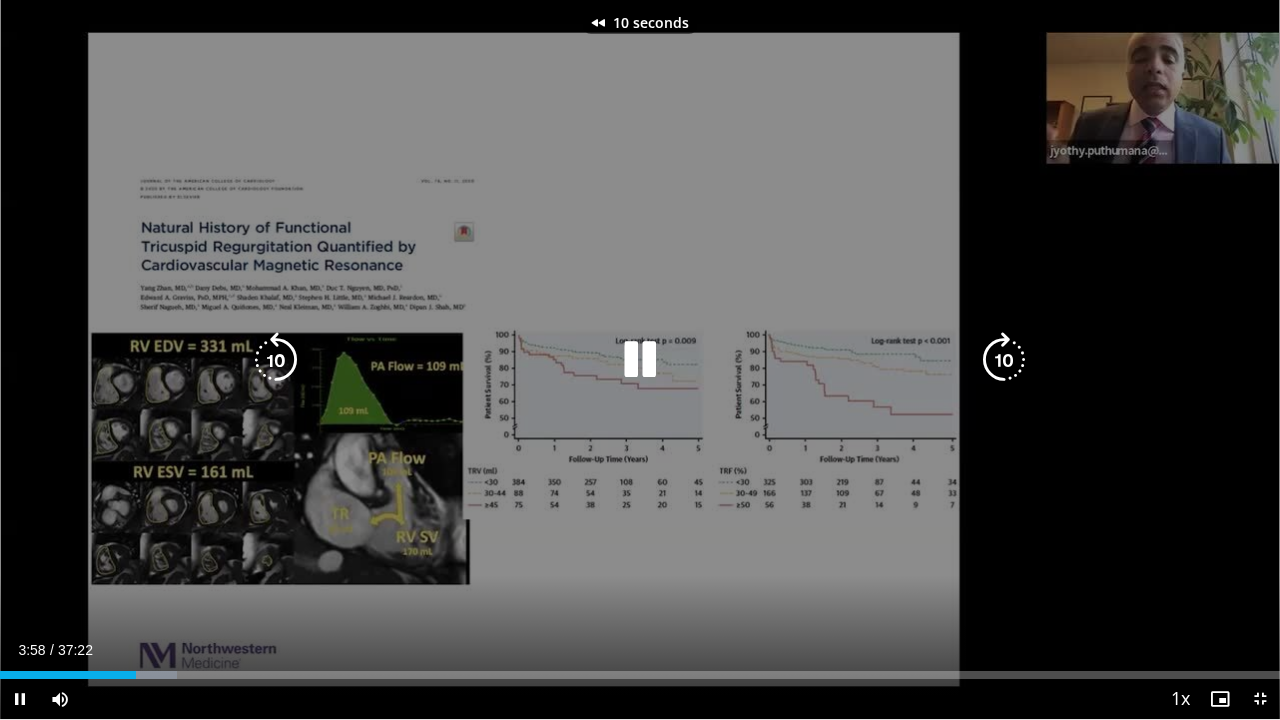 click at bounding box center [276, 360] 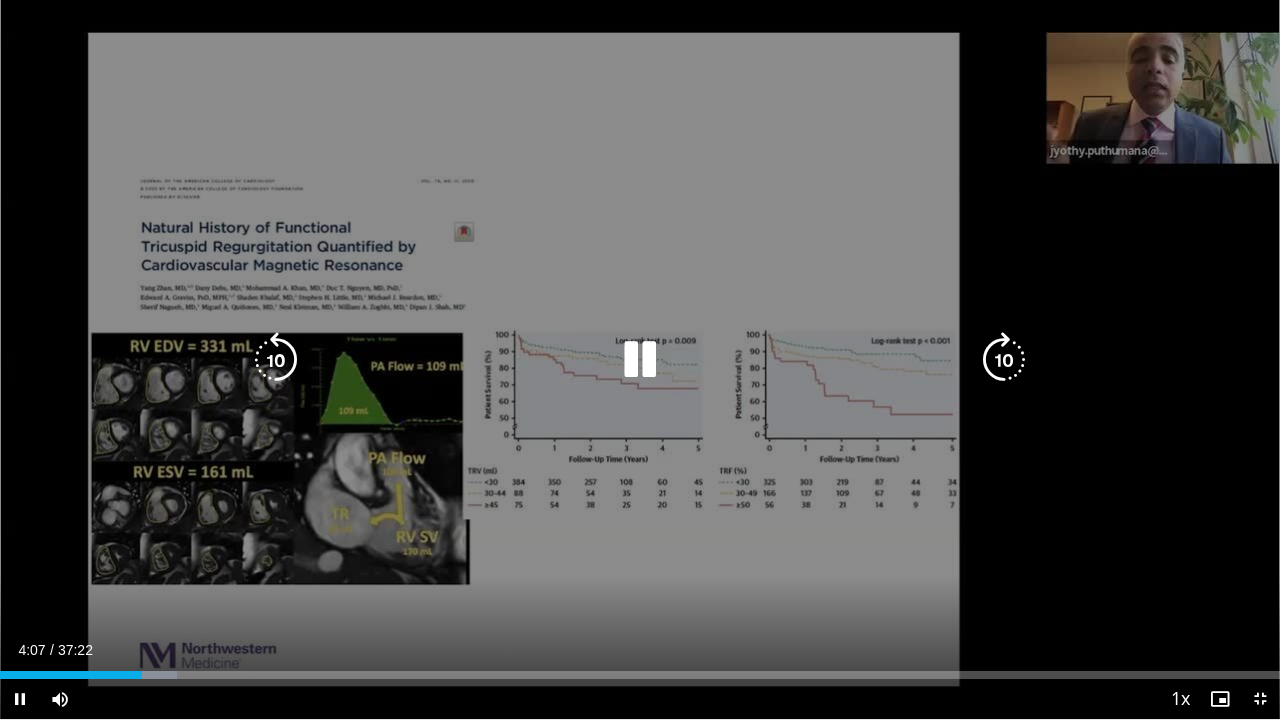 click at bounding box center [276, 360] 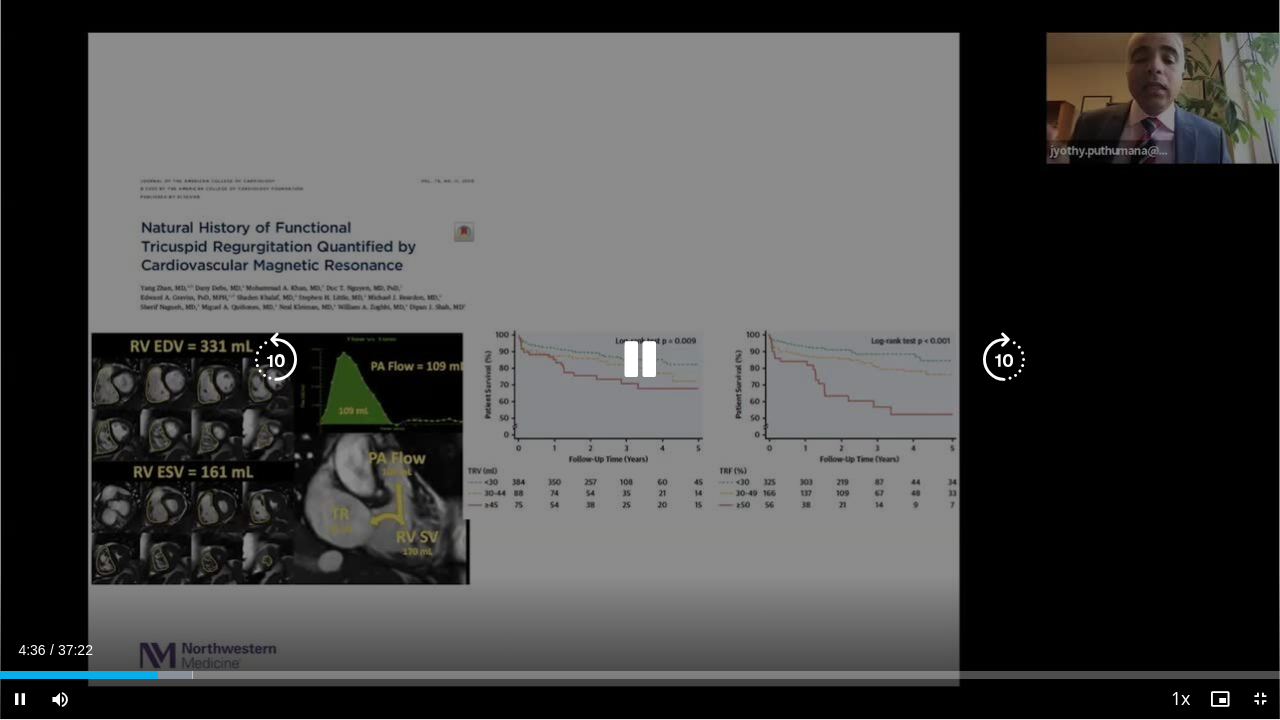 click at bounding box center [640, 360] 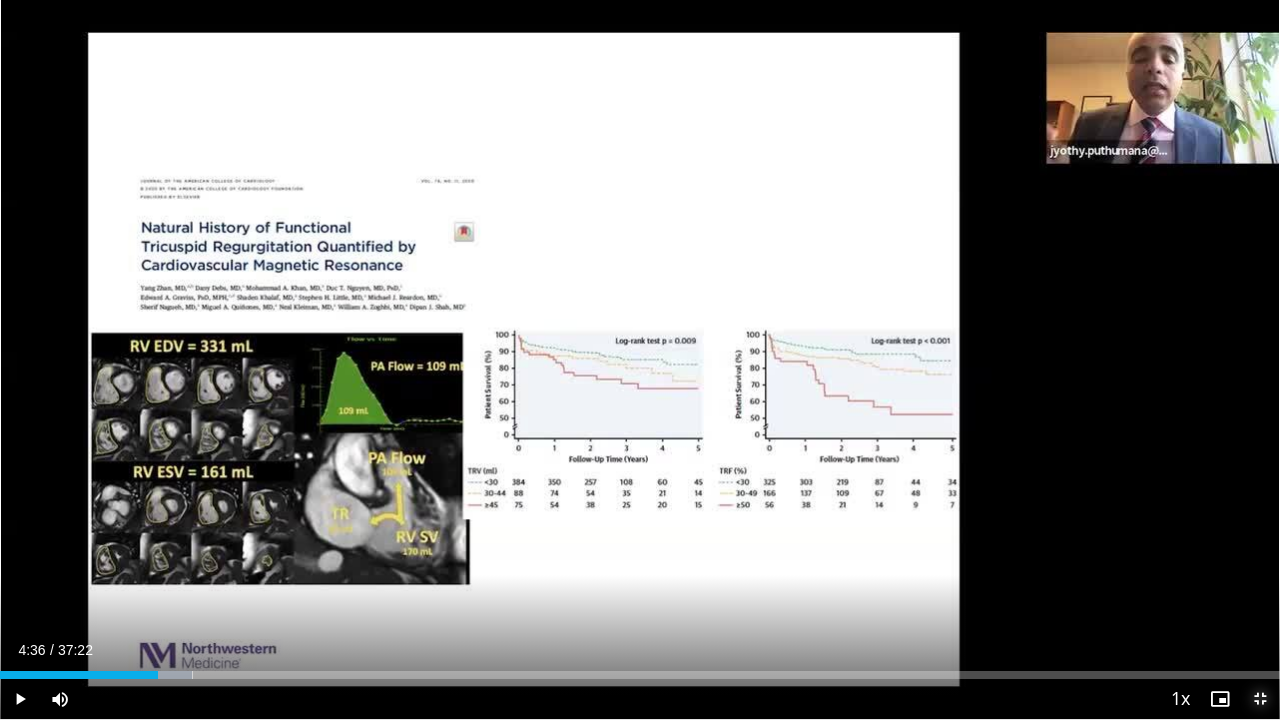 click at bounding box center (1260, 699) 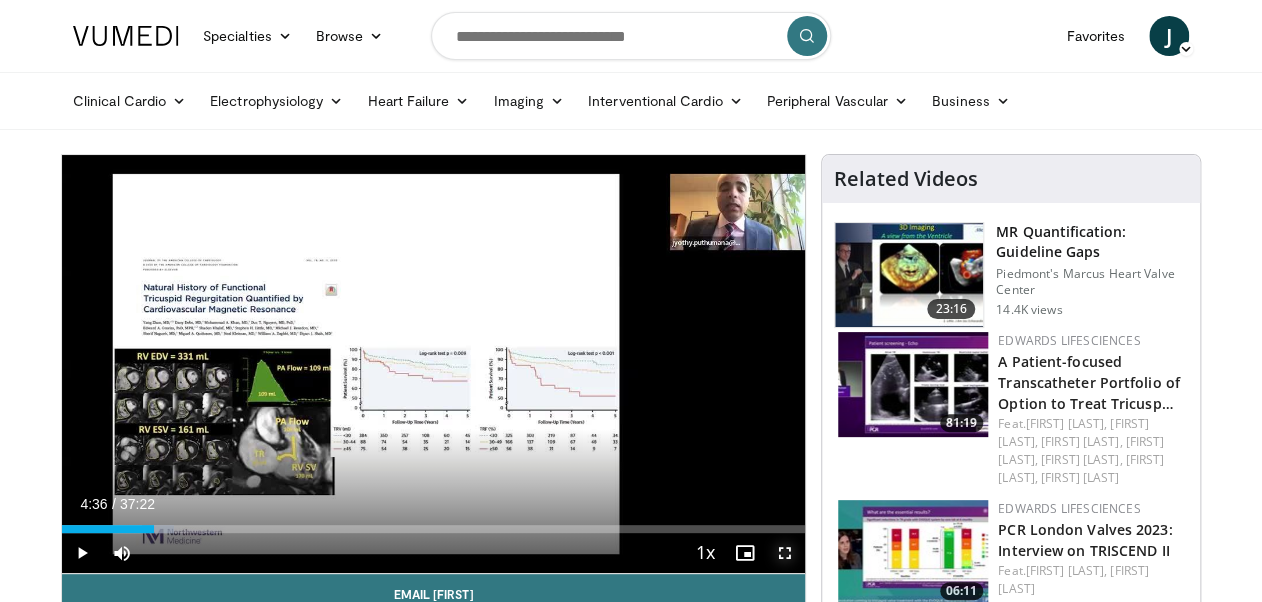 click at bounding box center (785, 553) 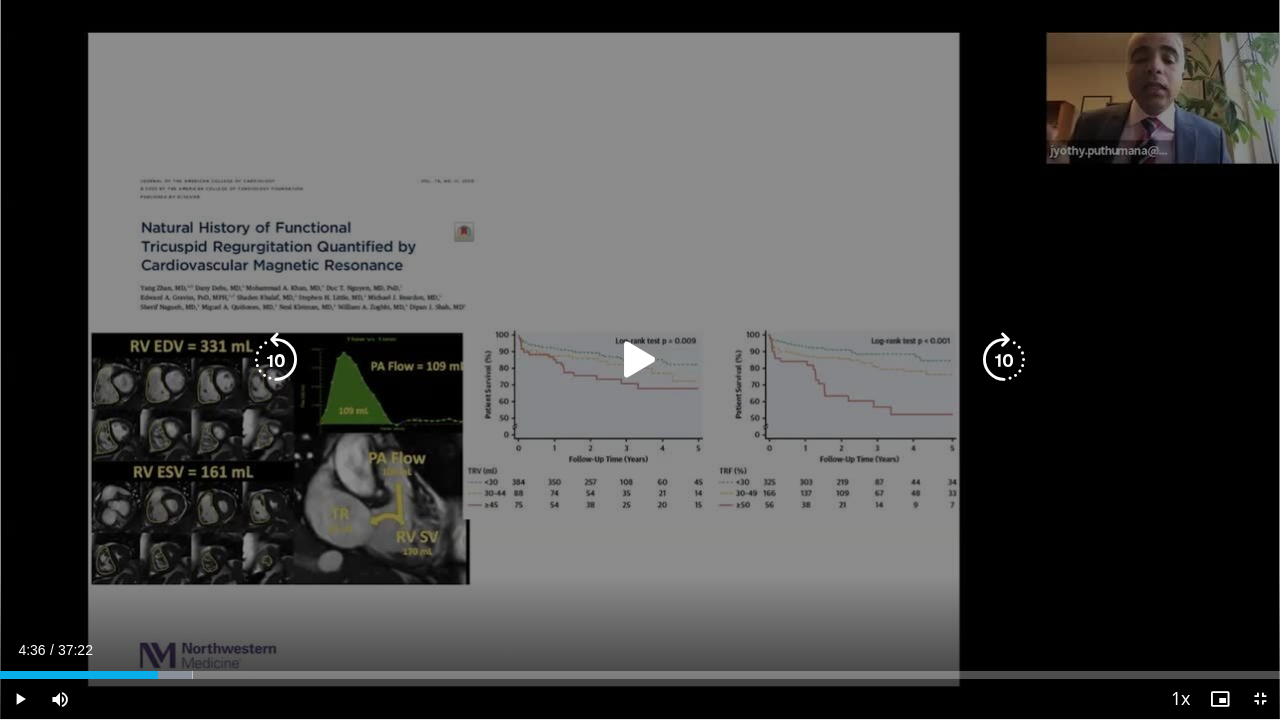 click at bounding box center (640, 360) 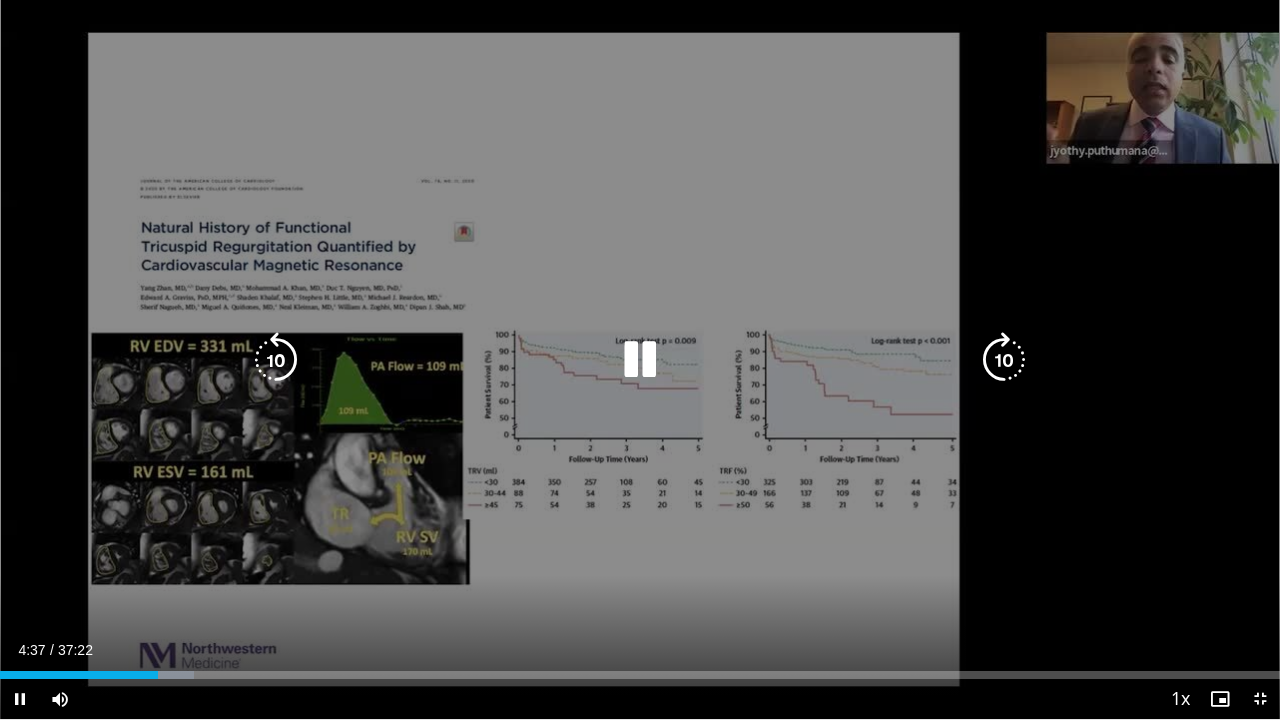 click at bounding box center [276, 360] 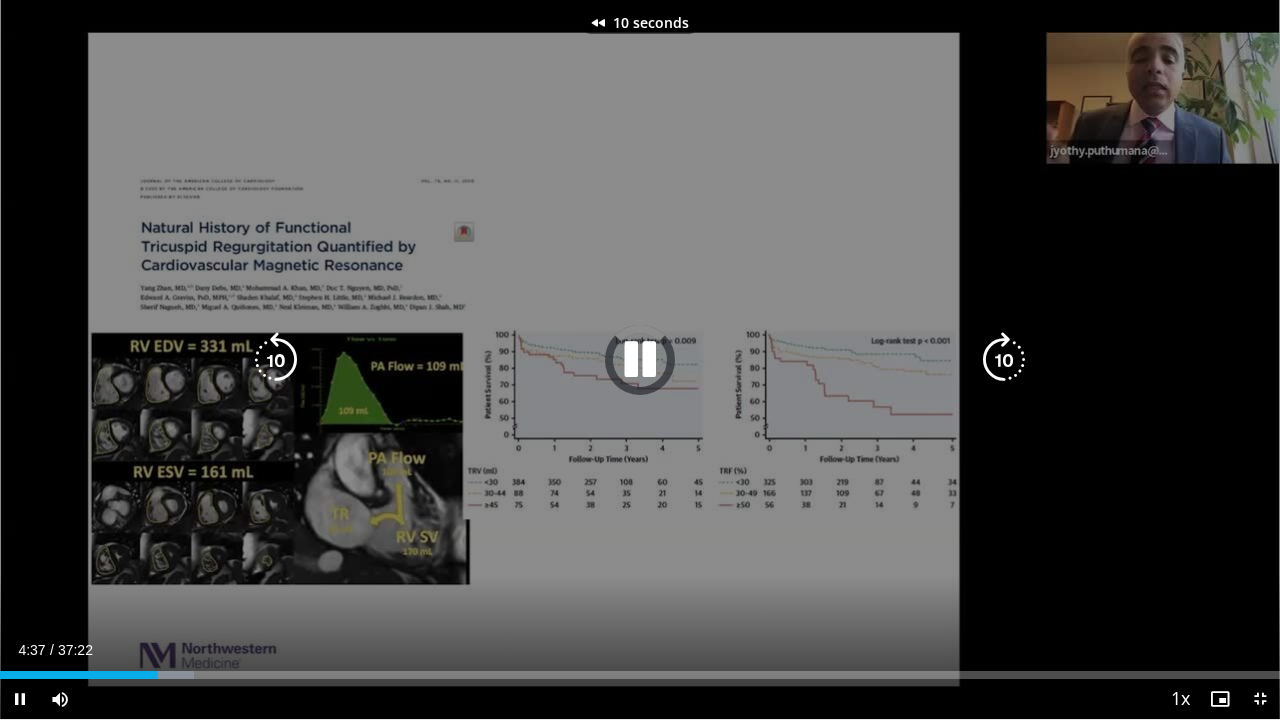 click at bounding box center [276, 360] 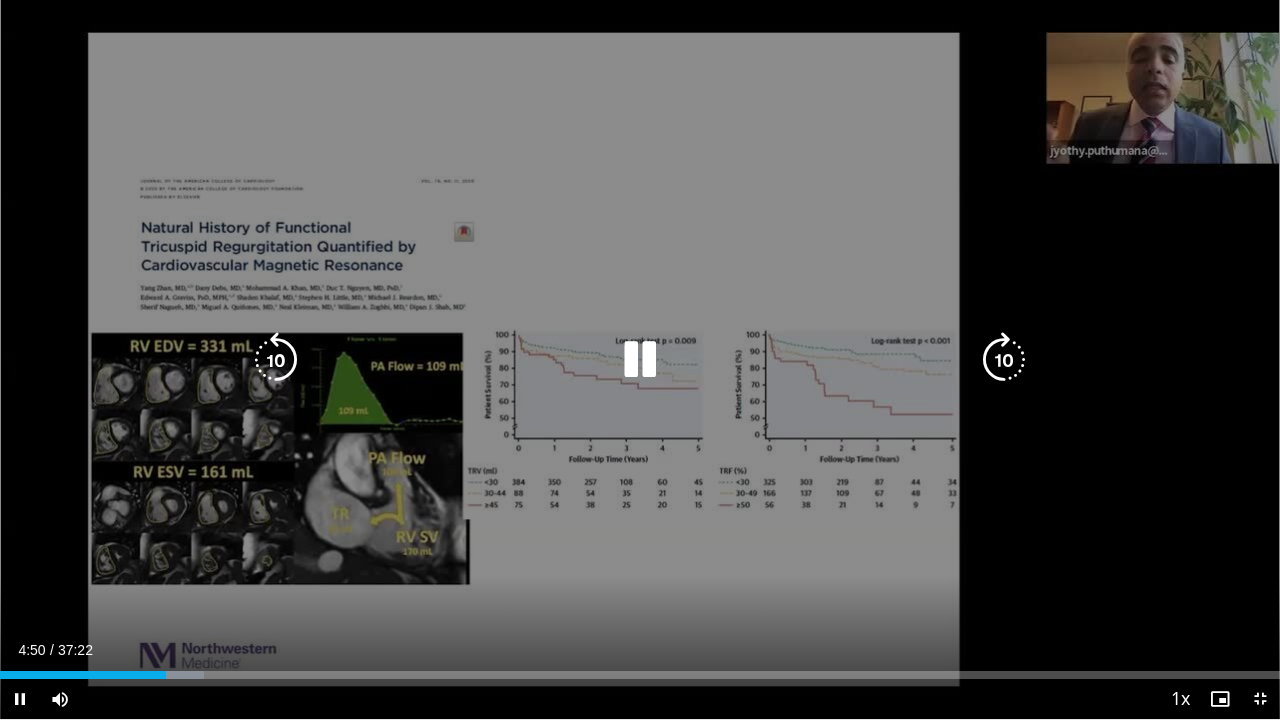 click at bounding box center (640, 360) 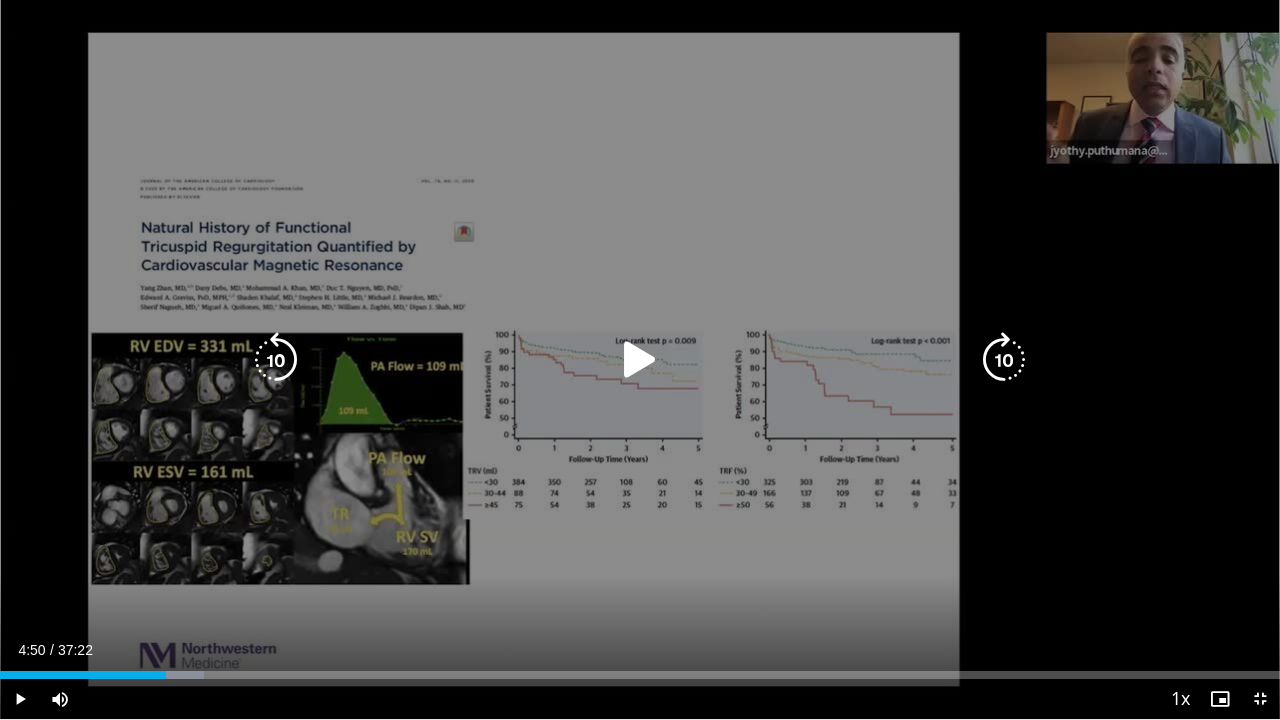 click at bounding box center [640, 360] 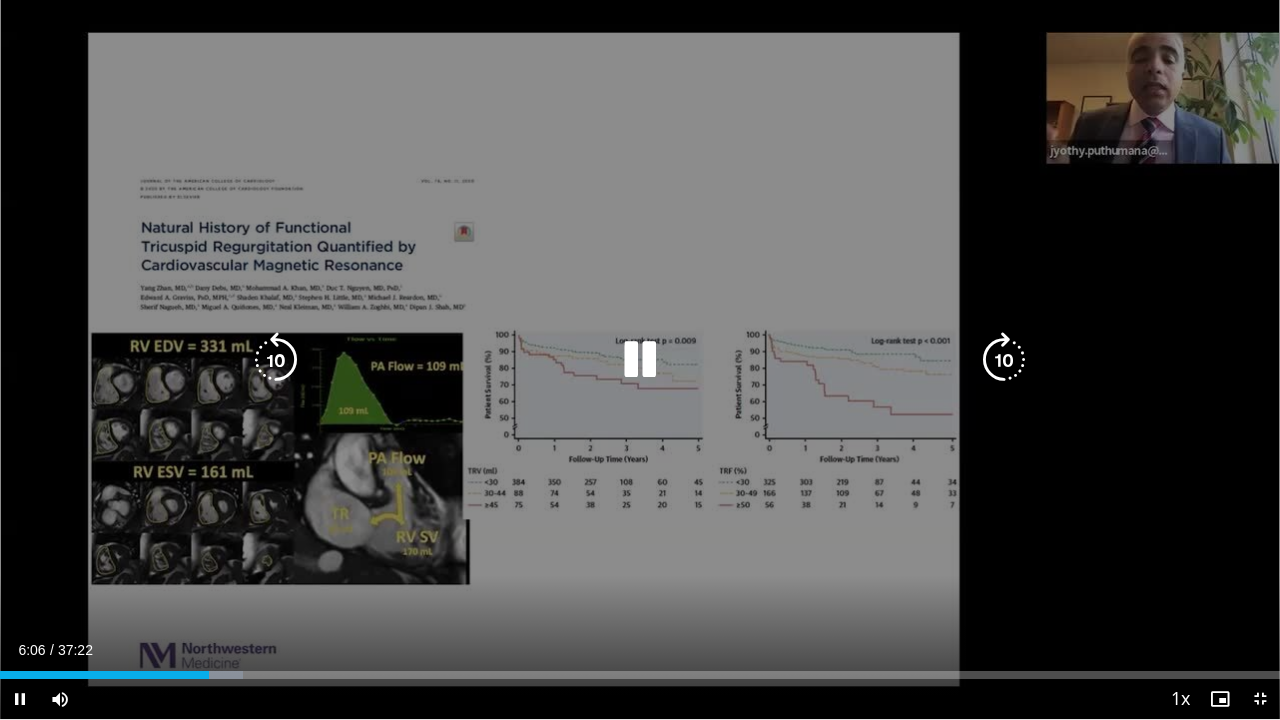 click at bounding box center (640, 360) 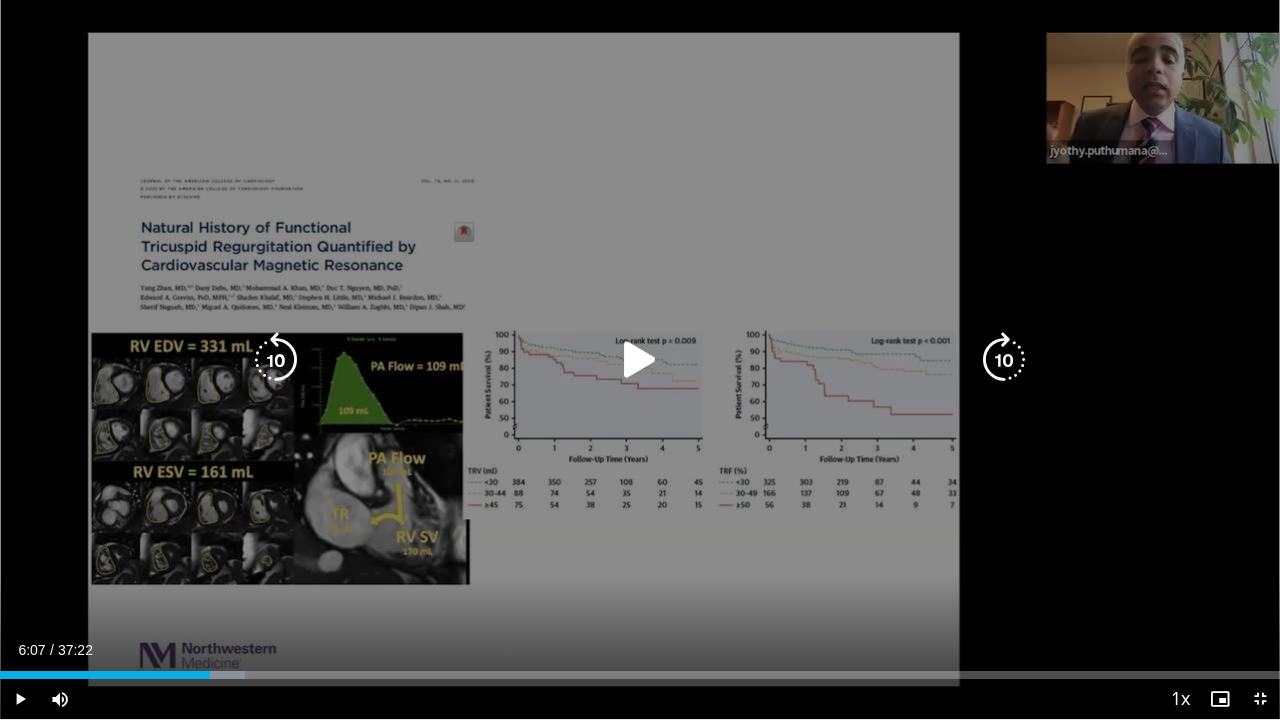 click at bounding box center (276, 360) 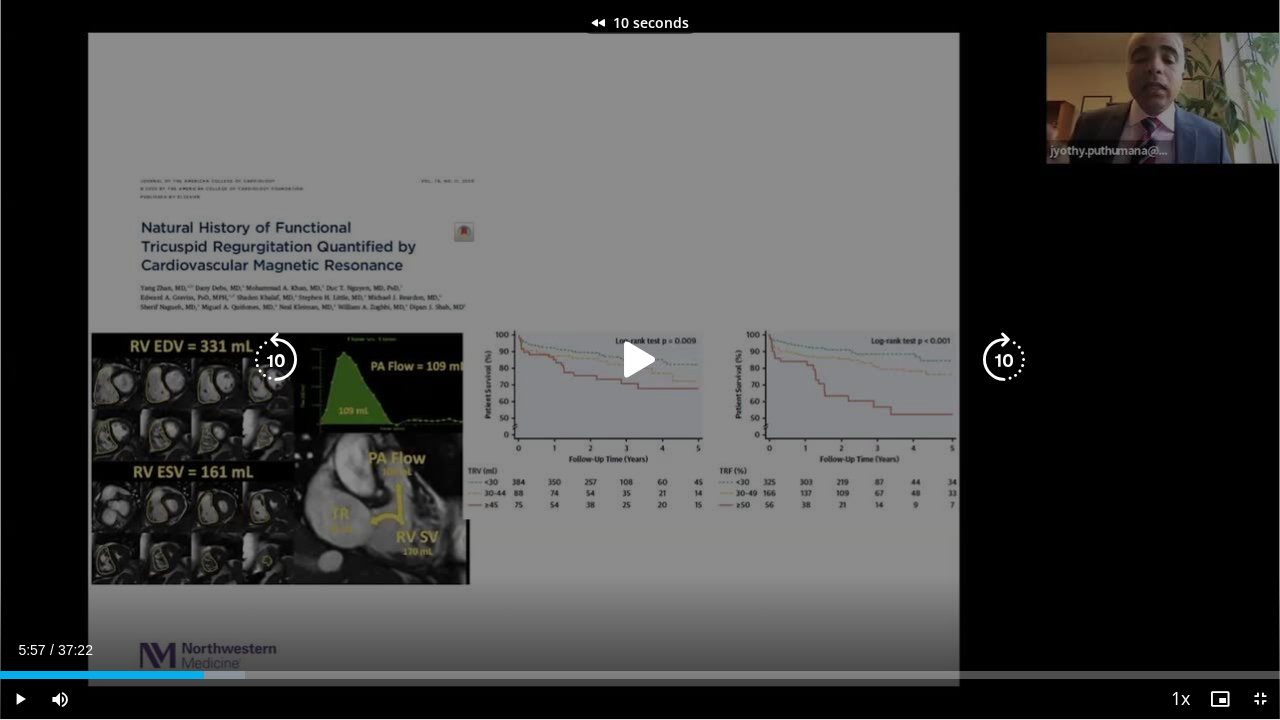 click at bounding box center [276, 360] 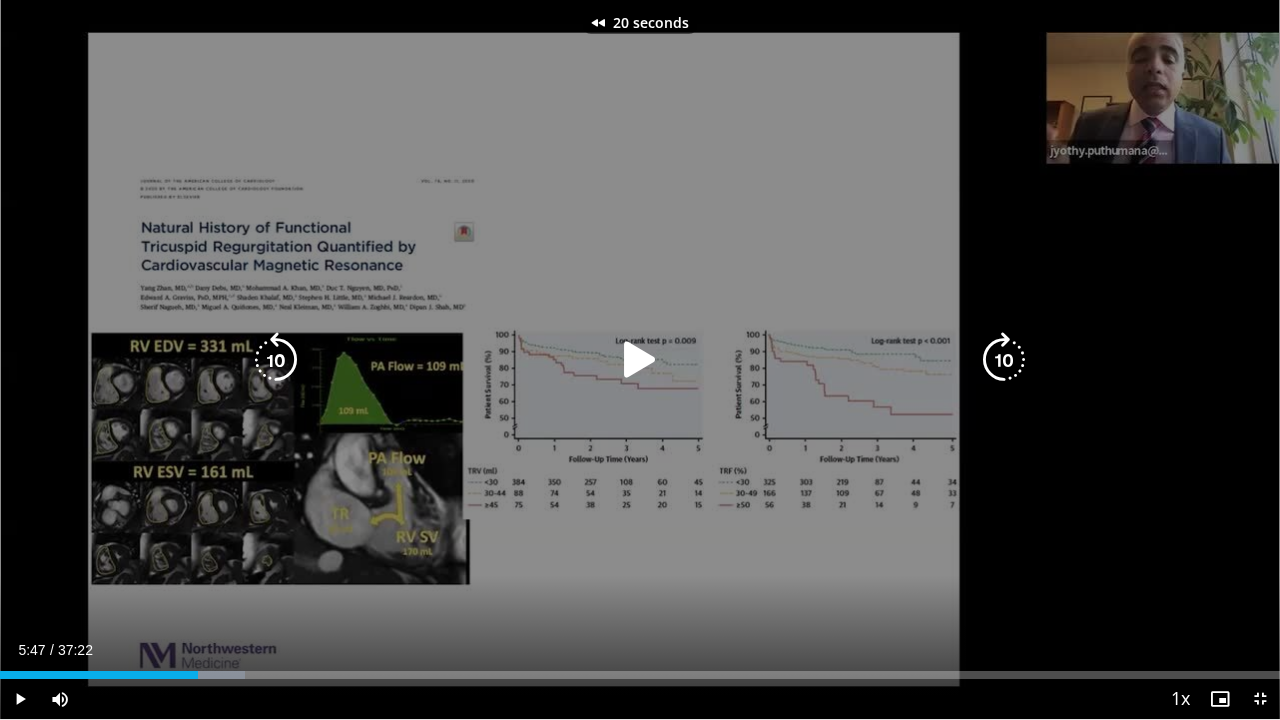 click at bounding box center (640, 360) 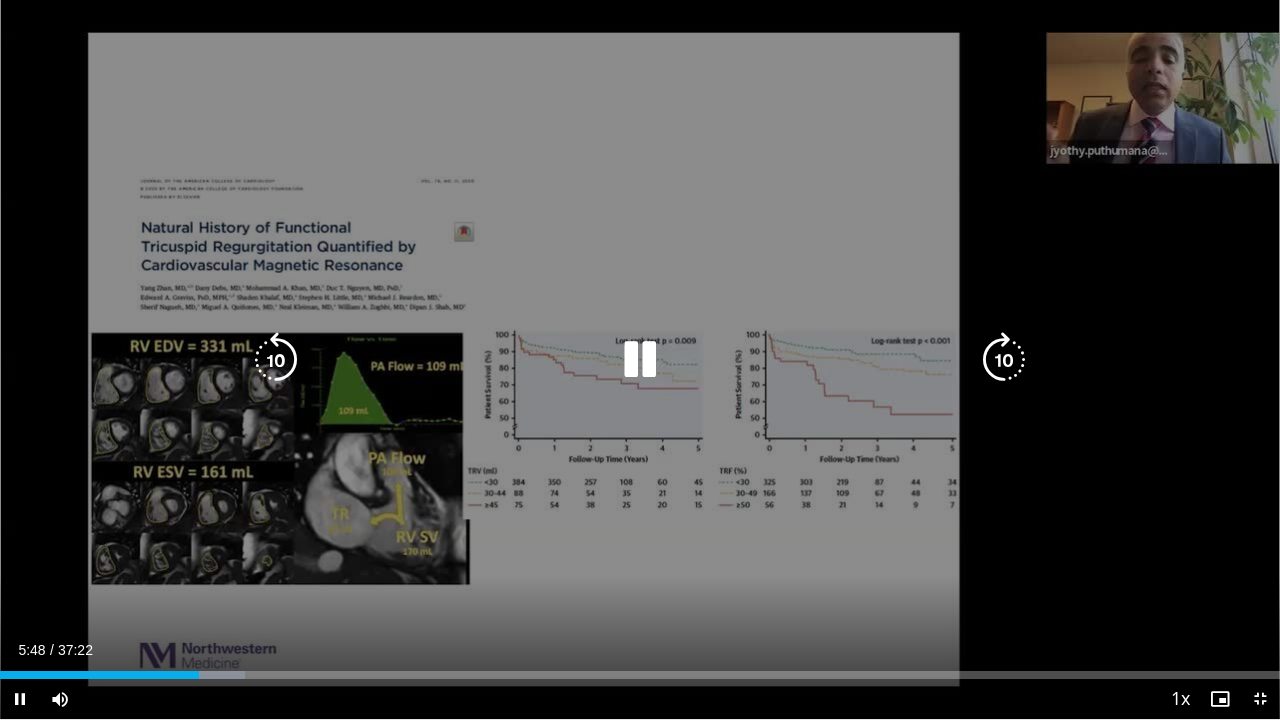 click at bounding box center (276, 360) 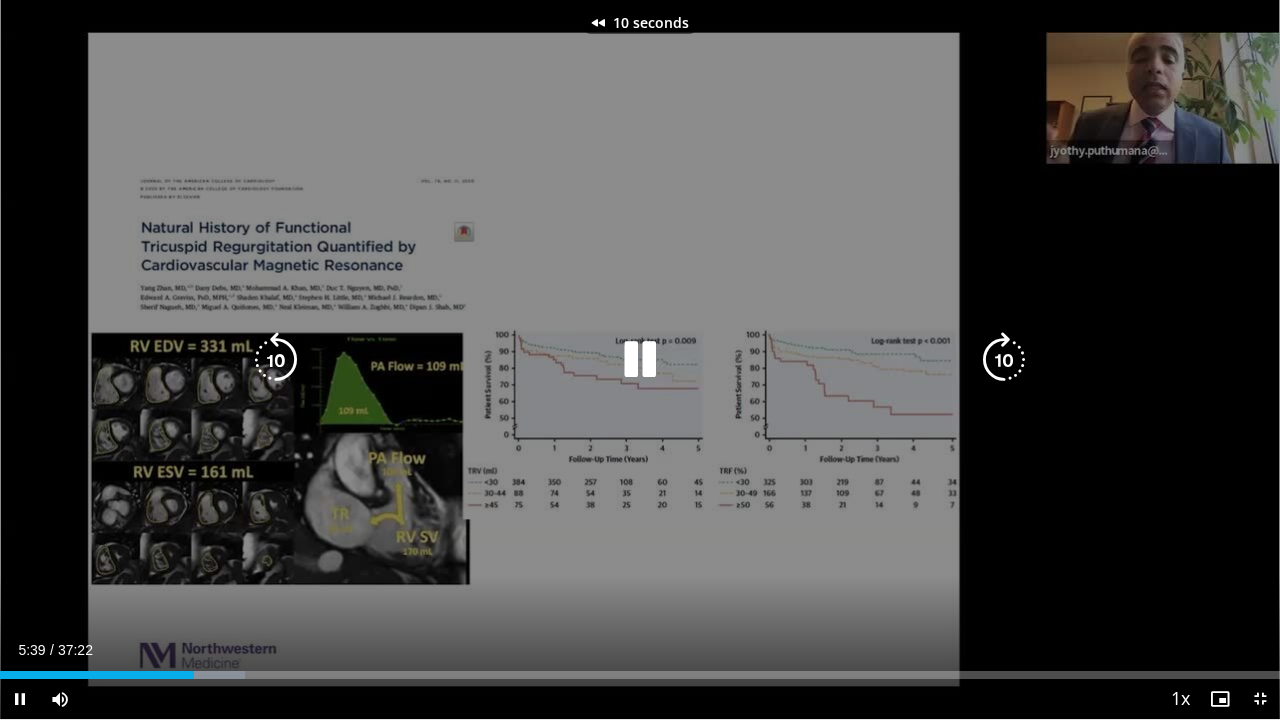 click at bounding box center [276, 360] 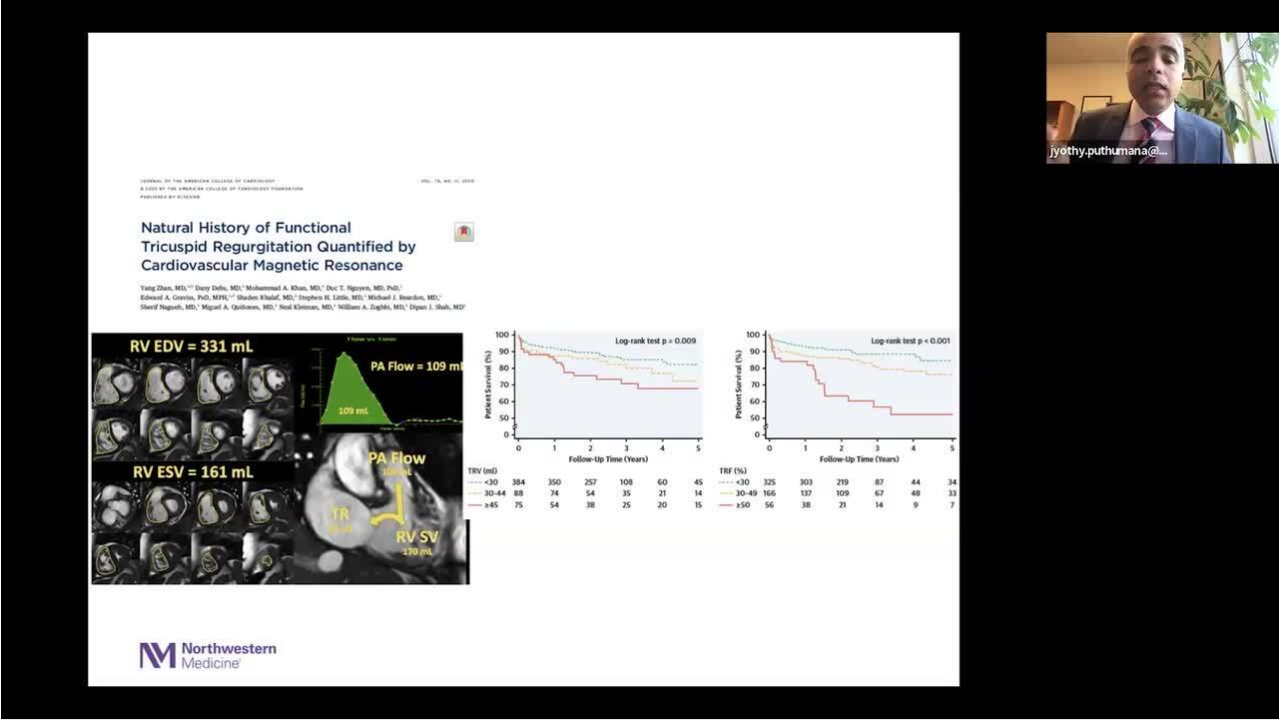 click on "20 seconds
Tap to unmute" at bounding box center (640, 359) 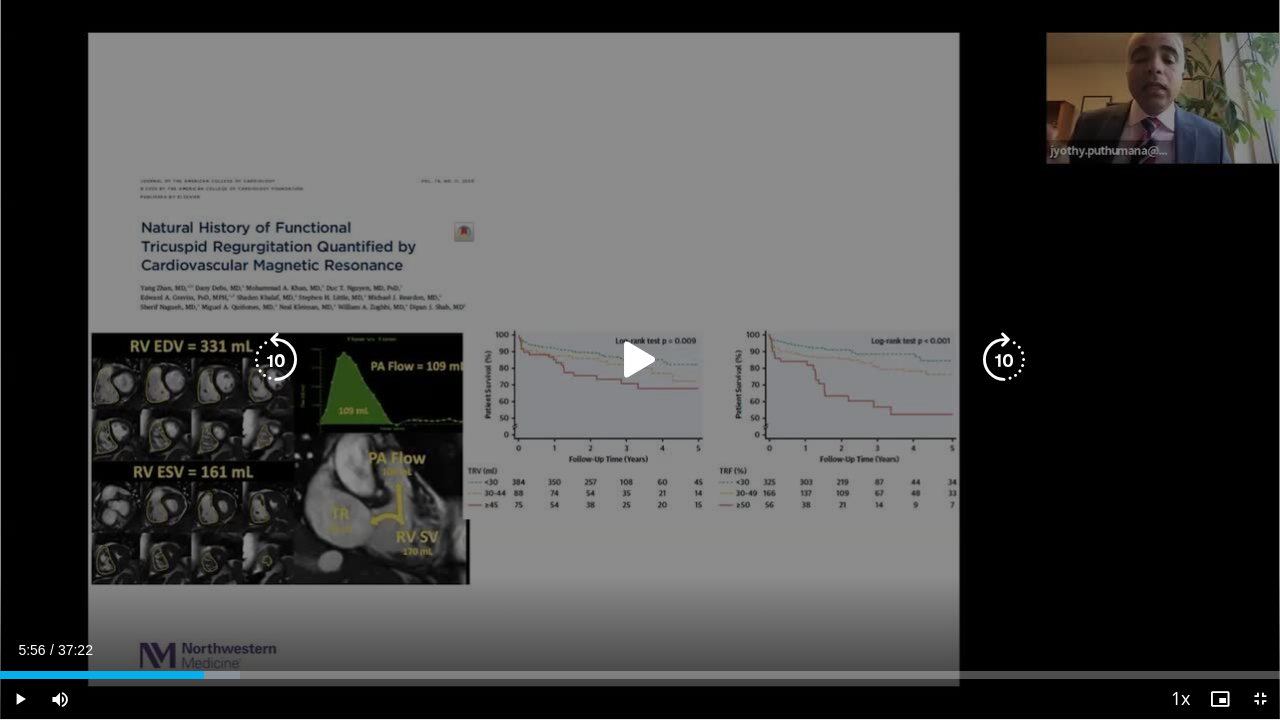 click at bounding box center (276, 360) 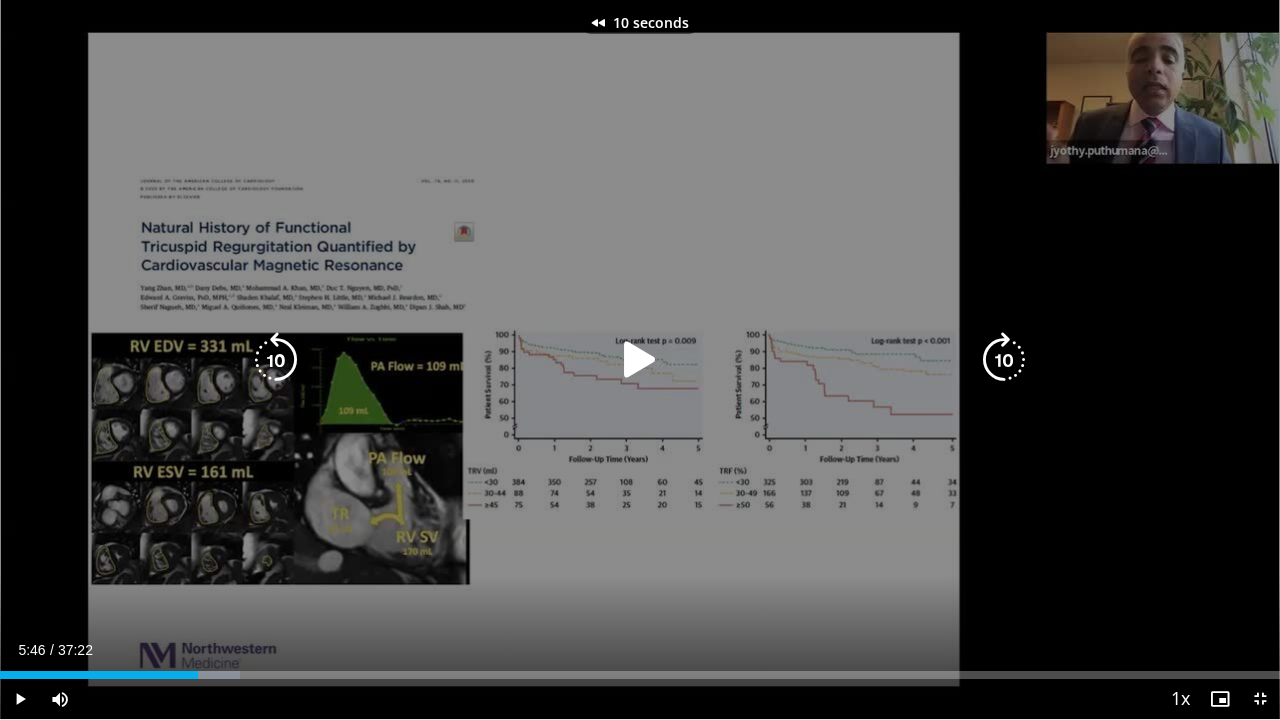 click at bounding box center (276, 360) 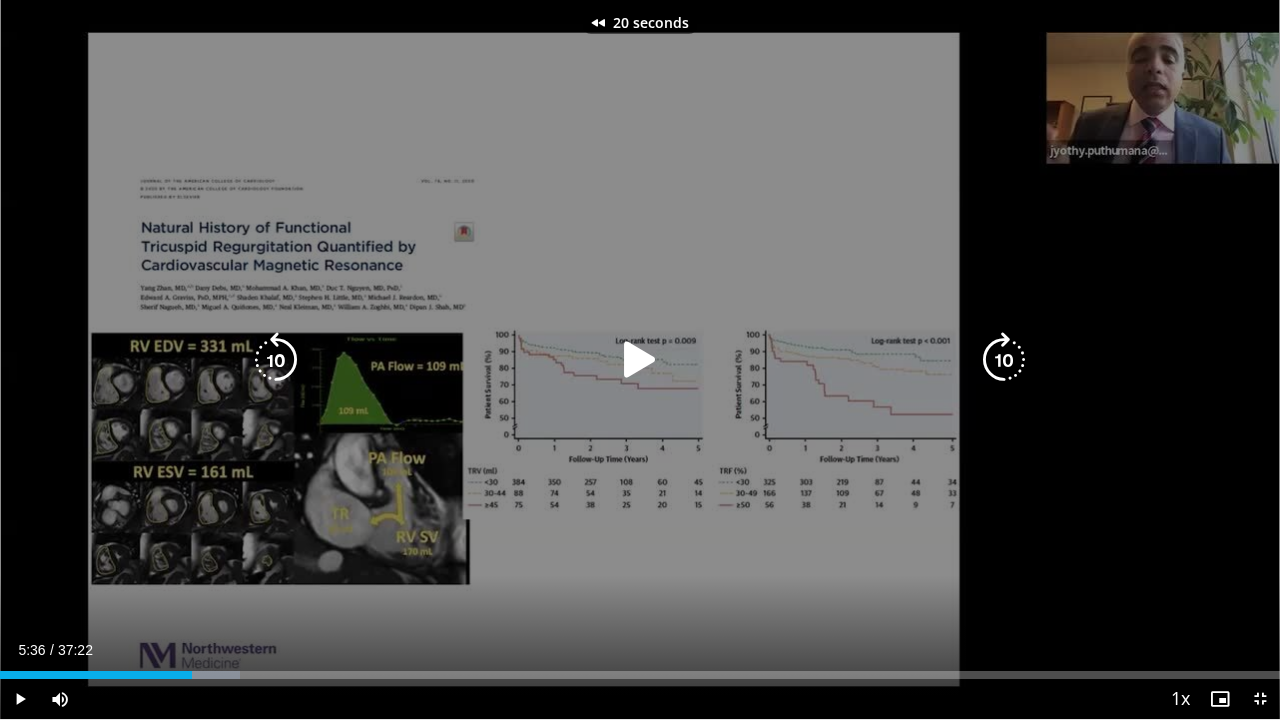 click at bounding box center (640, 360) 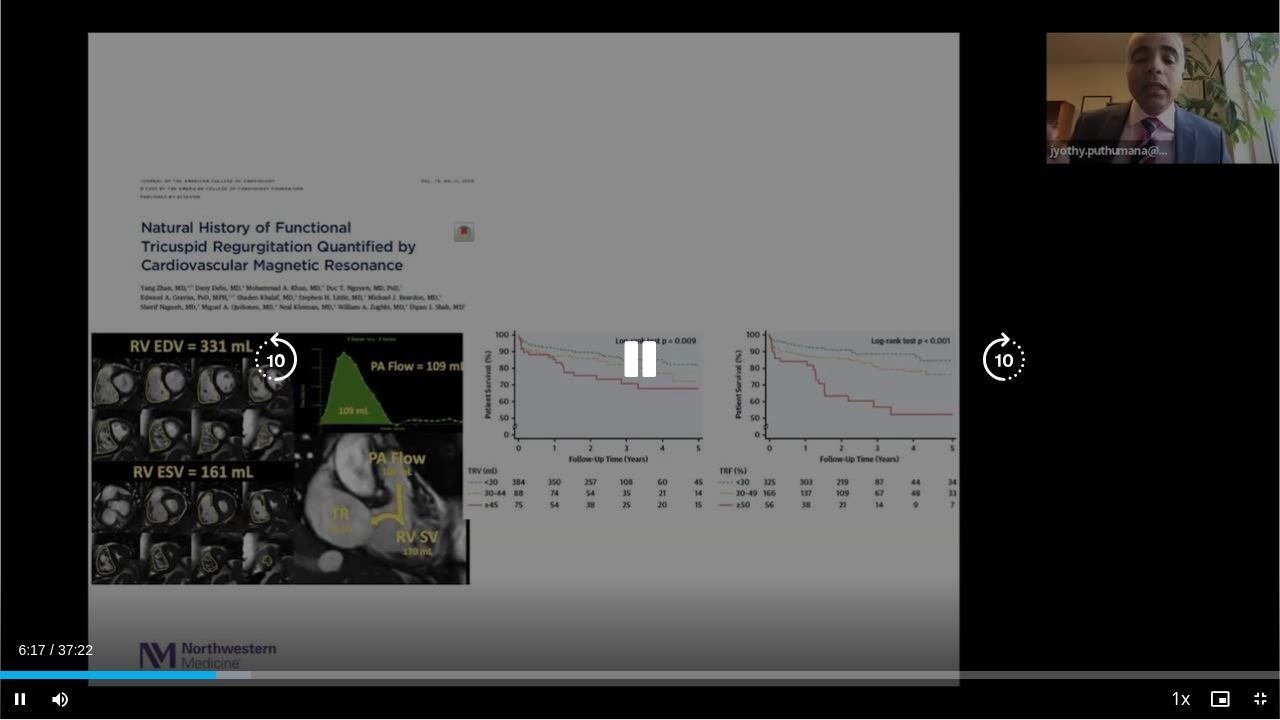 click at bounding box center (640, 360) 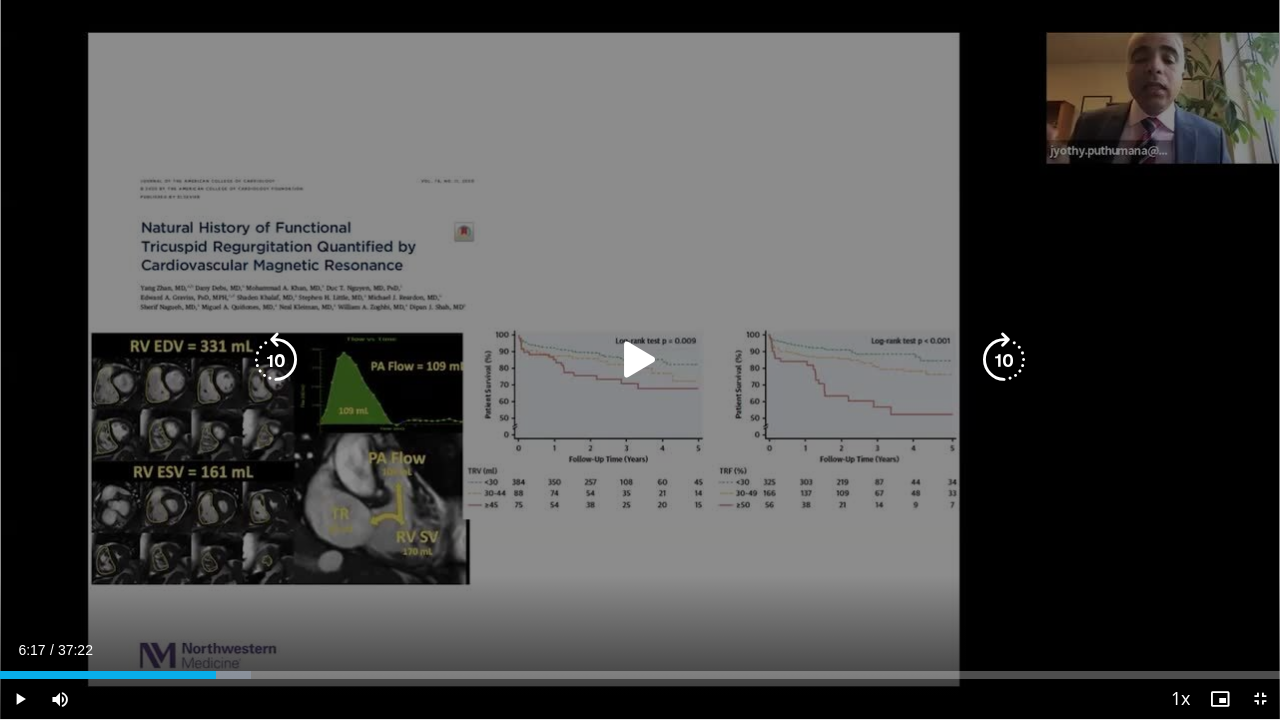 click at bounding box center [276, 360] 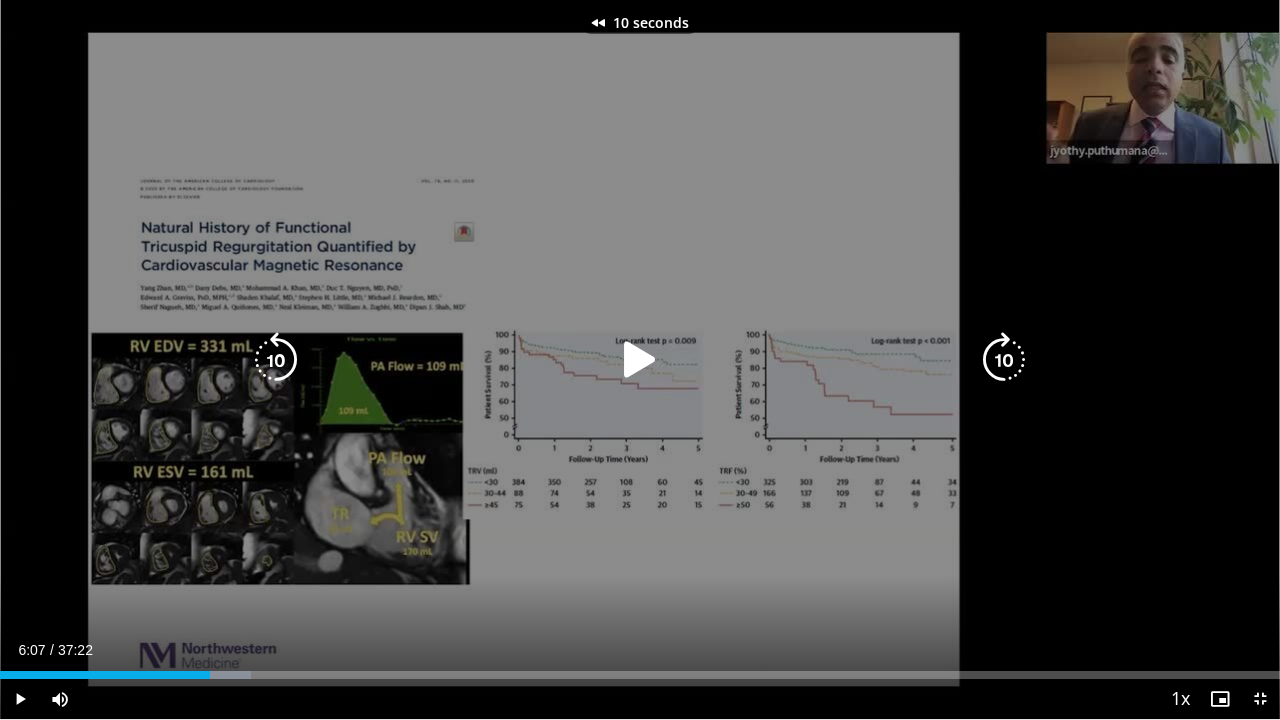 click at bounding box center (640, 360) 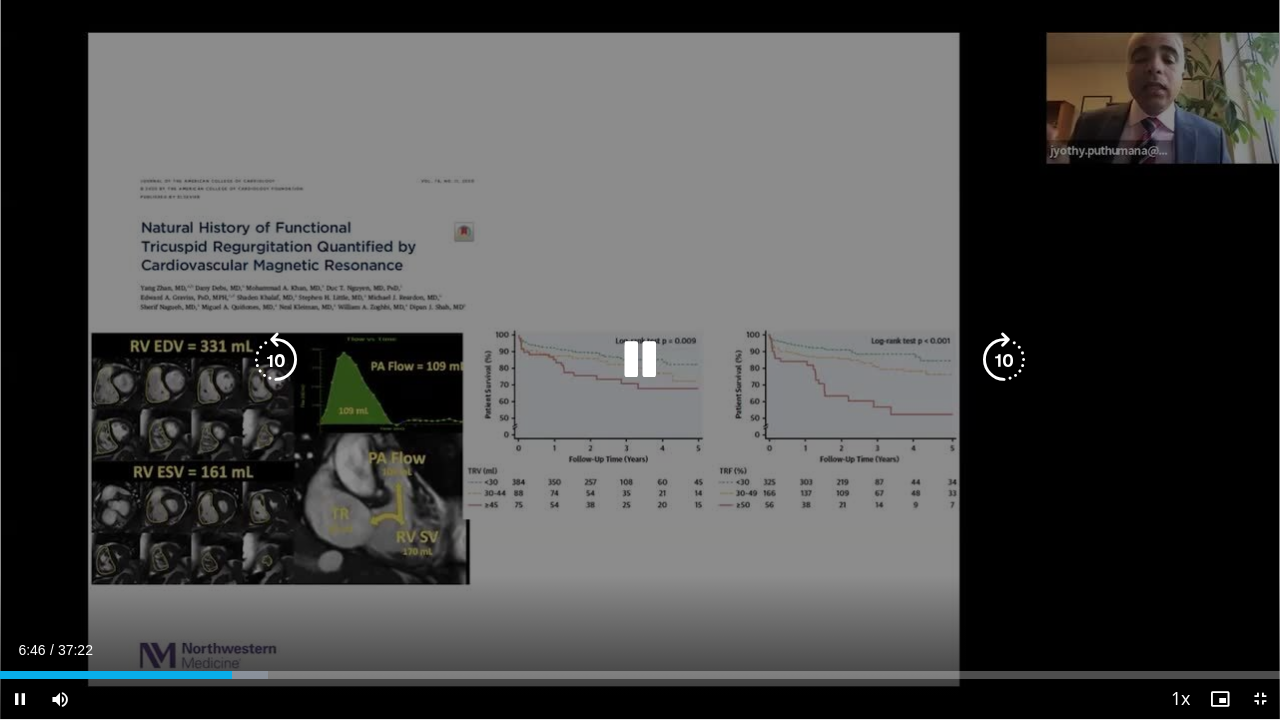 click at bounding box center [276, 360] 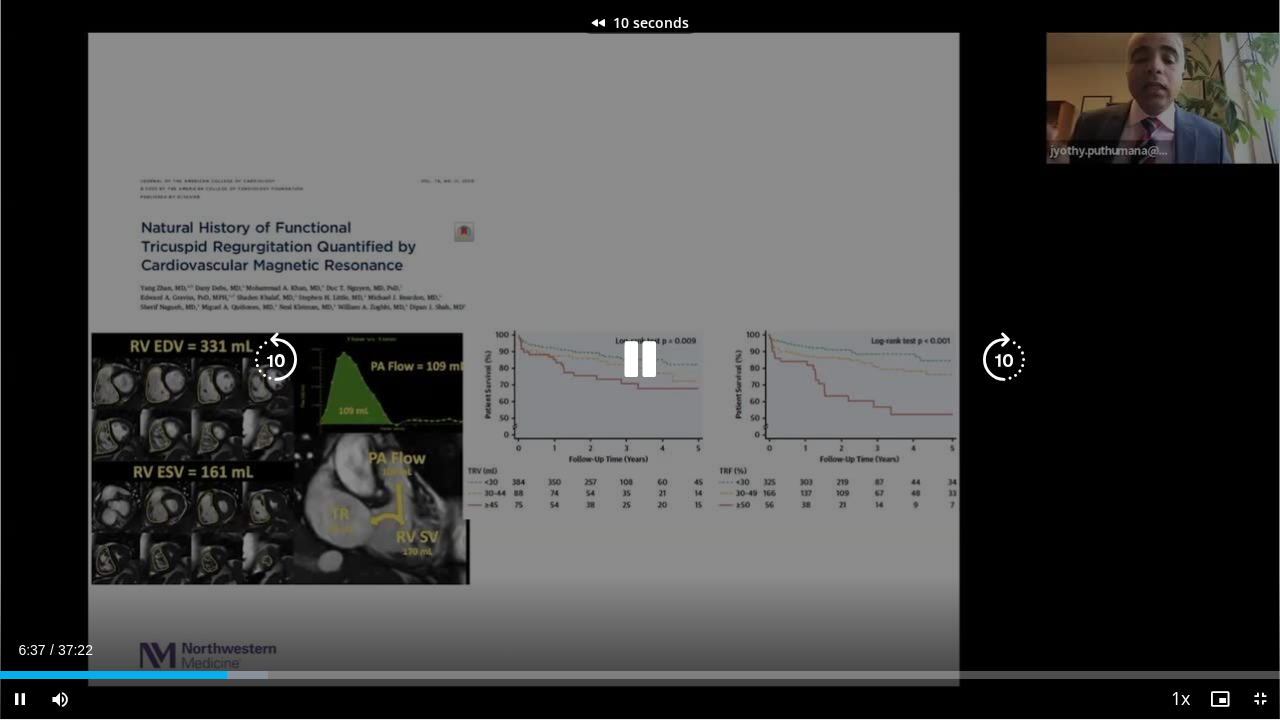 click at bounding box center [276, 360] 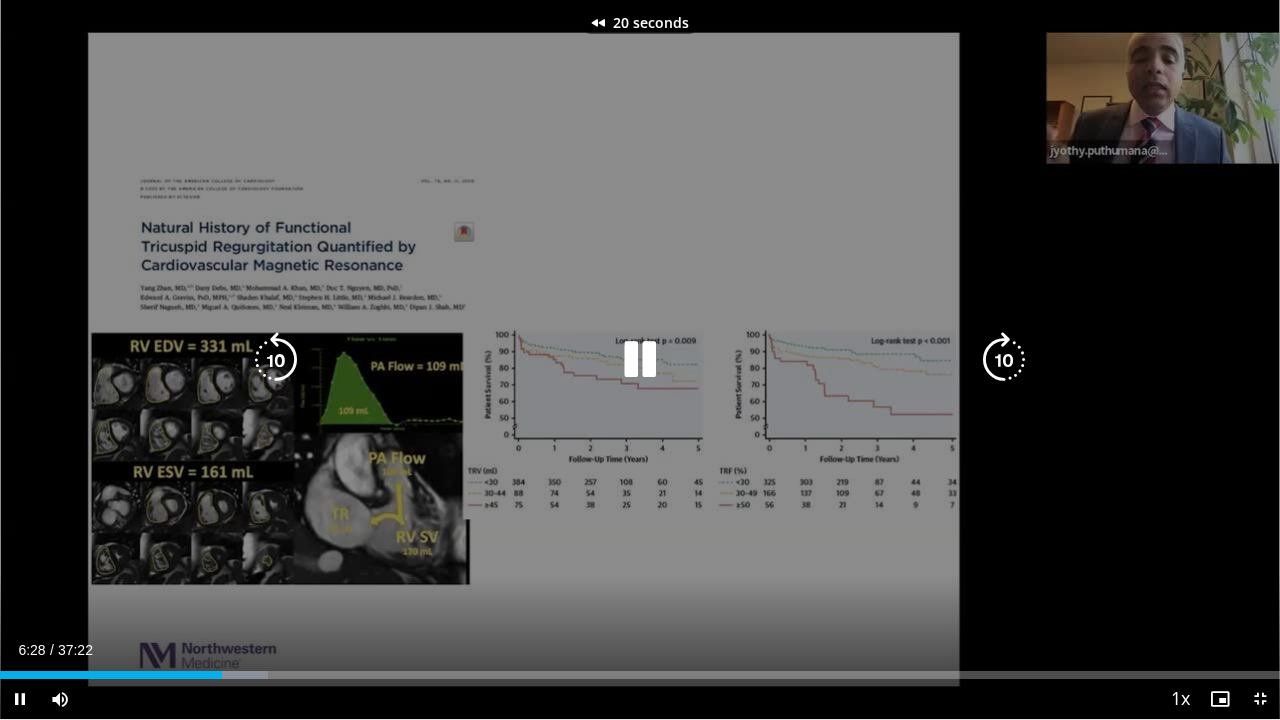 click at bounding box center [640, 360] 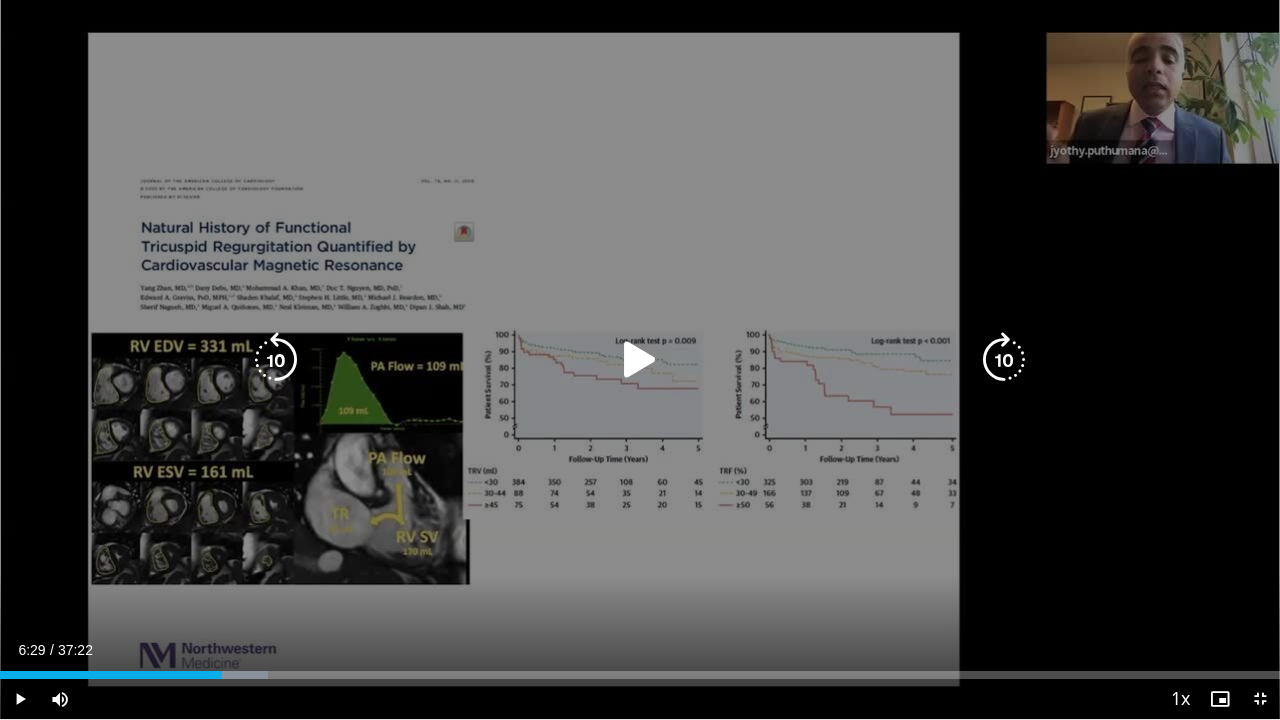 click at bounding box center [640, 360] 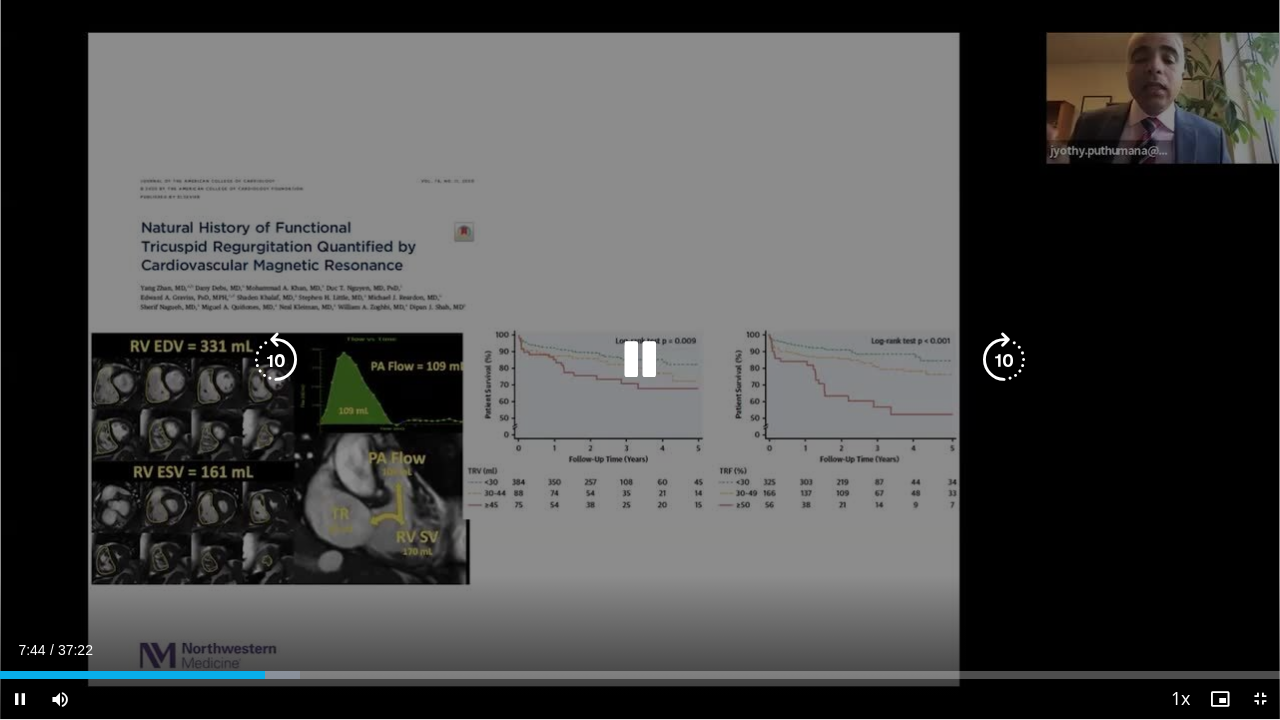 click at bounding box center [276, 360] 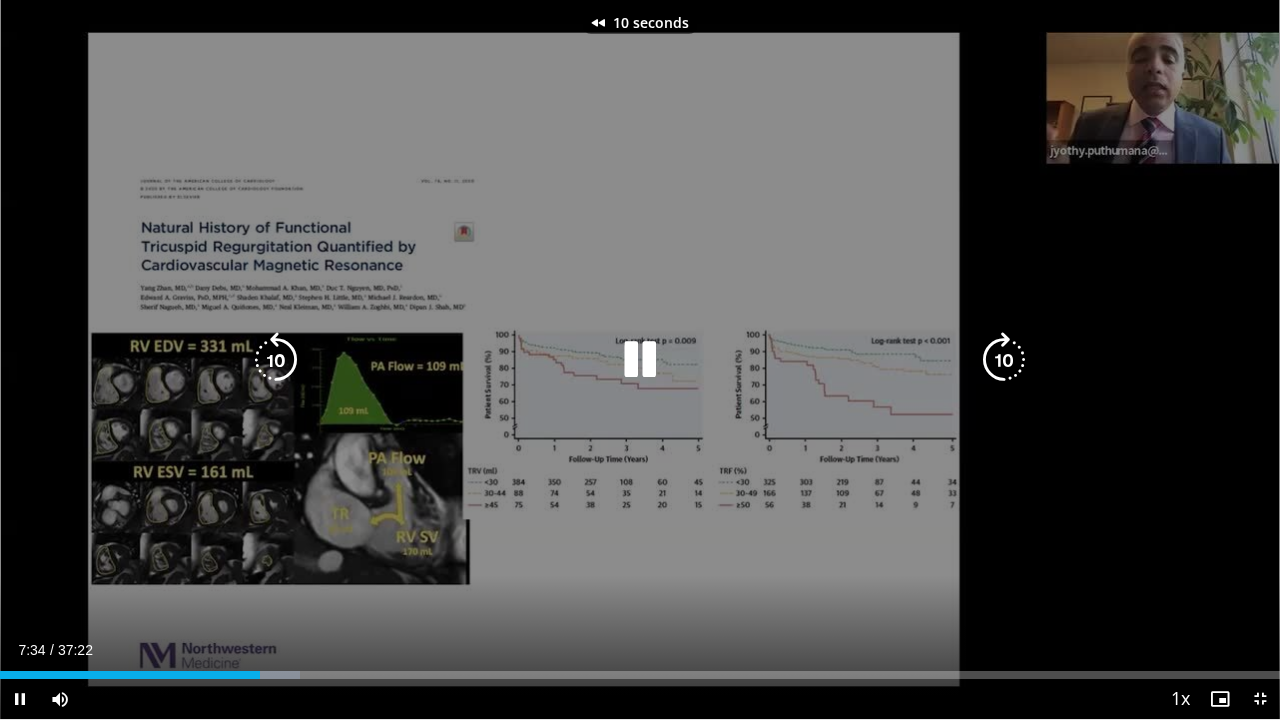 click at bounding box center [276, 360] 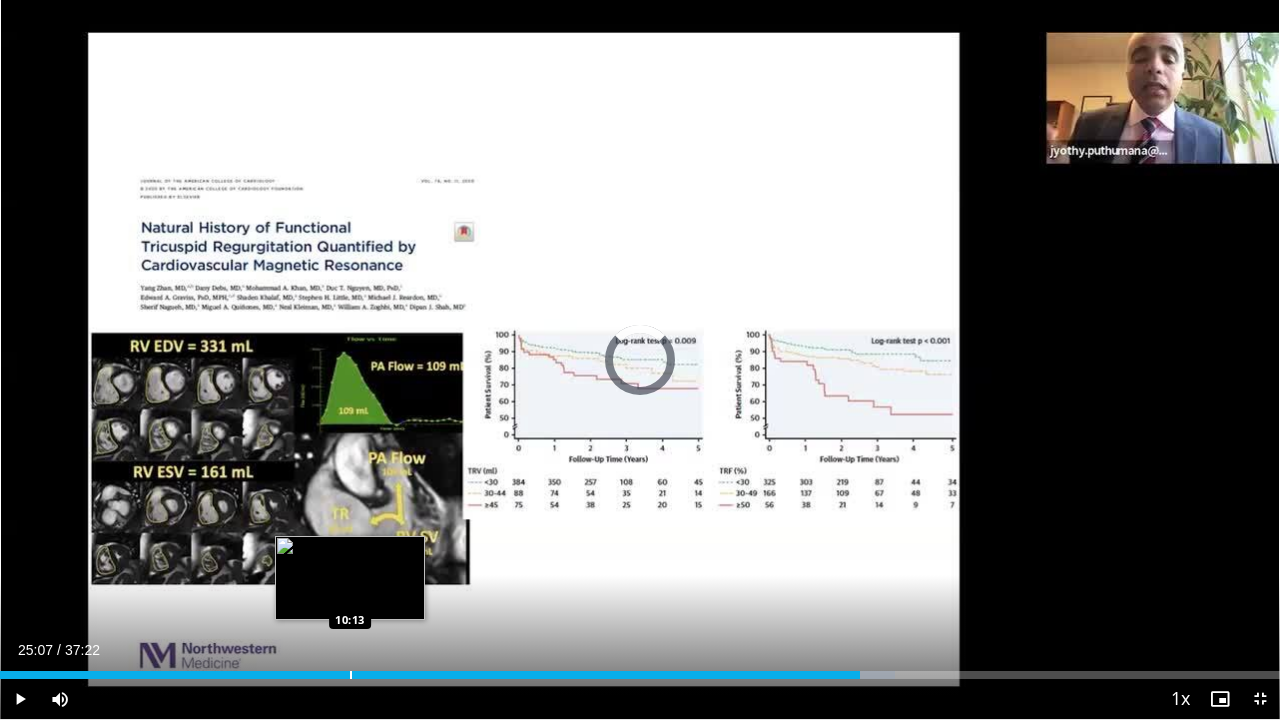 click at bounding box center [351, 675] 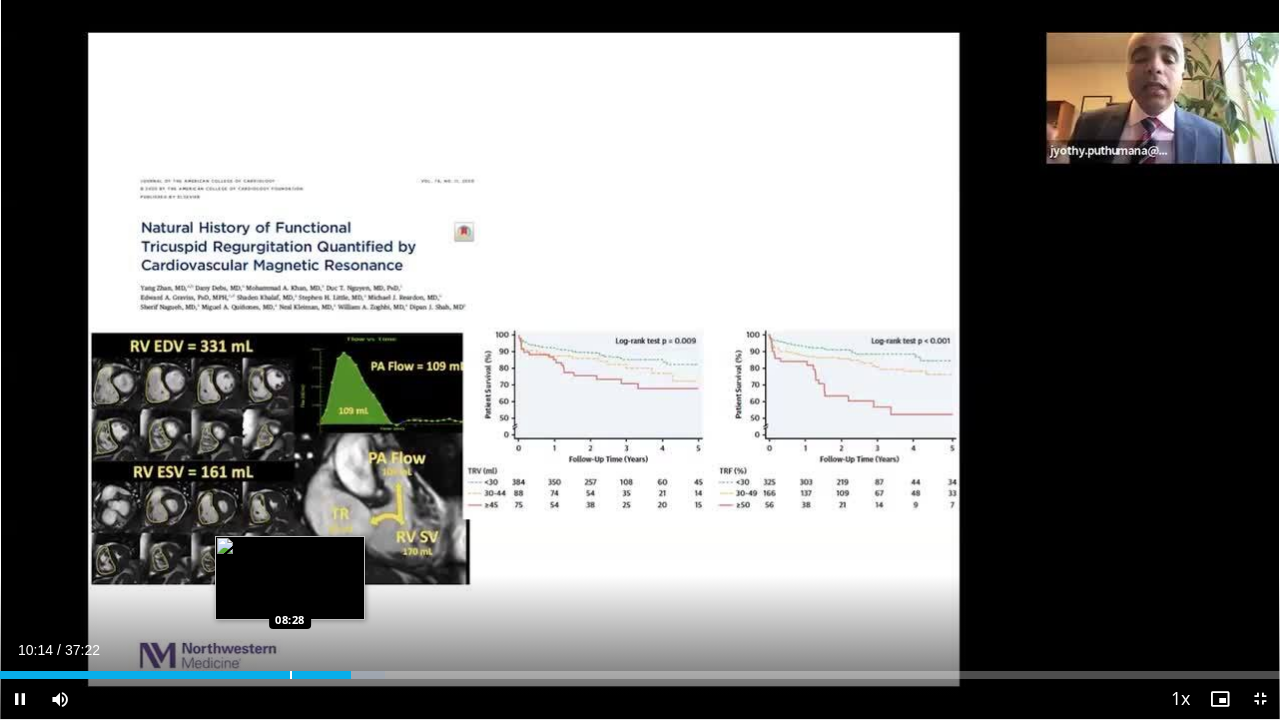 click on "Loaded :  30.08% 10:14 08:28" at bounding box center [640, 669] 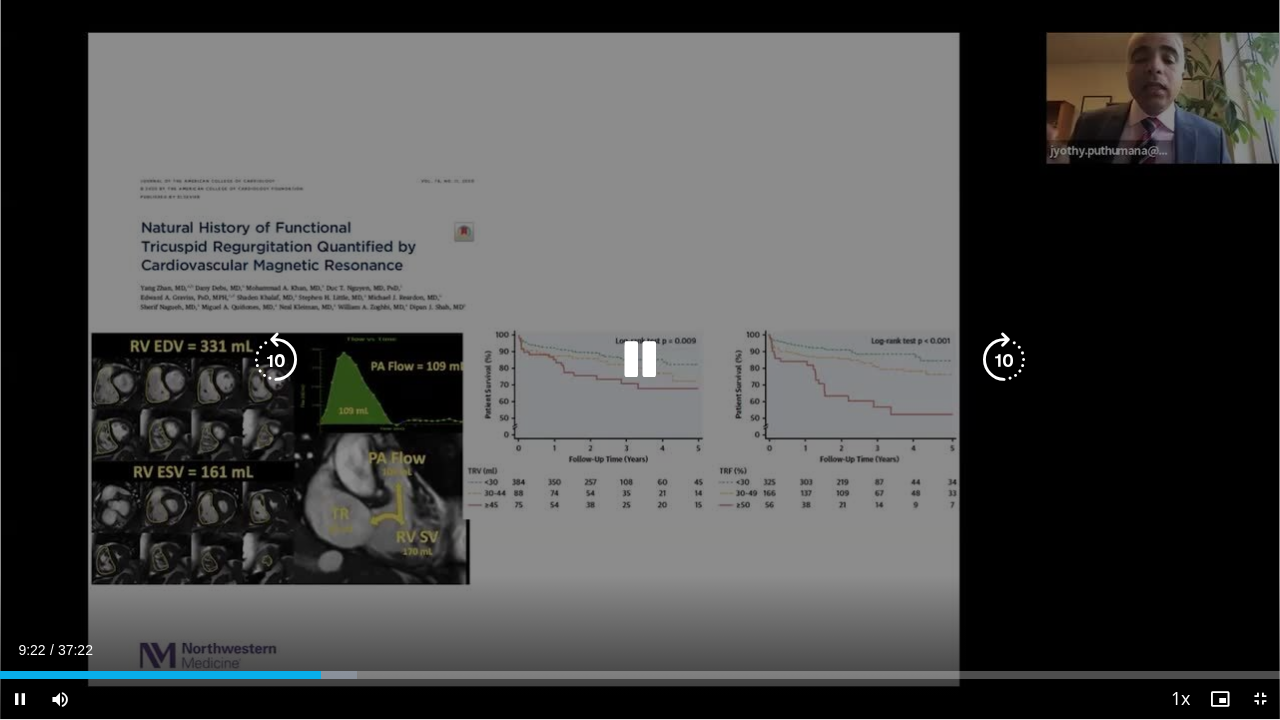 click at bounding box center [276, 360] 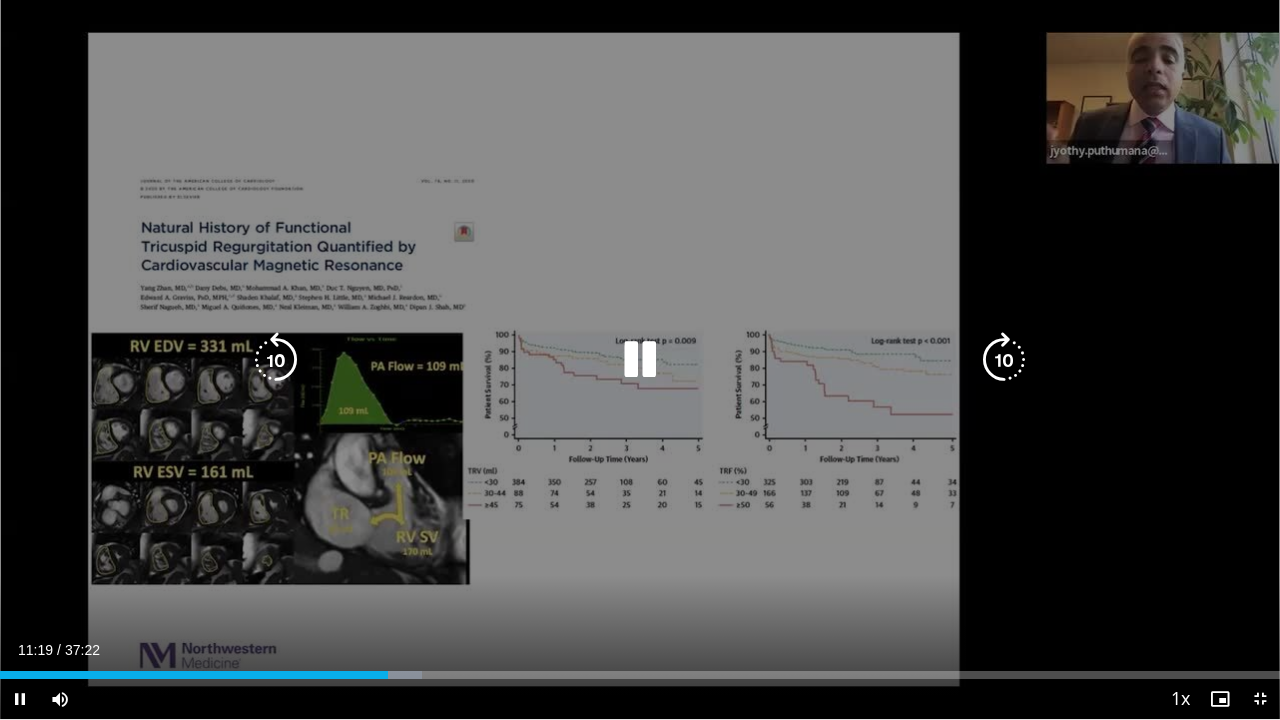 click at bounding box center [640, 360] 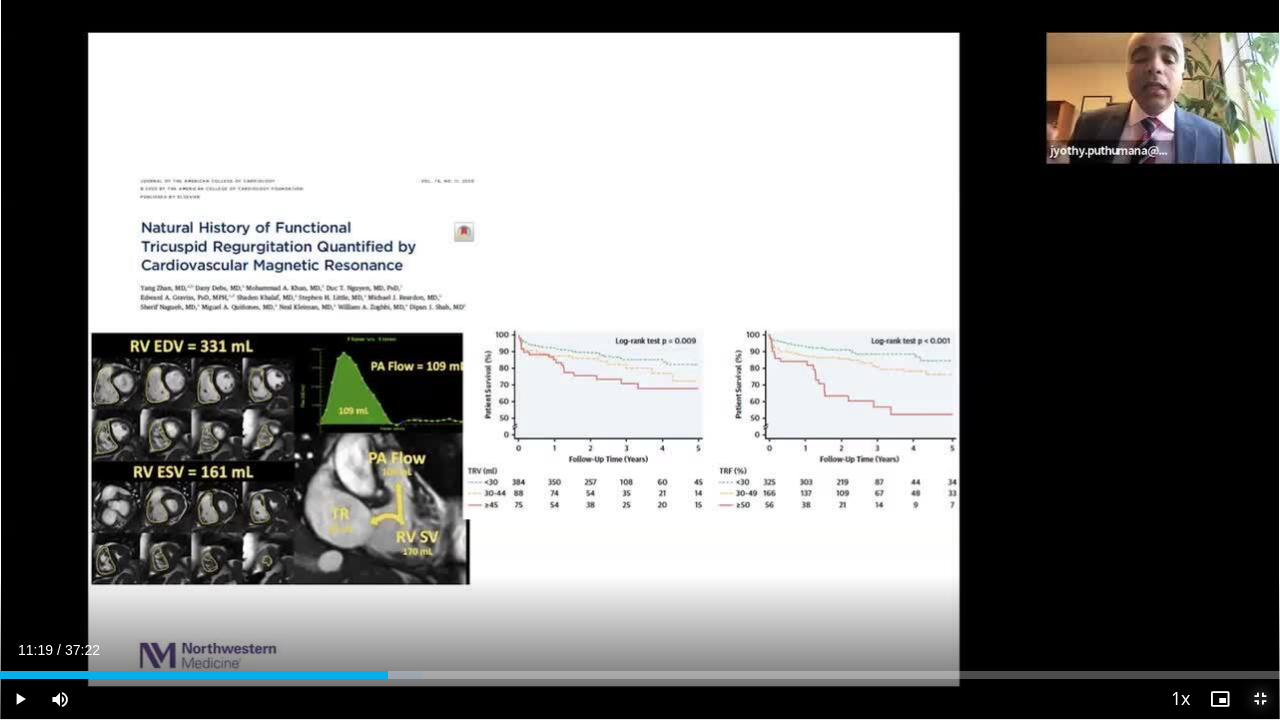 click at bounding box center [1260, 699] 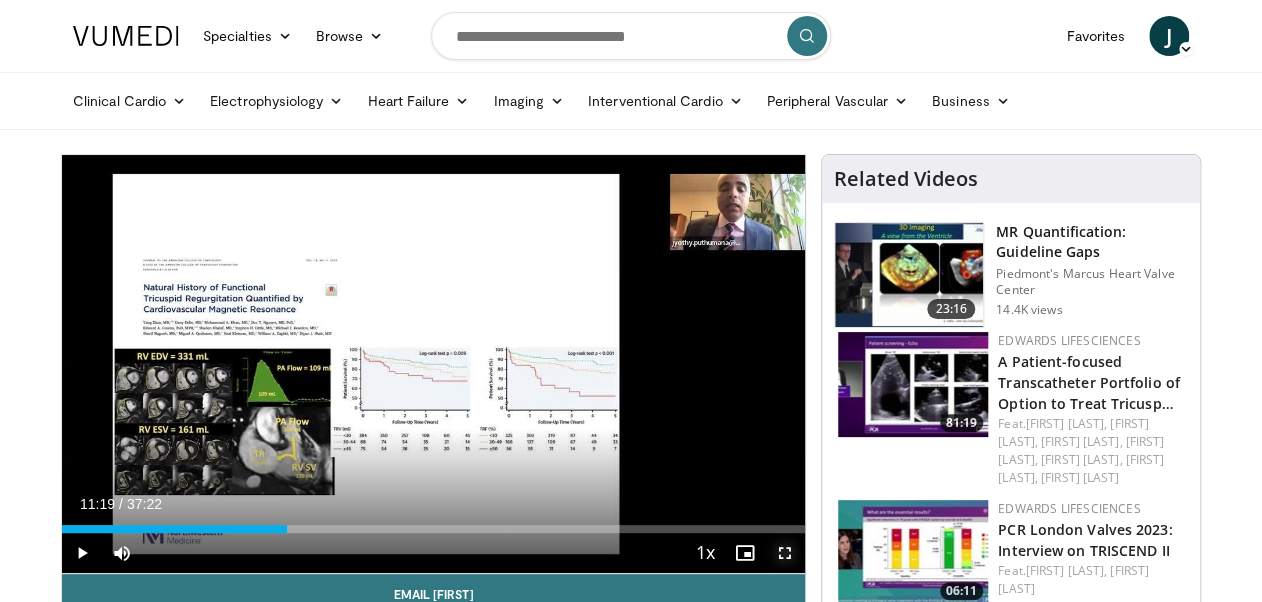click at bounding box center [785, 553] 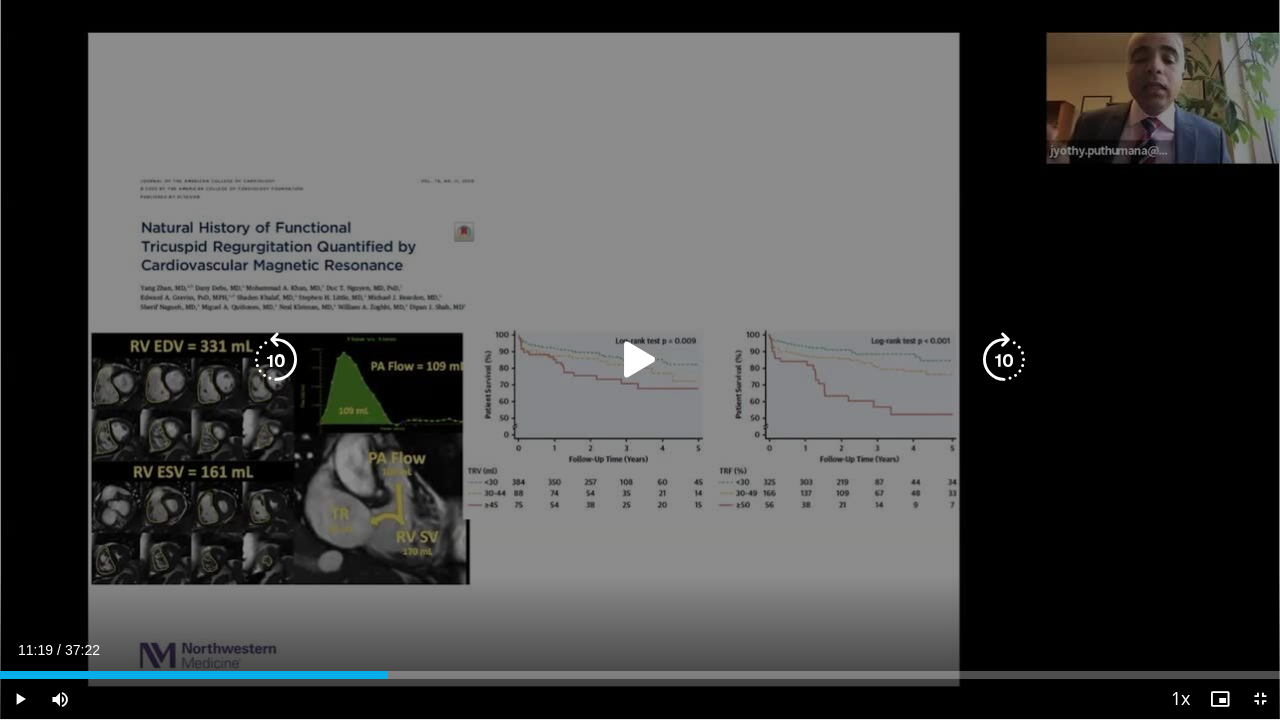 click at bounding box center [640, 360] 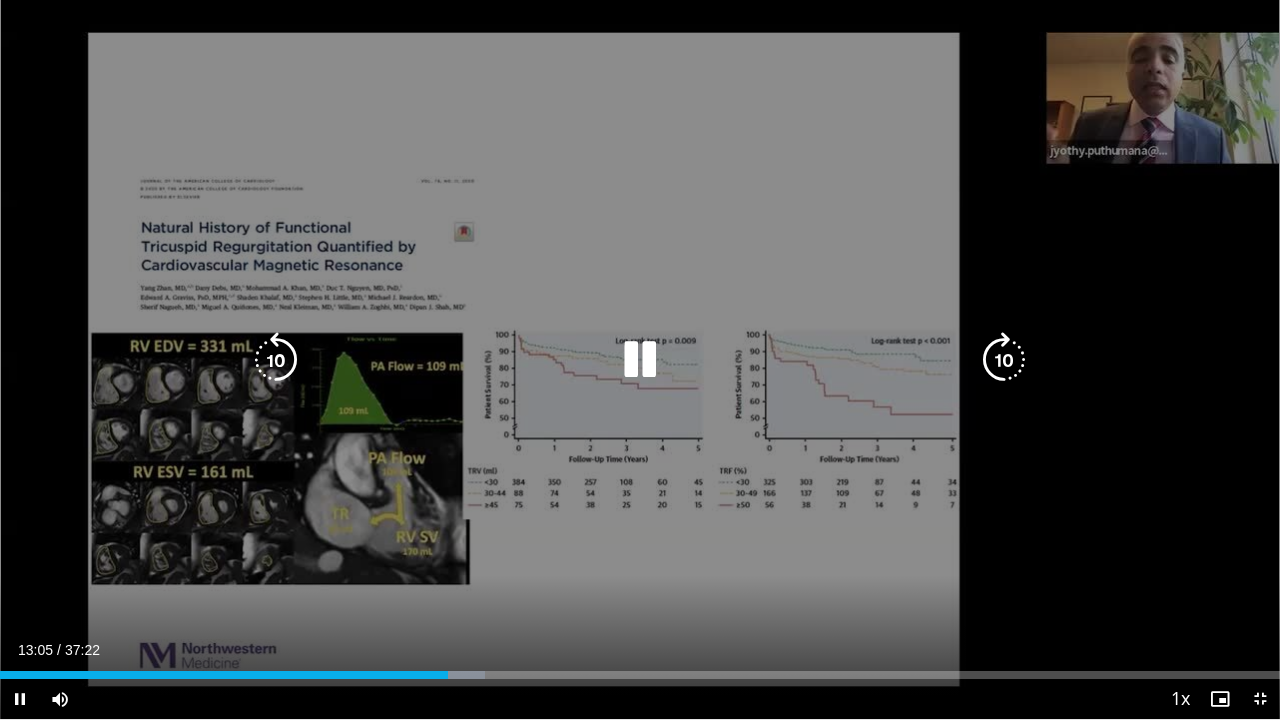 click at bounding box center (276, 360) 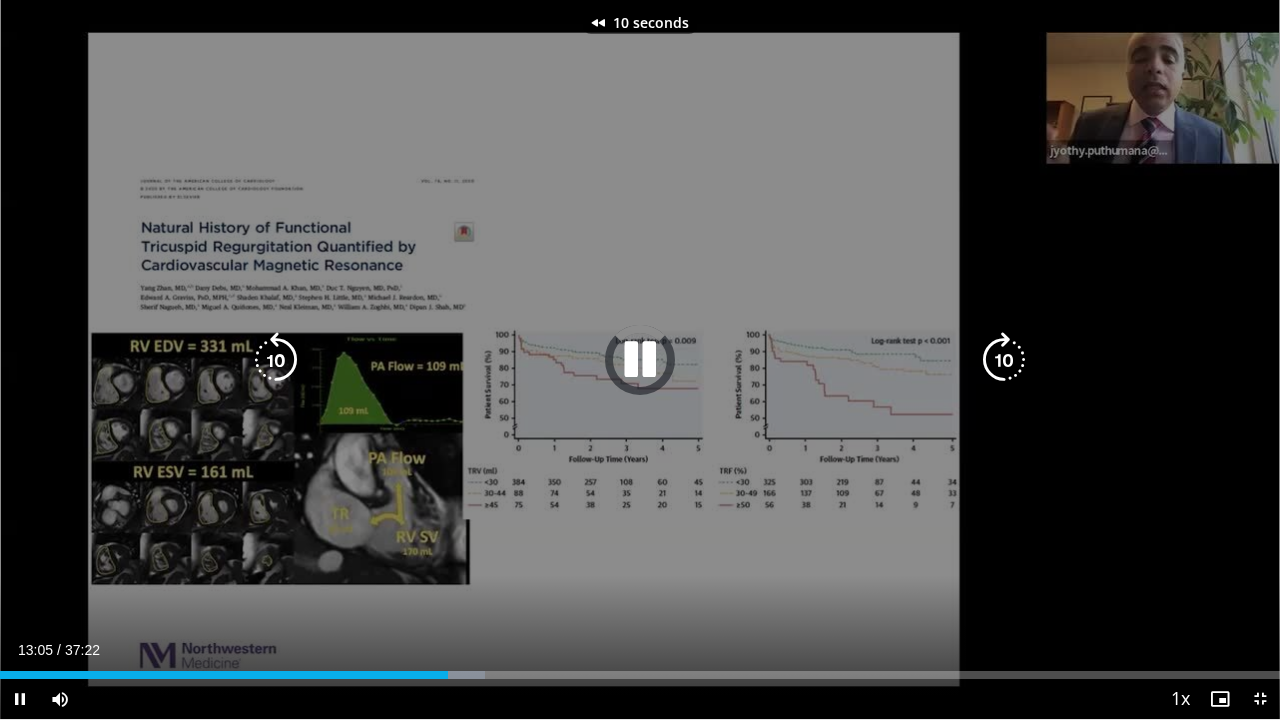 click at bounding box center [276, 360] 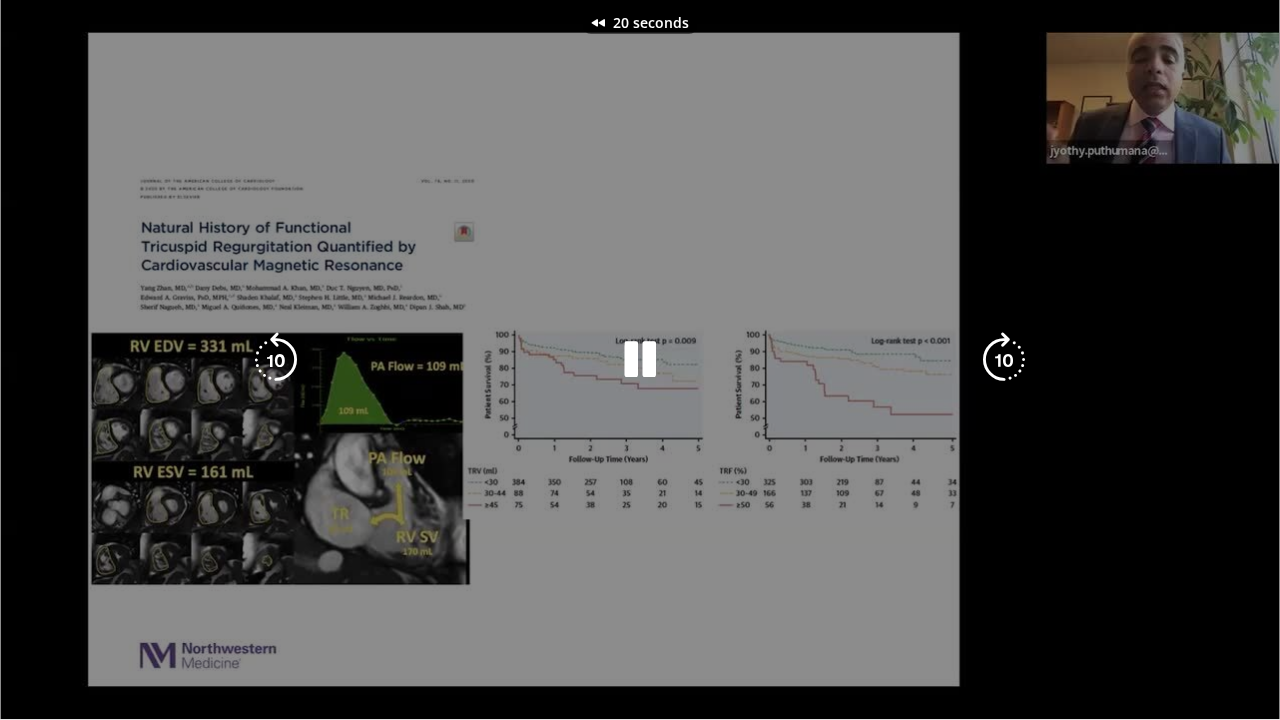 click on "20 seconds
Tap to unmute" at bounding box center (640, 359) 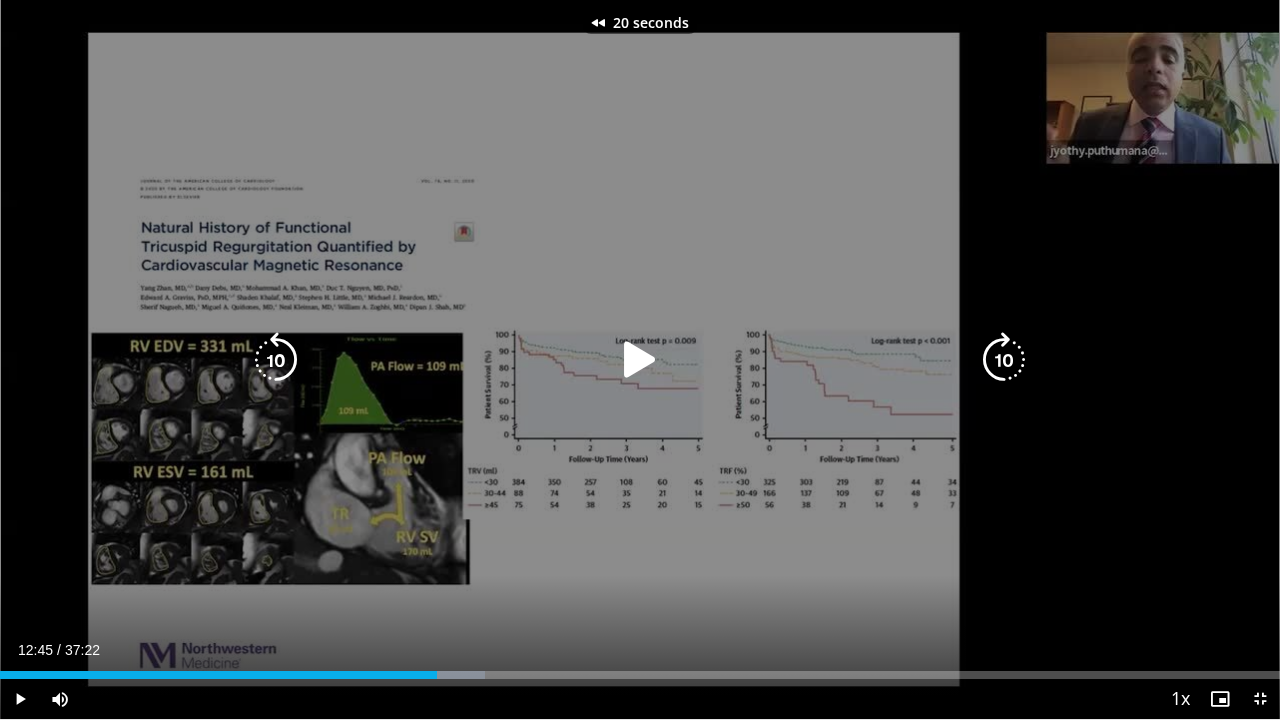 click at bounding box center (276, 360) 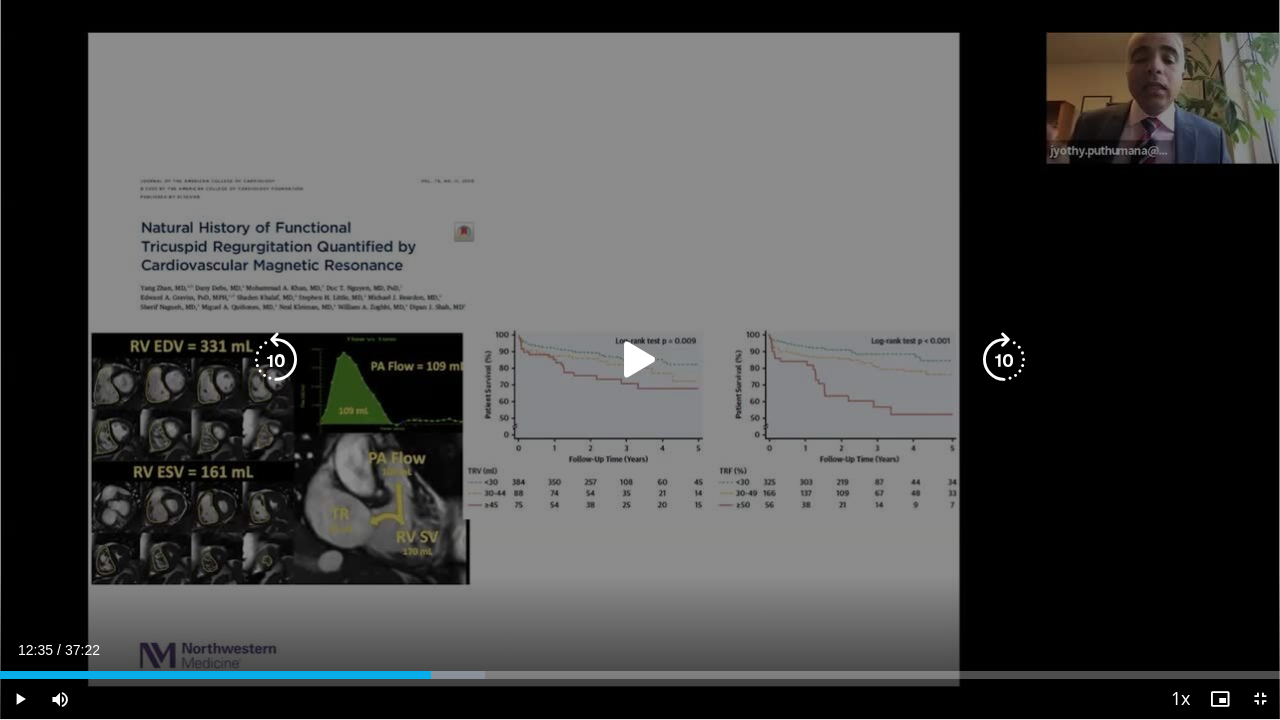 click at bounding box center (640, 360) 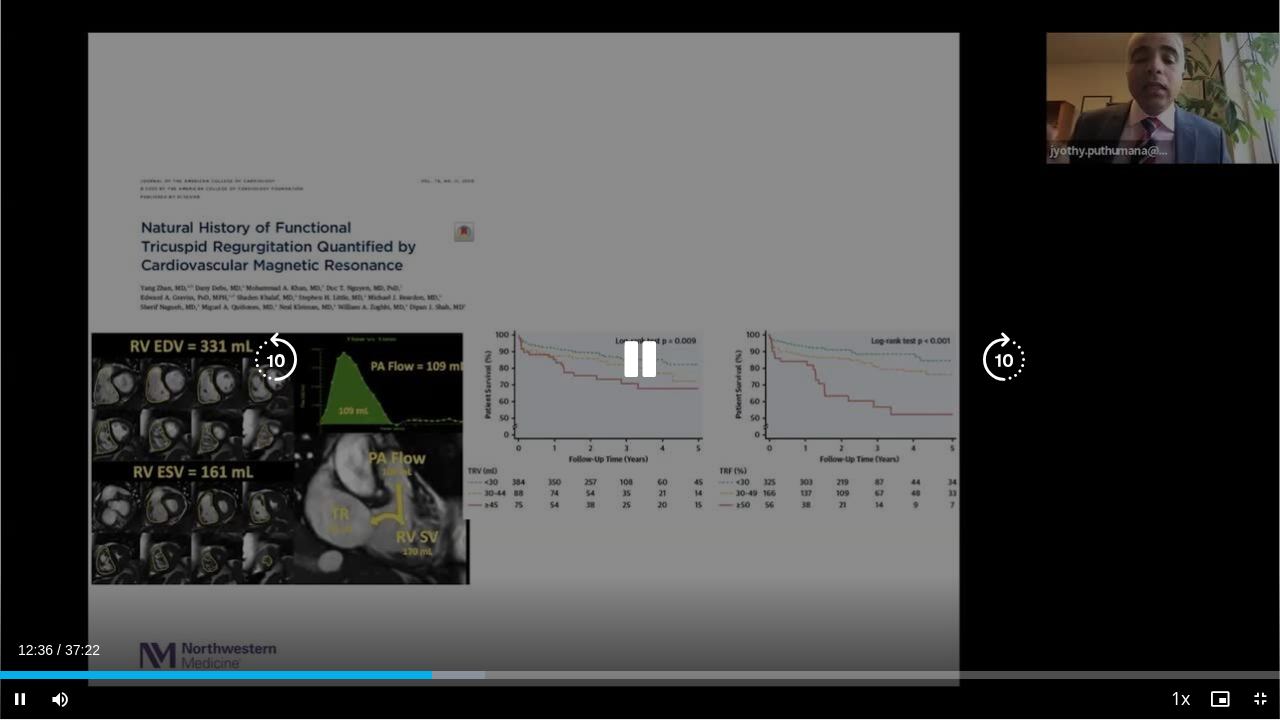 click at bounding box center (276, 360) 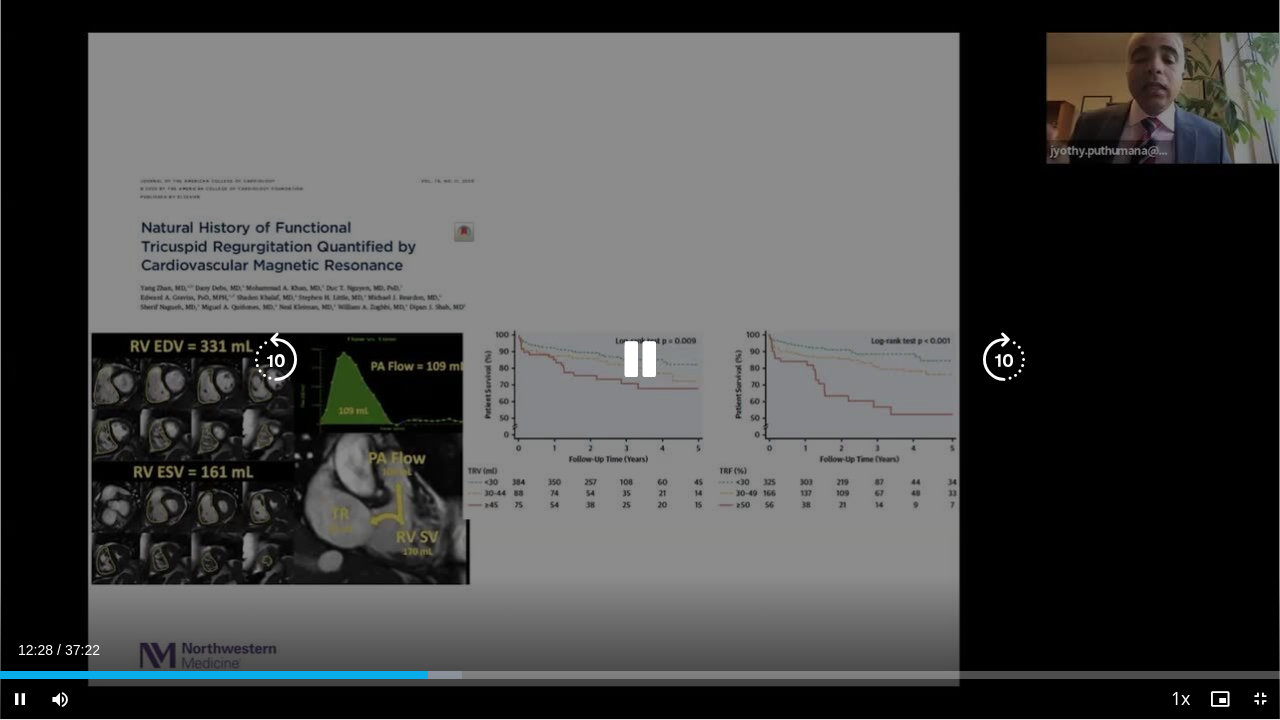 click at bounding box center (276, 360) 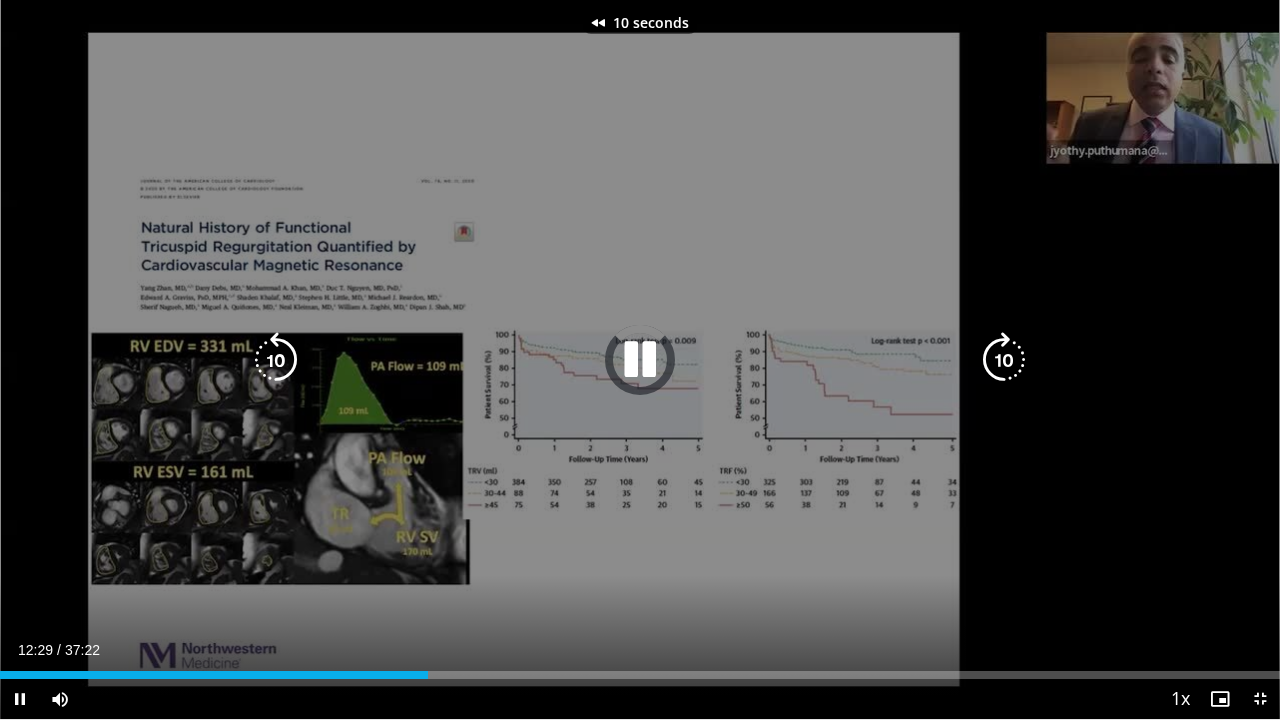 click at bounding box center (276, 360) 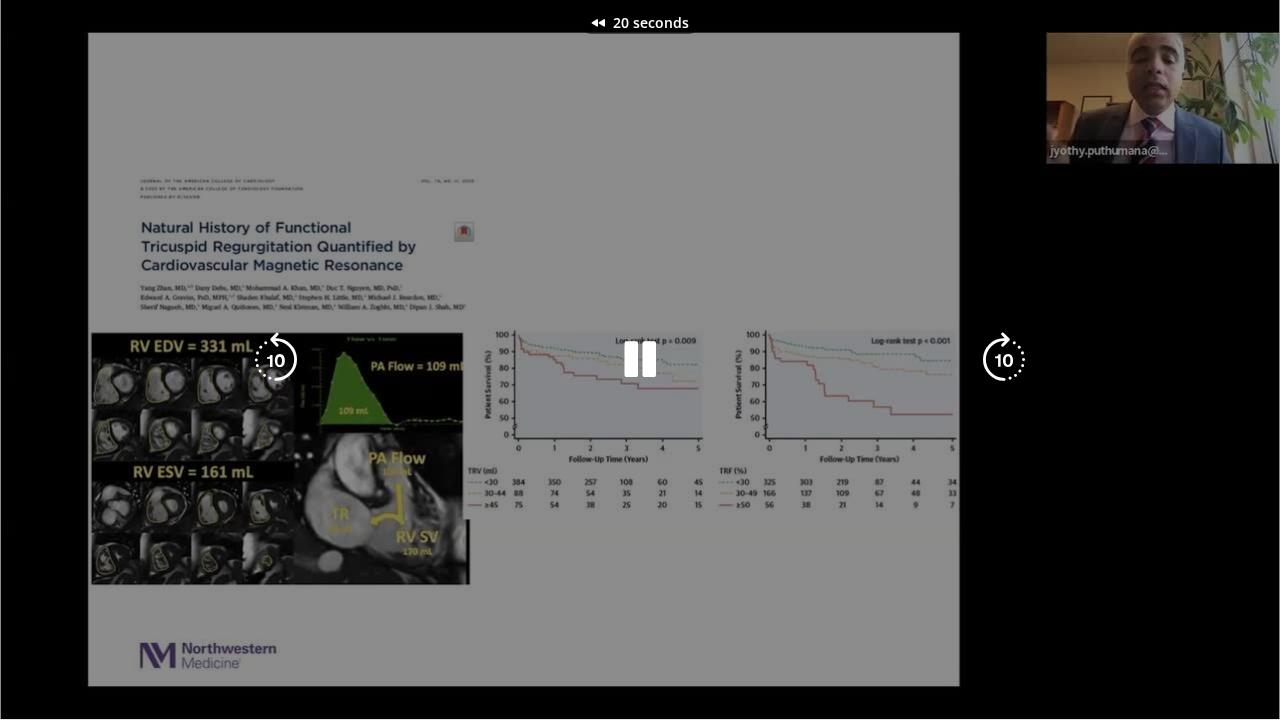 click on "20 seconds
Tap to unmute" at bounding box center (640, 359) 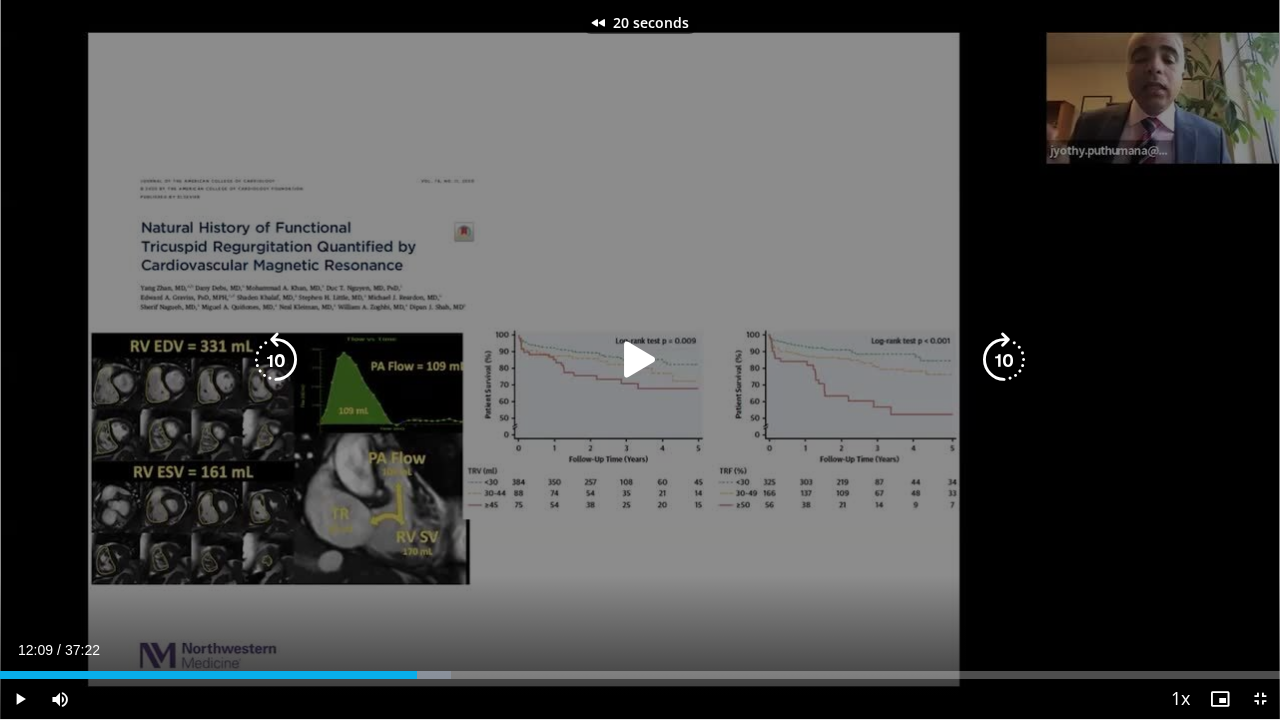click at bounding box center (276, 360) 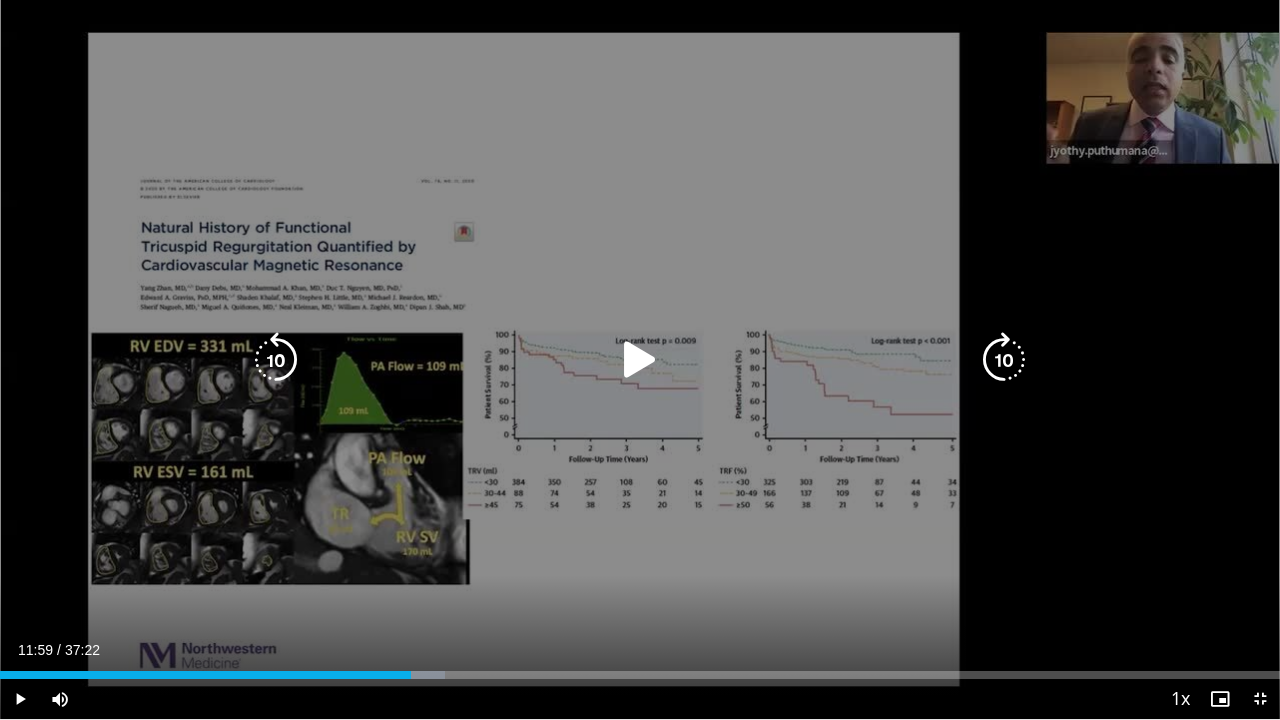 click on "30 seconds
Tap to unmute" at bounding box center (640, 359) 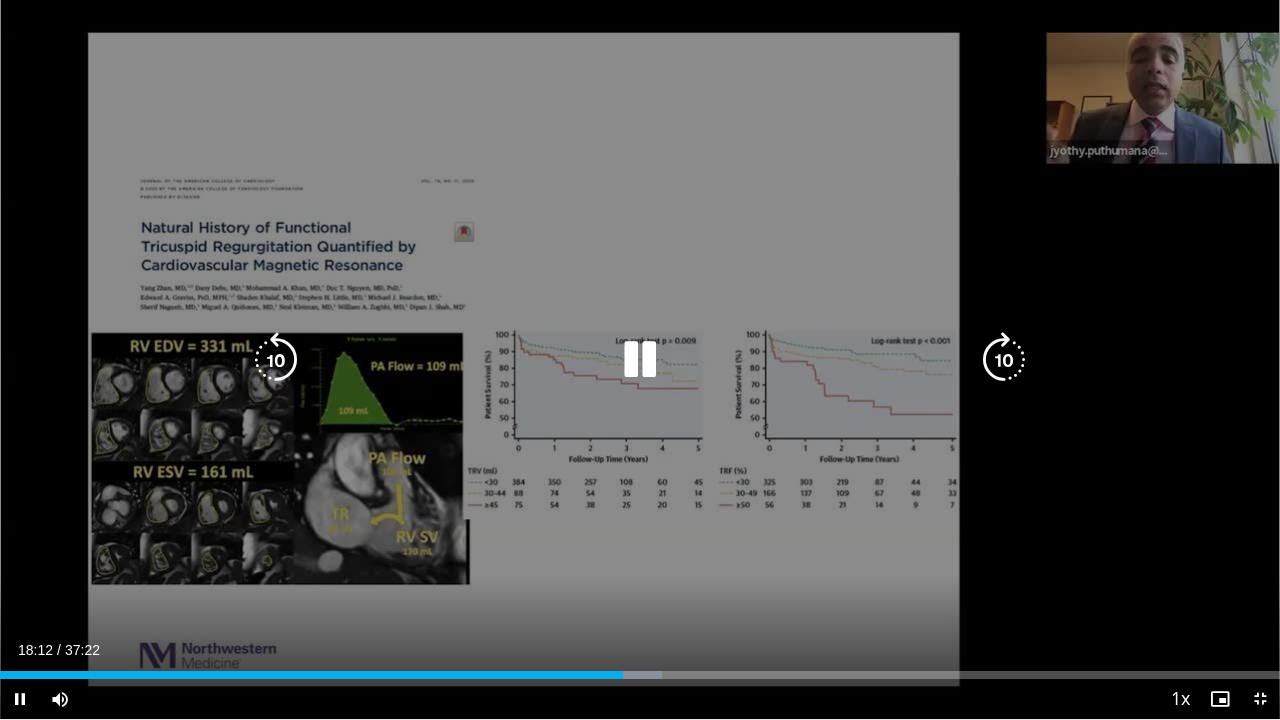 click at bounding box center [276, 360] 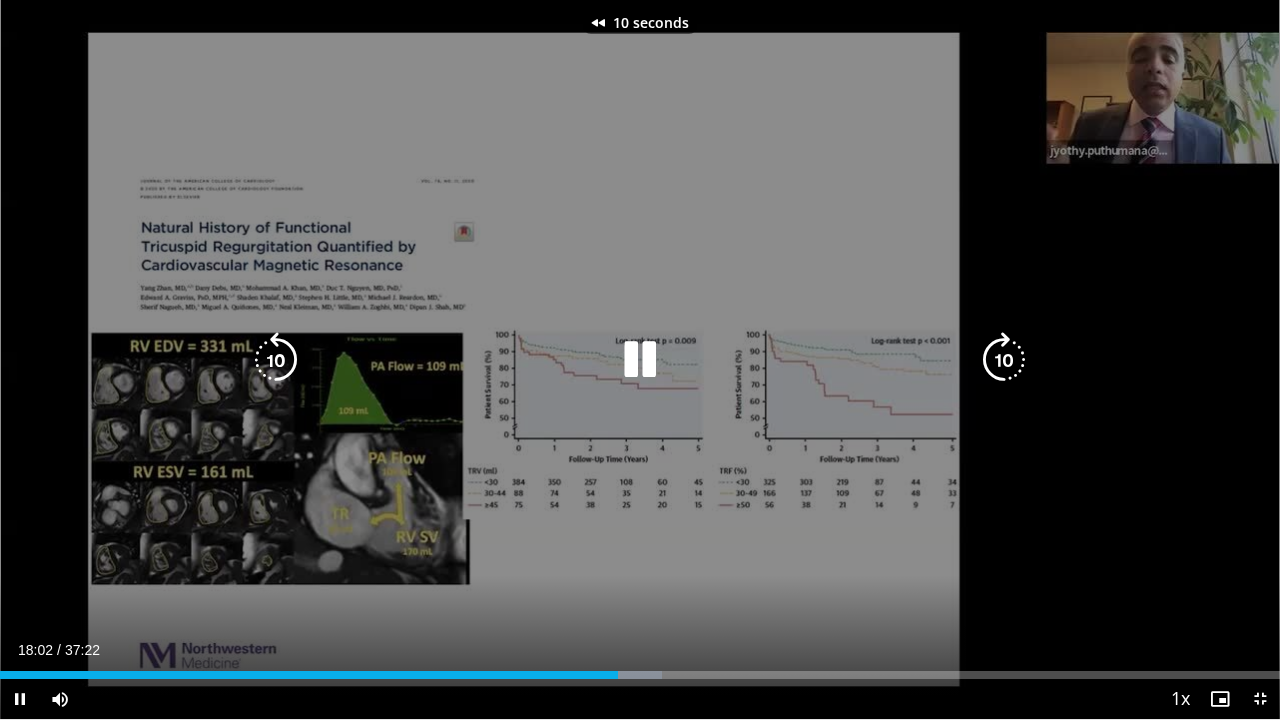 click at bounding box center [276, 360] 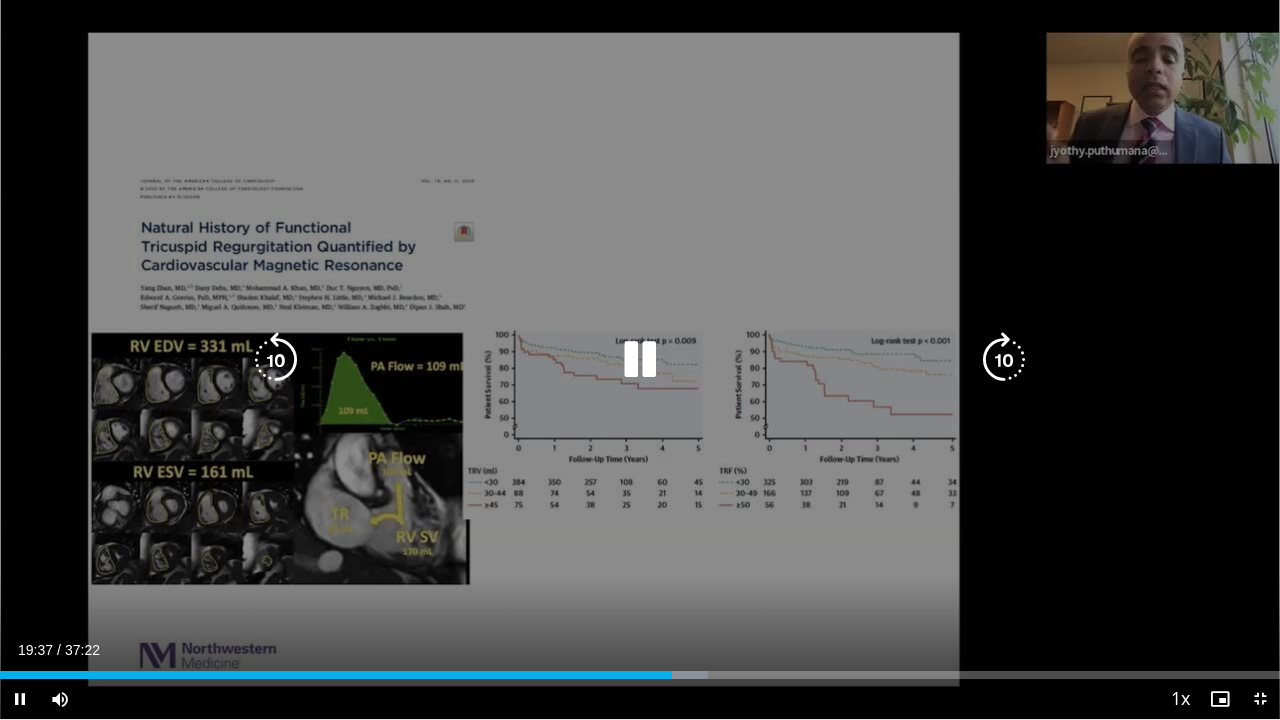 click at bounding box center (276, 360) 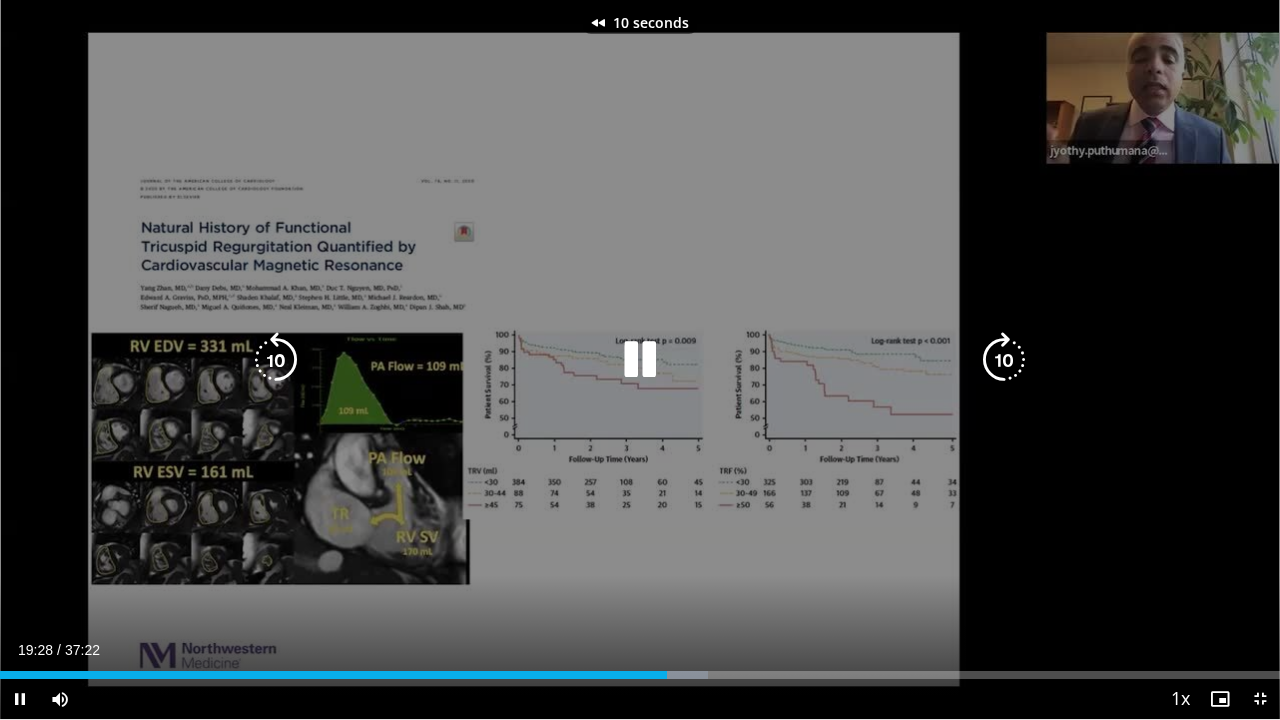 click at bounding box center (276, 360) 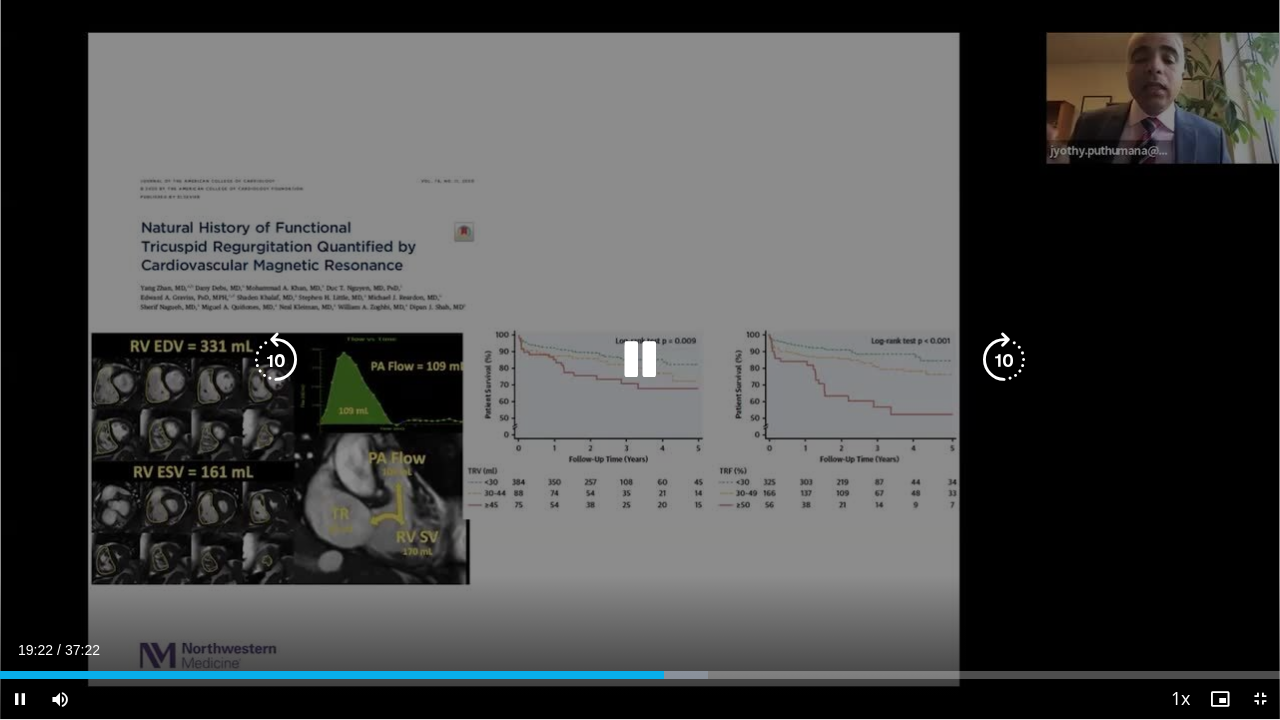 click on "20 seconds
Tap to unmute" at bounding box center (640, 359) 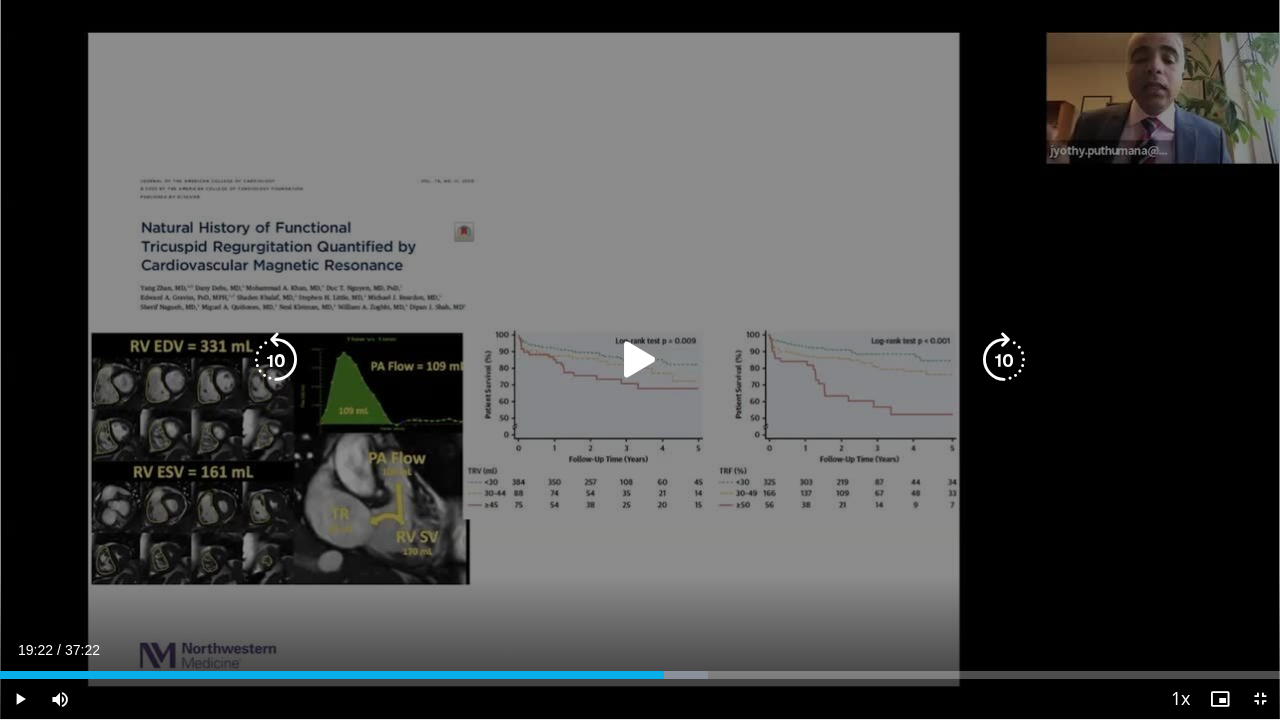 click at bounding box center [640, 360] 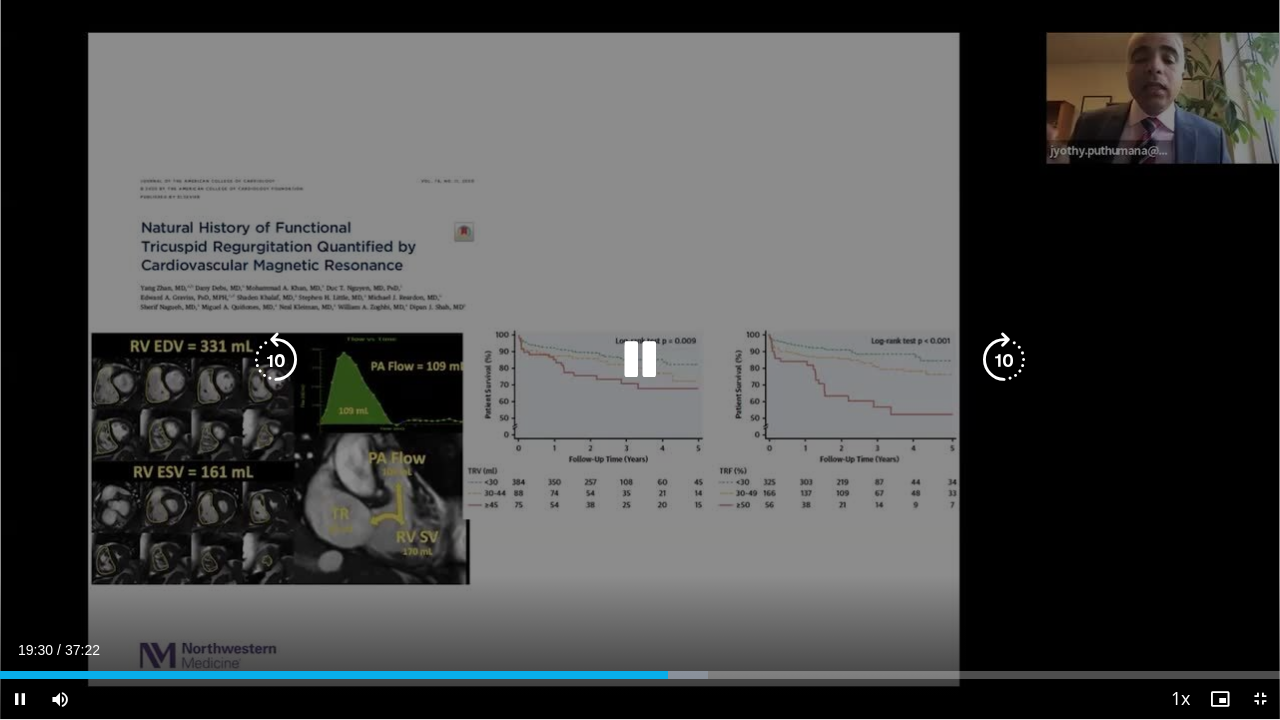 click on "20 seconds
Tap to unmute" at bounding box center (640, 359) 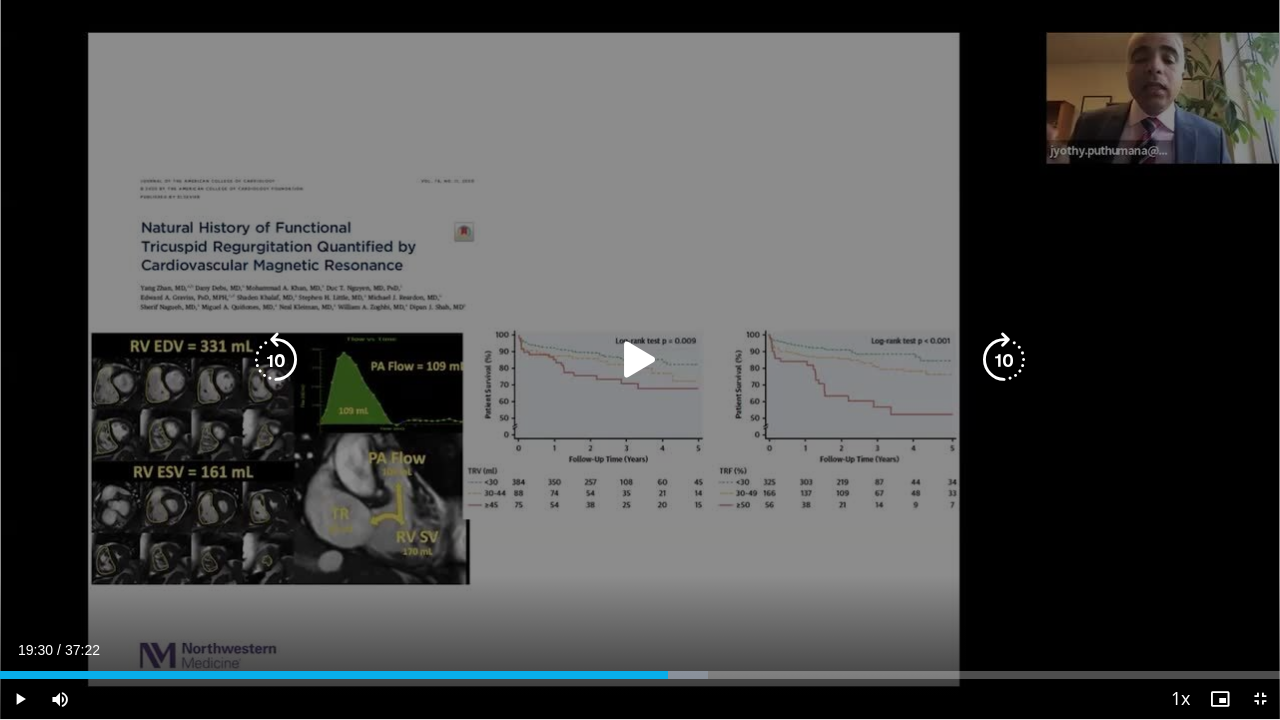 click at bounding box center (276, 360) 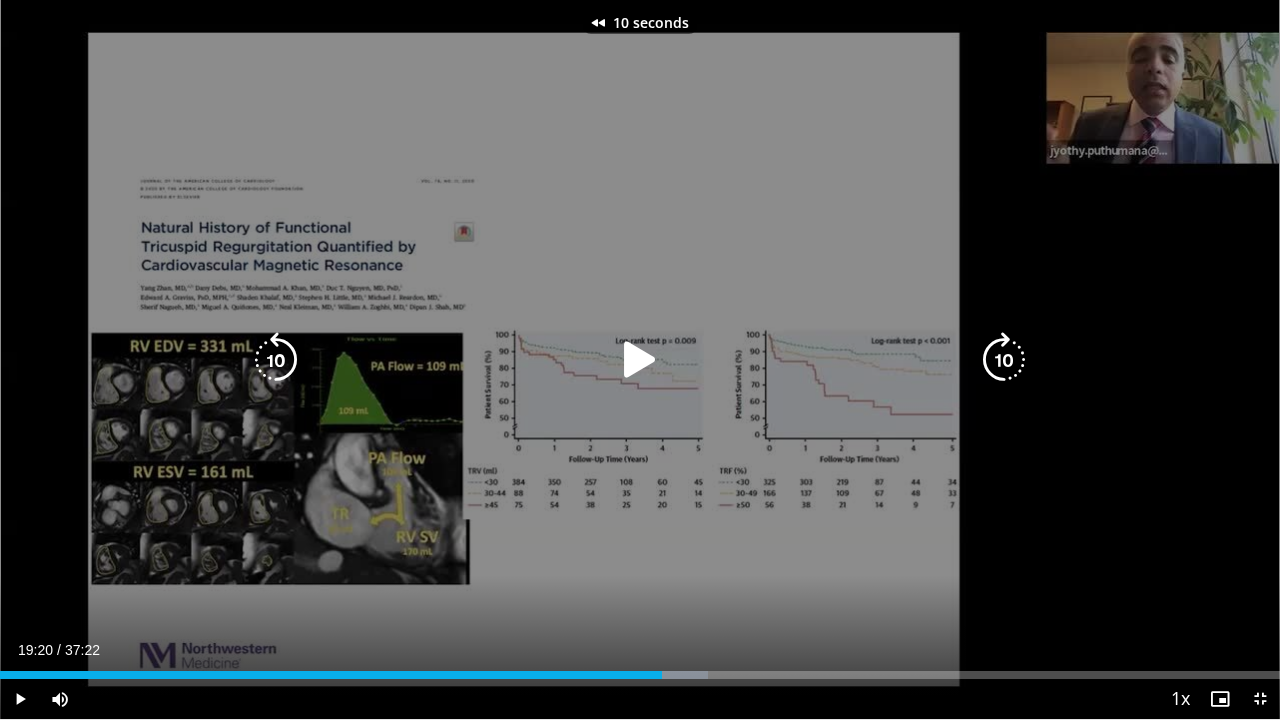 click at bounding box center (276, 360) 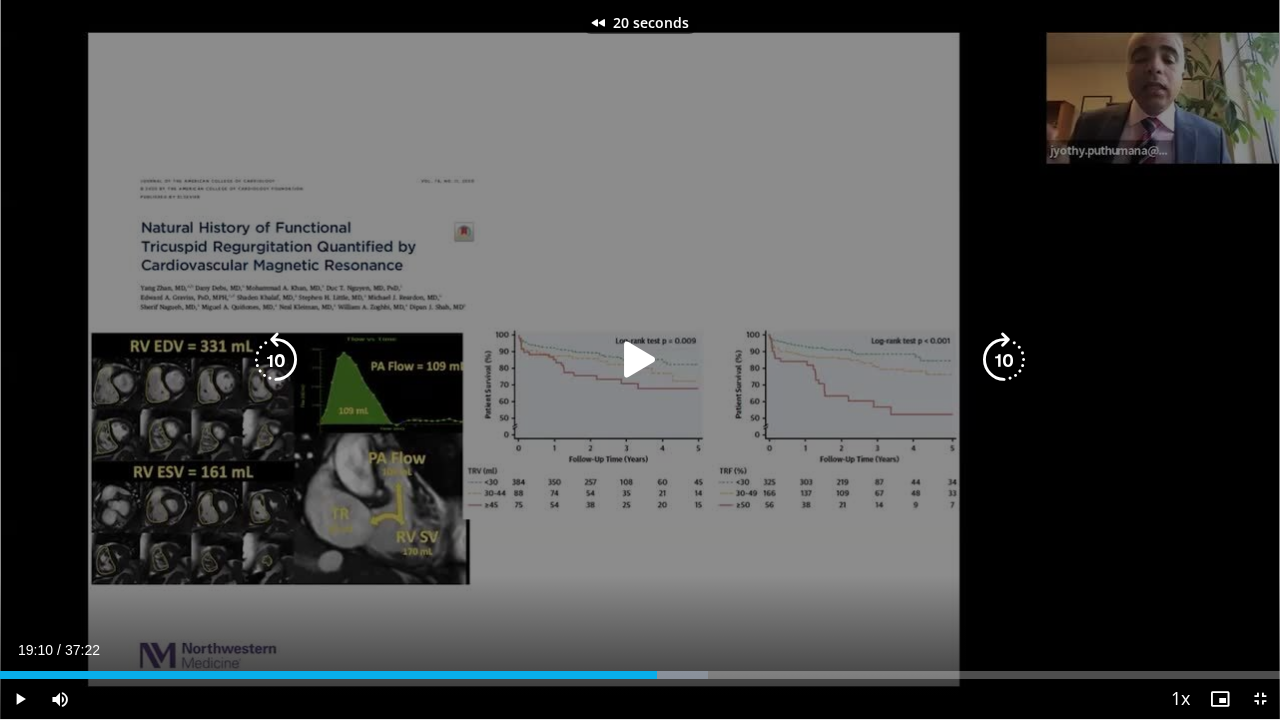 click at bounding box center [276, 360] 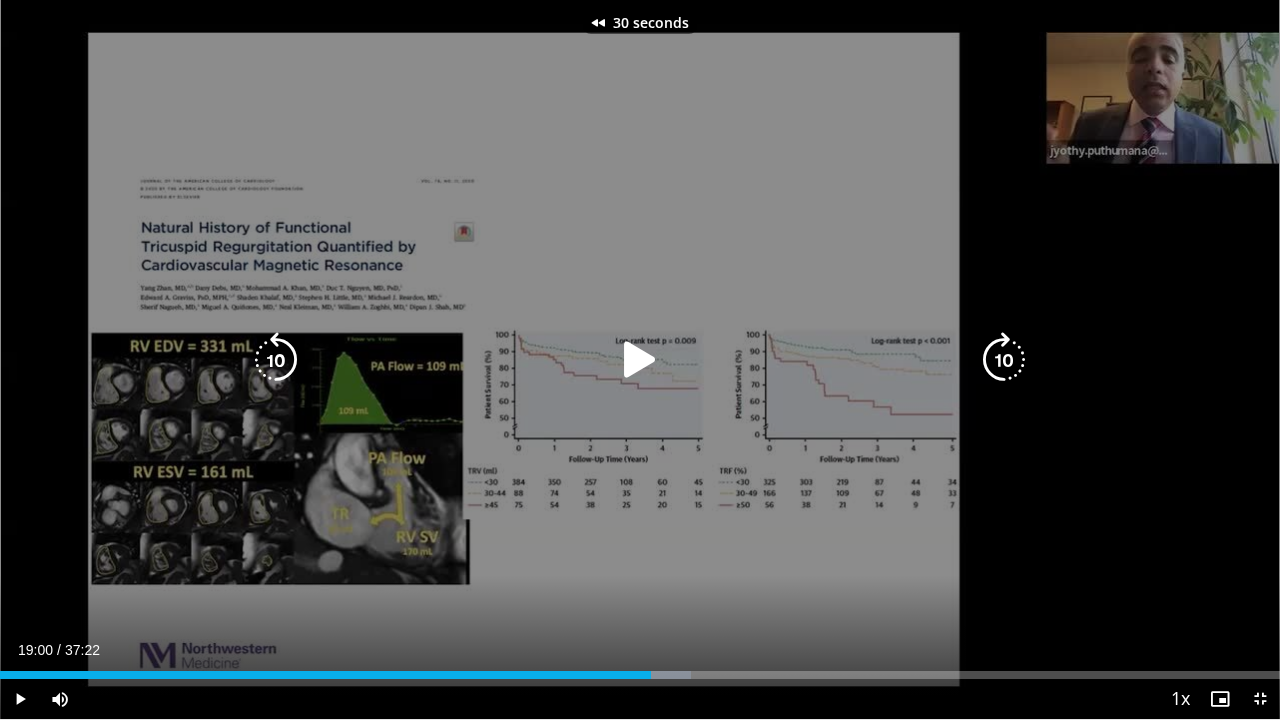 click at bounding box center [640, 360] 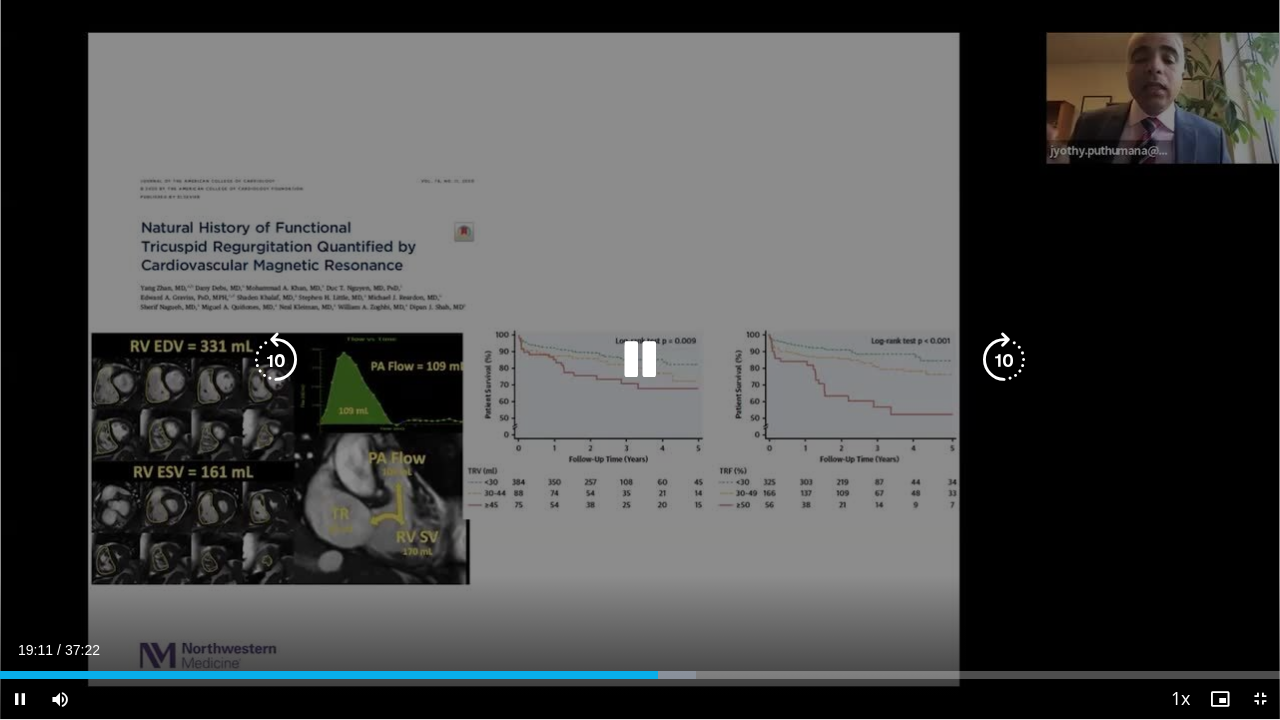 click on "30 seconds
Tap to unmute" at bounding box center (640, 359) 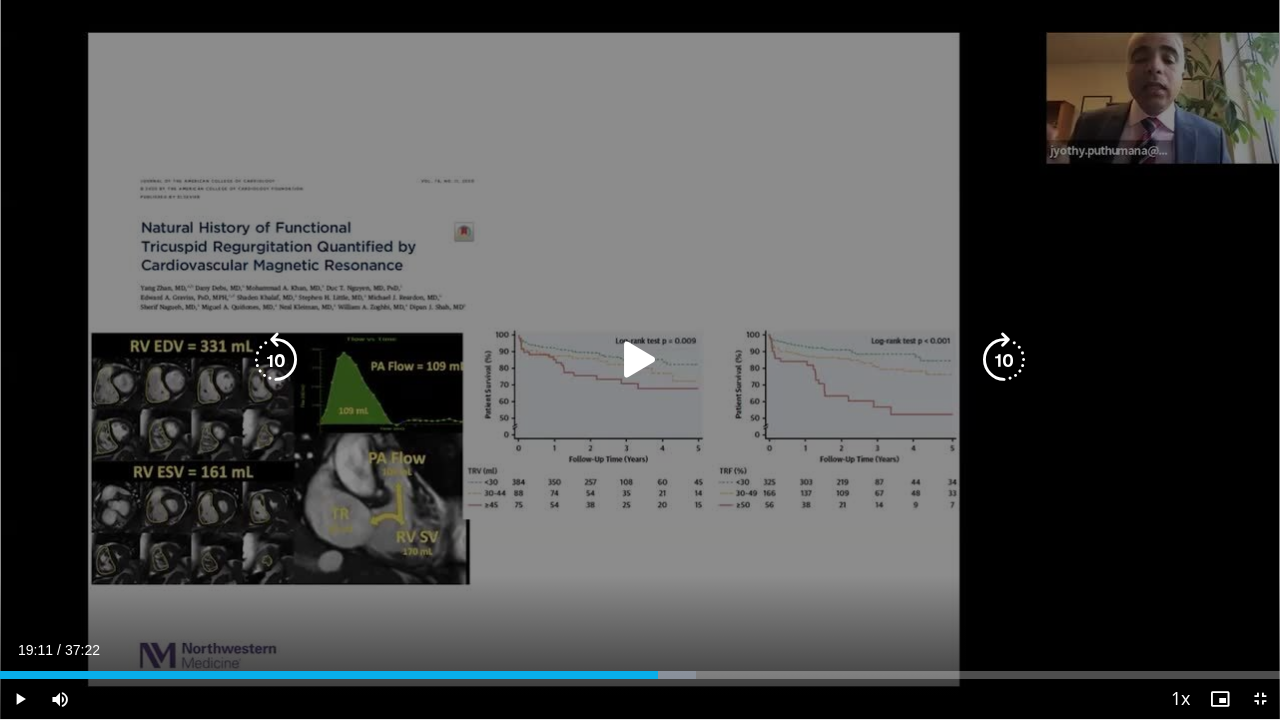 click on "30 seconds
Tap to unmute" at bounding box center [640, 359] 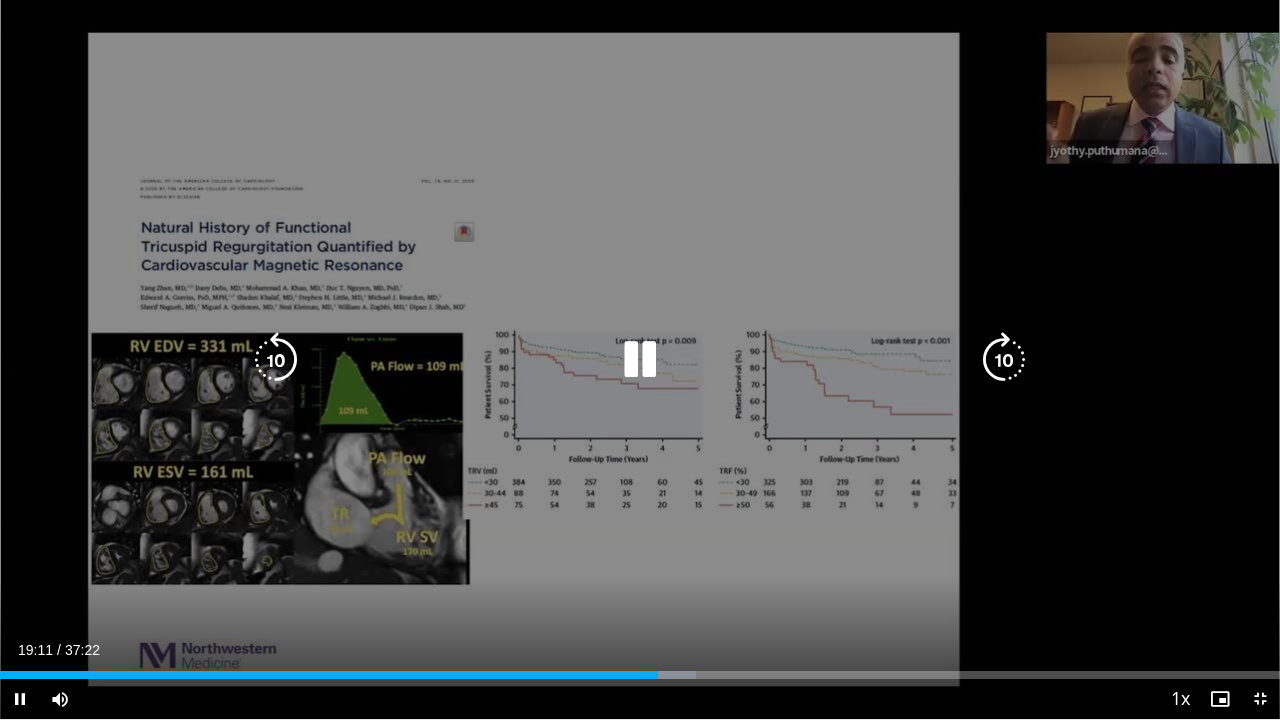 click on "30 seconds
Tap to unmute" at bounding box center (640, 359) 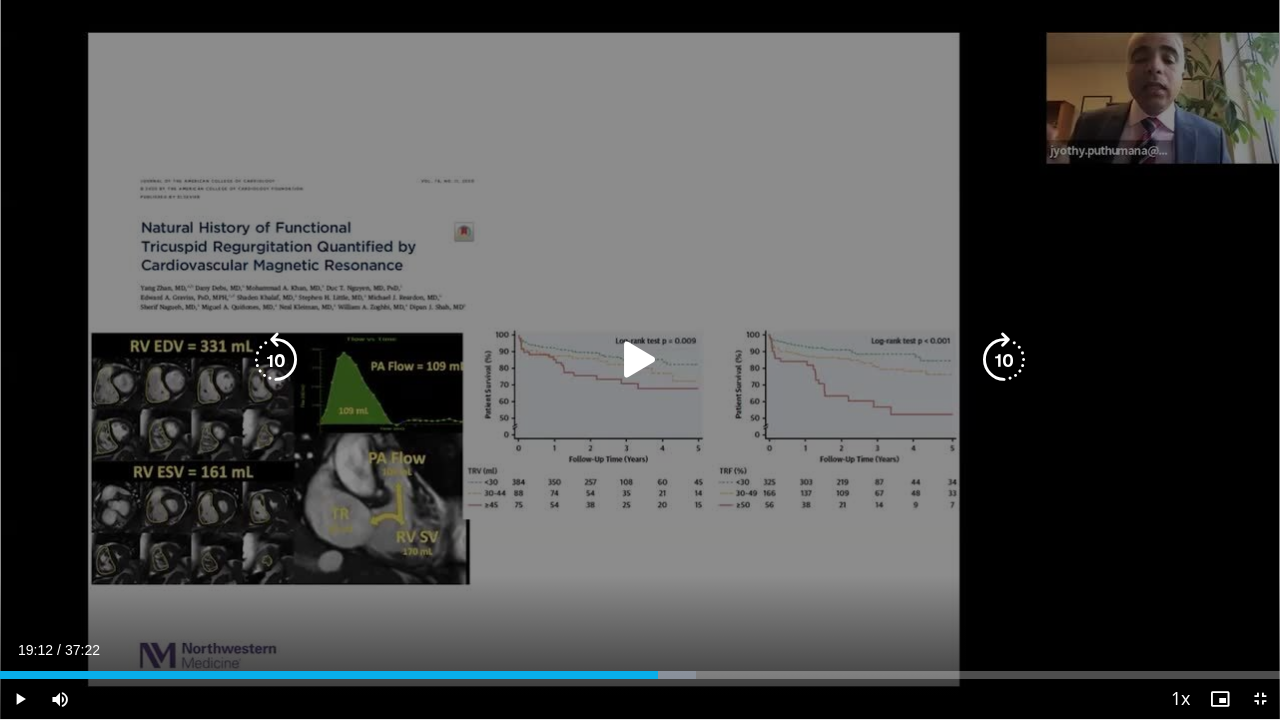 click at bounding box center (276, 360) 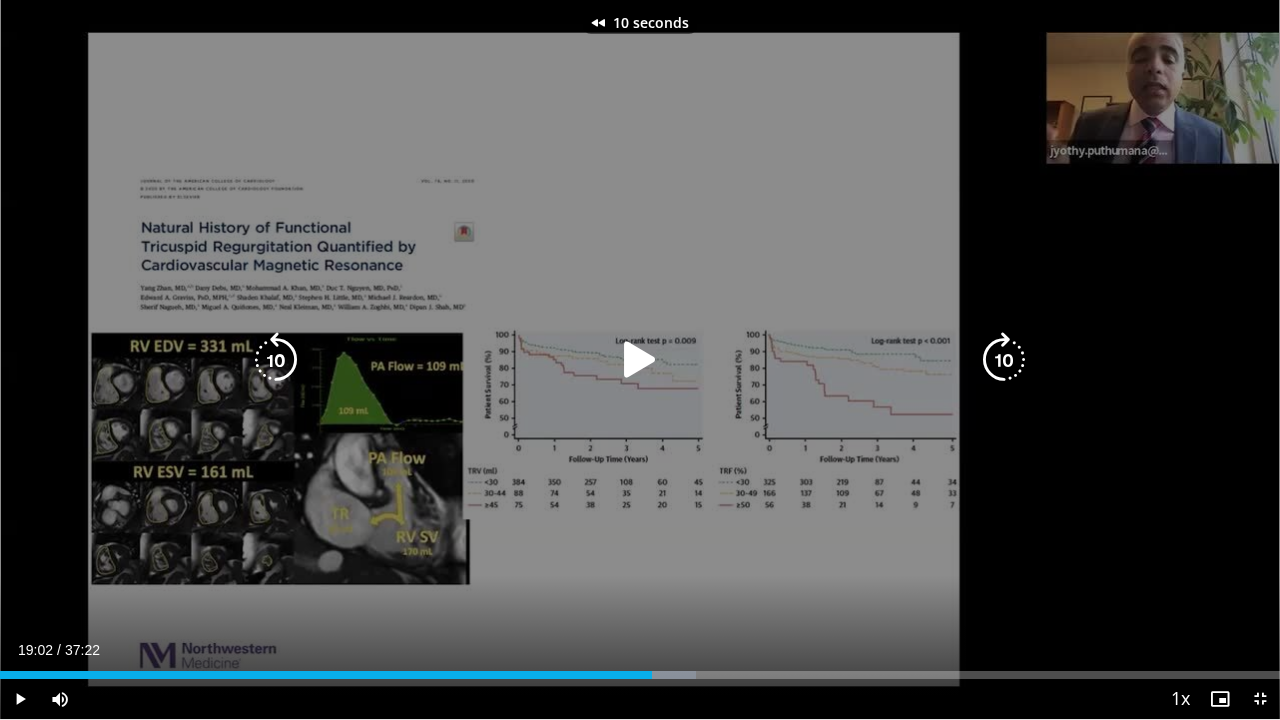 click at bounding box center [1004, 360] 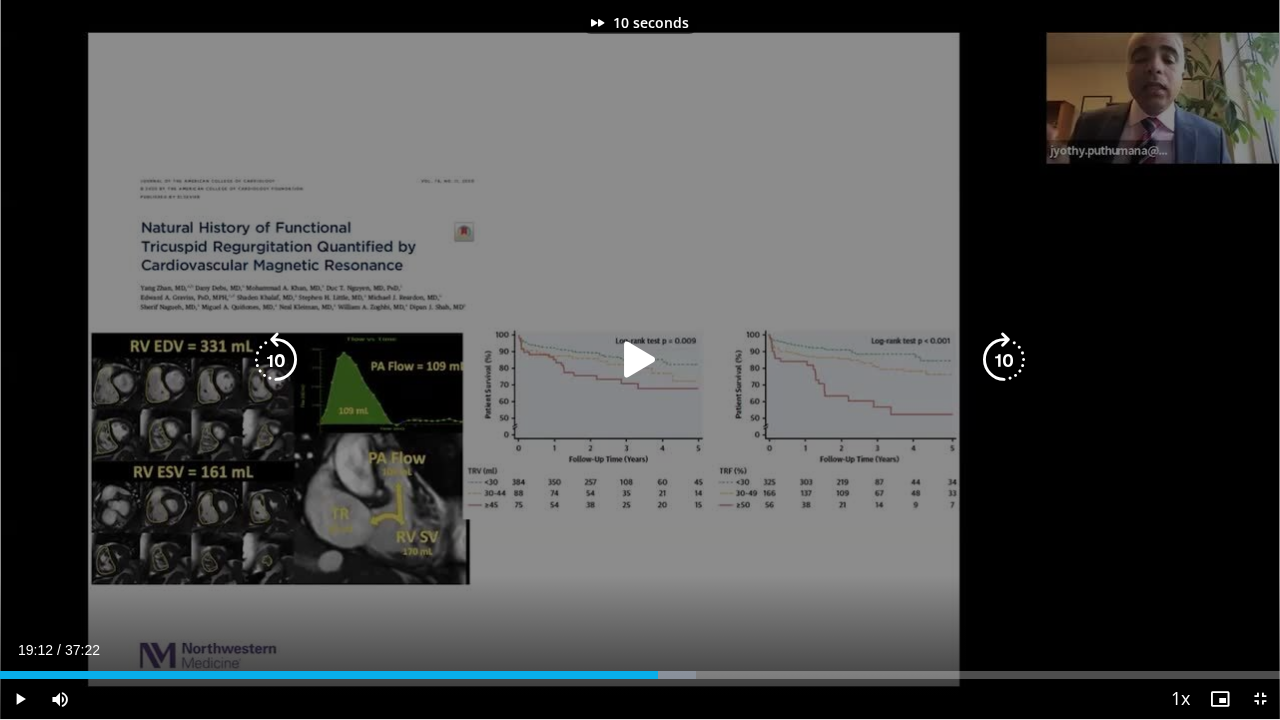 click at bounding box center (1004, 360) 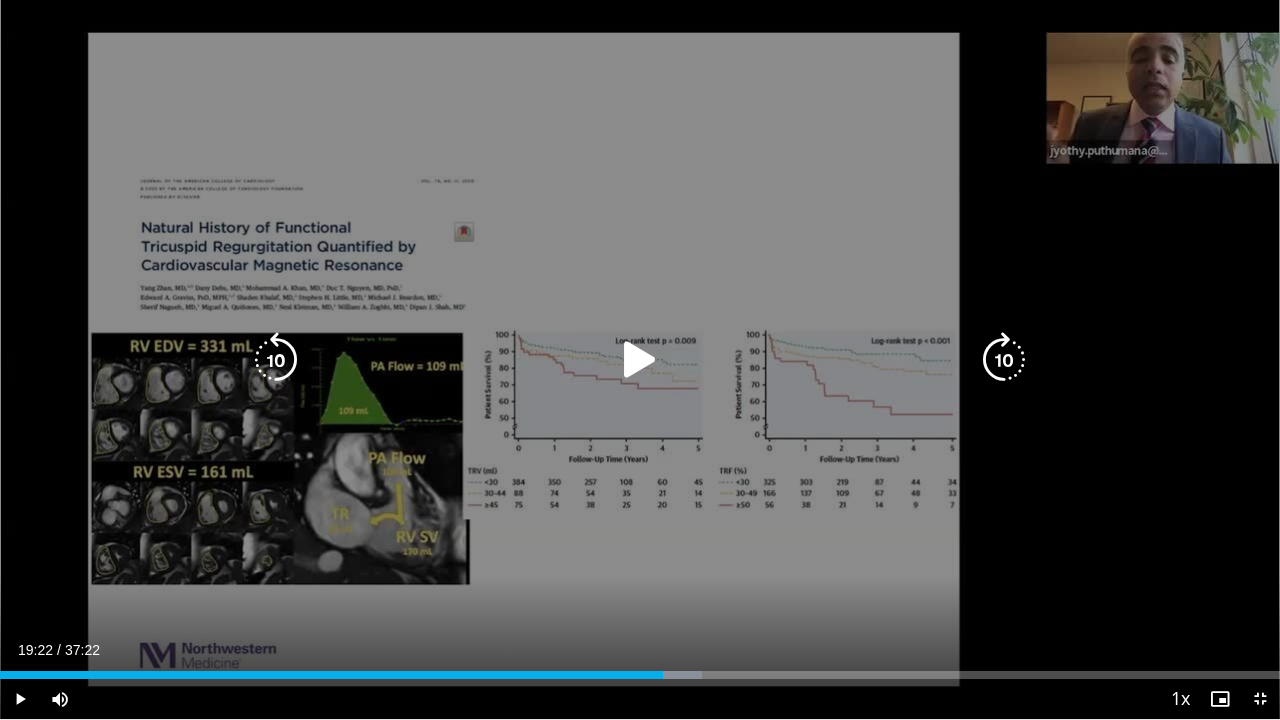 click at bounding box center [640, 360] 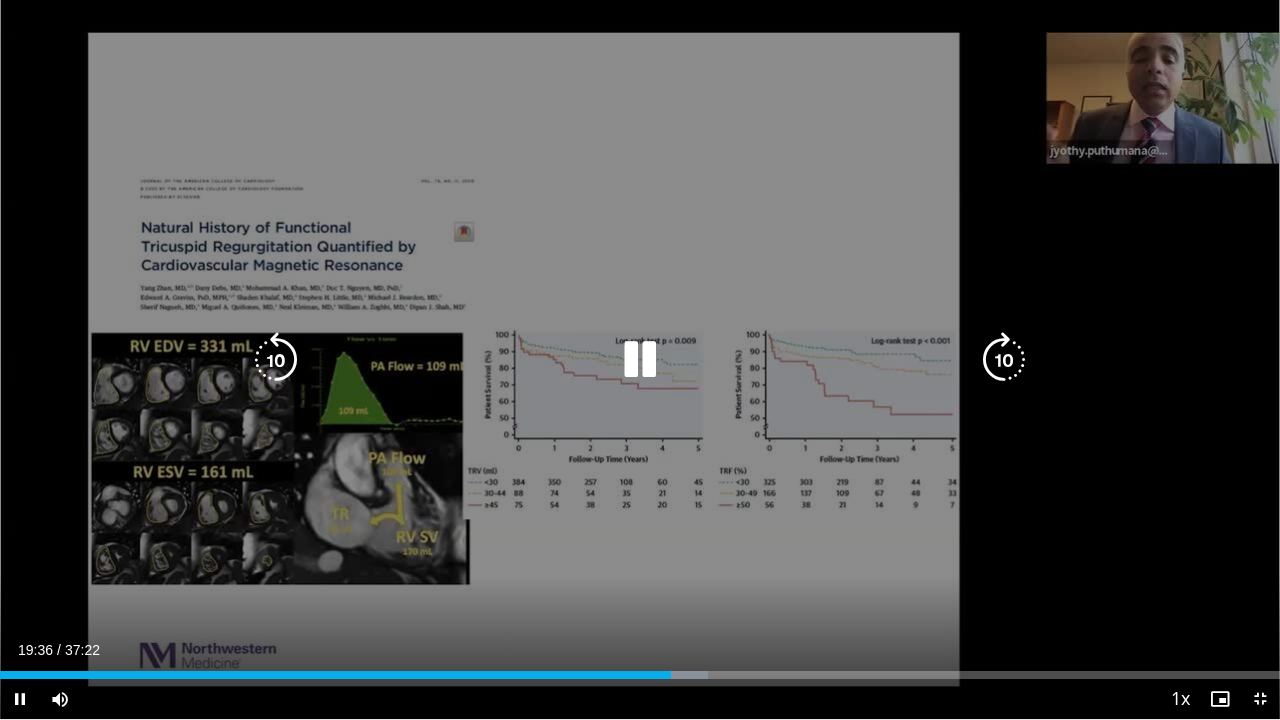 click at bounding box center [276, 360] 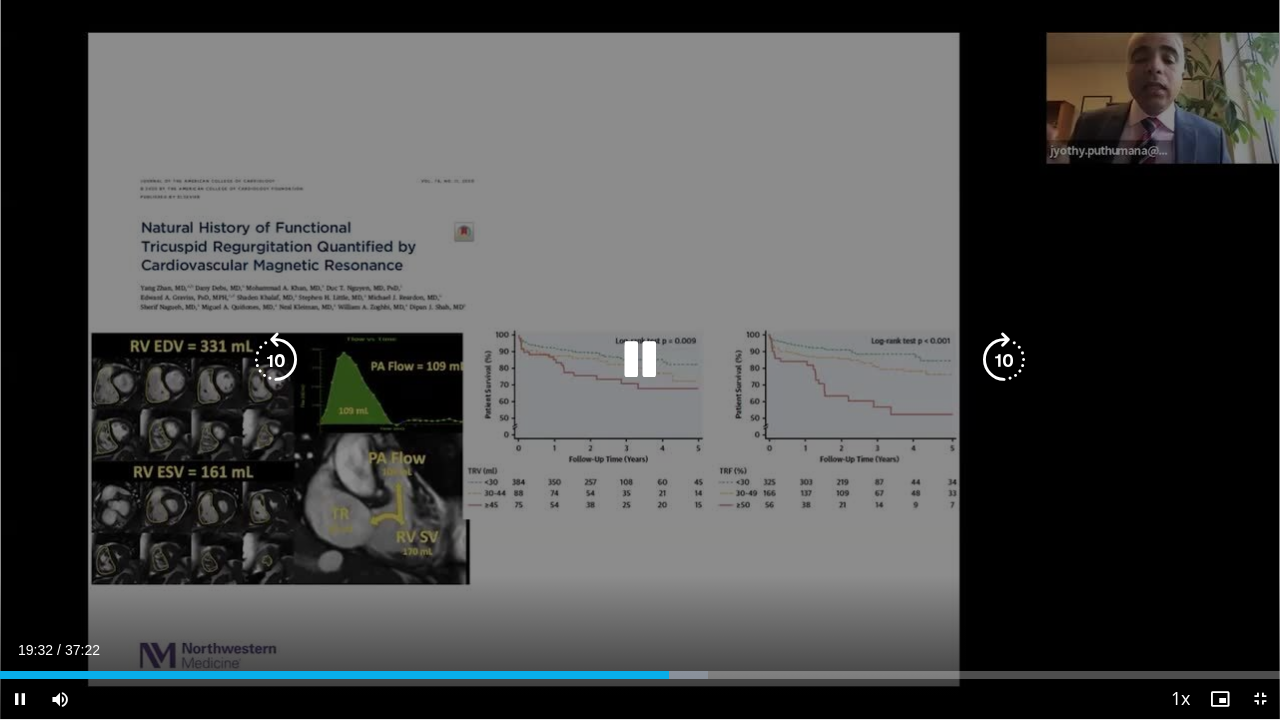 click at bounding box center (276, 360) 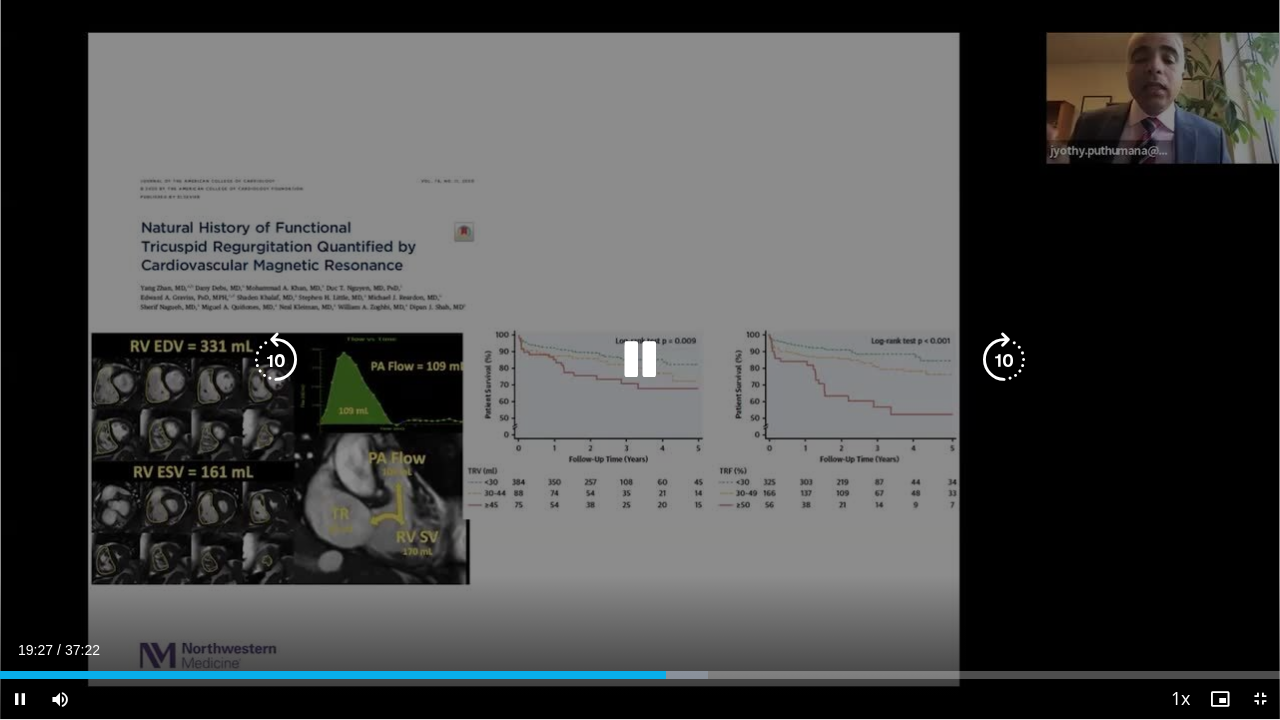 click at bounding box center (276, 360) 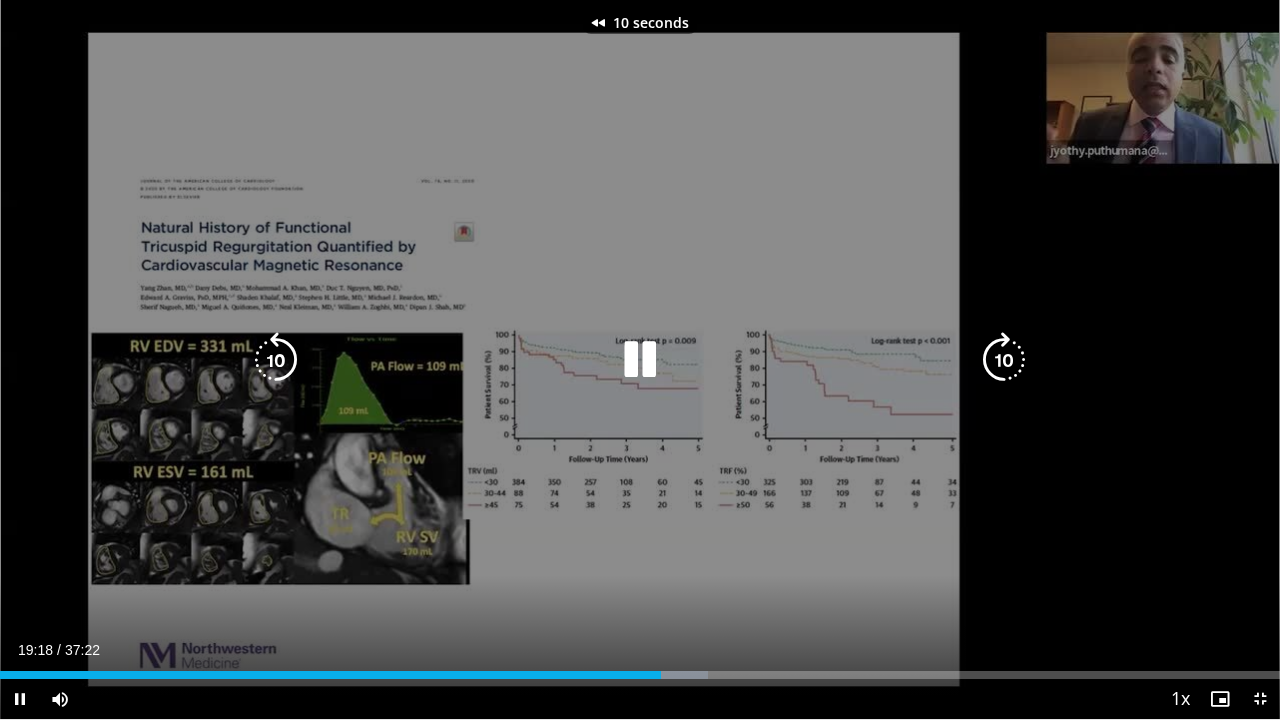 click at bounding box center (276, 360) 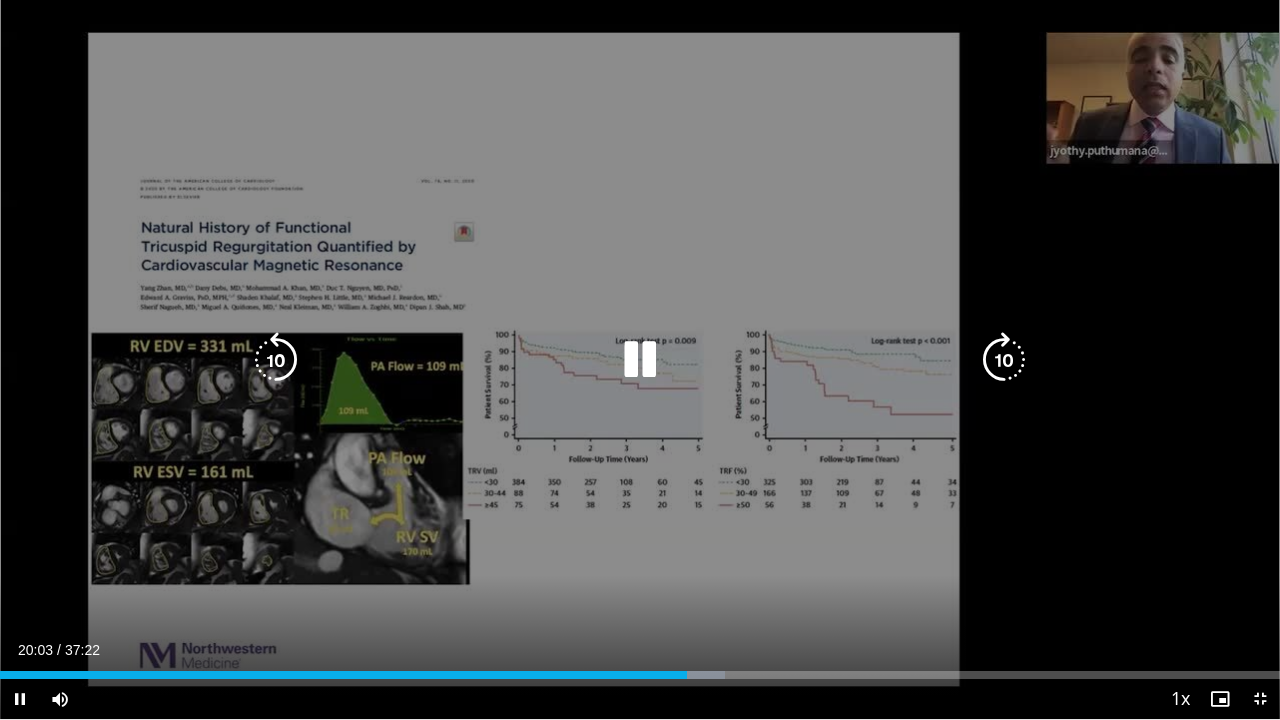 click at bounding box center [640, 360] 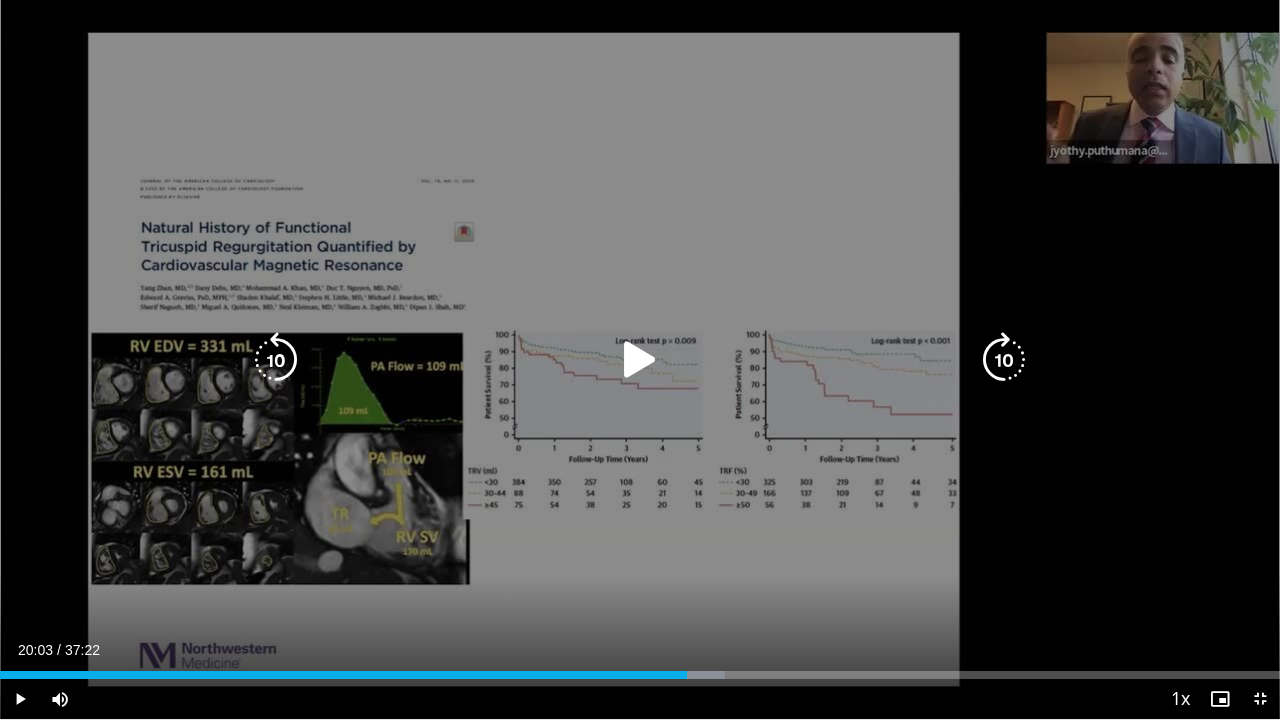 click at bounding box center (276, 360) 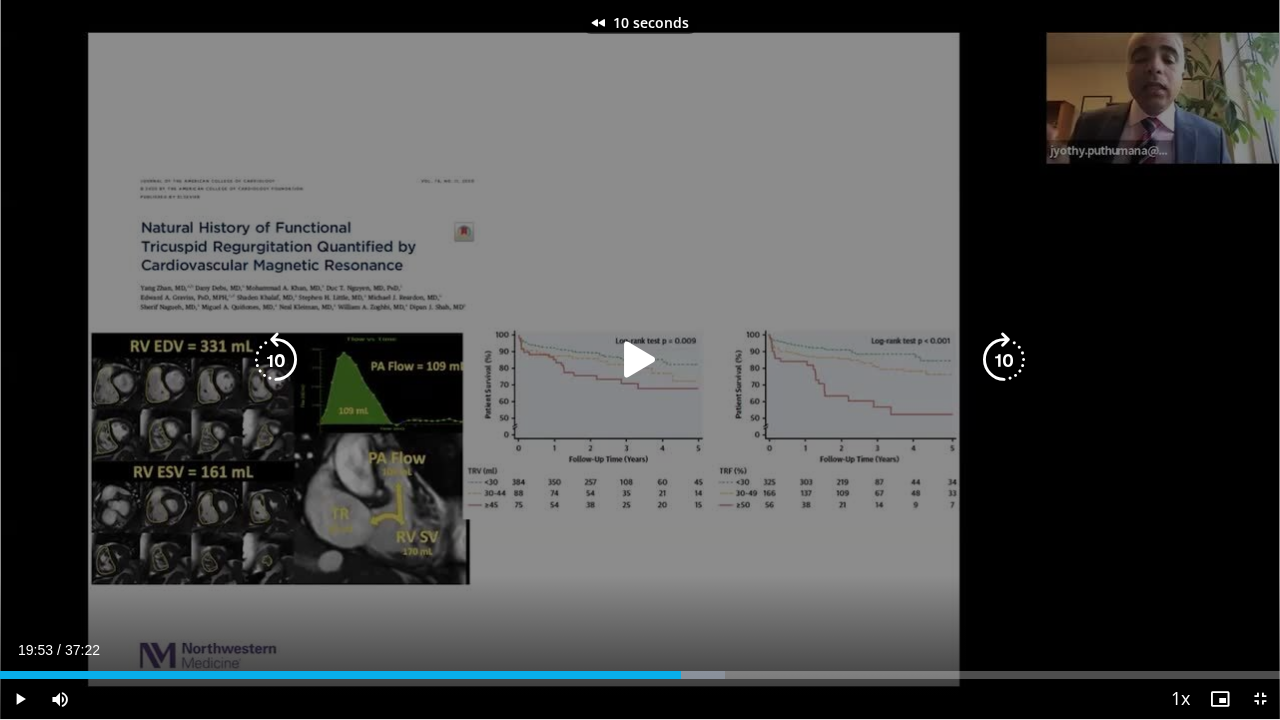 click at bounding box center [276, 360] 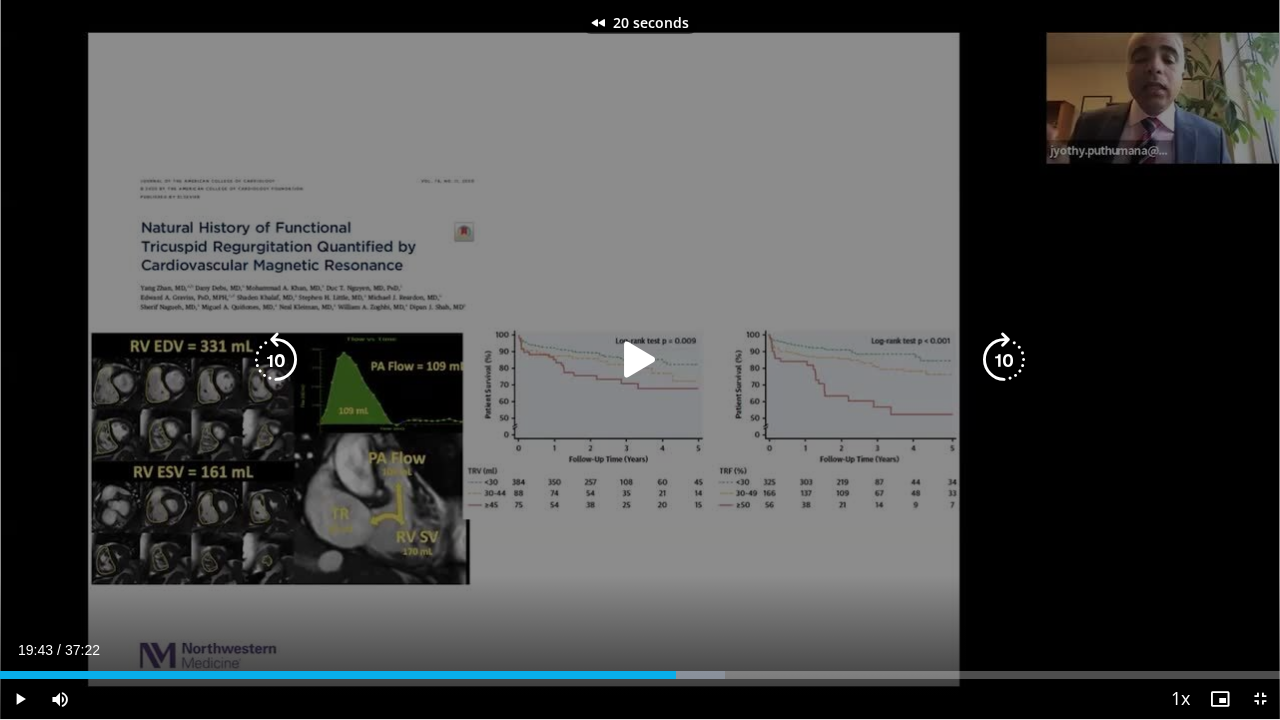 click at bounding box center [276, 360] 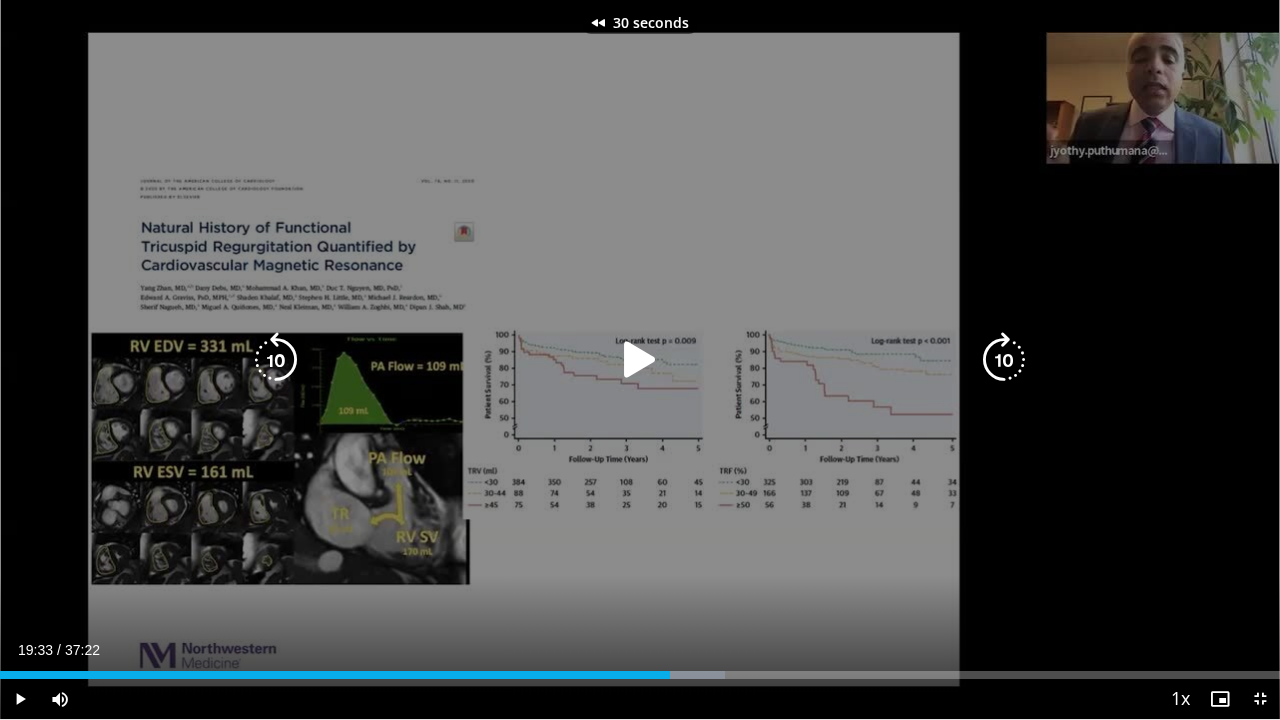 click at bounding box center [640, 360] 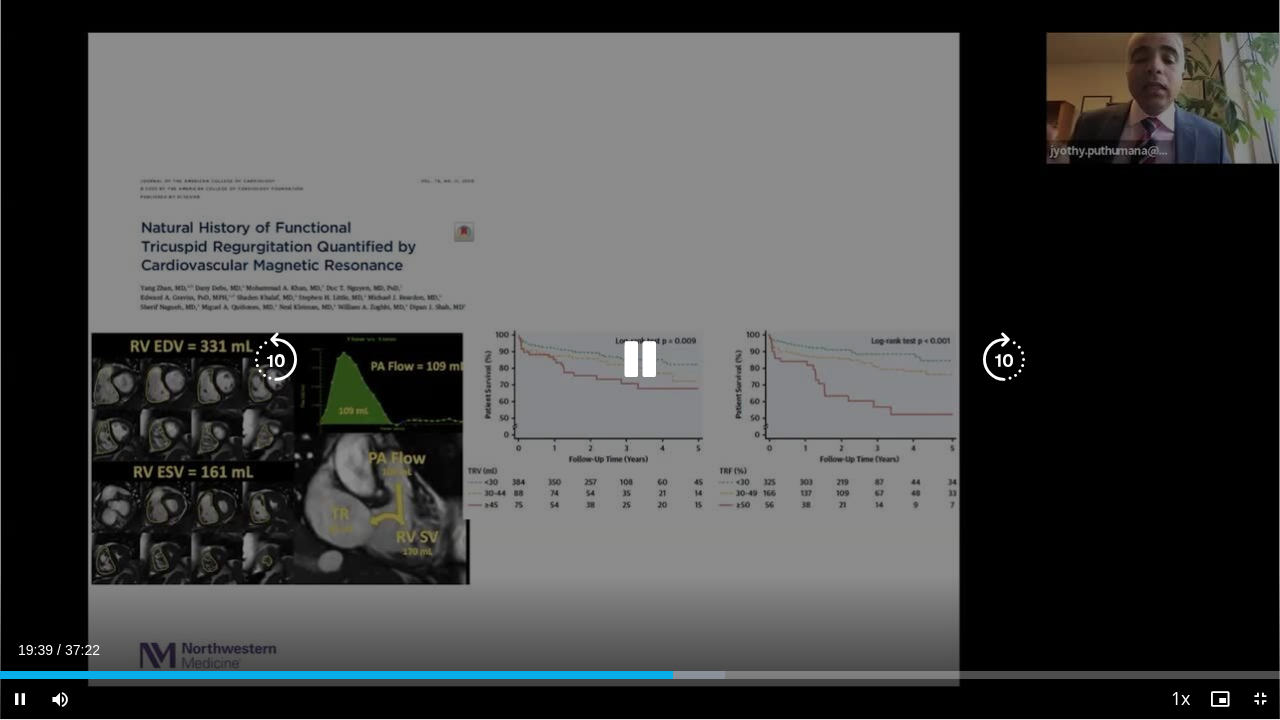 click on "30 seconds
Tap to unmute" at bounding box center (640, 359) 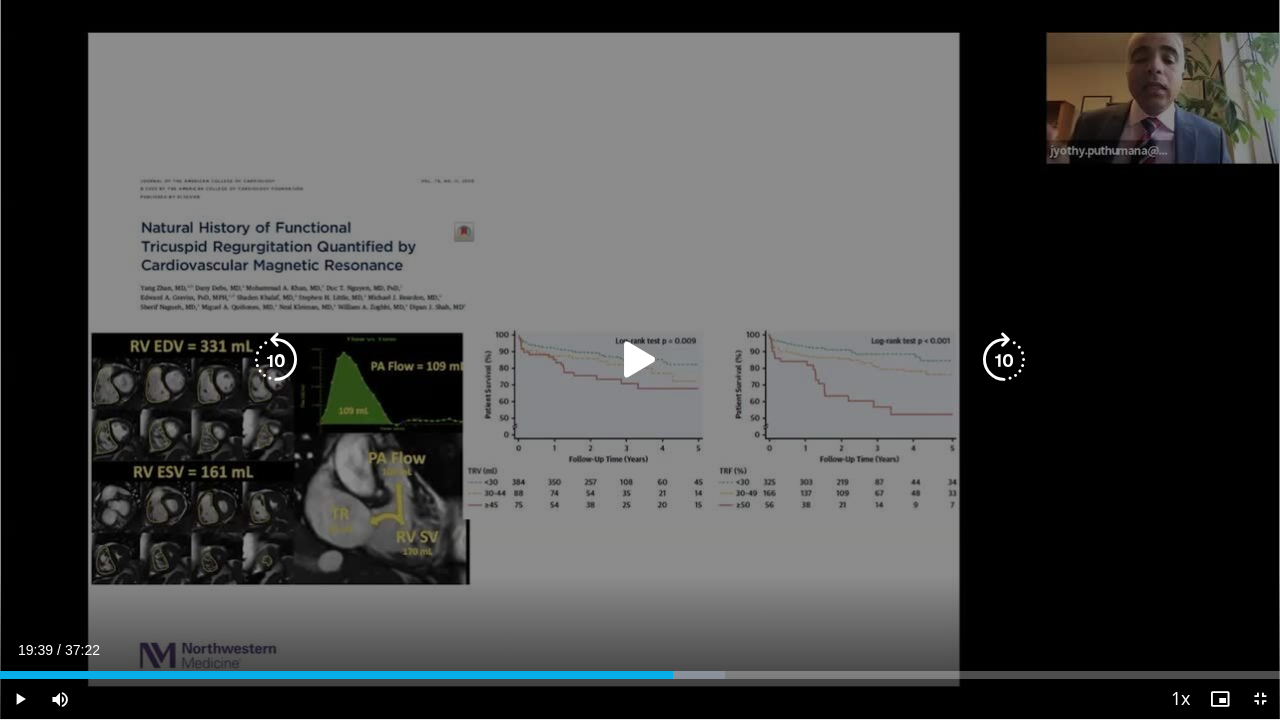 click at bounding box center (640, 360) 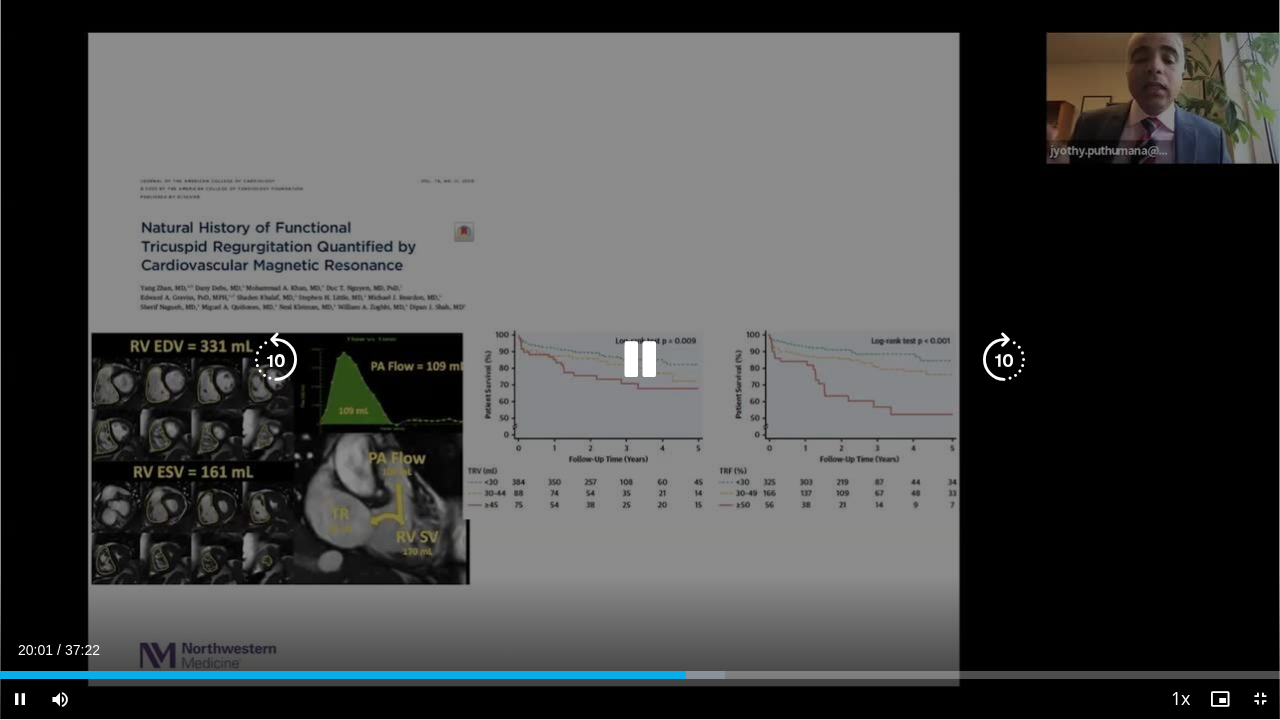 click at bounding box center (640, 360) 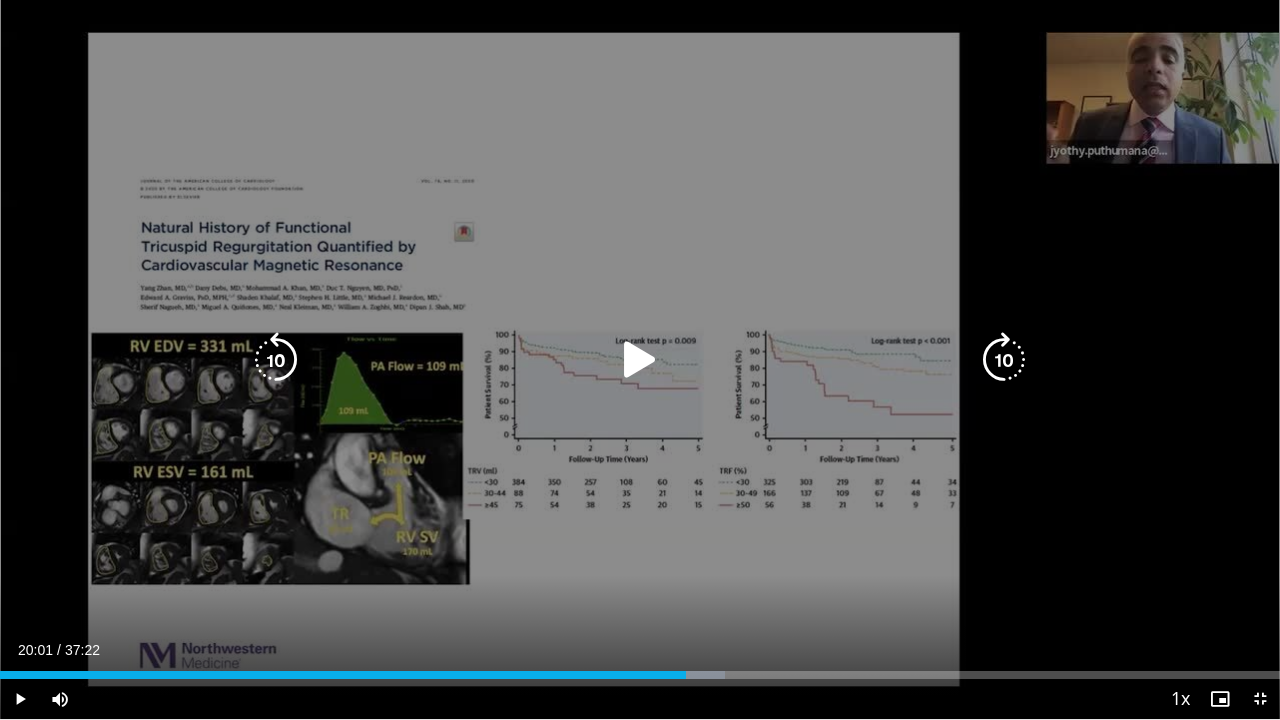 click at bounding box center (640, 360) 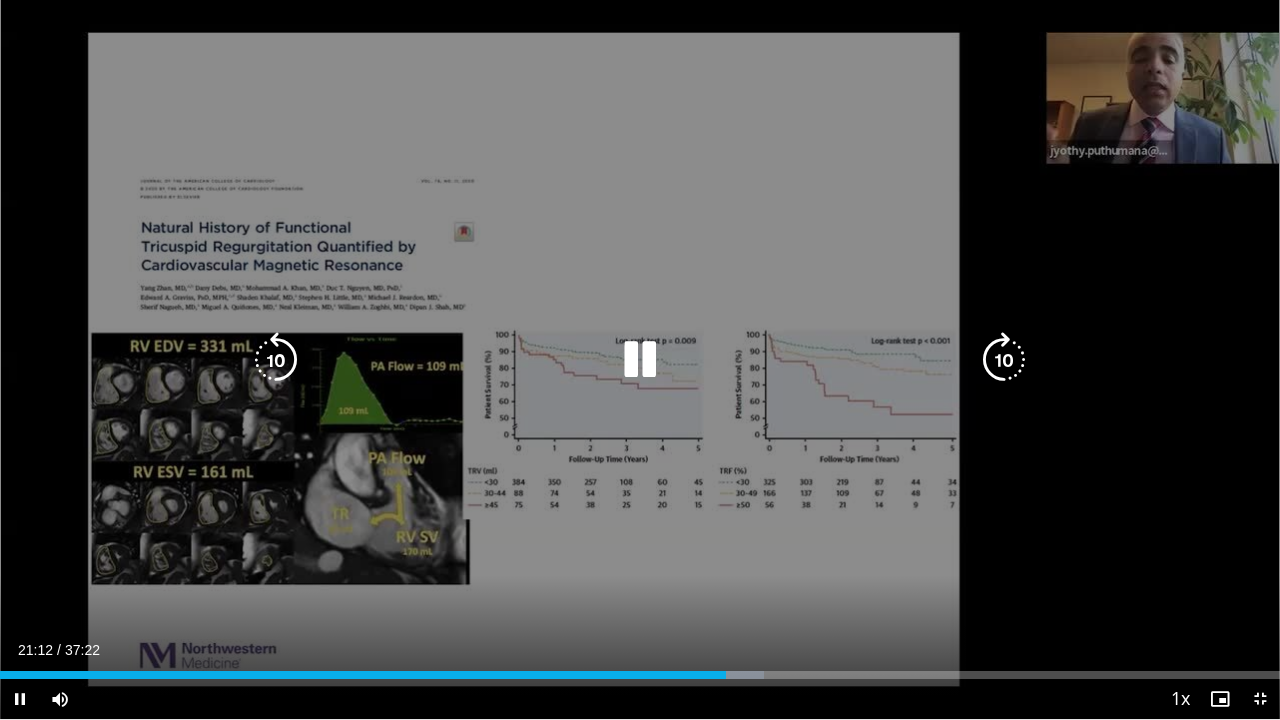 click at bounding box center (276, 360) 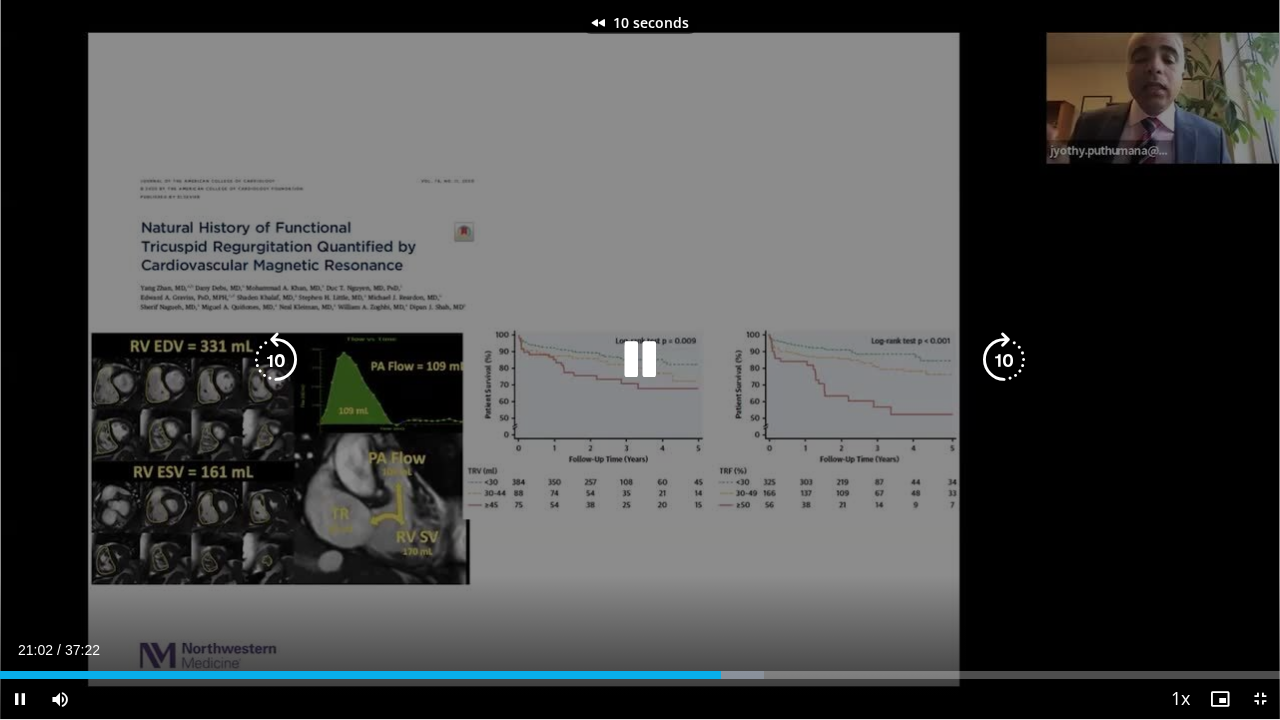 click at bounding box center [276, 360] 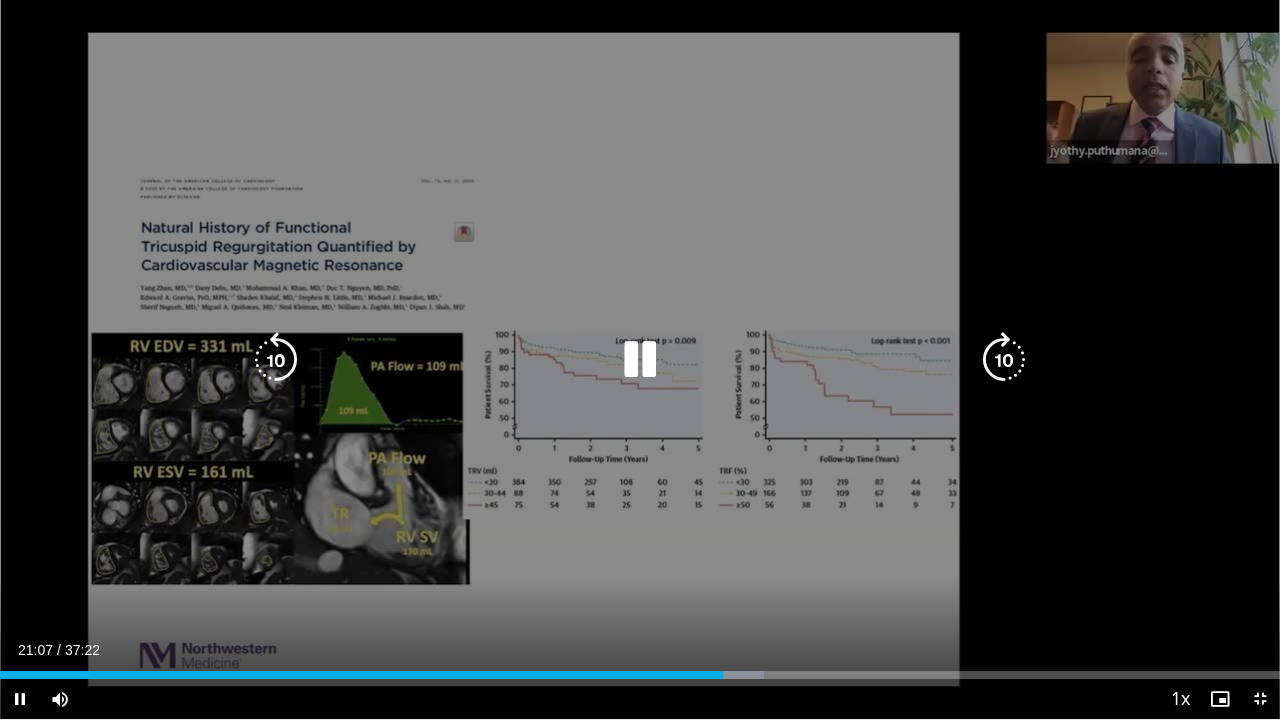 click at bounding box center [640, 360] 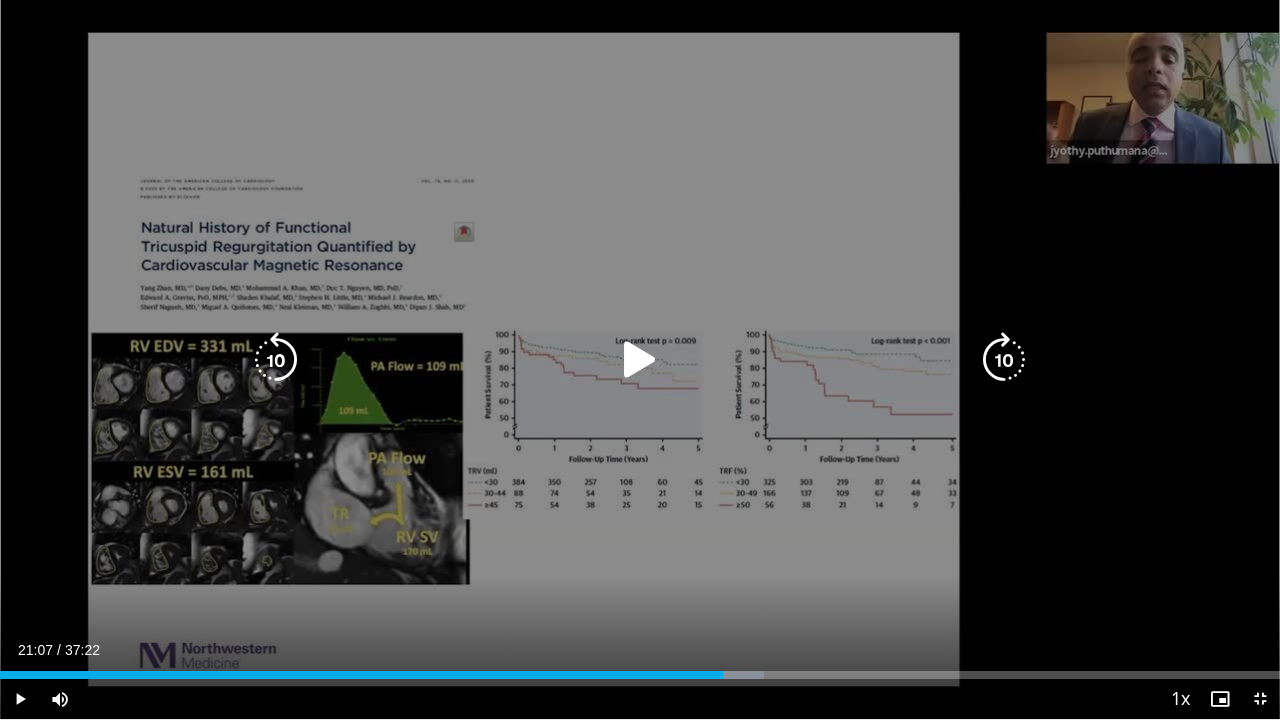 click at bounding box center [640, 360] 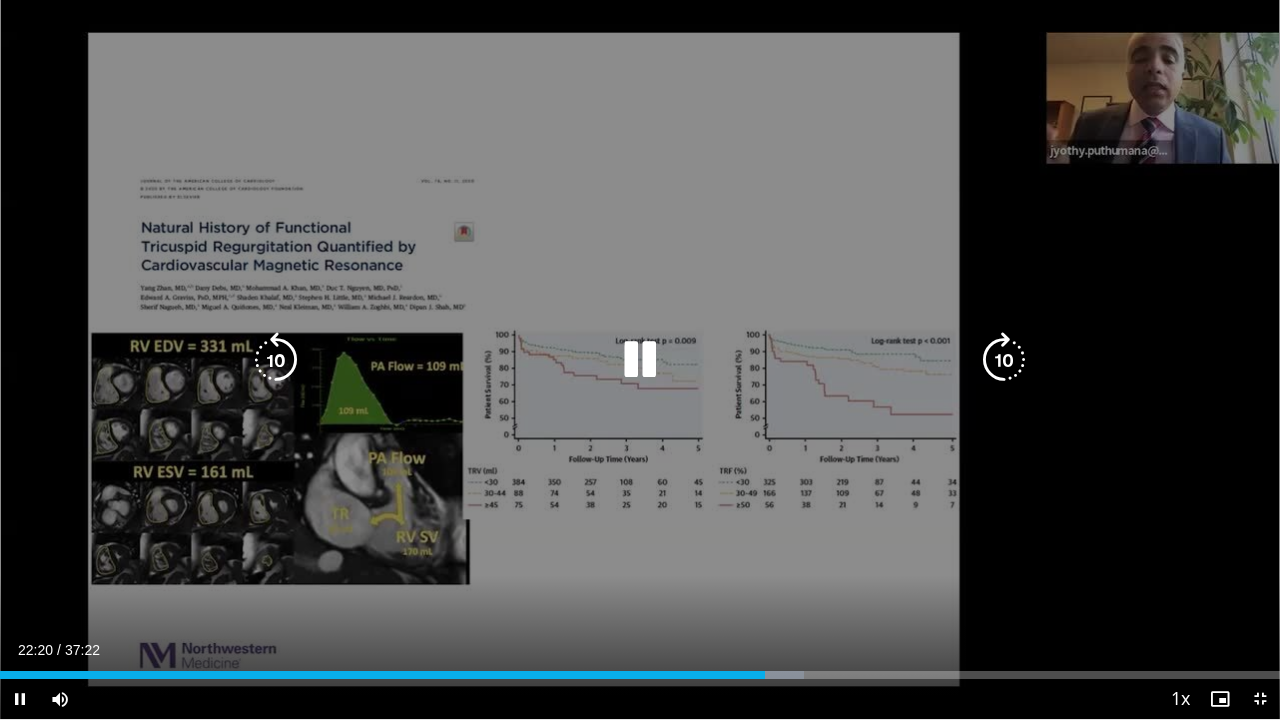 click at bounding box center [640, 360] 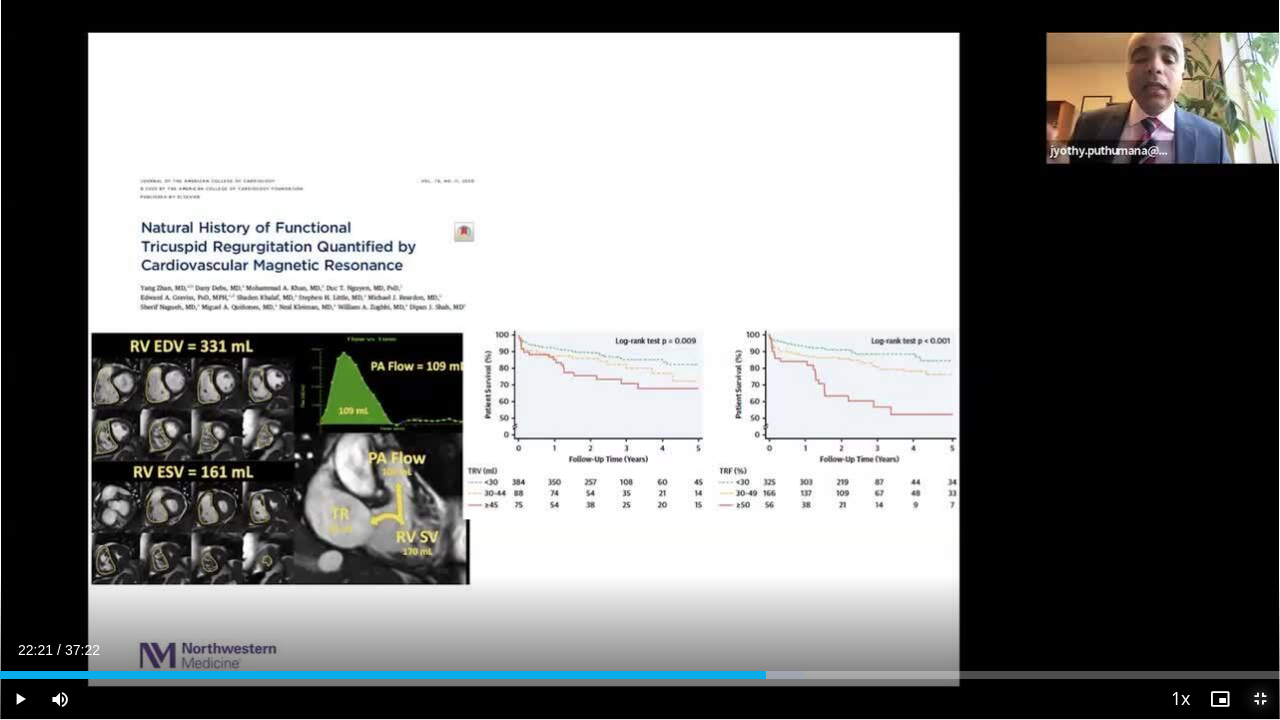 click at bounding box center (1260, 699) 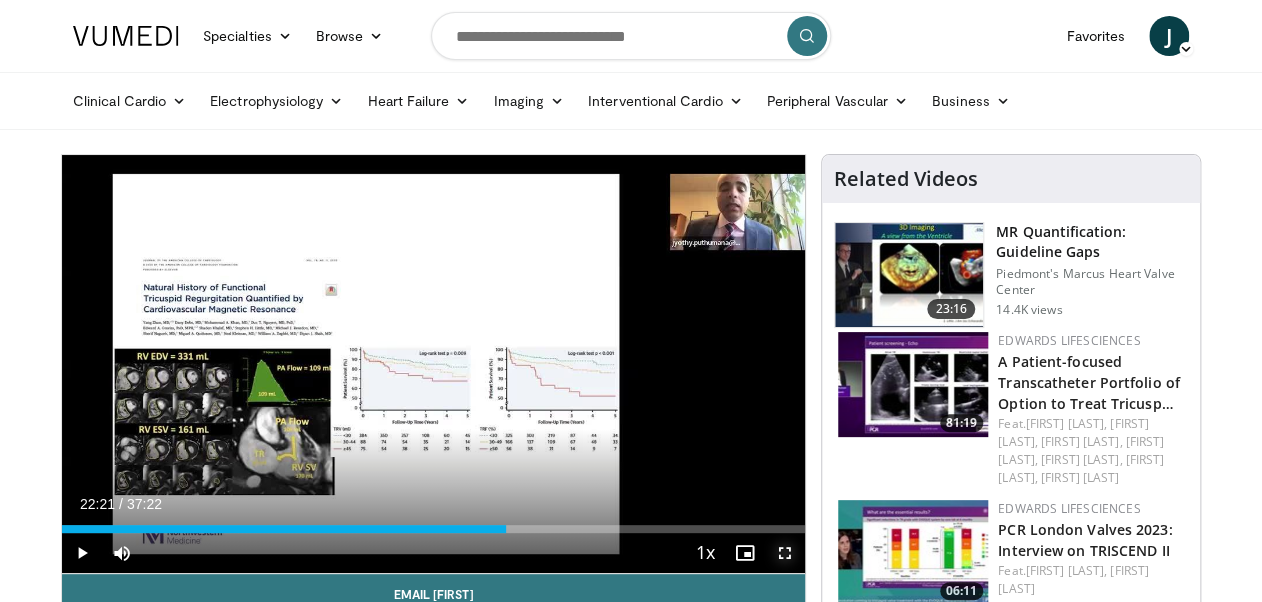 click at bounding box center [785, 553] 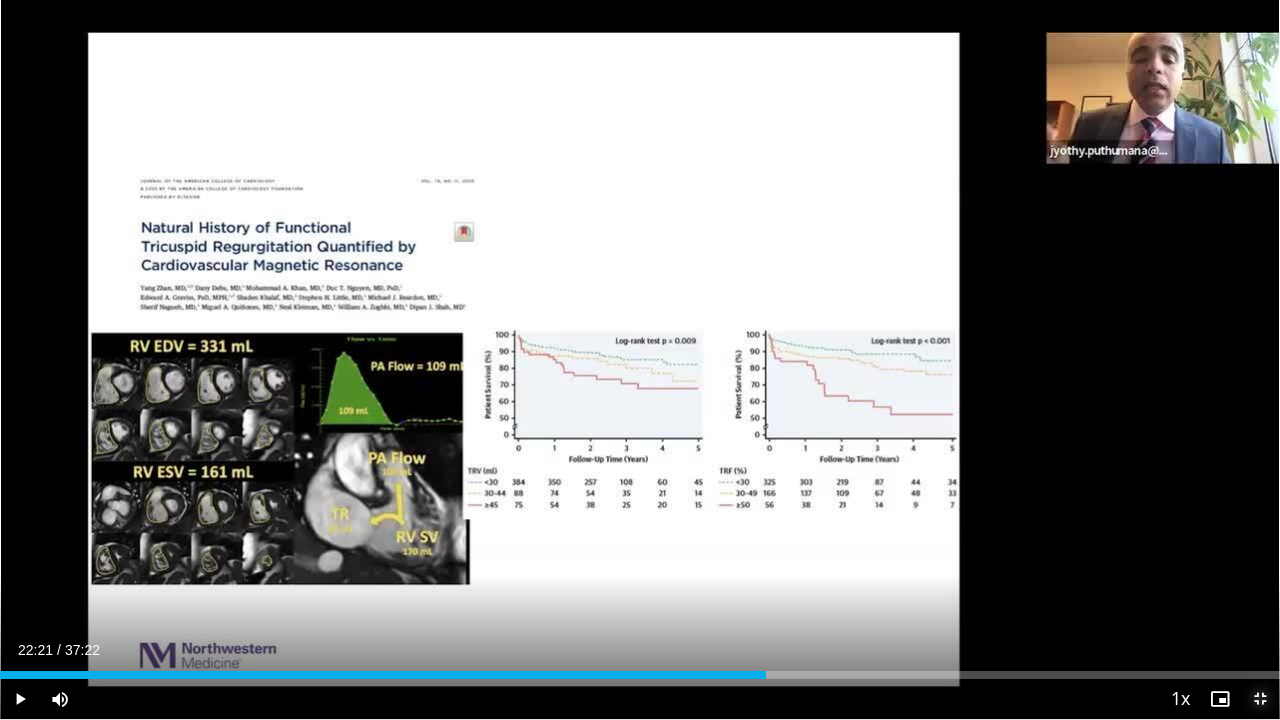click at bounding box center (1260, 699) 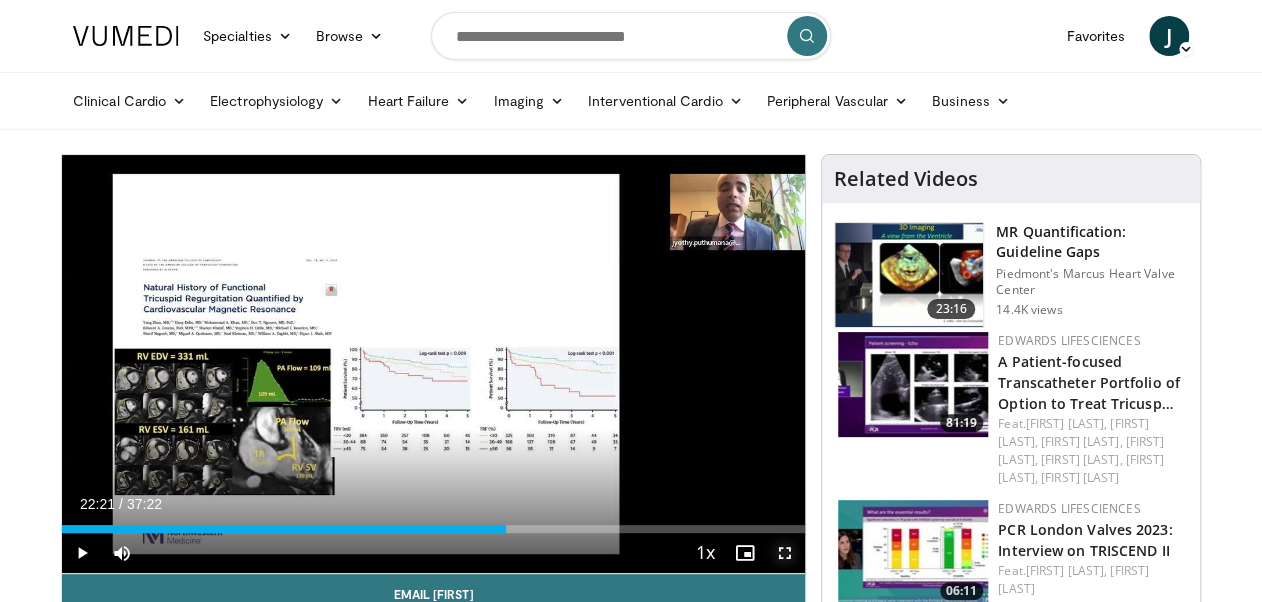 click at bounding box center [785, 553] 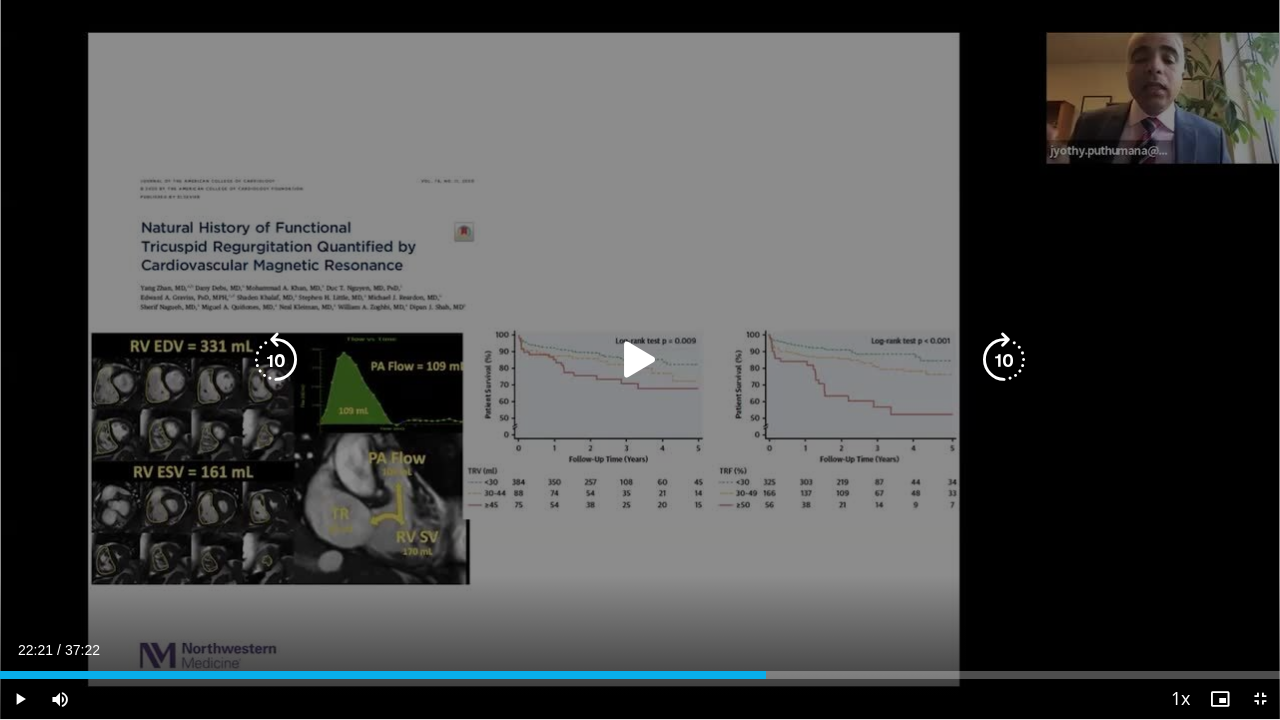 click at bounding box center (276, 360) 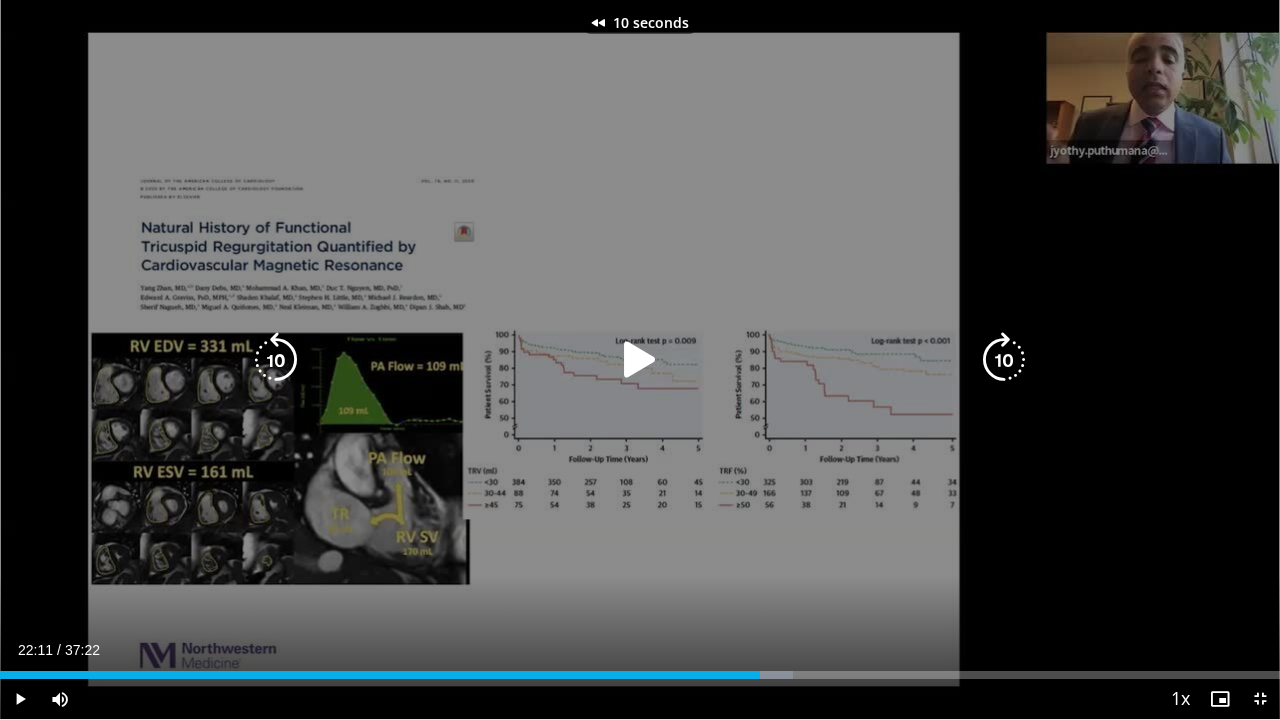 click at bounding box center [276, 360] 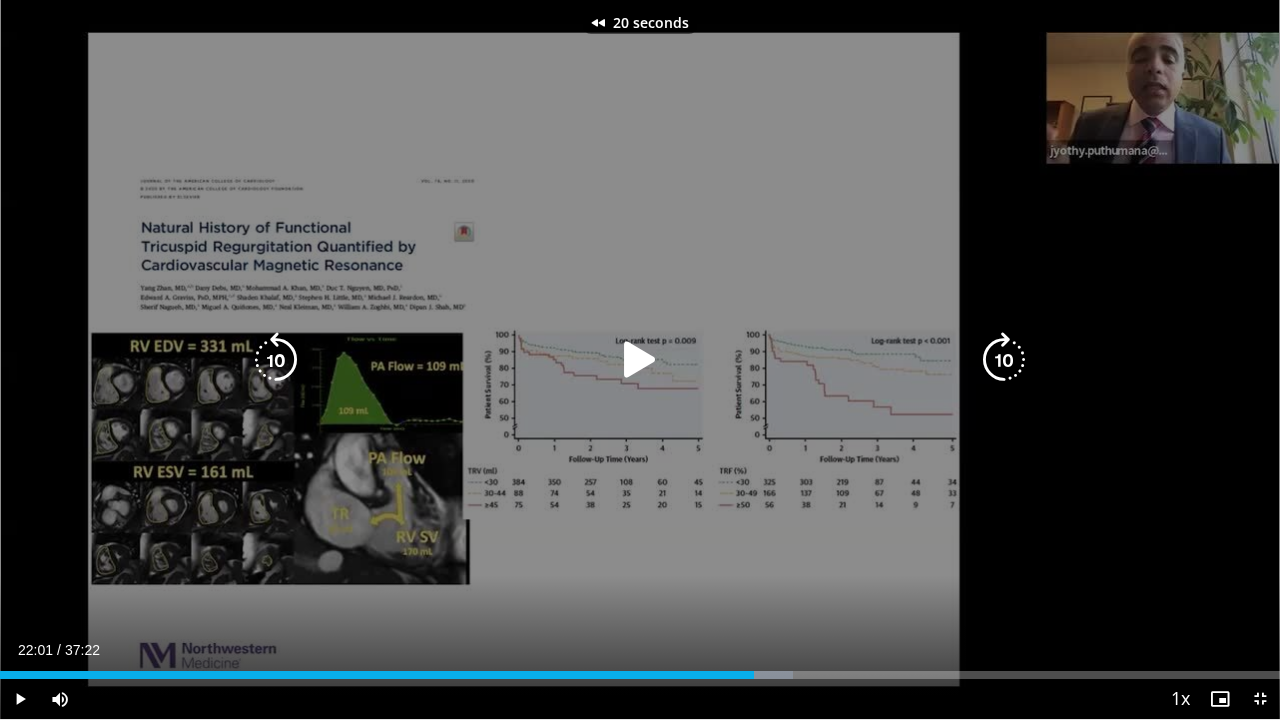 click at bounding box center [640, 360] 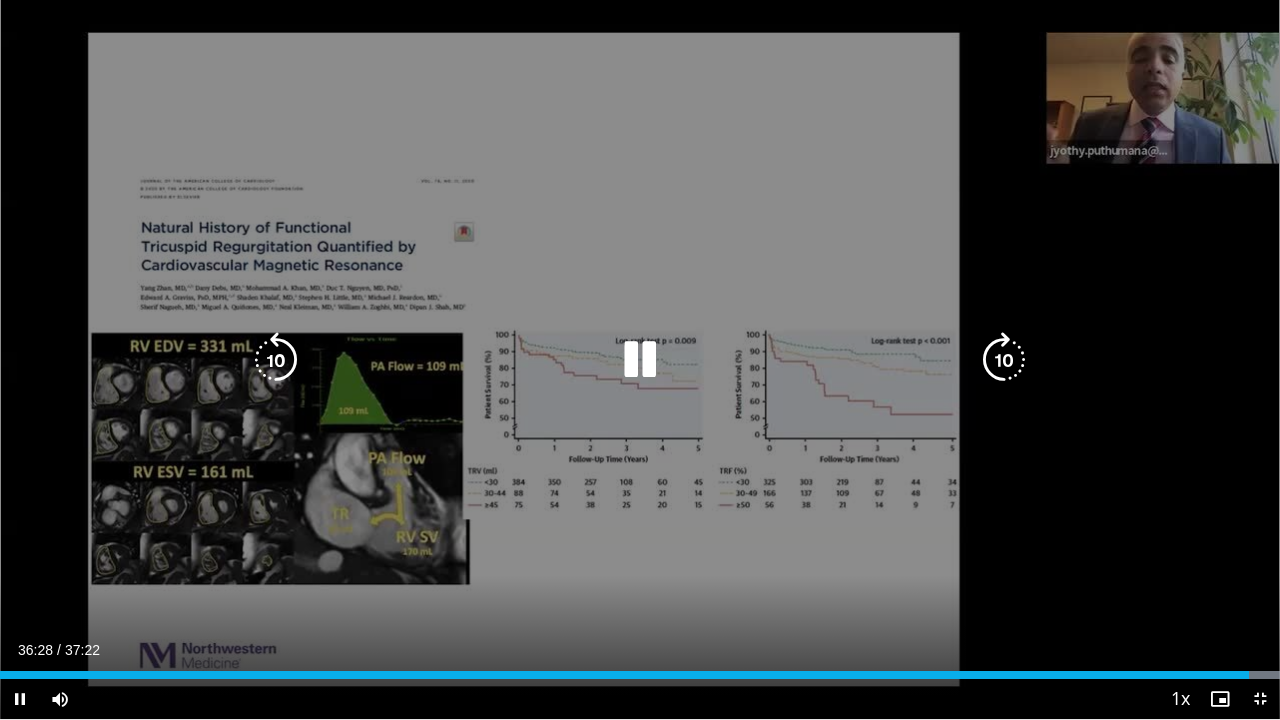 click at bounding box center [640, 360] 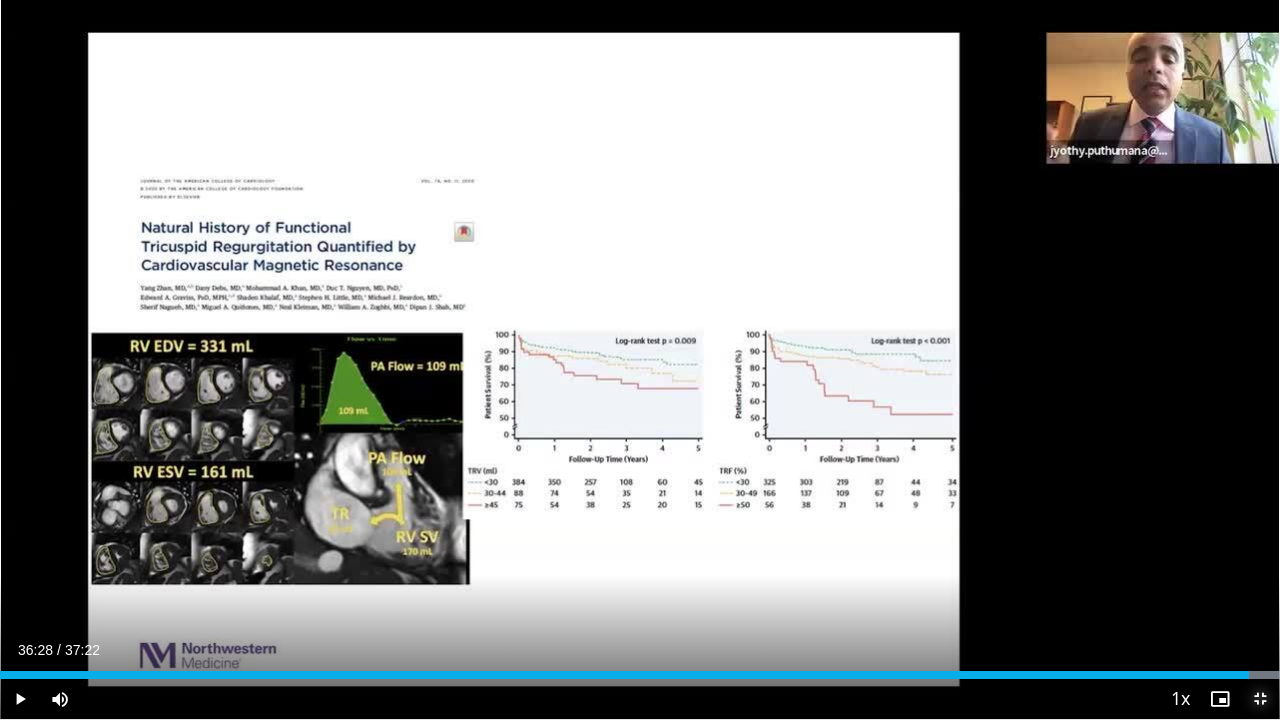 click at bounding box center (1260, 699) 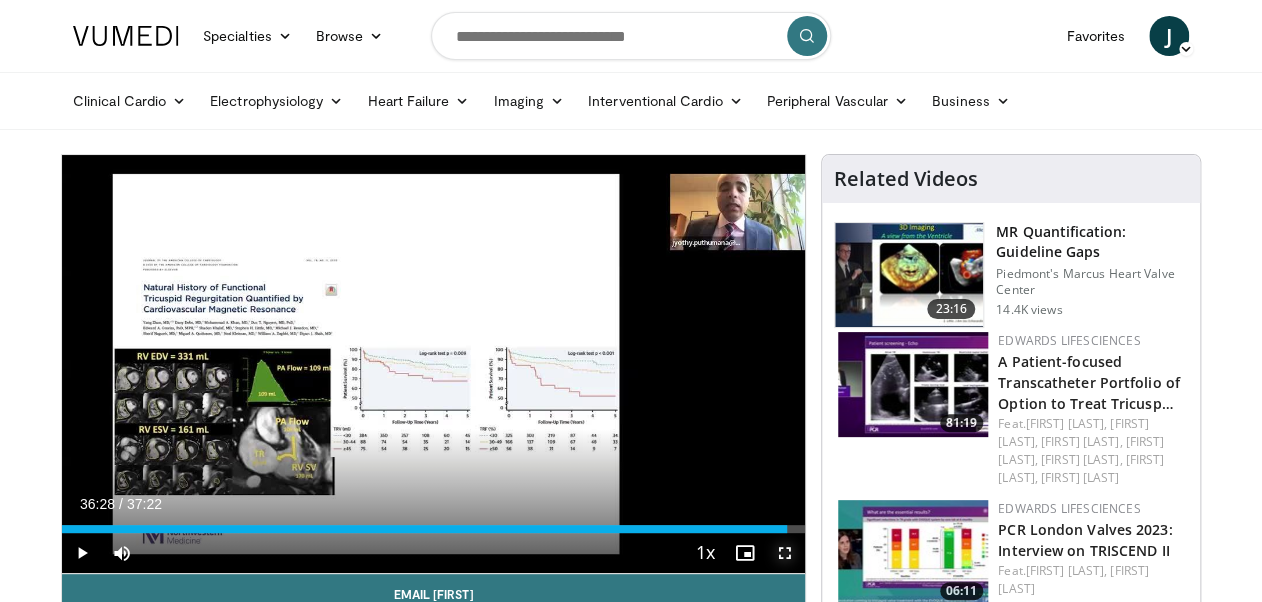 click at bounding box center [785, 553] 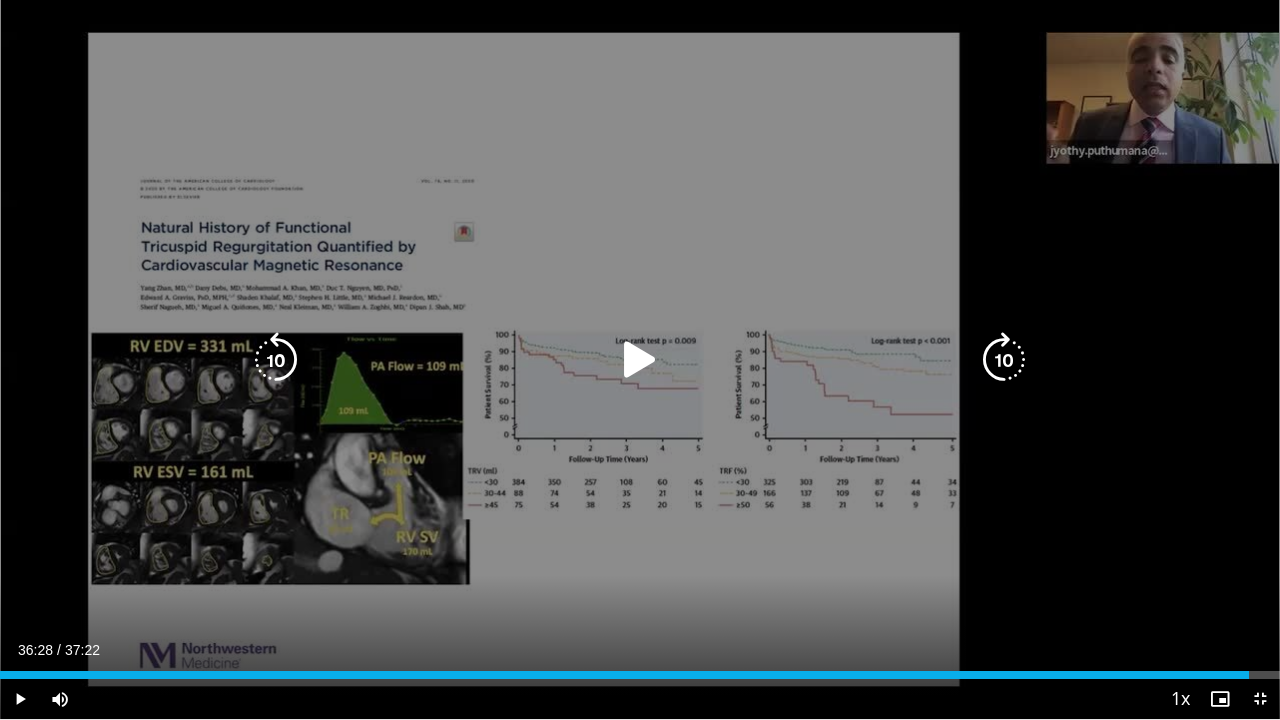 click at bounding box center (640, 360) 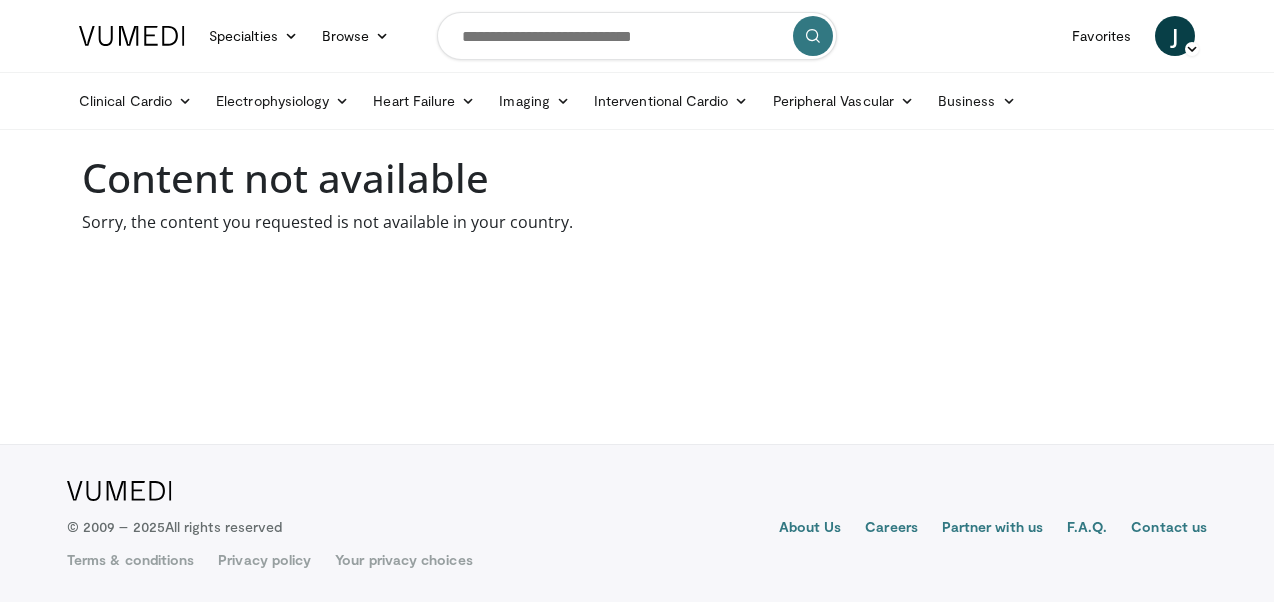 scroll, scrollTop: 0, scrollLeft: 0, axis: both 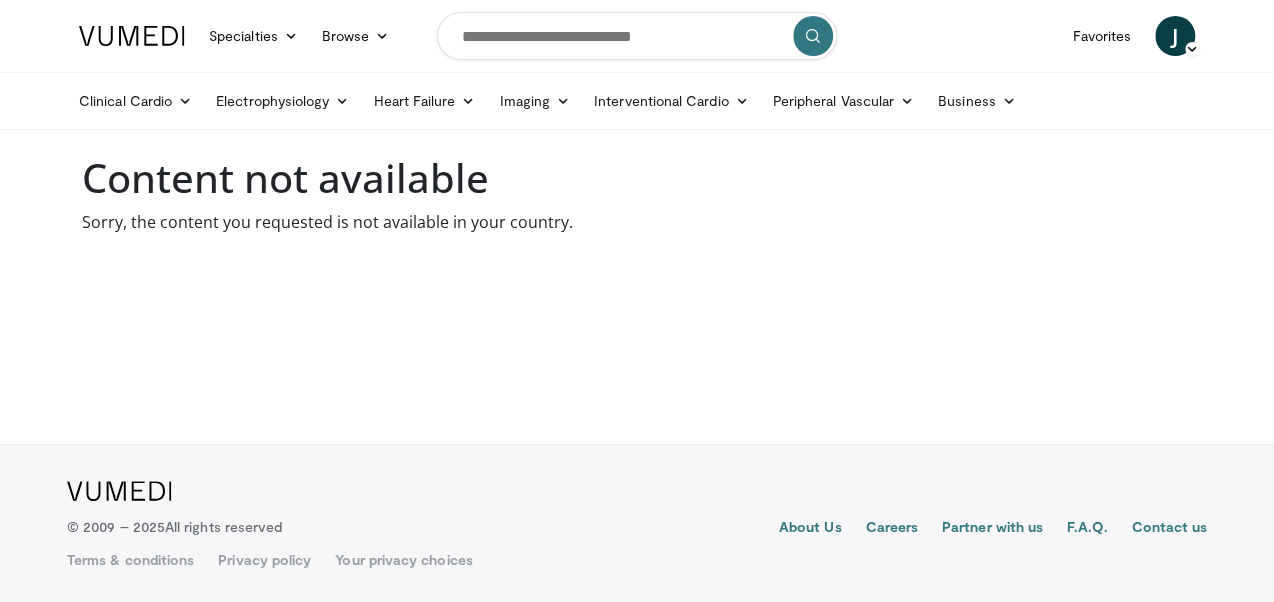 click on "Specialties
Adult & Family Medicine
Allergy, Asthma, Immunology
Anesthesiology
Cardiology
Dental
Dermatology
Endocrinology
Gastroenterology & Hepatology
General Surgery
Hematology & Oncology
Infectious Disease
Nephrology
Neurology
Neurosurgery
Obstetrics & Gynecology
Ophthalmology
Oral Maxillofacial
Orthopaedics
Otolaryngology
Pediatrics
Plastic Surgery
Podiatry
Psychiatry
Pulmonology
Radiation Oncology
Radiology
Rheumatology
Urology" at bounding box center [637, 301] 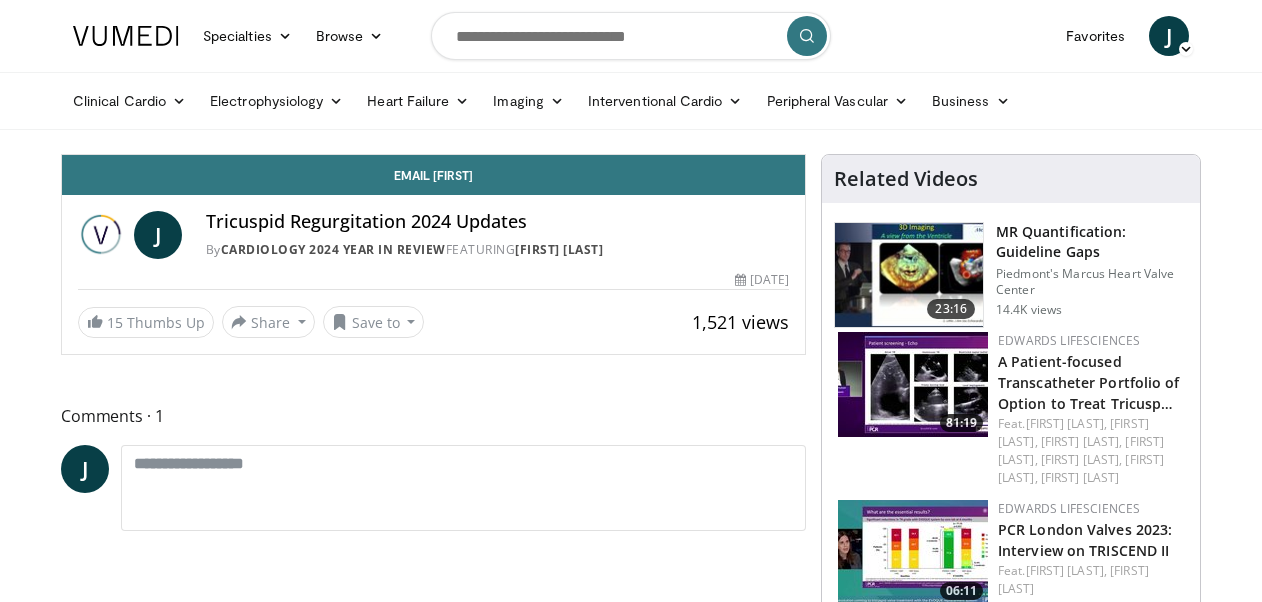 scroll, scrollTop: 0, scrollLeft: 0, axis: both 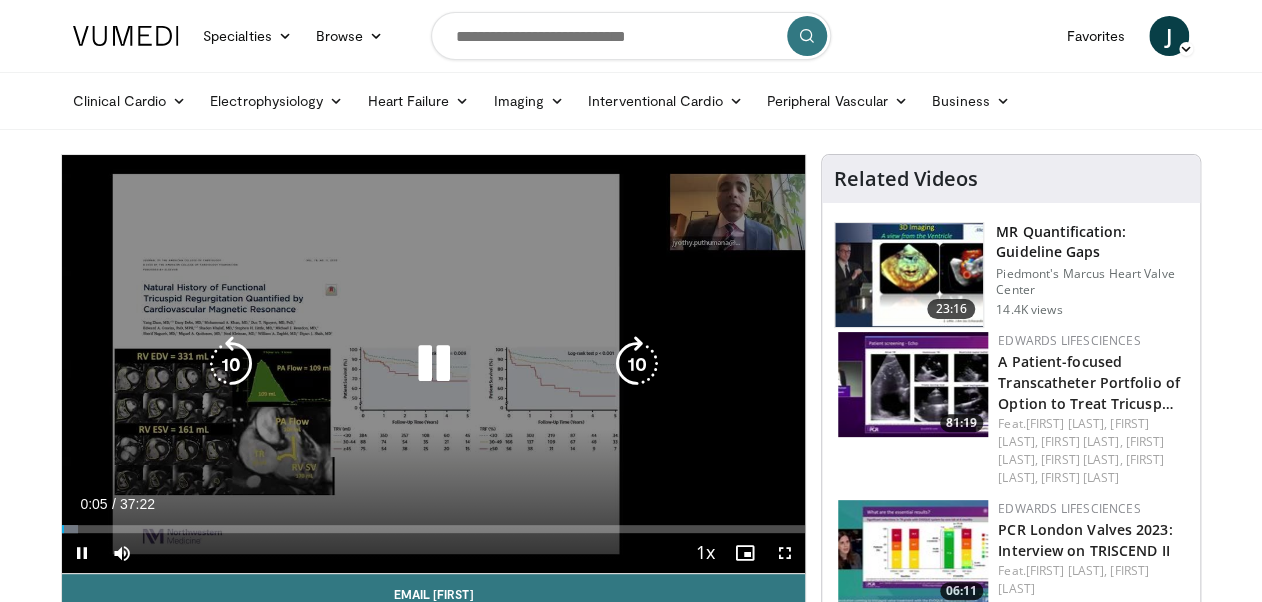 click at bounding box center [433, 364] 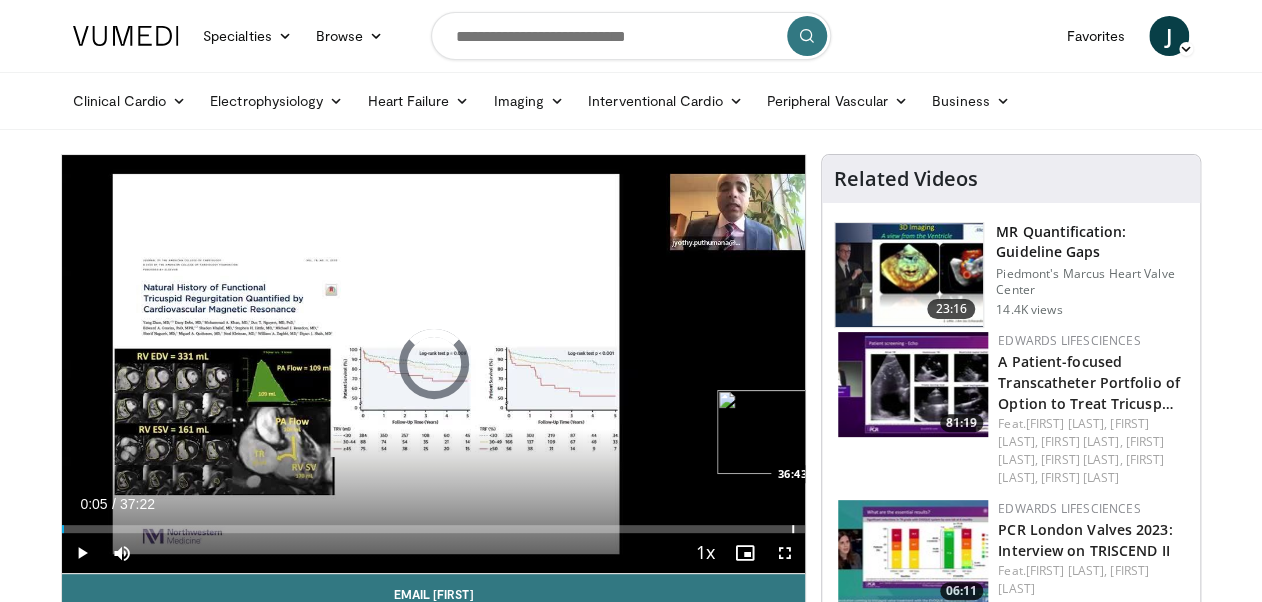 click at bounding box center (793, 529) 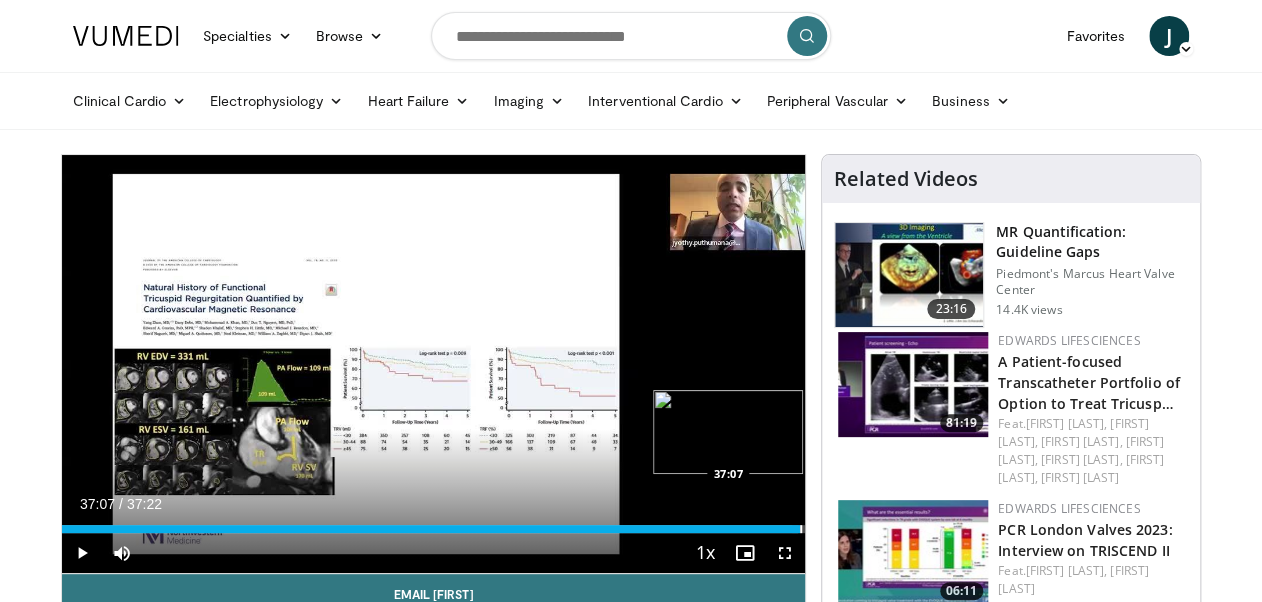 click at bounding box center (801, 529) 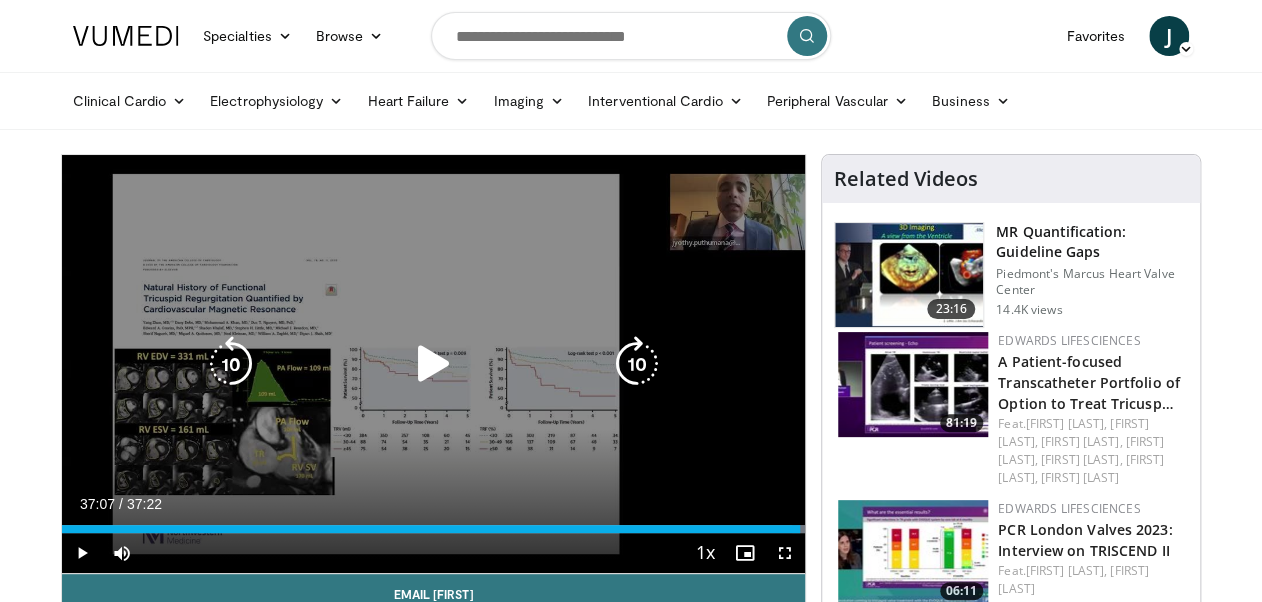 click at bounding box center [433, 364] 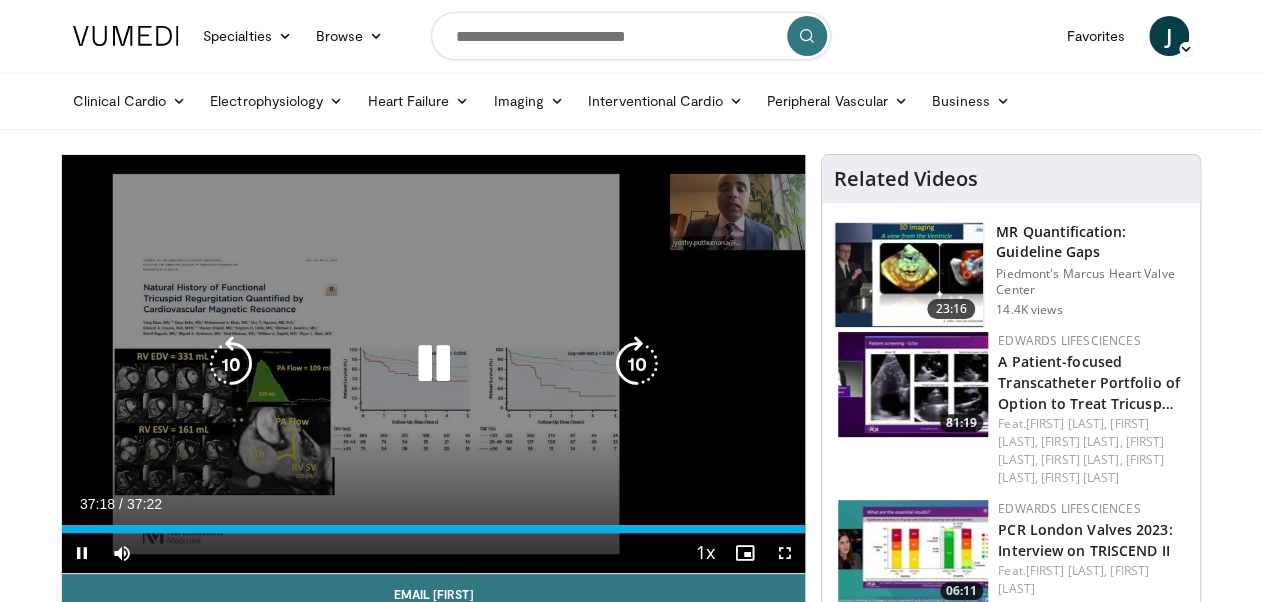 click at bounding box center (433, 364) 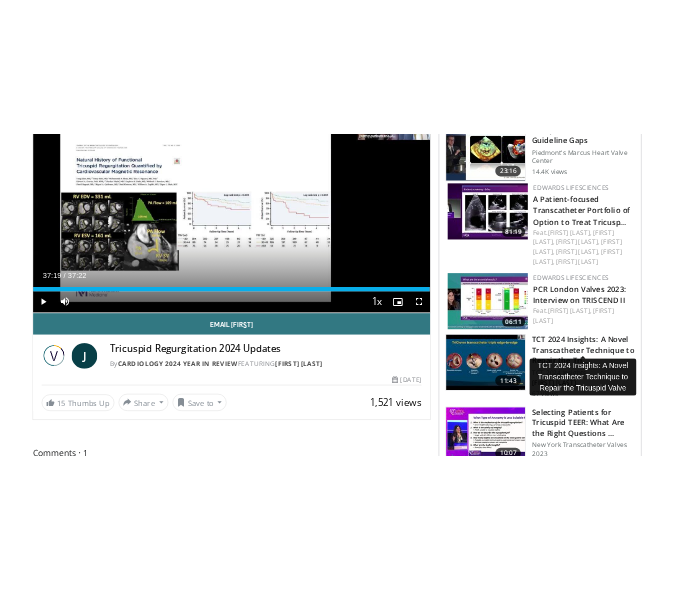 scroll, scrollTop: 0, scrollLeft: 0, axis: both 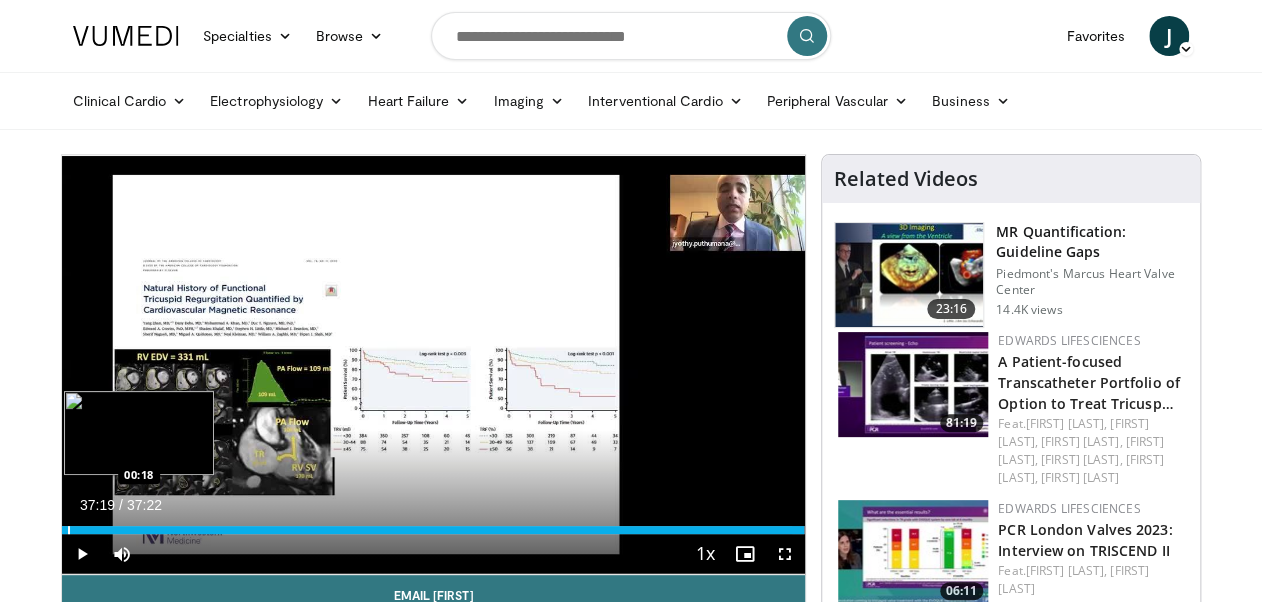 click on "Loaded :  100.00% [TIME] [TIME]" at bounding box center [433, 524] 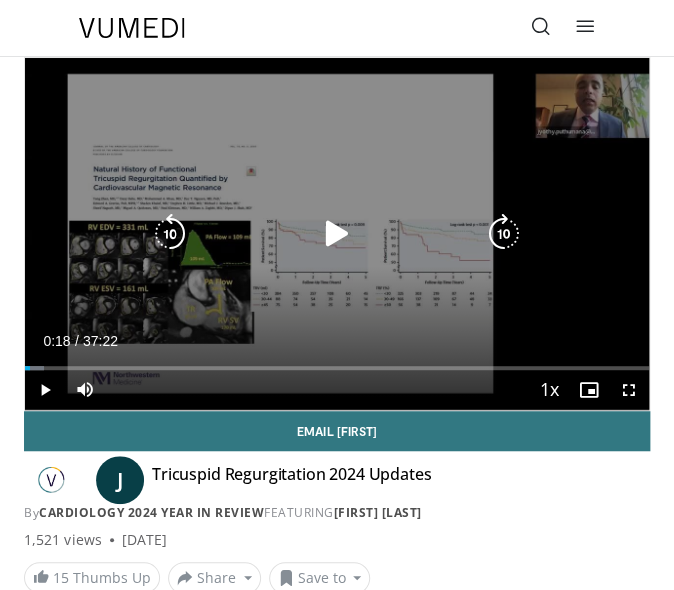 click at bounding box center [337, 234] 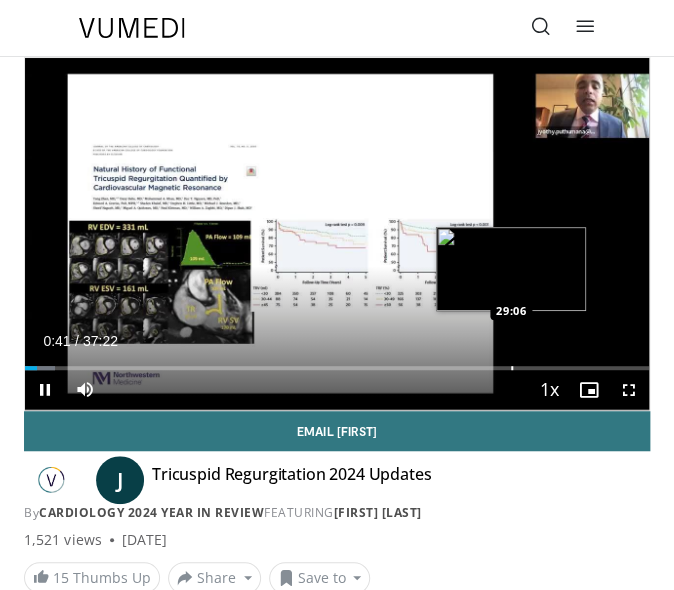 click on "Loaded :  4.87% 00:41 29:06" at bounding box center [337, 360] 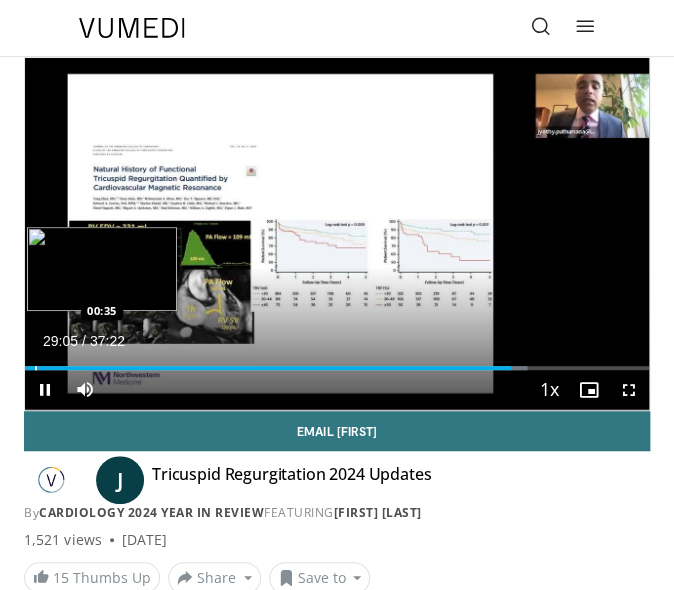 click at bounding box center (36, 368) 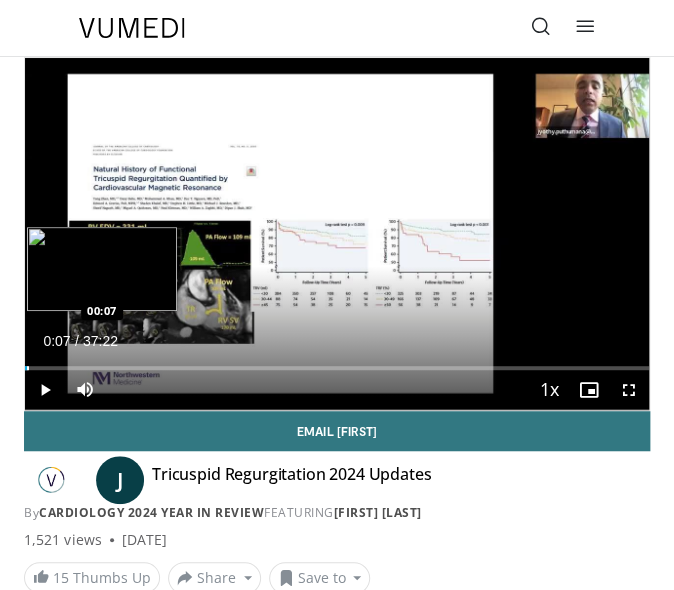 click at bounding box center (28, 368) 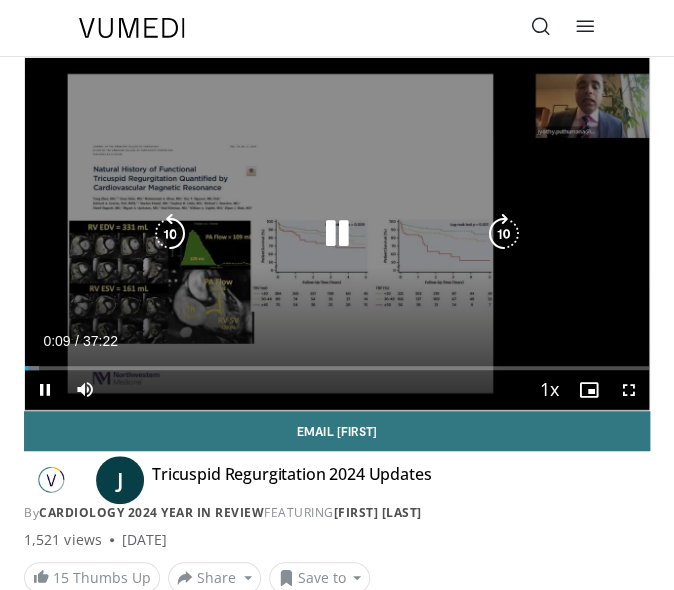 click at bounding box center [337, 234] 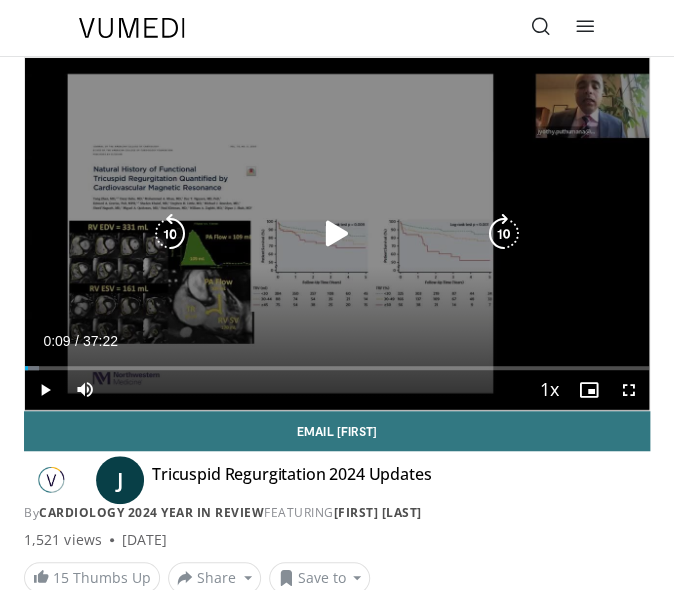 click at bounding box center [337, 234] 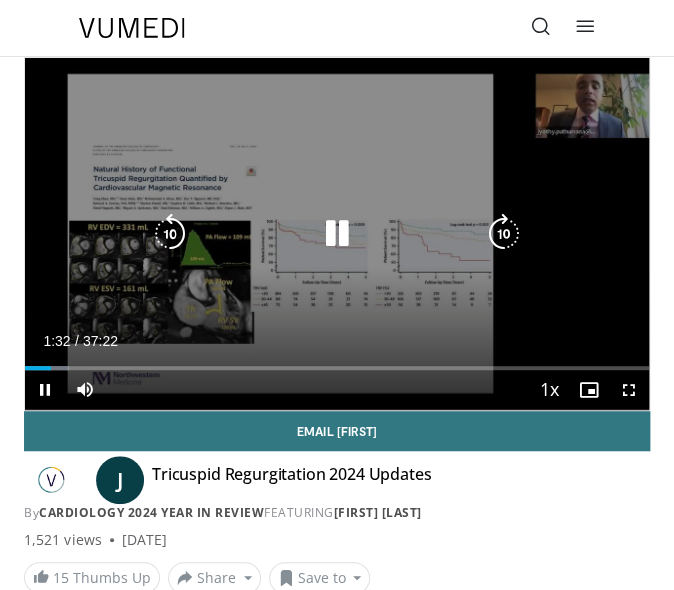 click at bounding box center [337, 234] 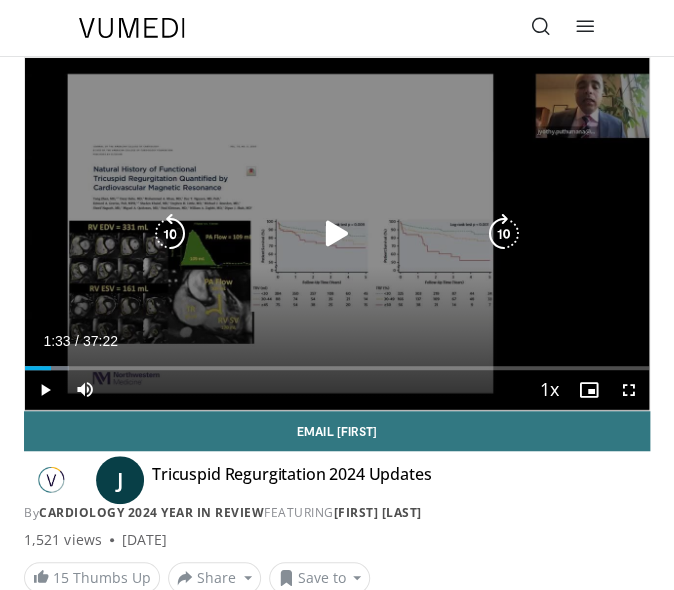 click at bounding box center (337, 234) 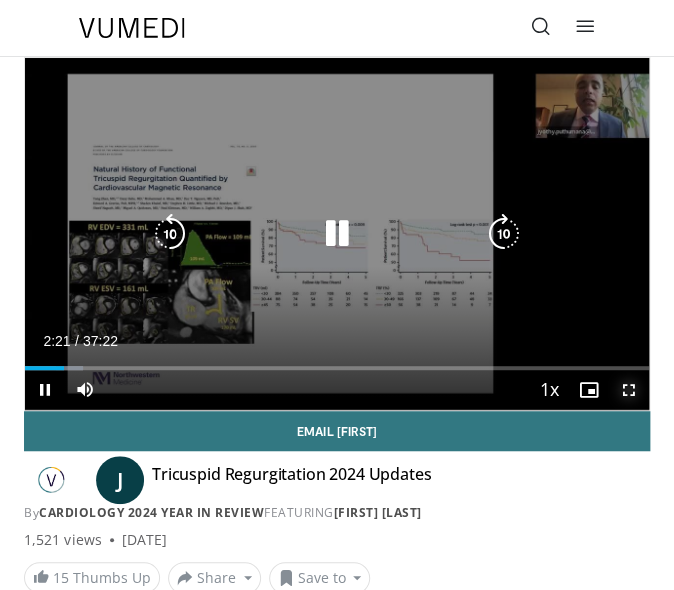 drag, startPoint x: 627, startPoint y: 392, endPoint x: 612, endPoint y: 490, distance: 99.14131 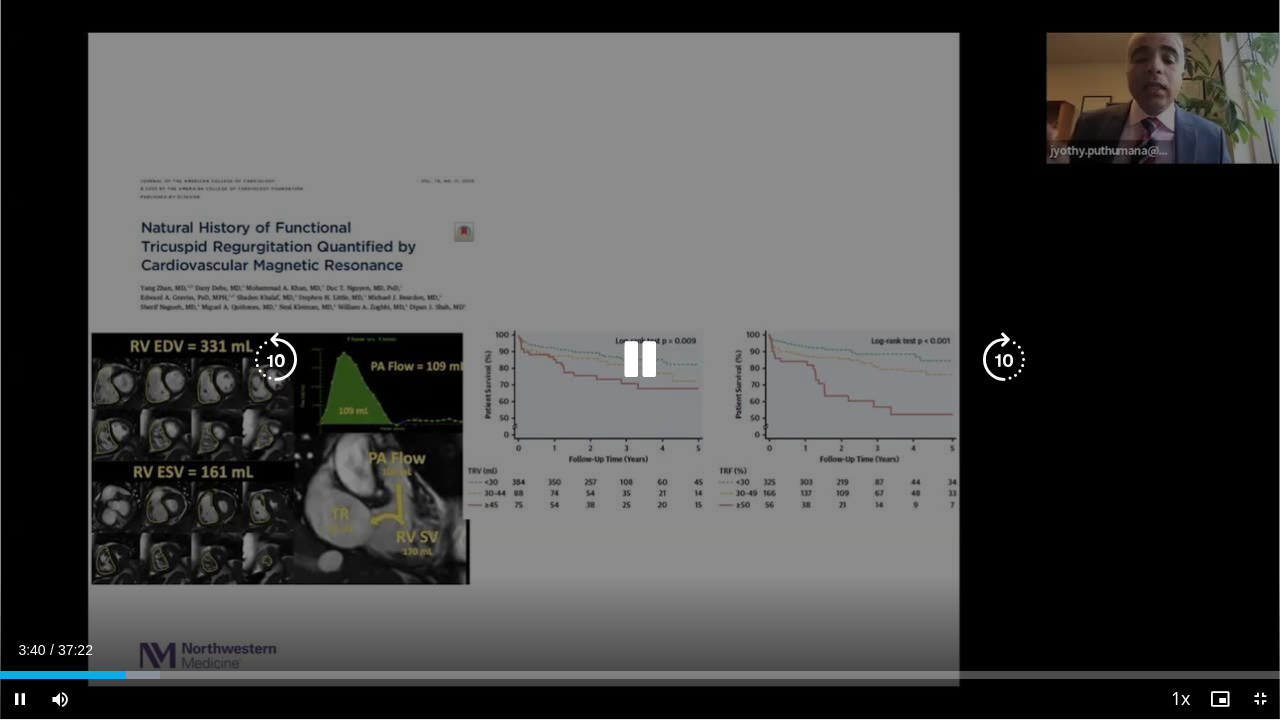 click at bounding box center [640, 360] 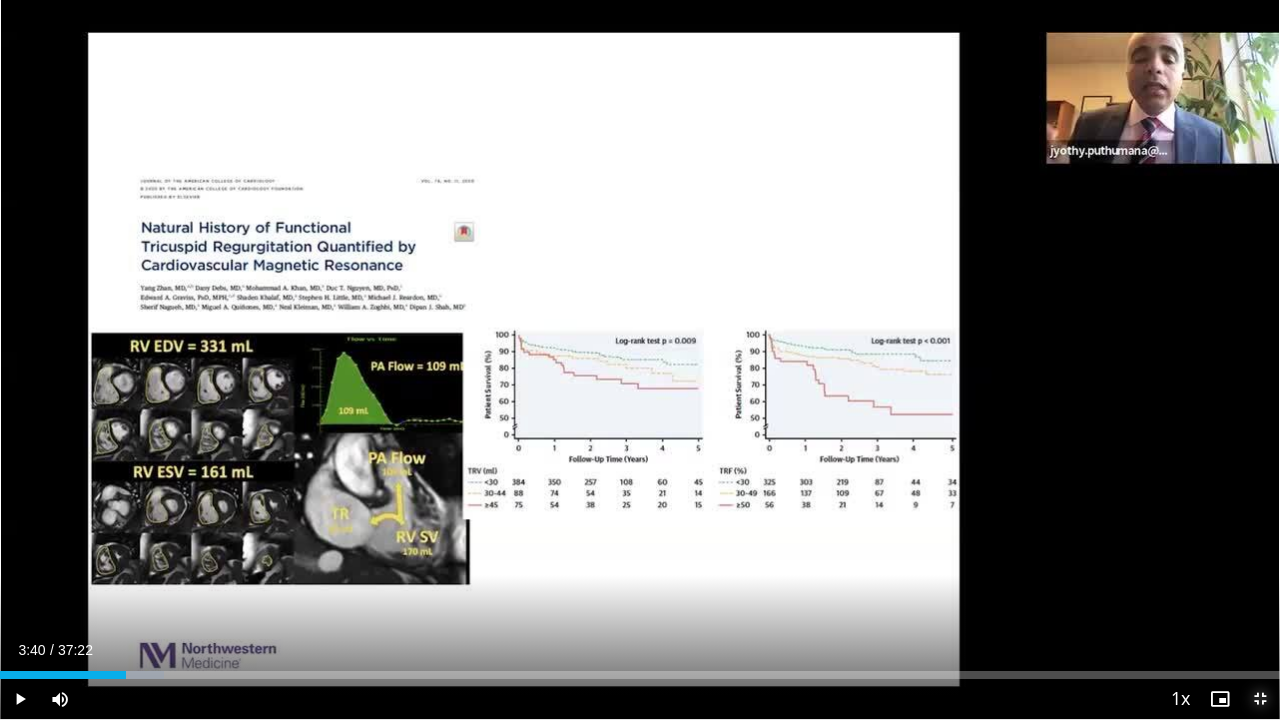 click at bounding box center (1260, 699) 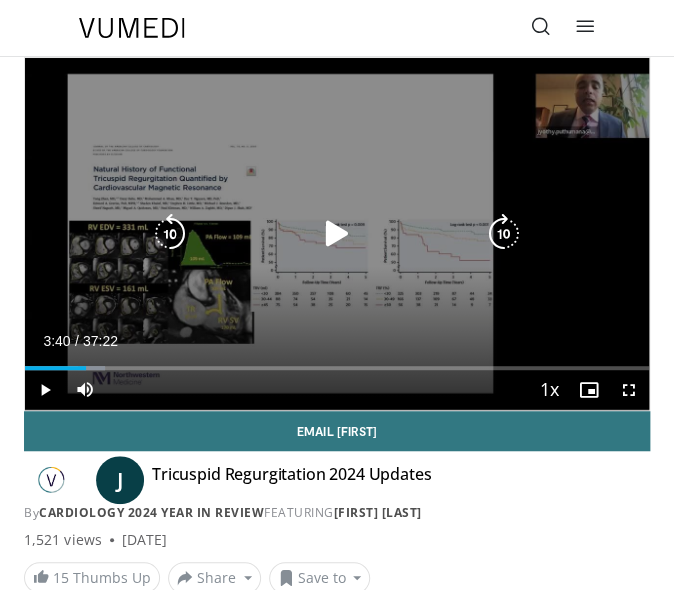 click at bounding box center (337, 234) 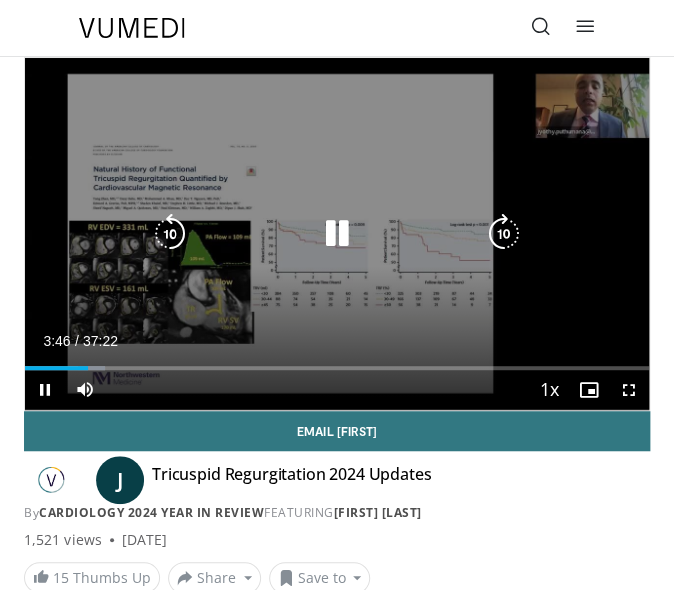 click at bounding box center [170, 234] 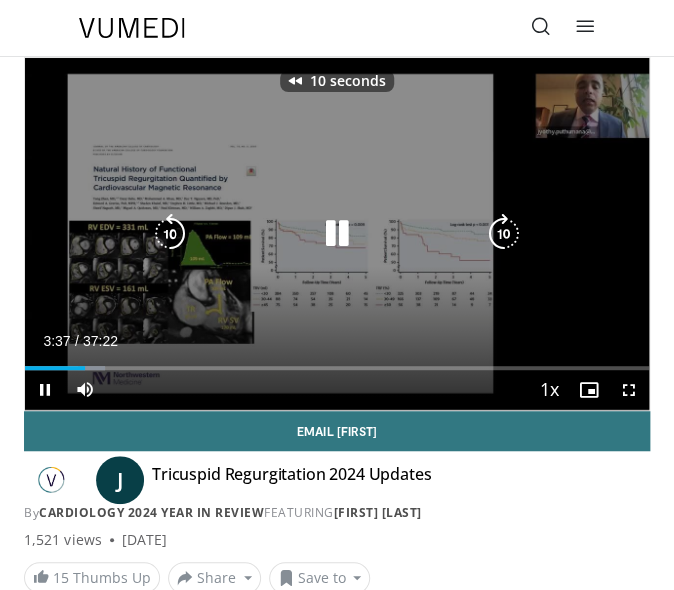 click at bounding box center (170, 234) 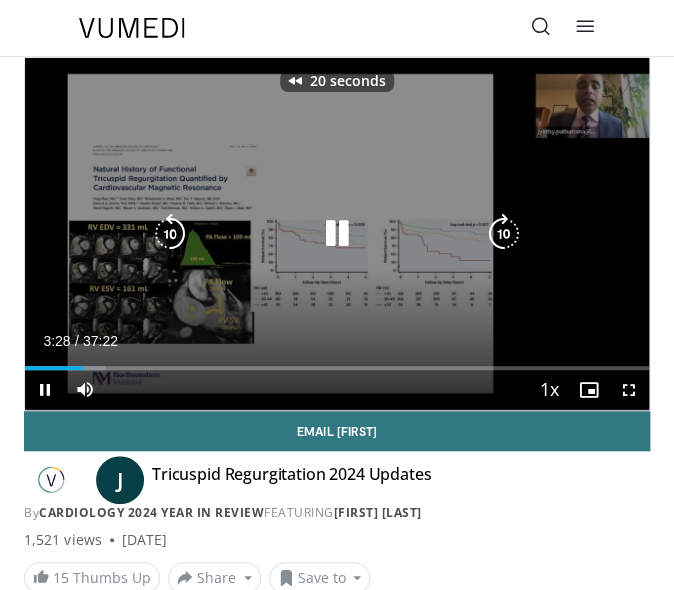 click at bounding box center (337, 234) 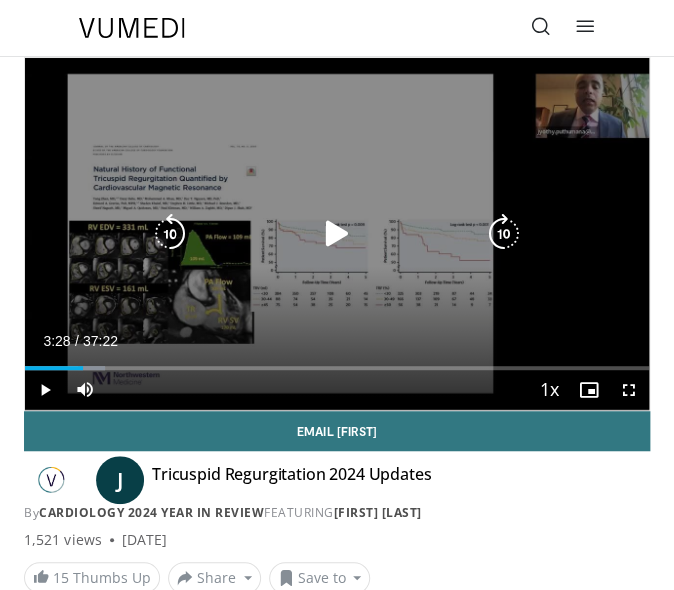 click at bounding box center [337, 234] 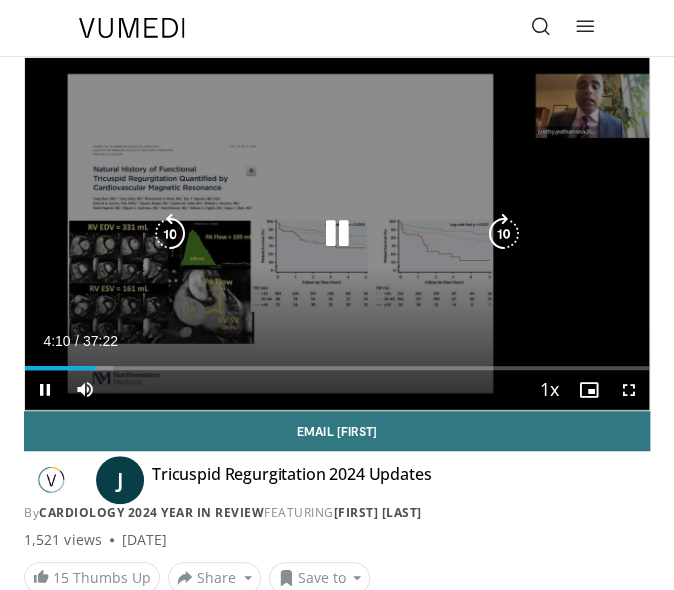 click at bounding box center [170, 234] 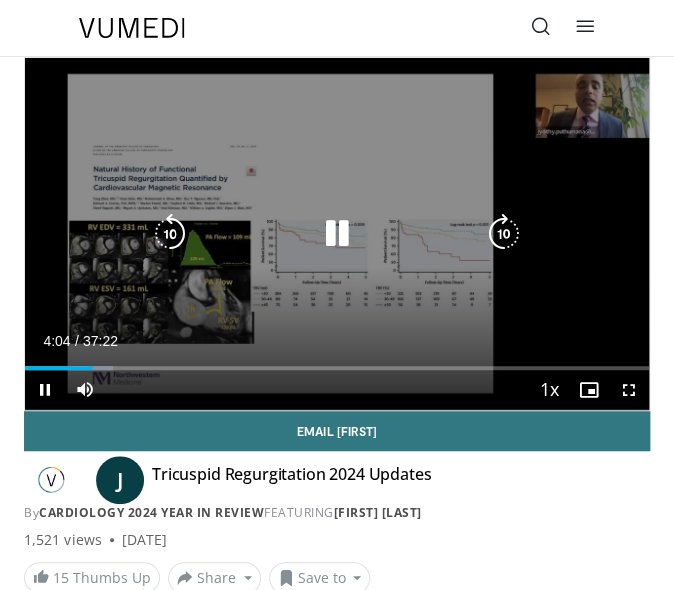 click at bounding box center [337, 234] 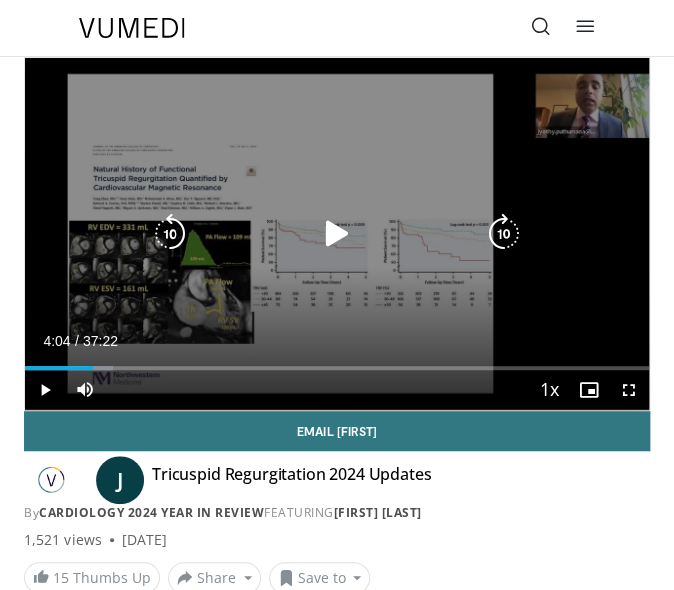 click at bounding box center [337, 234] 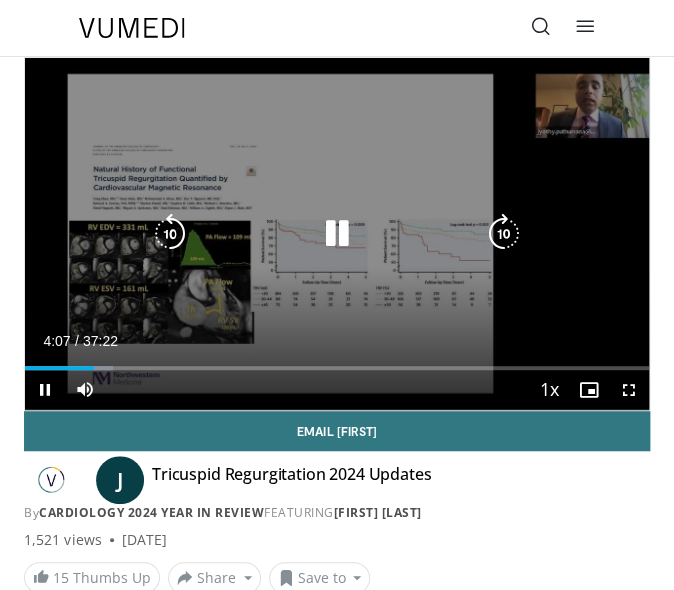 click on "10 seconds
Tap to unmute" at bounding box center (337, 234) 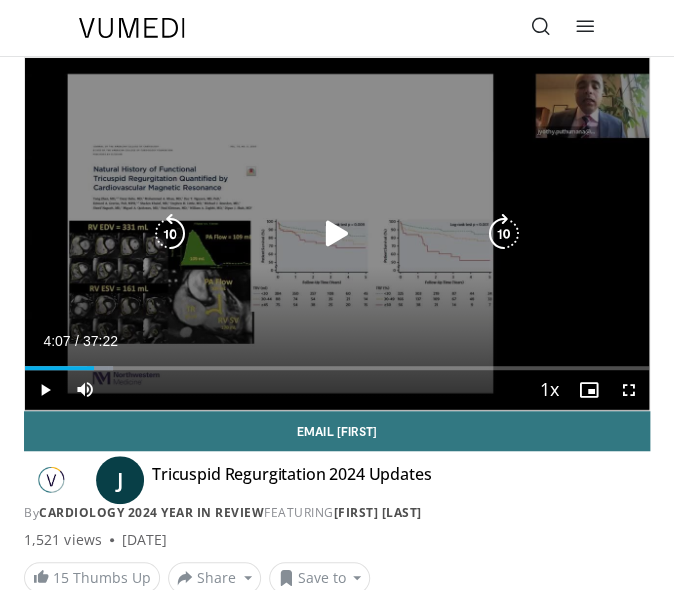 click at bounding box center [337, 234] 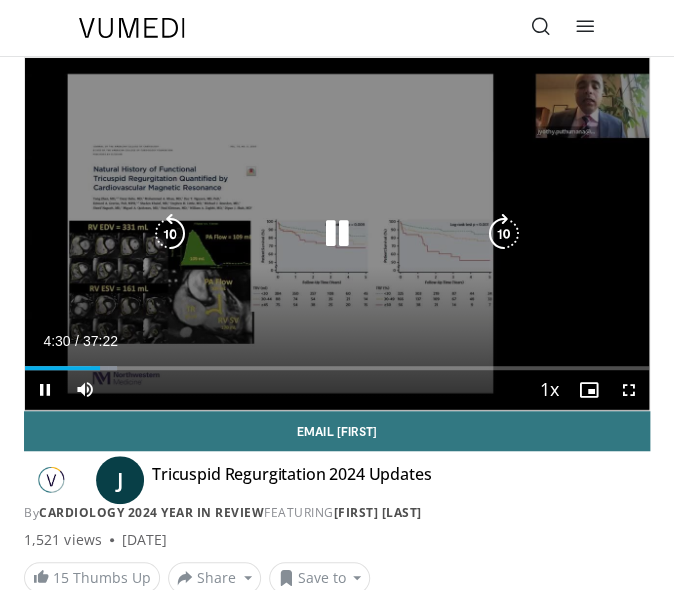 click at bounding box center [337, 234] 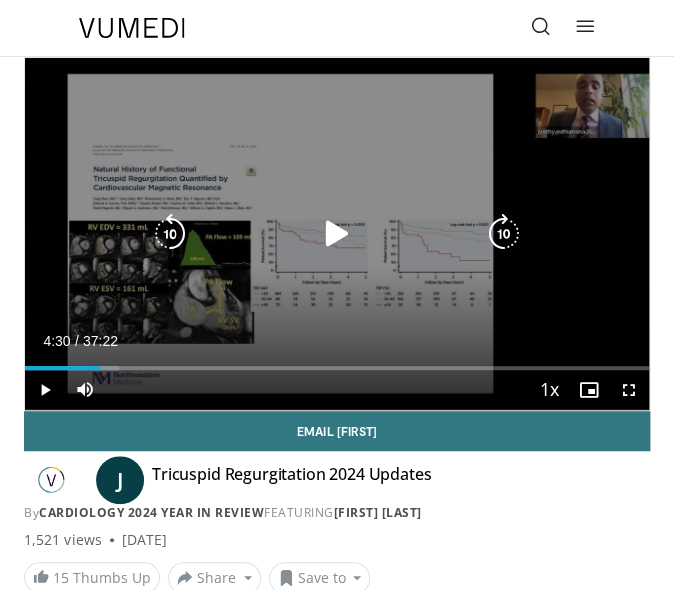 click at bounding box center (337, 234) 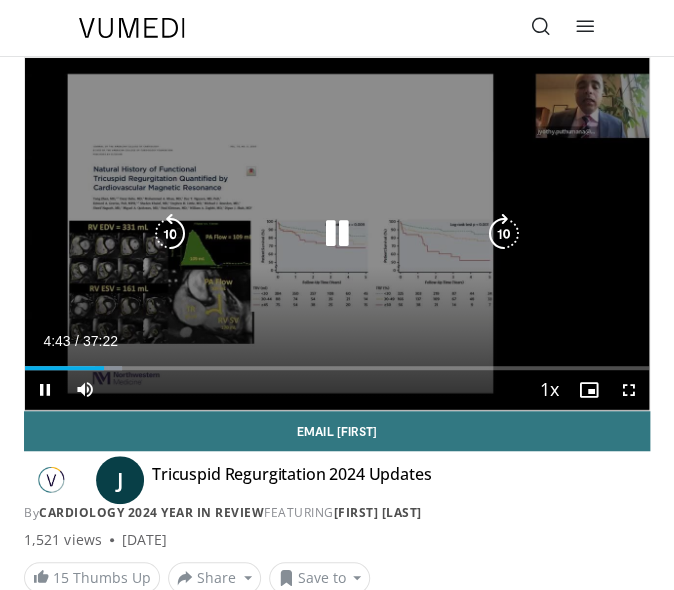 click at bounding box center [337, 234] 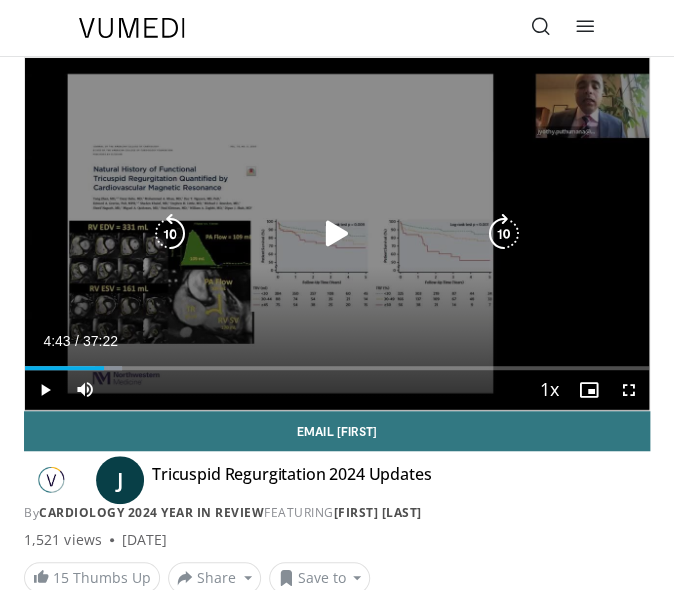 click at bounding box center [337, 234] 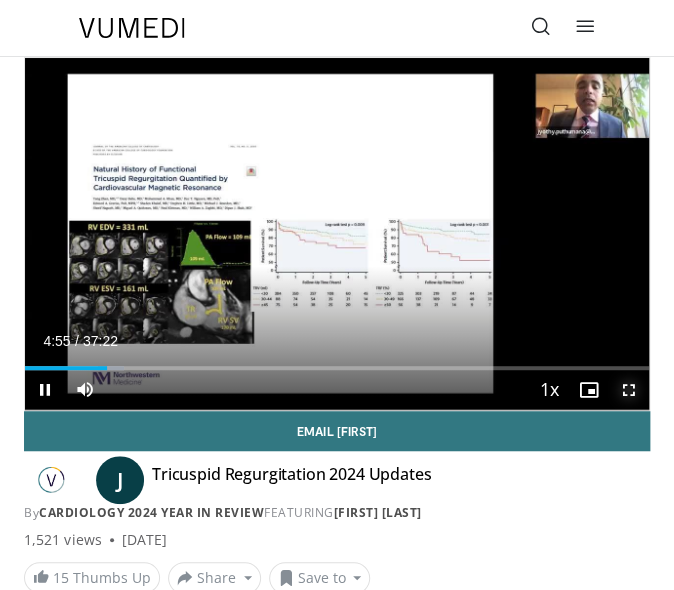click at bounding box center [629, 390] 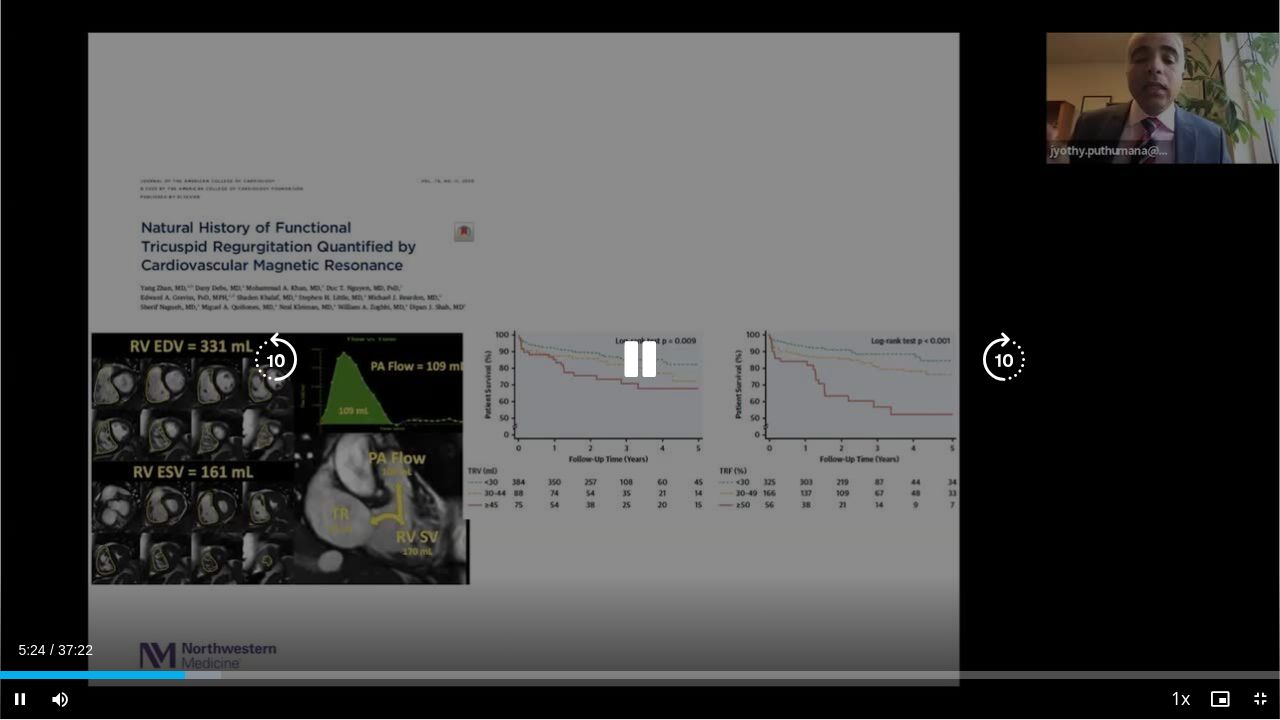 click at bounding box center (276, 360) 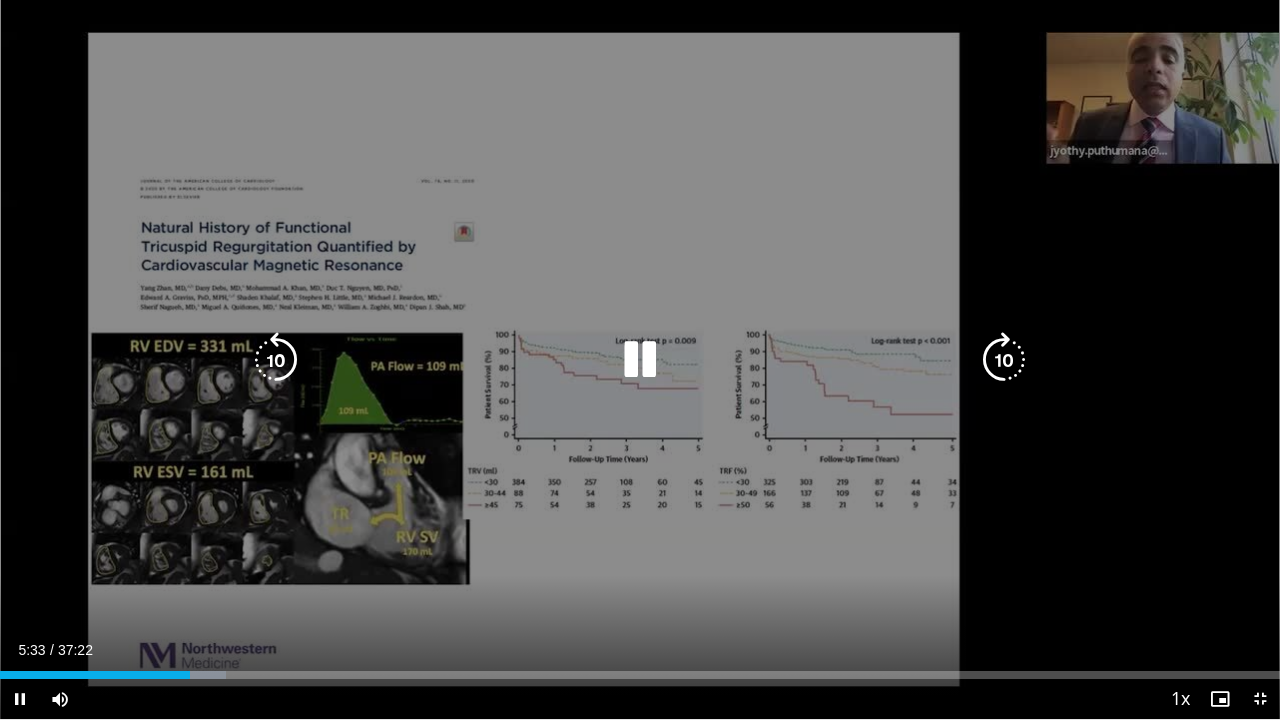 click at bounding box center (640, 360) 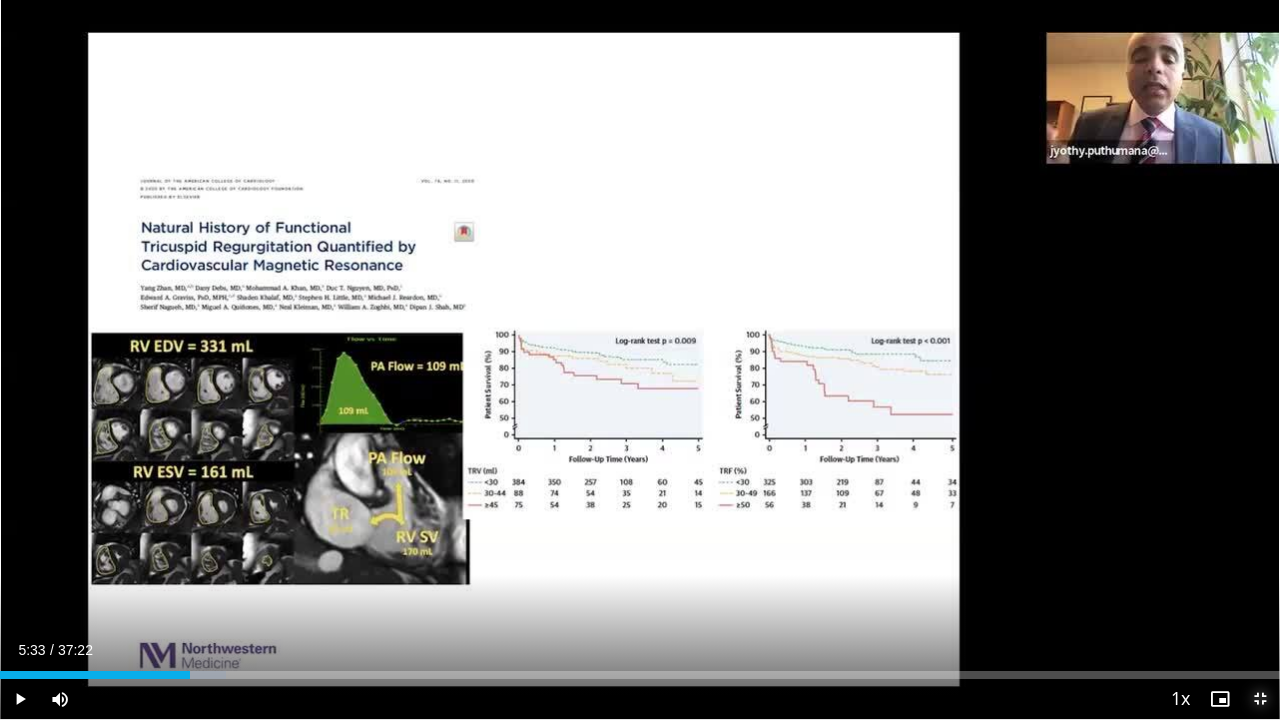 click at bounding box center (1260, 699) 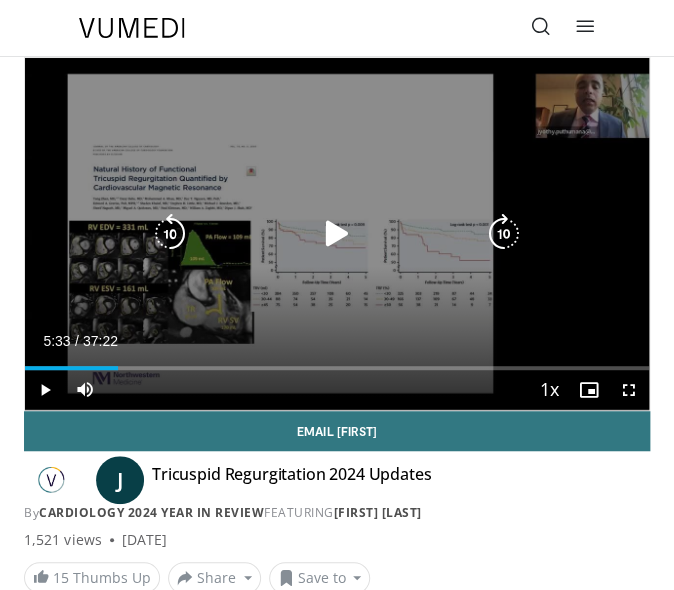 click at bounding box center (337, 234) 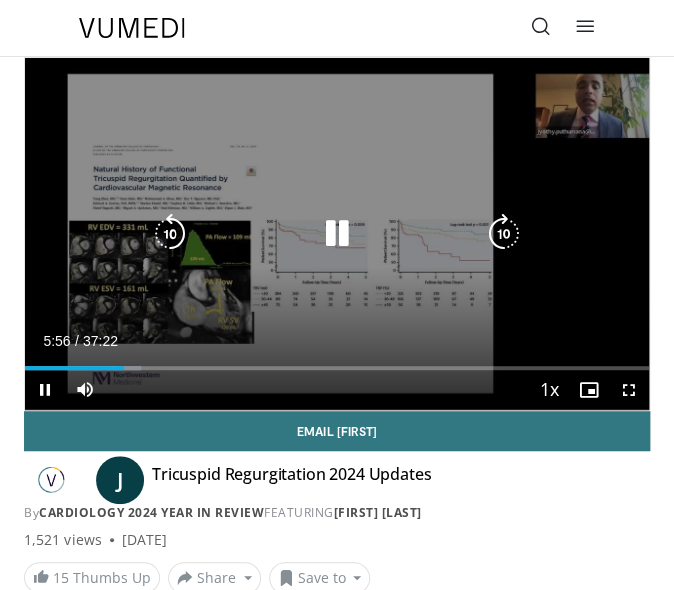 click at bounding box center [337, 234] 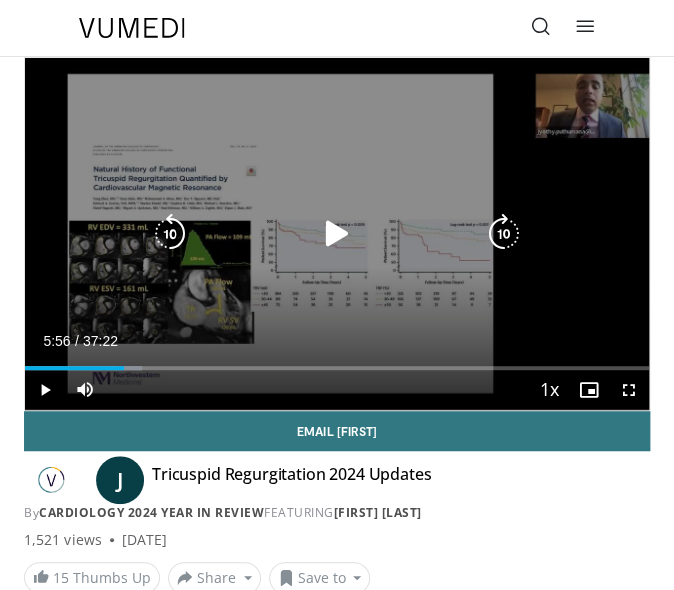 click at bounding box center (337, 234) 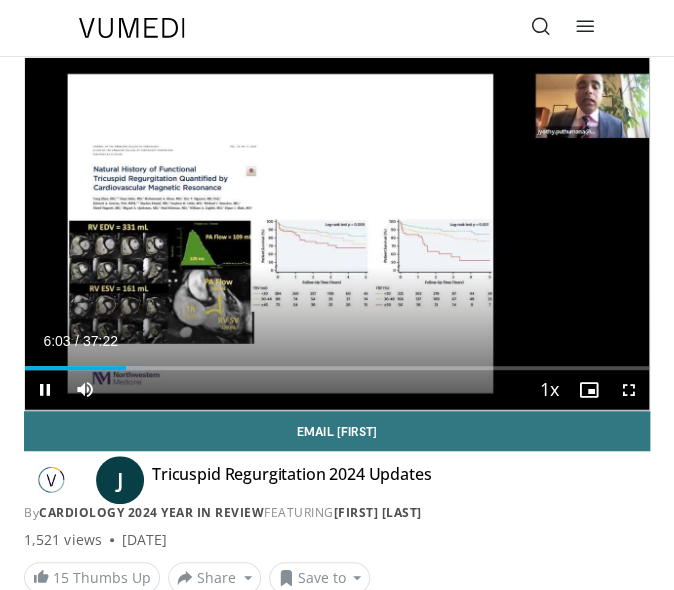 click on "10 seconds
Tap to unmute" at bounding box center (337, 234) 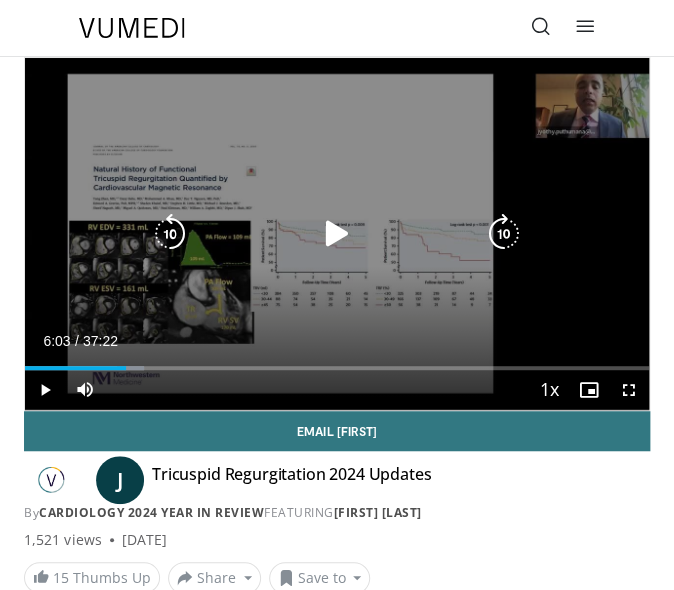 click at bounding box center (170, 234) 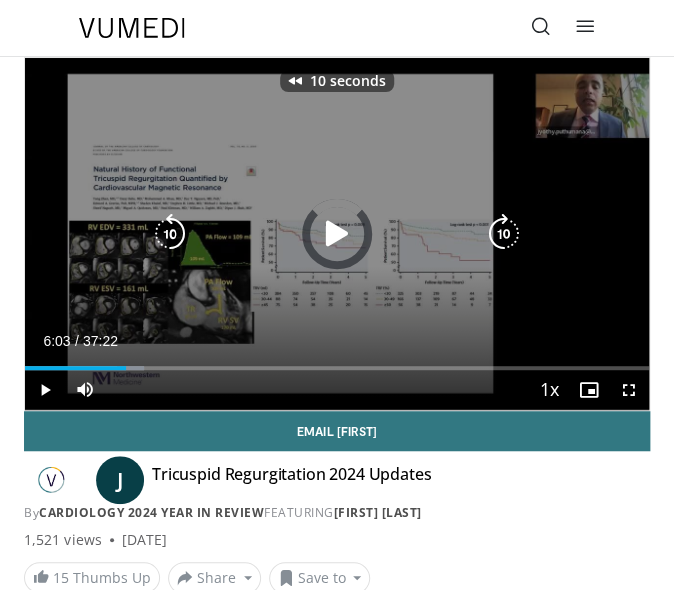 click at bounding box center [170, 234] 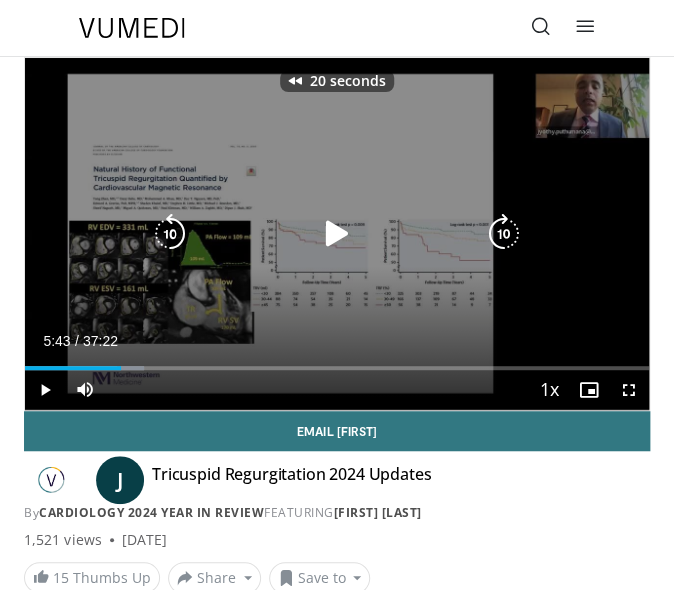 click at bounding box center [337, 234] 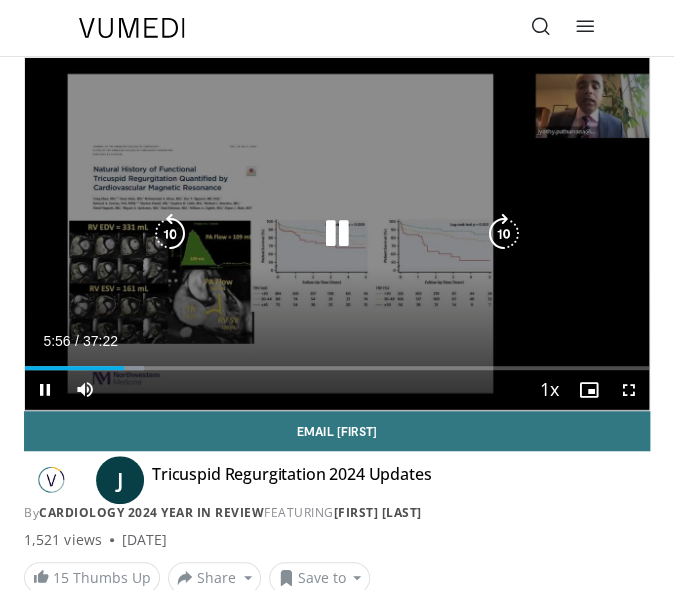 click at bounding box center [337, 234] 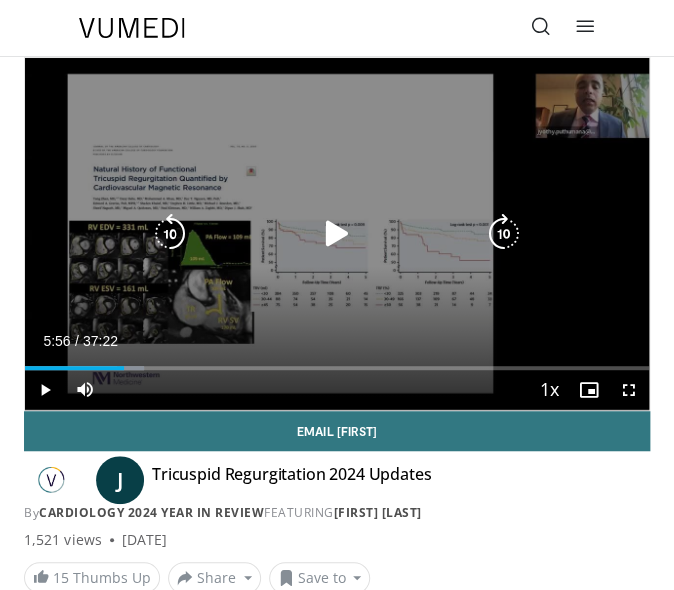 click at bounding box center (337, 234) 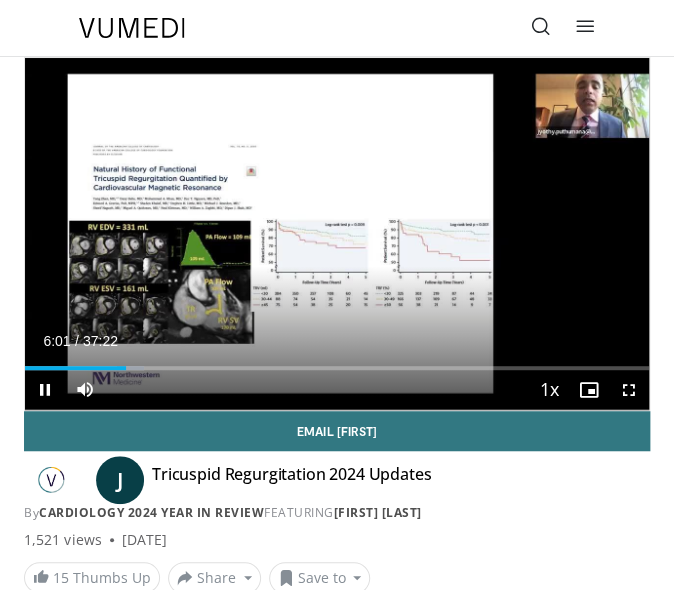 click on "20 seconds
Tap to unmute" at bounding box center (337, 234) 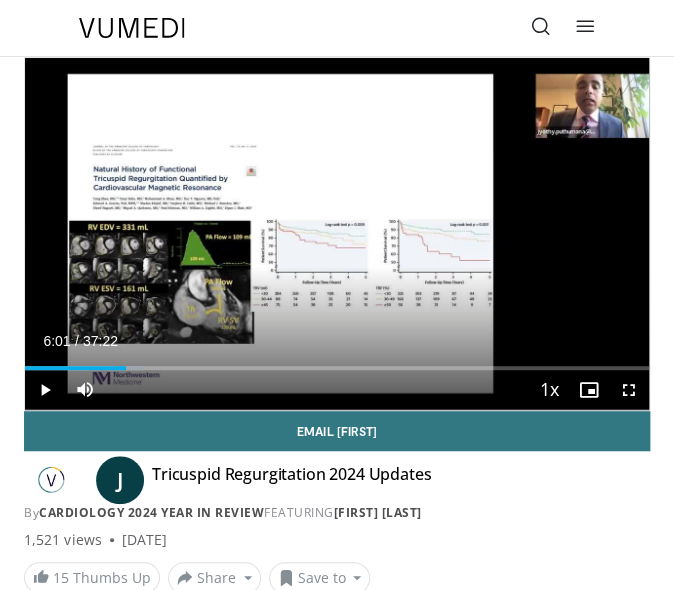 click on "20 seconds
Tap to unmute" at bounding box center (337, 234) 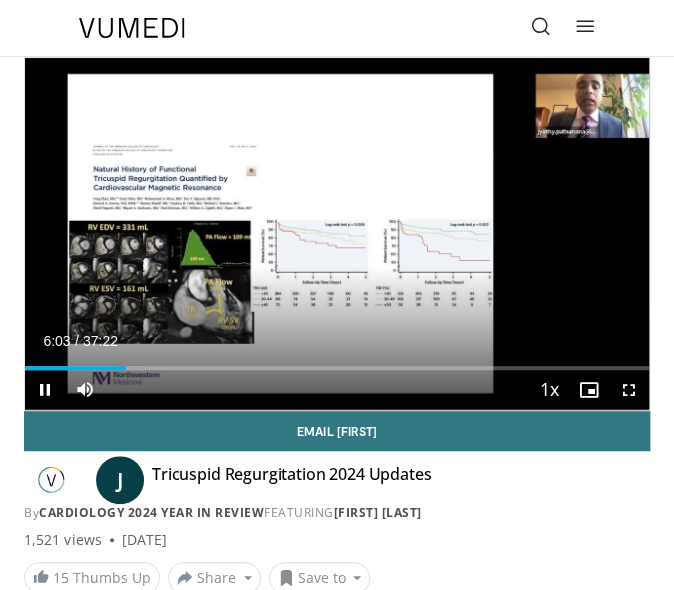 click on "20 seconds
Tap to unmute" at bounding box center (337, 234) 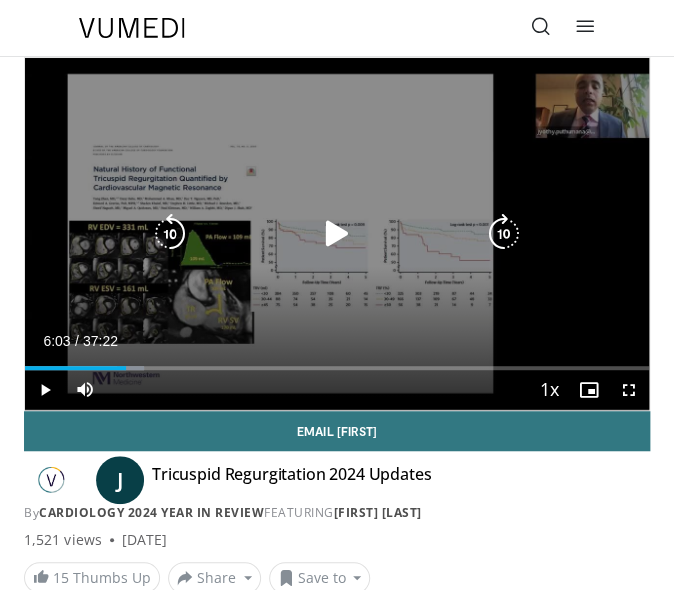 click on "20 seconds
Tap to unmute" at bounding box center (337, 234) 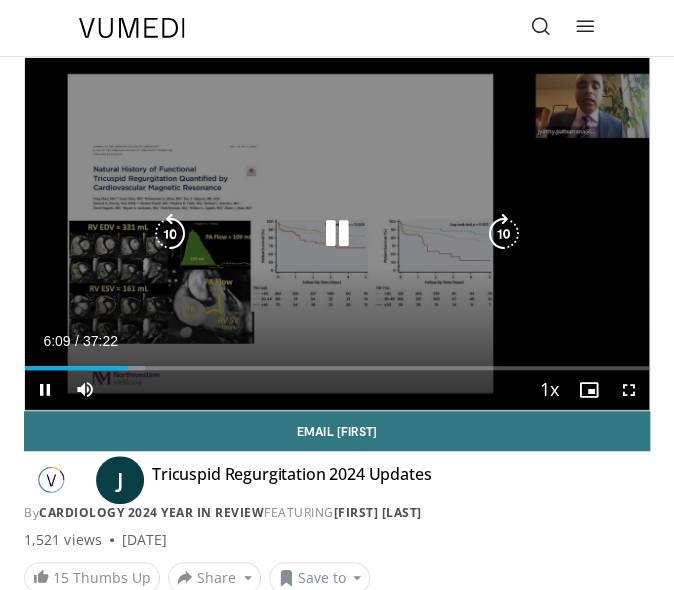 click at bounding box center [337, 234] 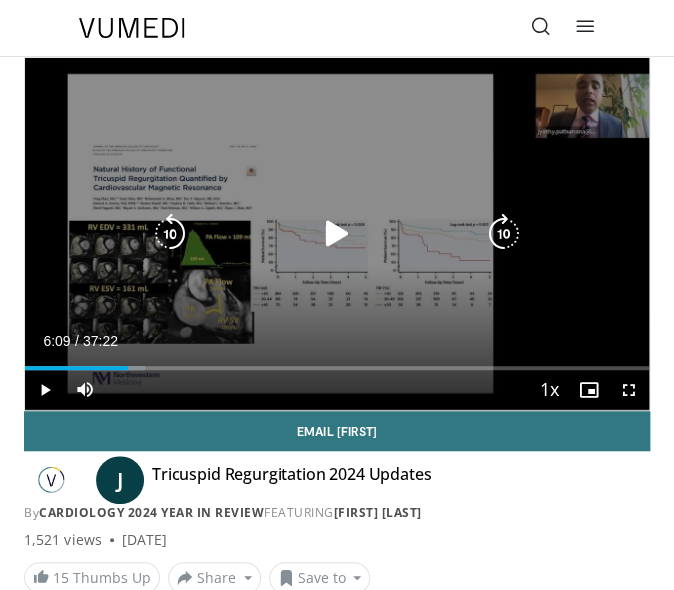 click at bounding box center (170, 234) 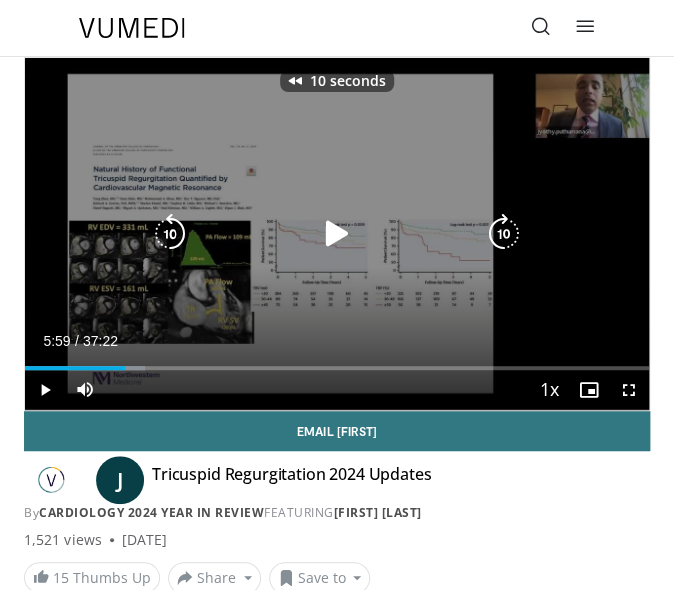 click at bounding box center (337, 234) 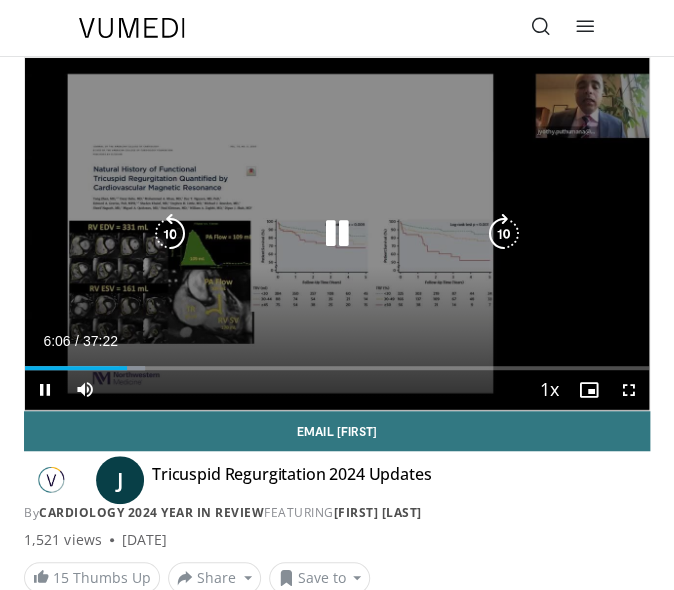 click on "10 seconds
Tap to unmute" at bounding box center (337, 234) 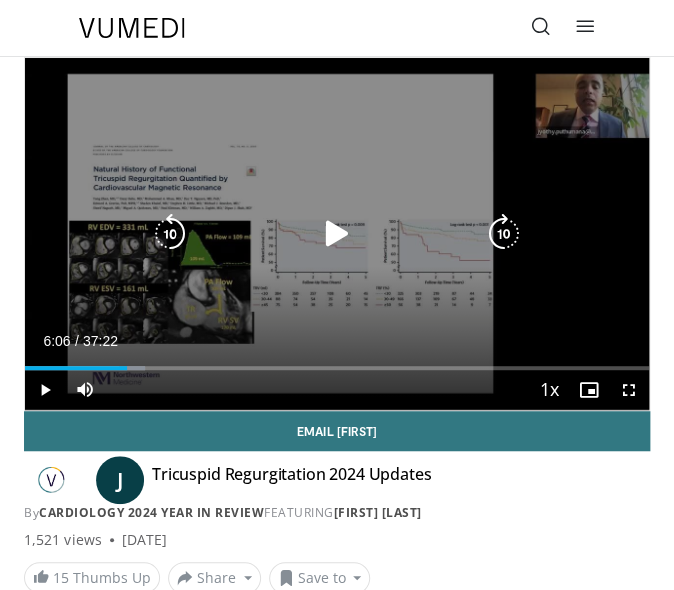 click at bounding box center [337, 234] 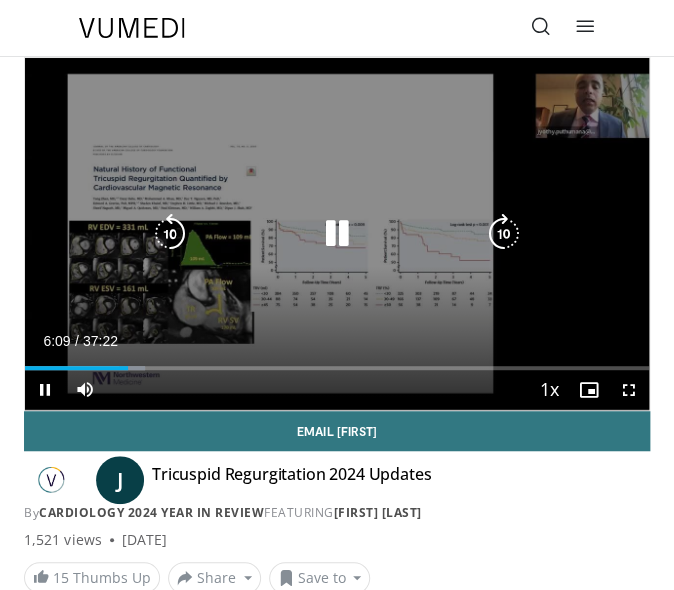 click at bounding box center (337, 234) 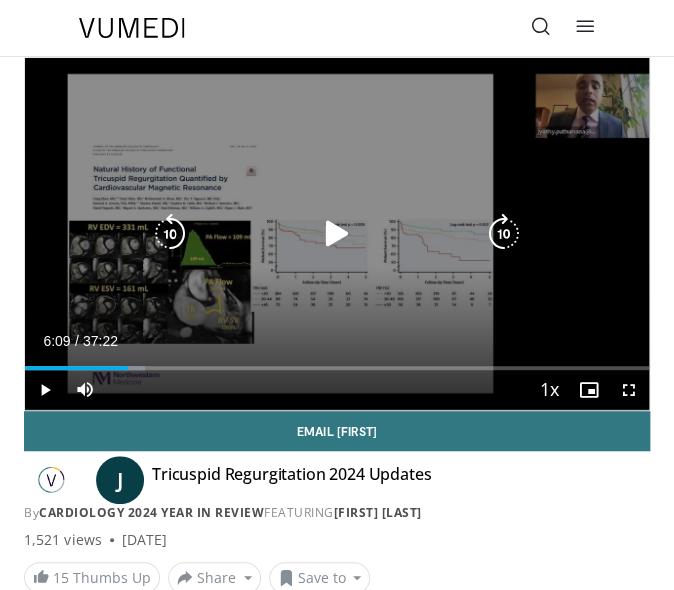 click at bounding box center (337, 234) 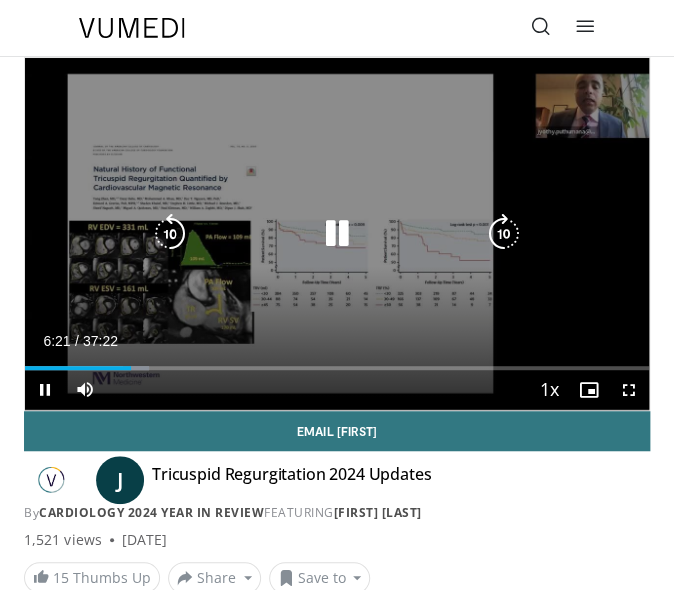 click at bounding box center (337, 234) 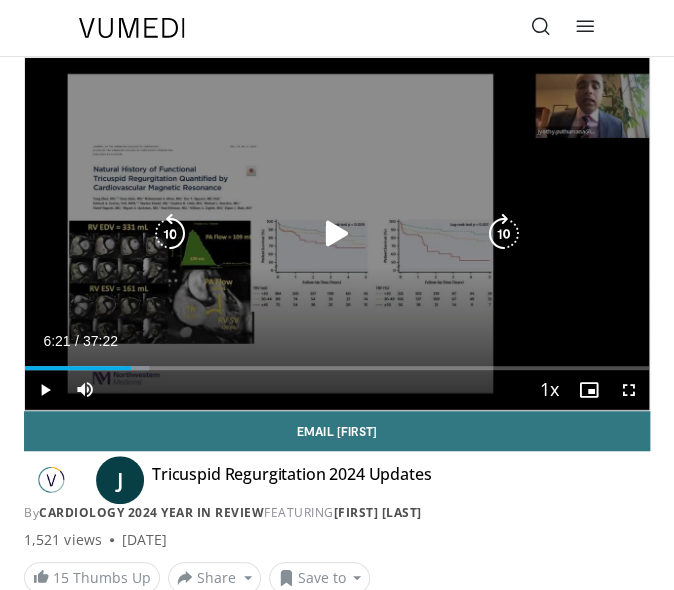 click at bounding box center (170, 234) 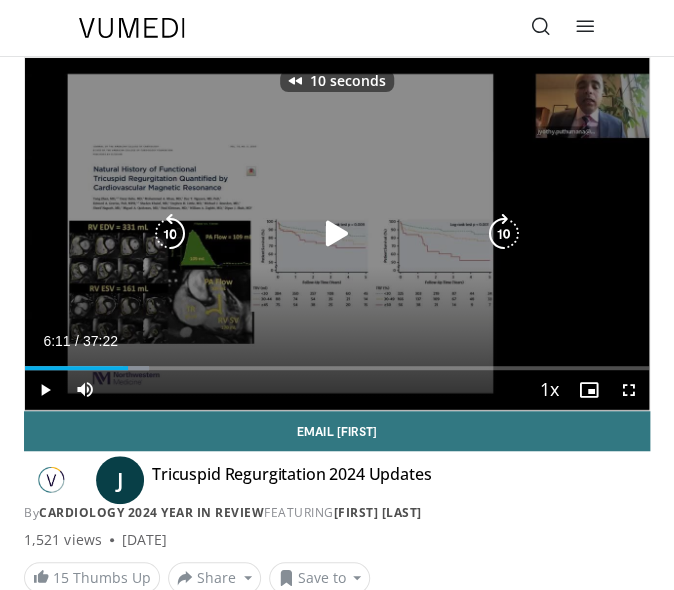 click at bounding box center (170, 234) 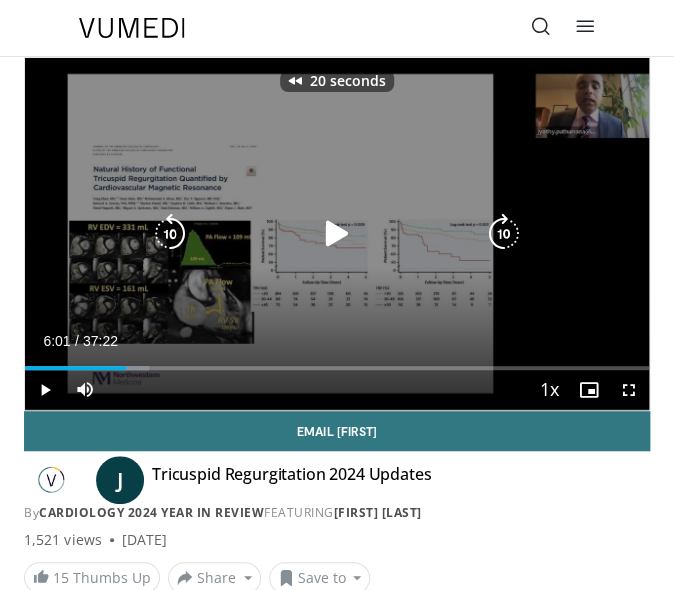 click at bounding box center (337, 234) 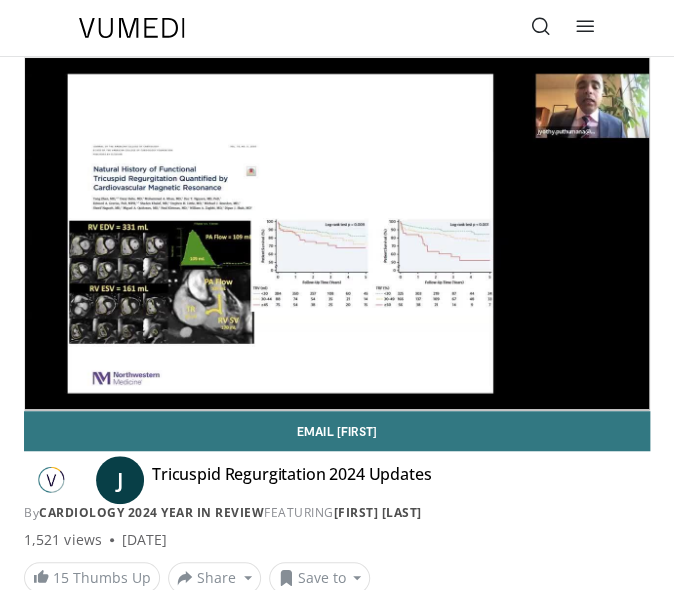 click on "20 seconds
Tap to unmute" at bounding box center [337, 234] 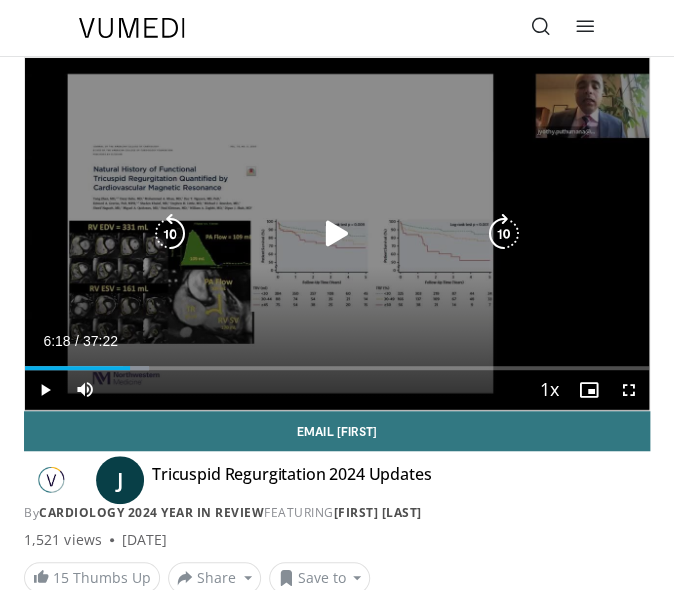 click at bounding box center [170, 234] 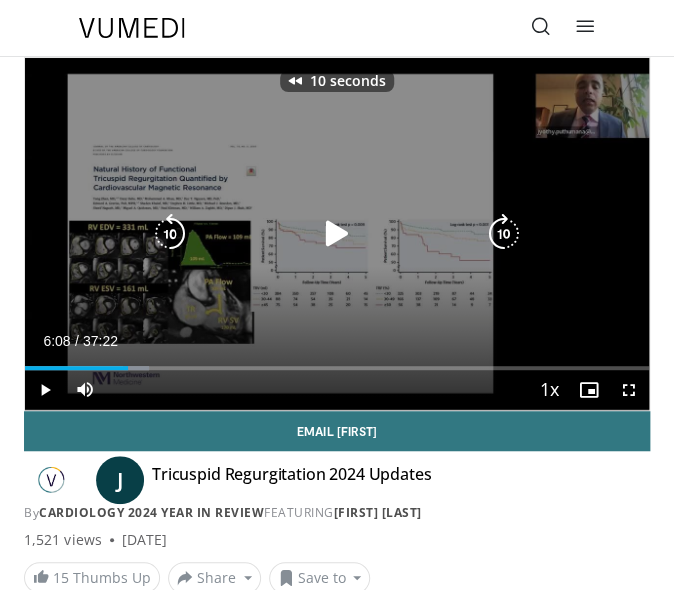 click at bounding box center [337, 234] 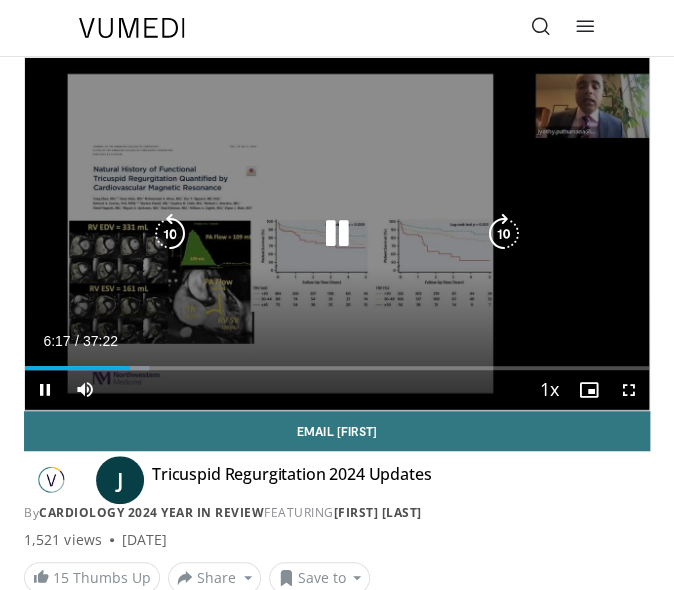 click on "10 seconds
Tap to unmute" at bounding box center (337, 234) 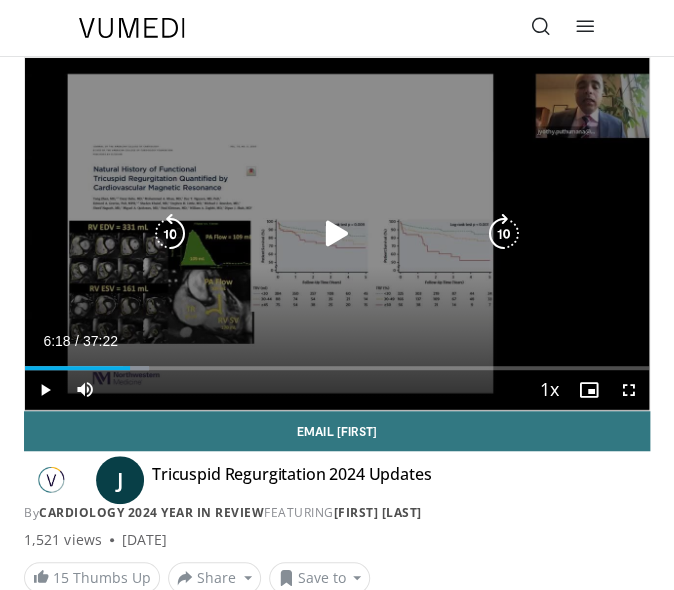 drag, startPoint x: 168, startPoint y: 230, endPoint x: 180, endPoint y: 228, distance: 12.165525 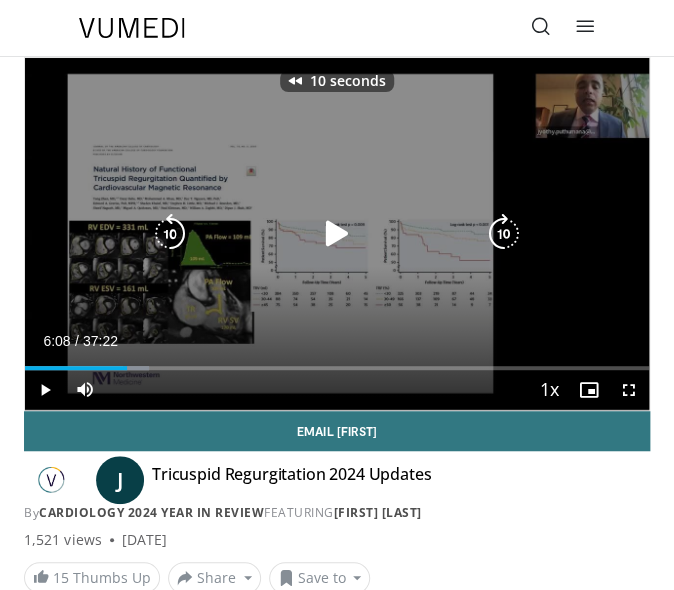 click at bounding box center [337, 234] 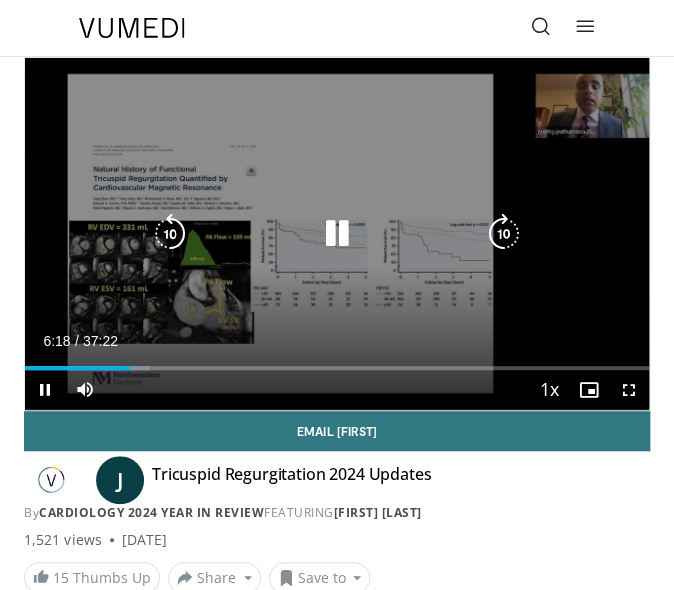 click at bounding box center [337, 234] 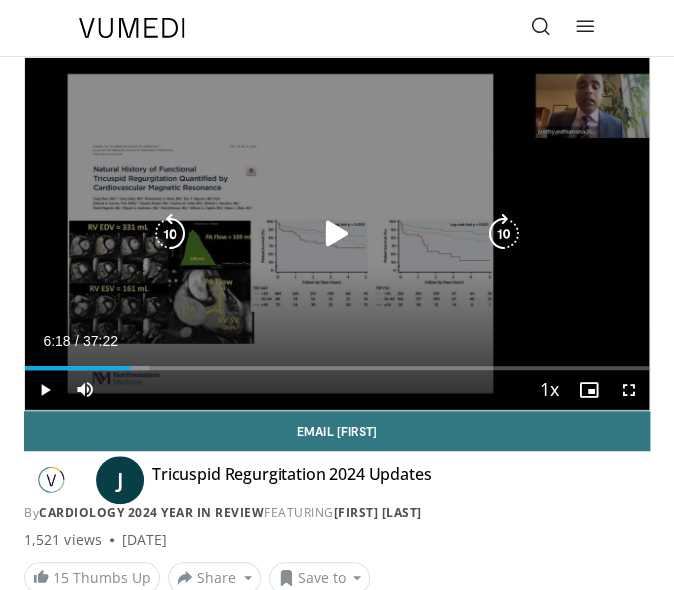 click at bounding box center (337, 234) 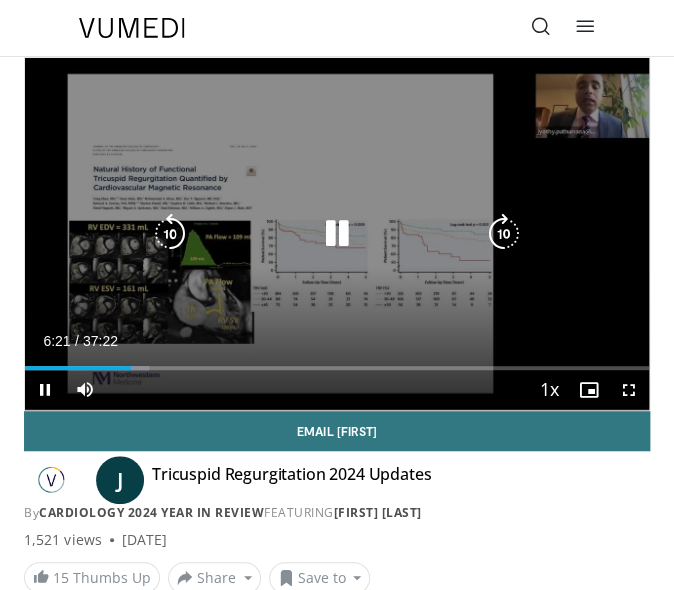 click at bounding box center (337, 234) 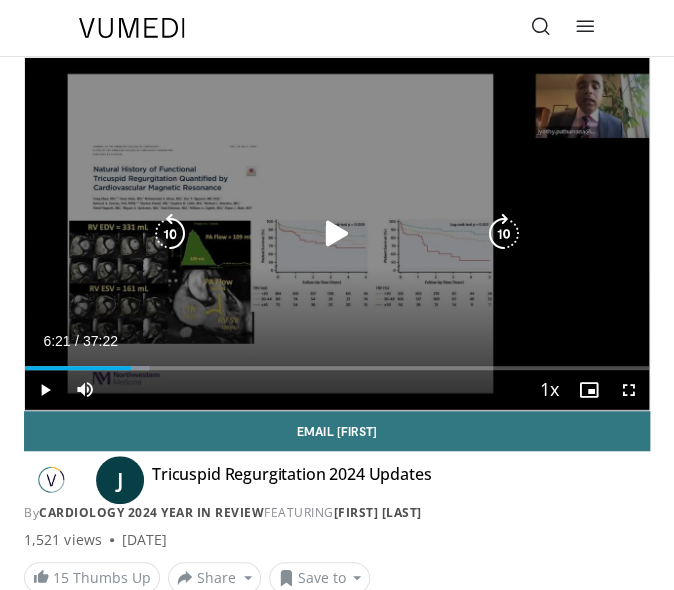 click at bounding box center (170, 234) 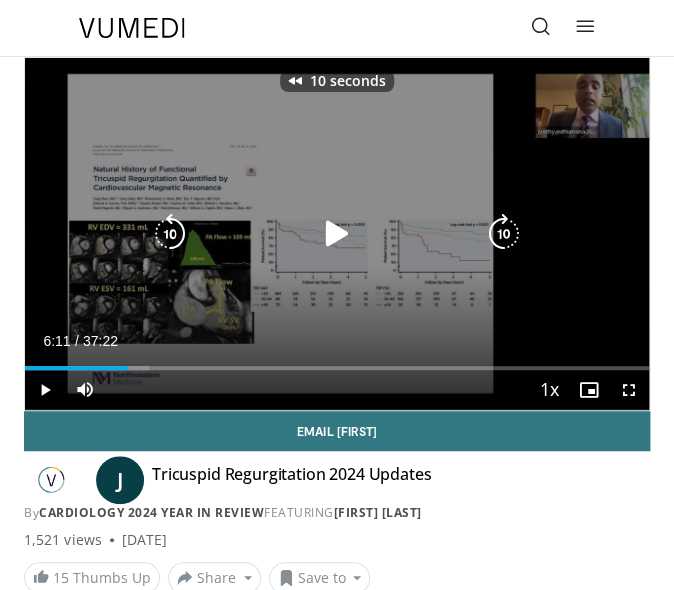 click at bounding box center [337, 234] 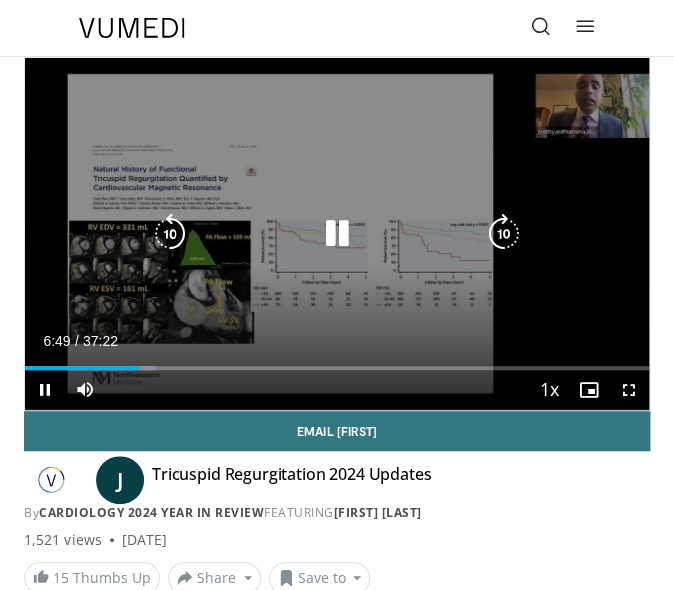 click at bounding box center (337, 234) 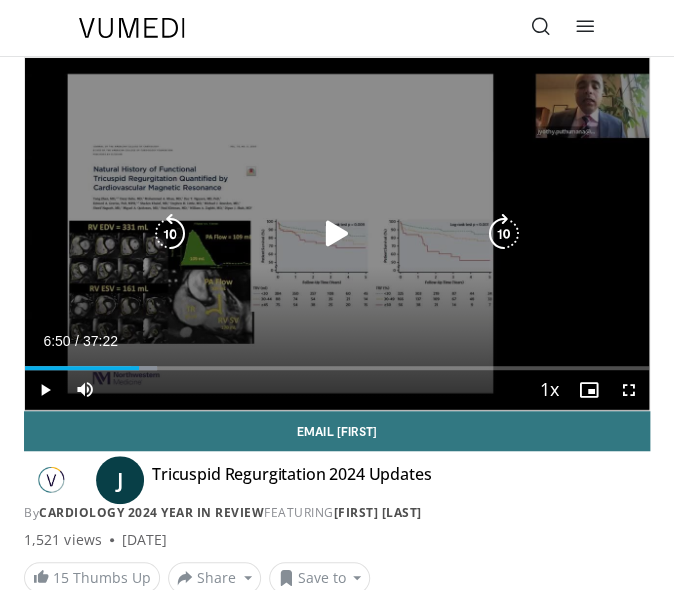 click at bounding box center (337, 234) 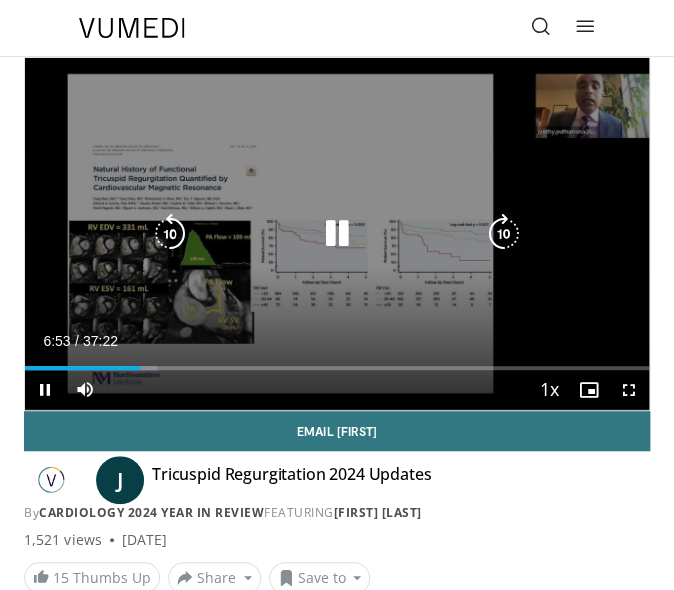 click at bounding box center [170, 234] 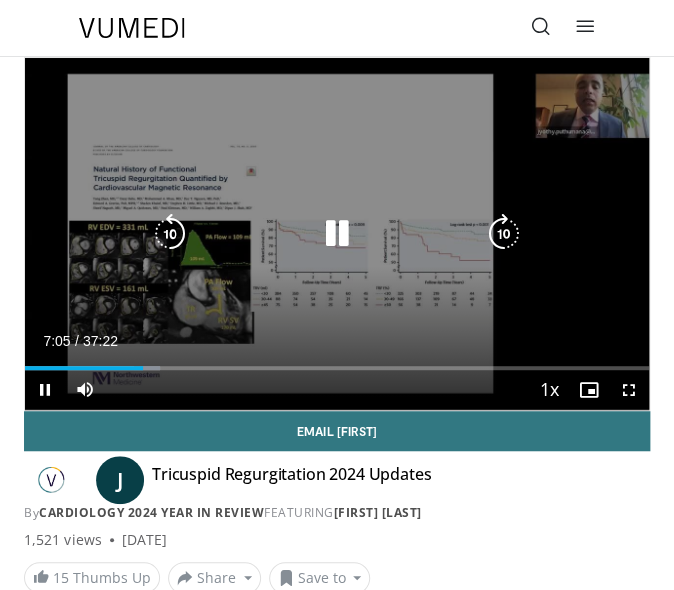 click at bounding box center (337, 234) 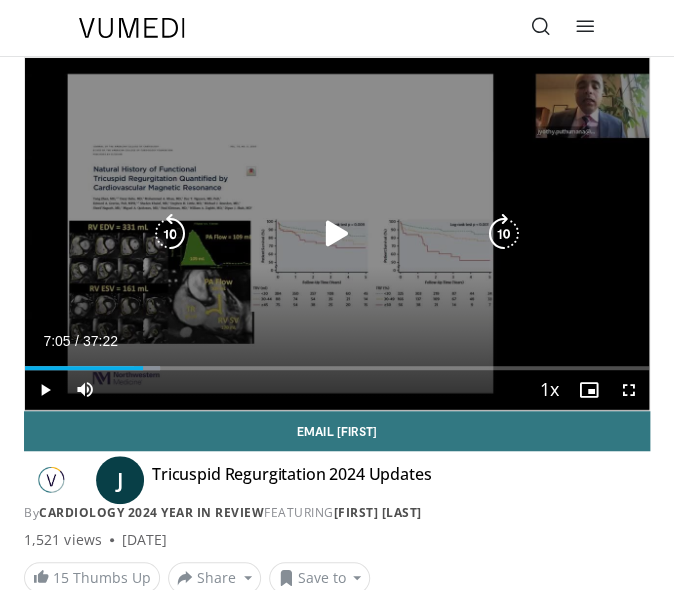 click at bounding box center [337, 234] 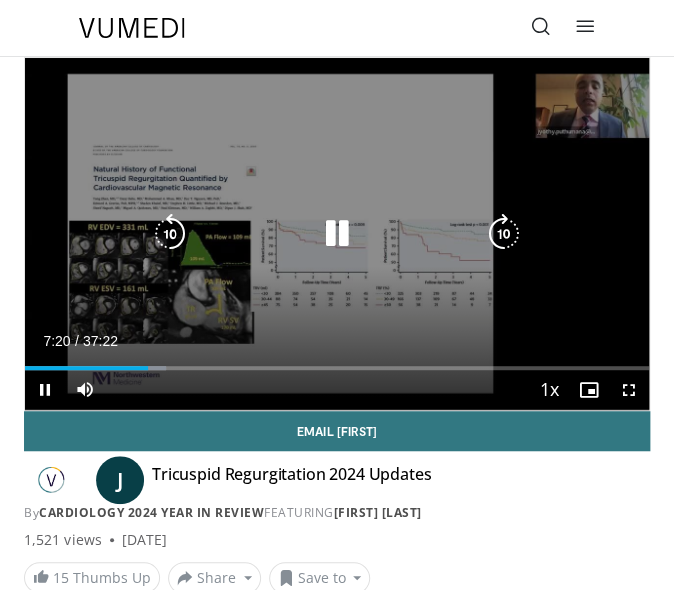 click at bounding box center [170, 234] 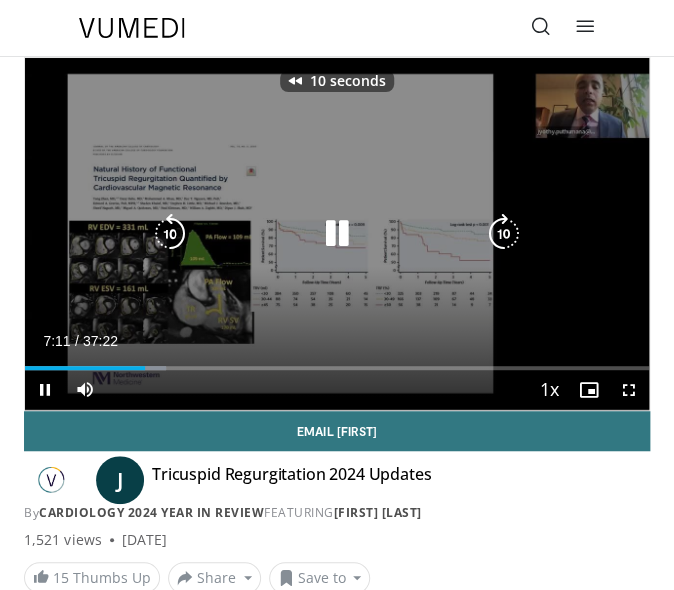 click at bounding box center [170, 234] 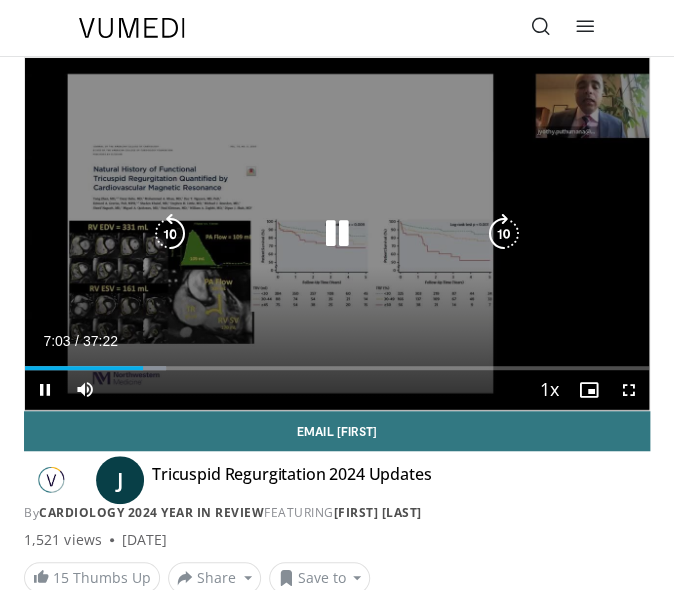 click at bounding box center [170, 234] 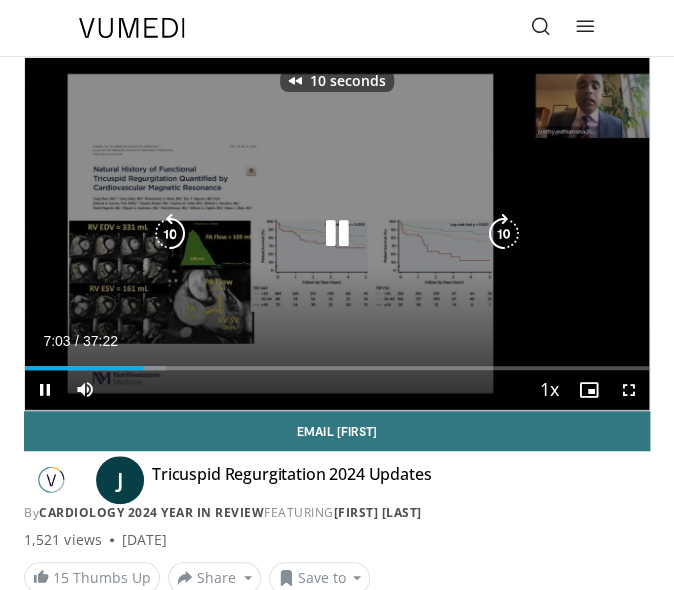 click at bounding box center [170, 234] 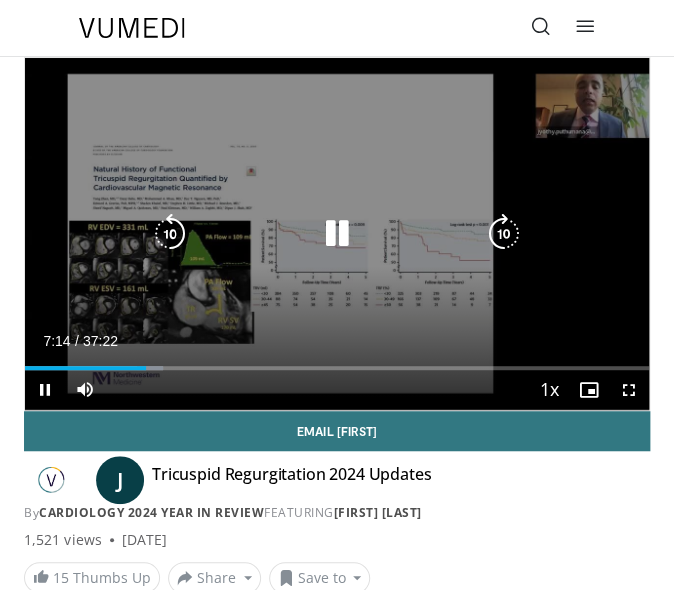 click at bounding box center [337, 234] 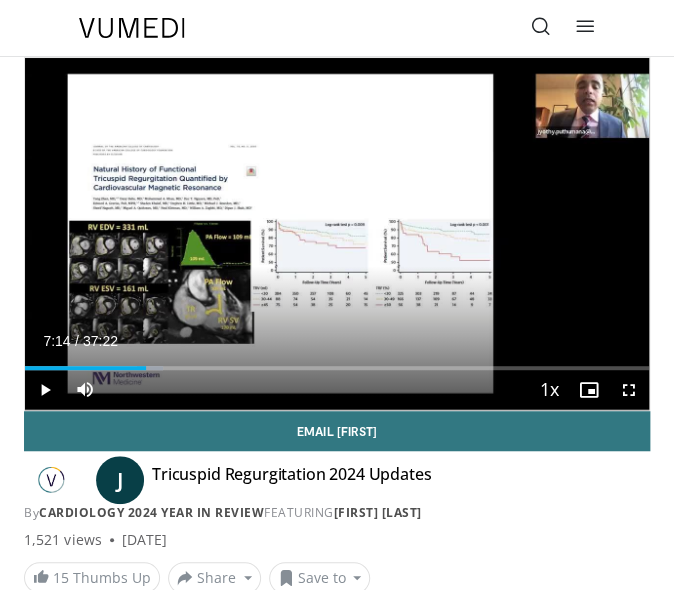 click on "20 seconds
Tap to unmute" at bounding box center (337, 234) 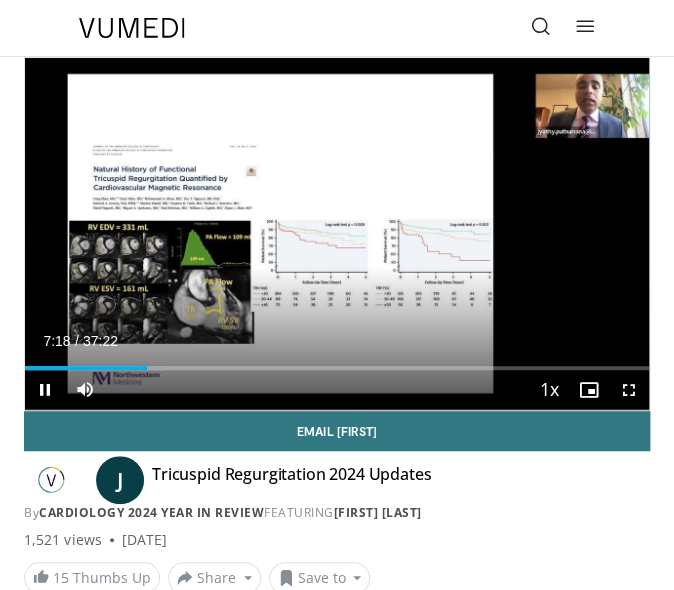 click on "20 seconds
Tap to unmute" at bounding box center [337, 234] 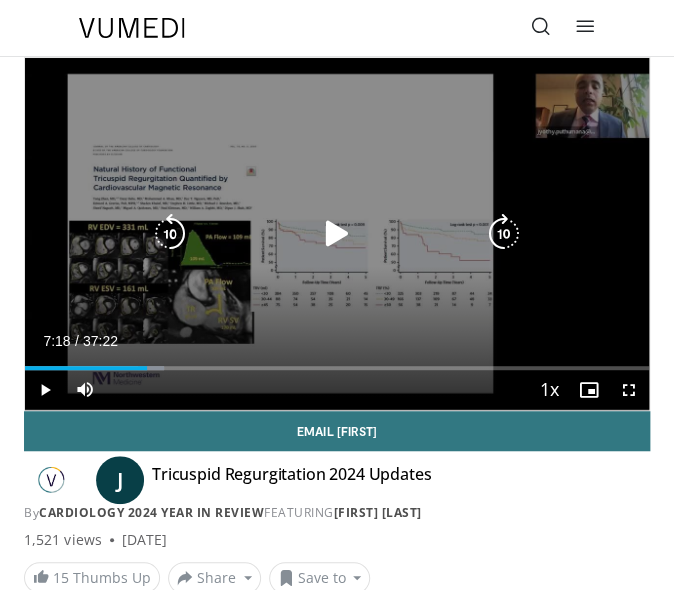 click at bounding box center [337, 234] 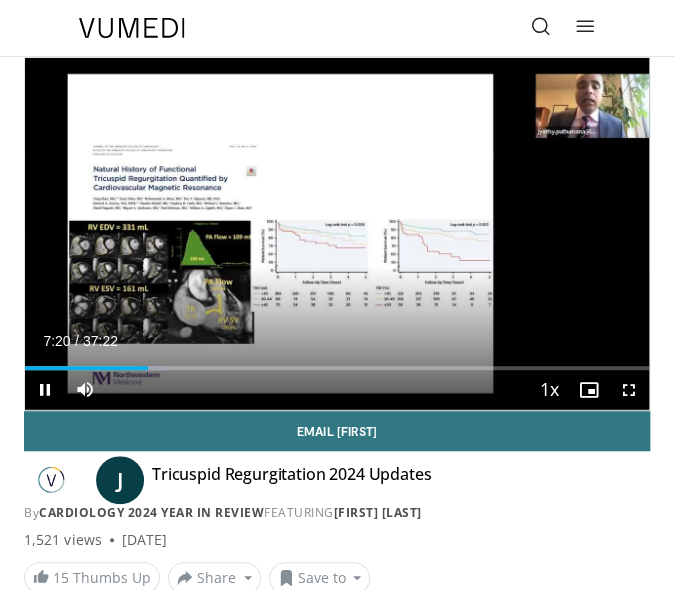 click on "20 seconds
Tap to unmute" at bounding box center (337, 234) 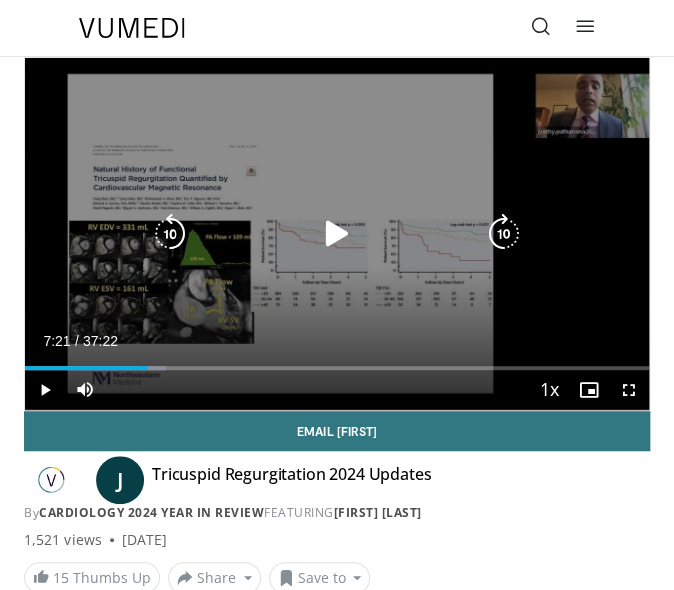 click at bounding box center (170, 234) 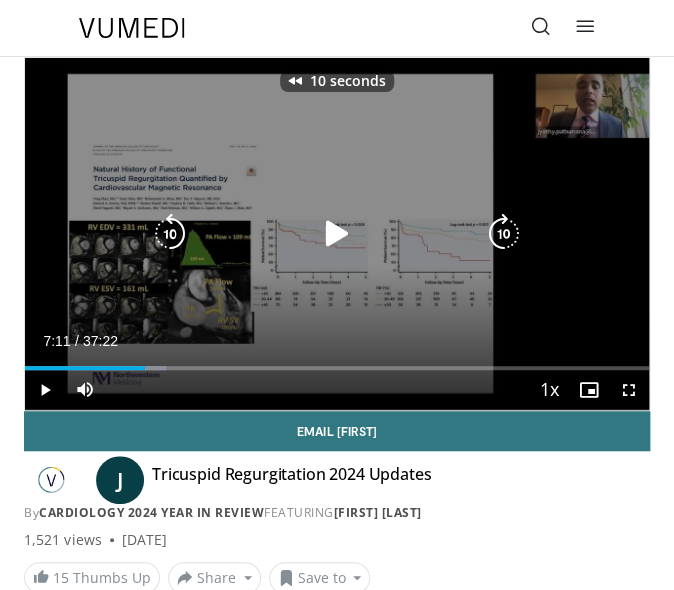 click at bounding box center [337, 234] 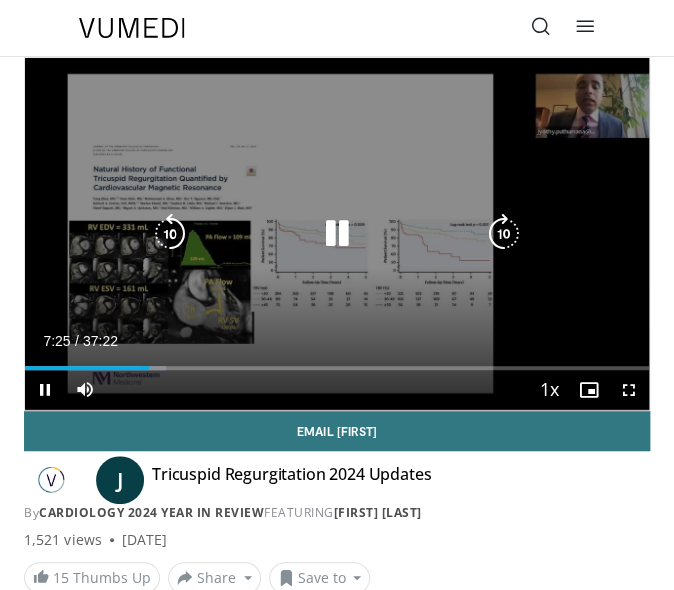 click at bounding box center [337, 234] 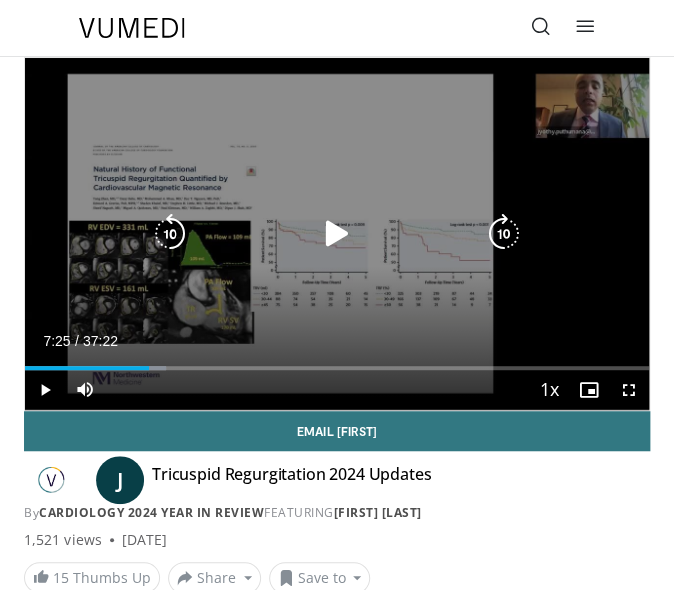 click at bounding box center [170, 234] 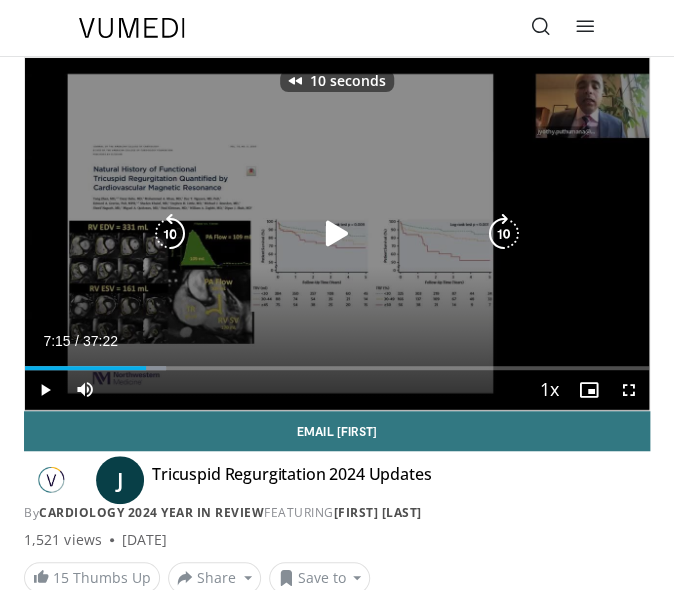 click at bounding box center (337, 234) 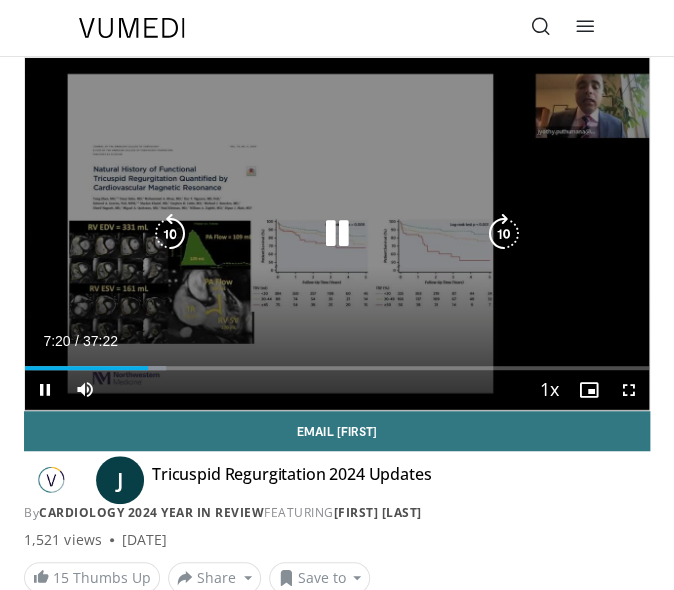 click at bounding box center (337, 234) 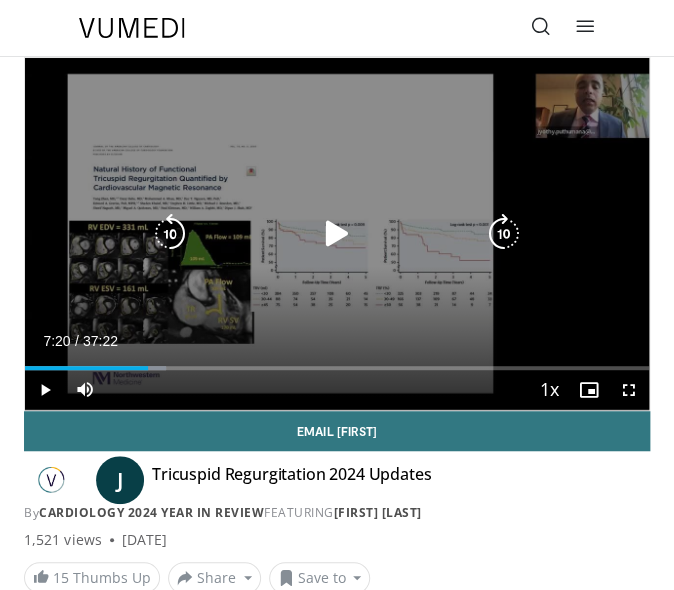 click at bounding box center (337, 234) 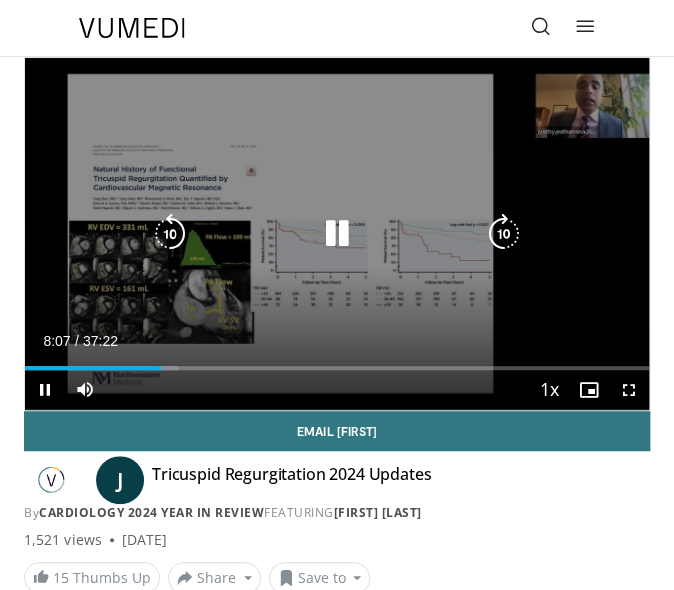 click at bounding box center [337, 234] 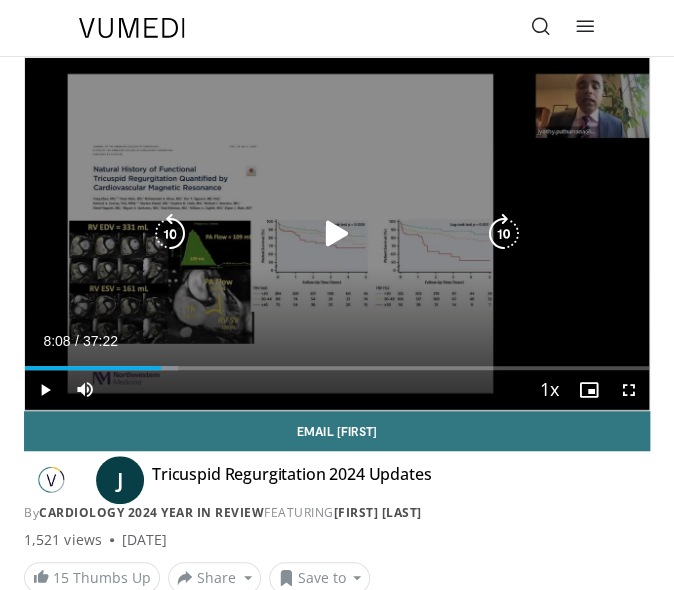 click at bounding box center (337, 234) 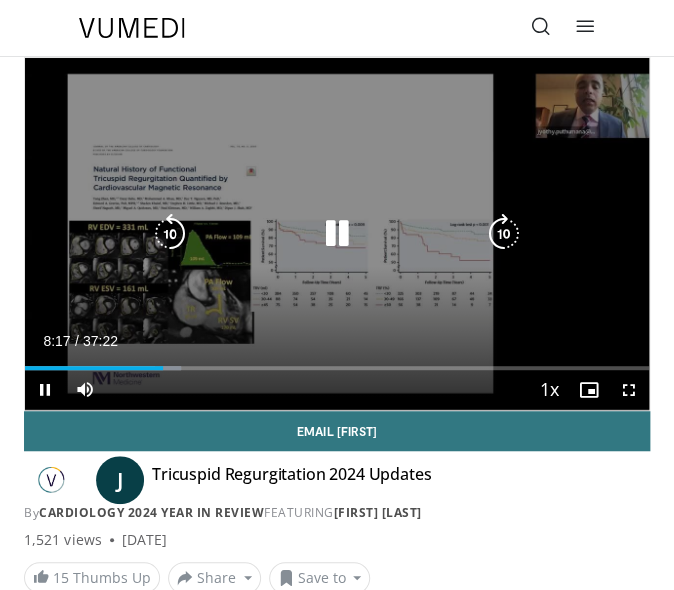 click at bounding box center (170, 234) 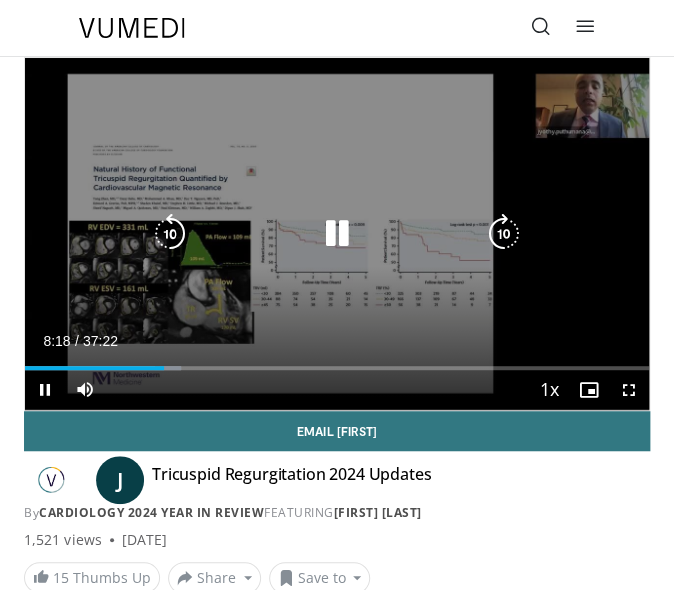 click at bounding box center [170, 234] 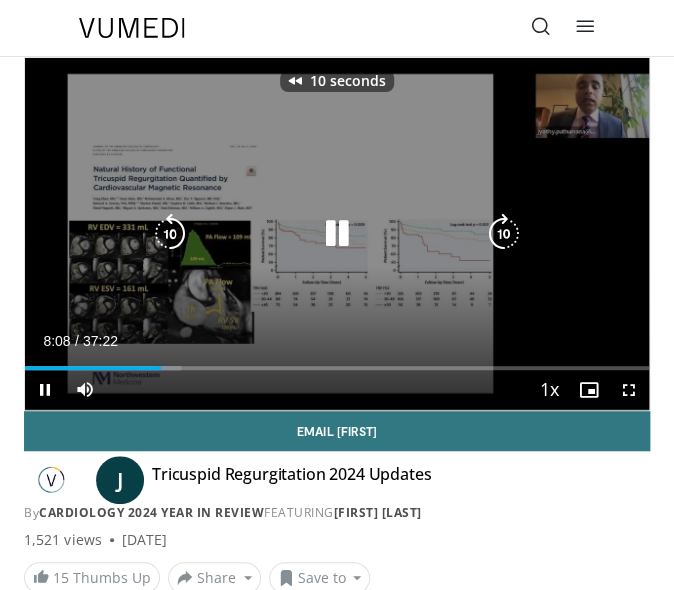 click at bounding box center [170, 234] 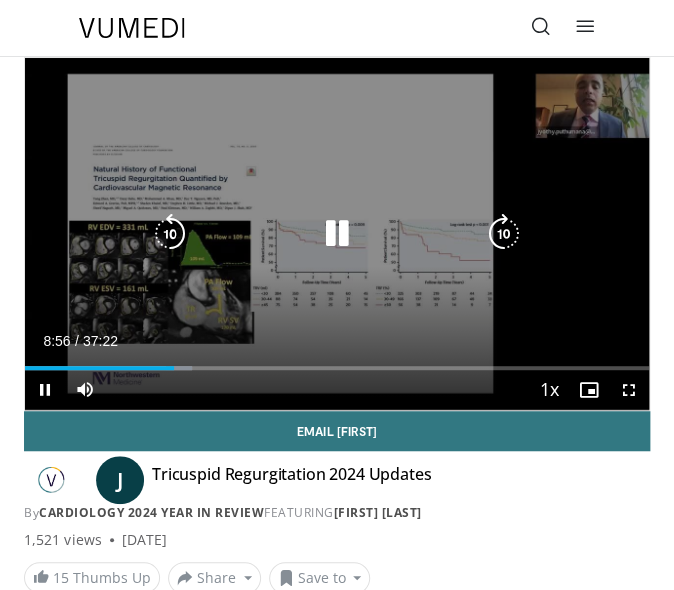 click at bounding box center (337, 234) 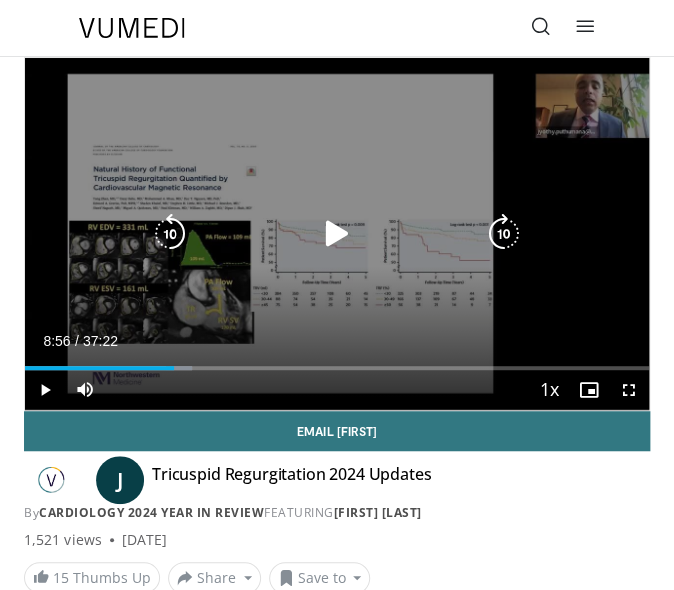 click at bounding box center (337, 234) 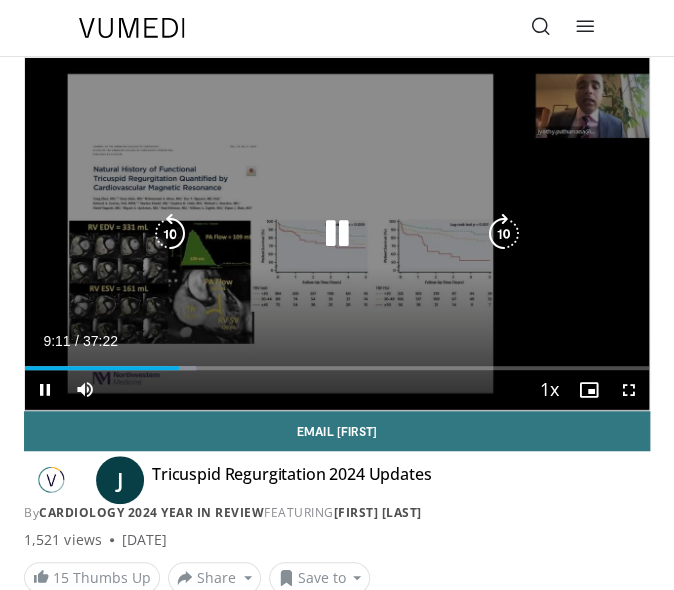 click at bounding box center [337, 234] 